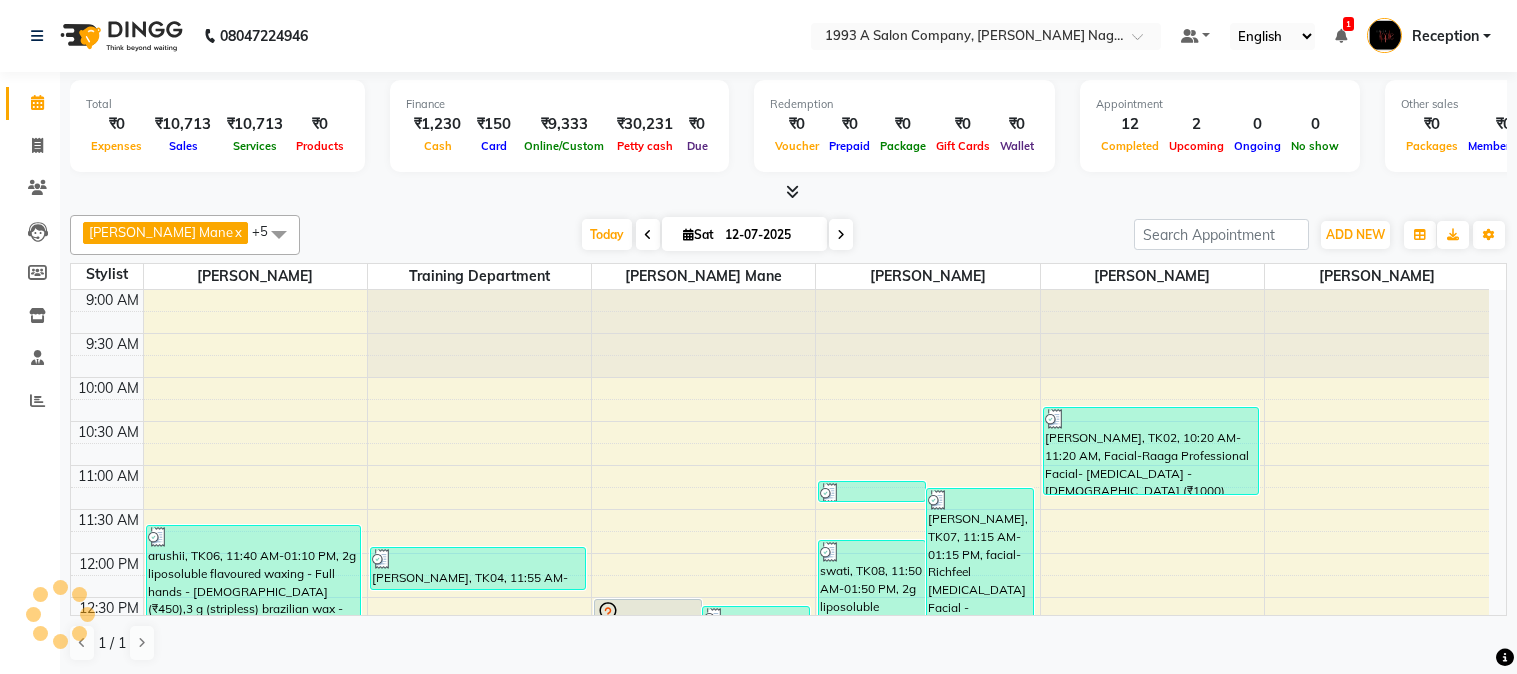 scroll, scrollTop: 0, scrollLeft: 0, axis: both 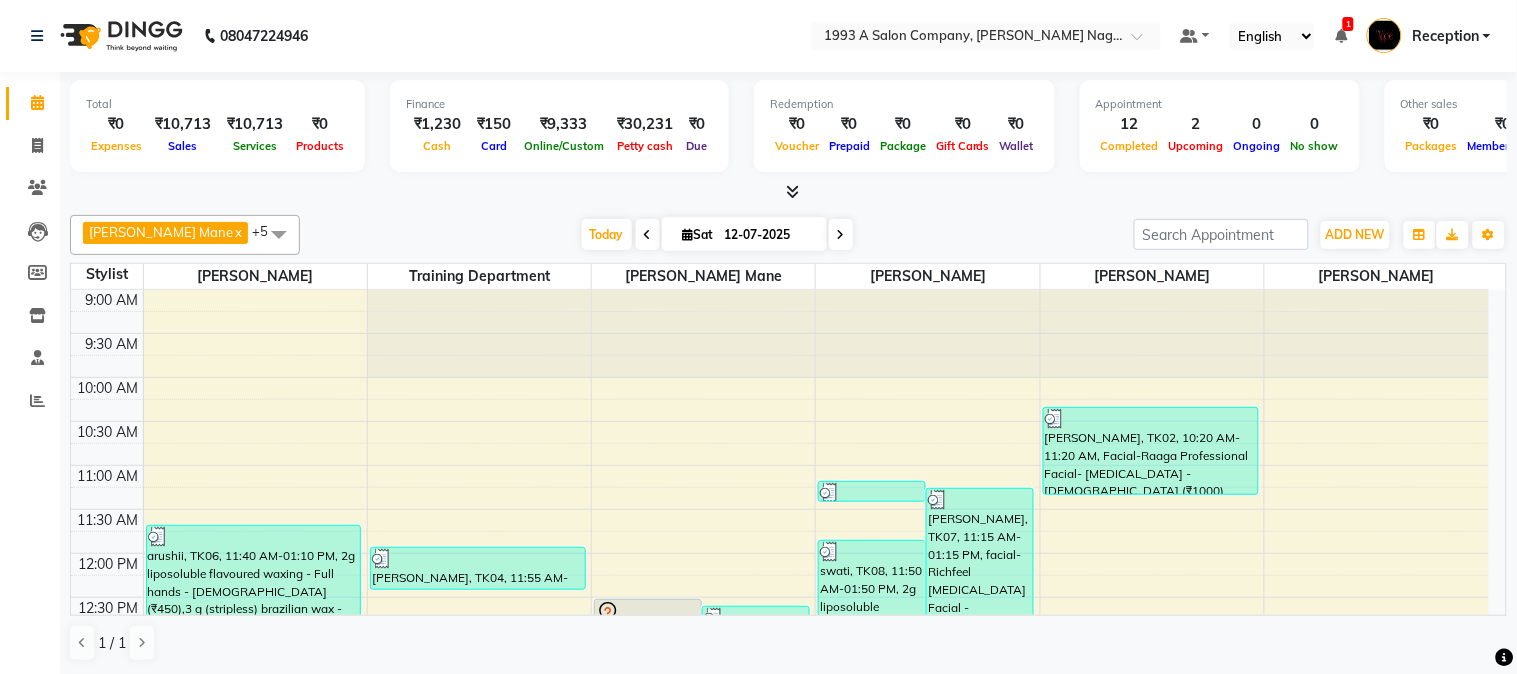 click at bounding box center [792, 191] 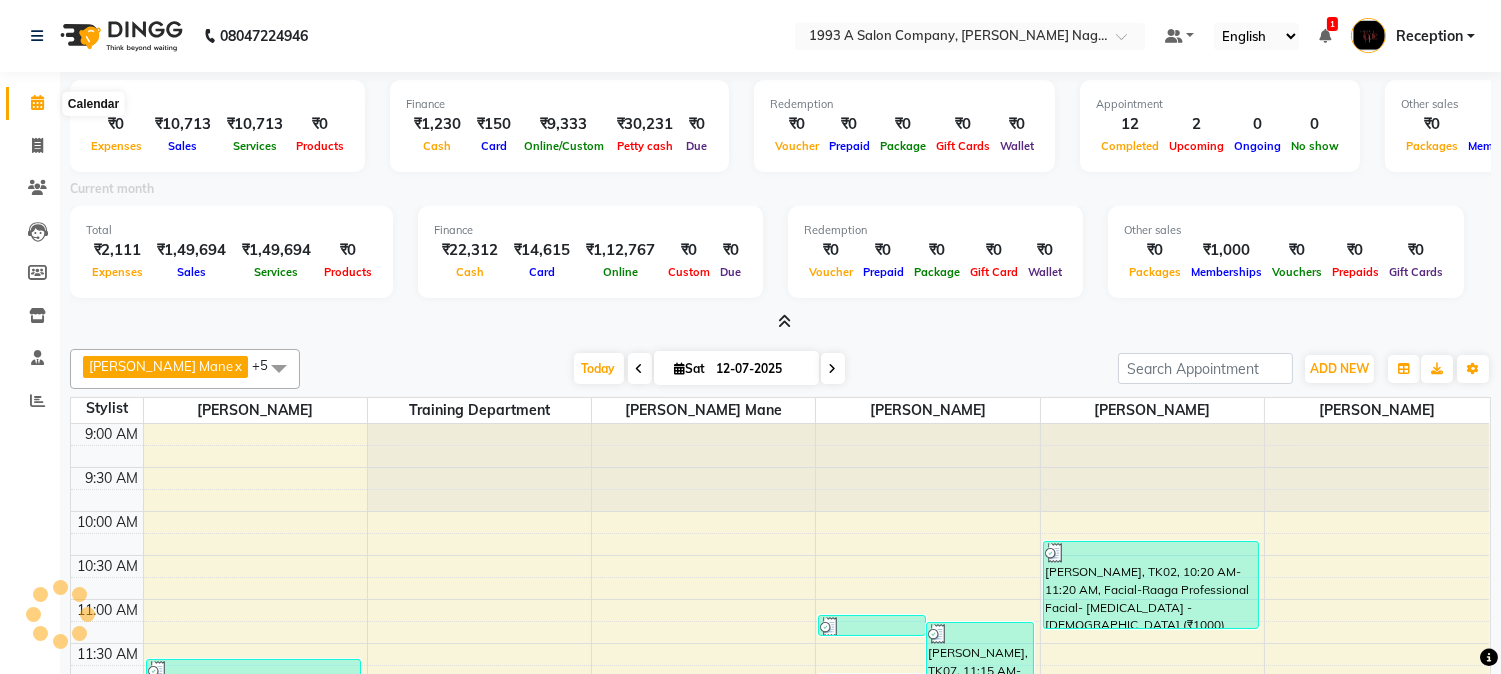 click 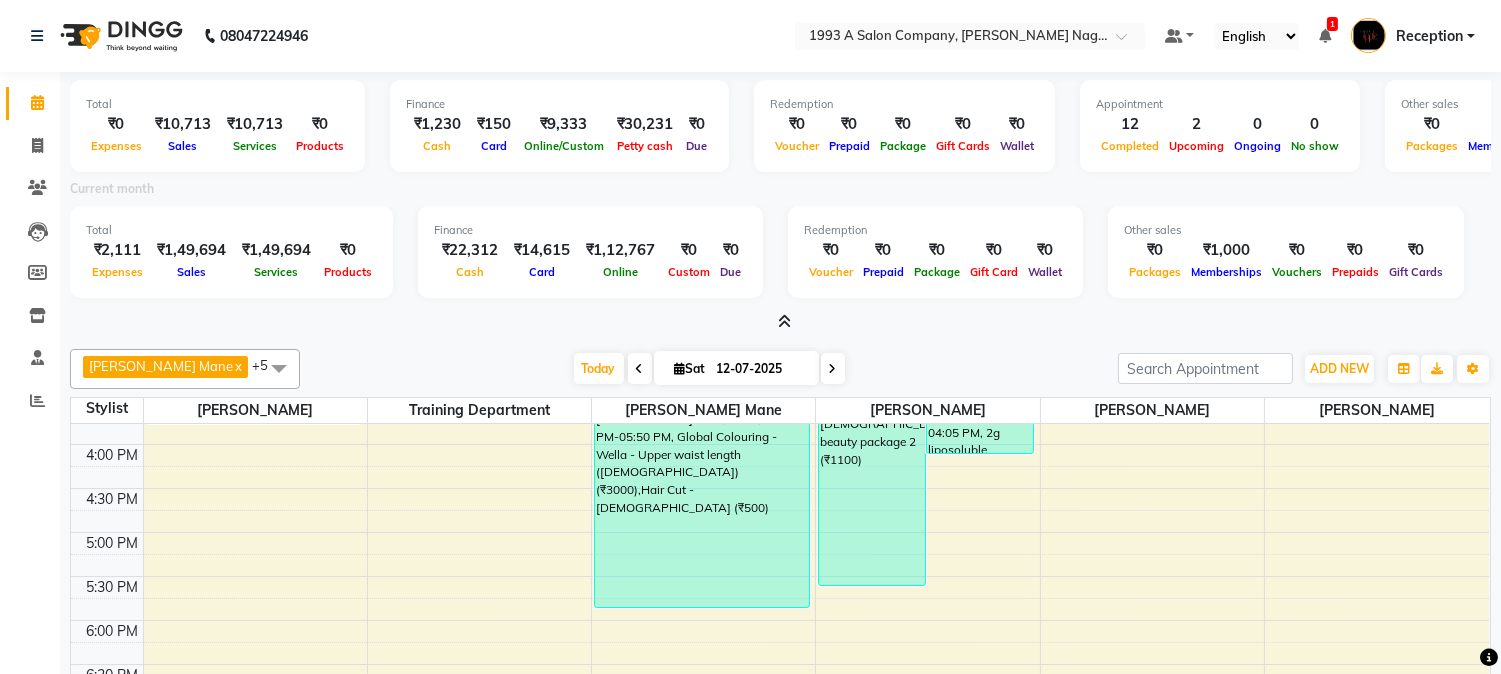 scroll, scrollTop: 555, scrollLeft: 0, axis: vertical 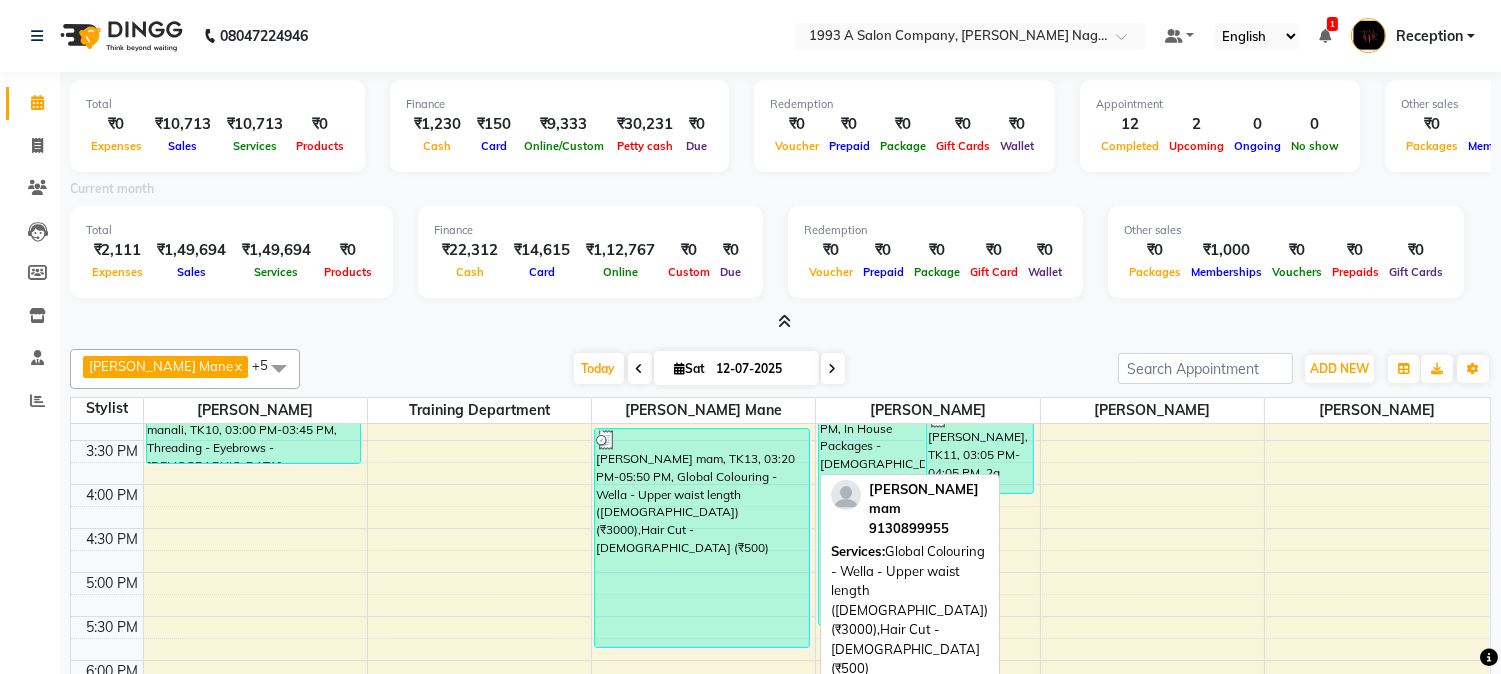 click on "[PERSON_NAME] mam, TK13, 03:20 PM-05:50 PM, Global Colouring - Wella -  Upper waist length ([DEMOGRAPHIC_DATA]) (₹3000),Hair Cut - [DEMOGRAPHIC_DATA] (₹500)" at bounding box center [702, 538] 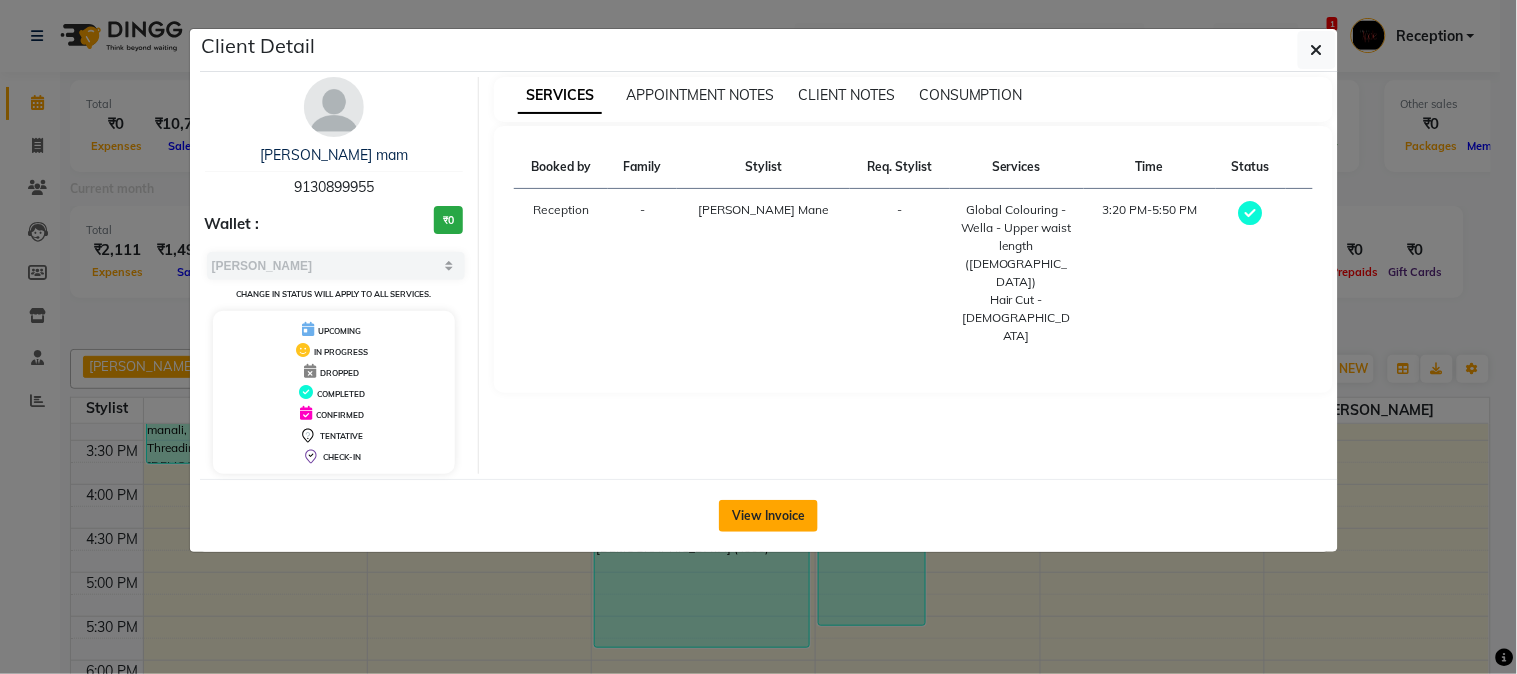 click on "View Invoice" 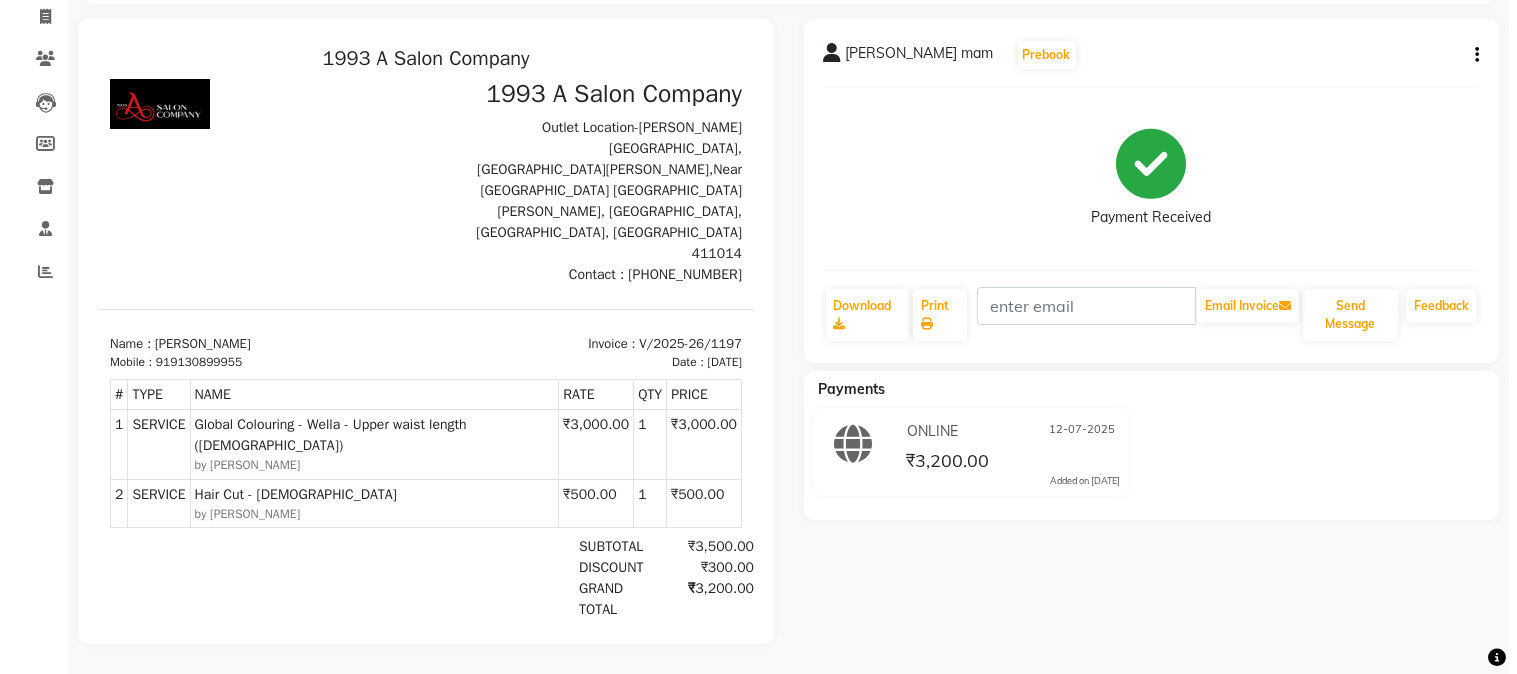scroll, scrollTop: 0, scrollLeft: 0, axis: both 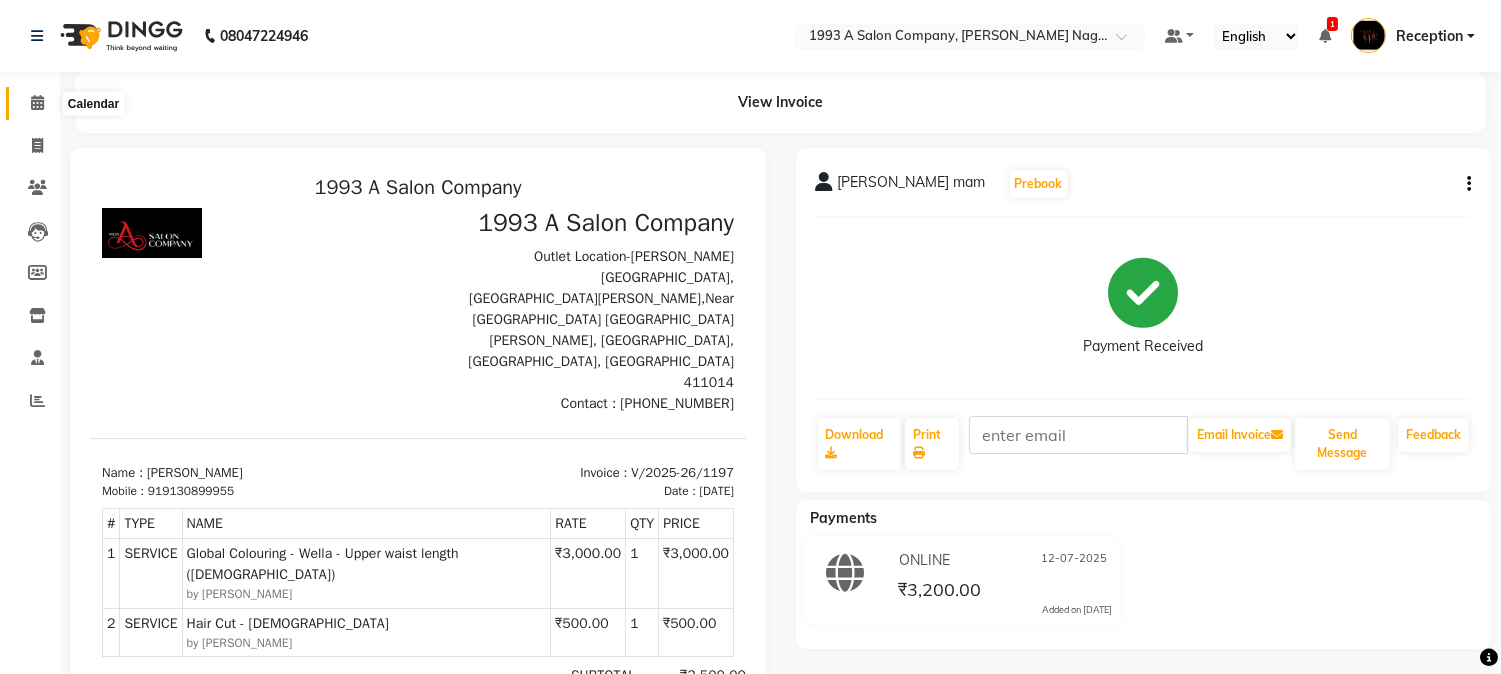 click 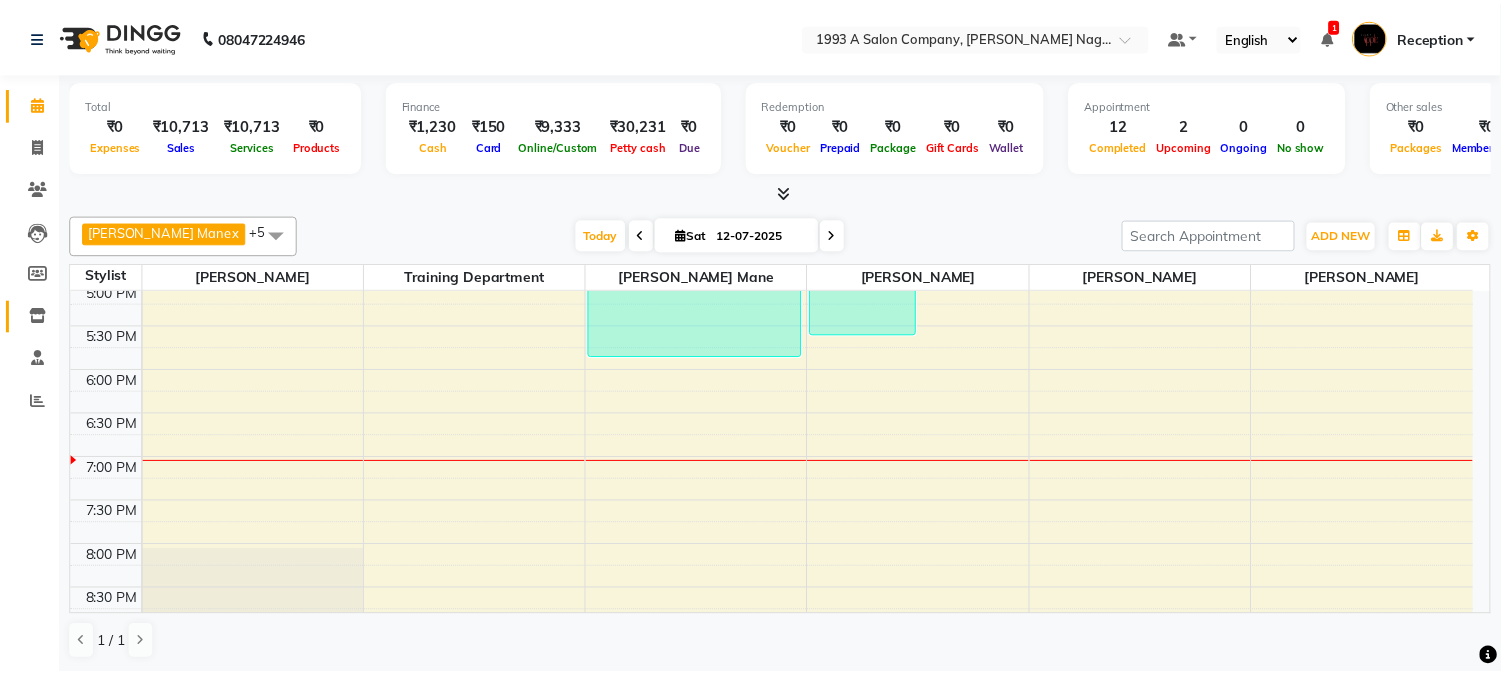 scroll, scrollTop: 673, scrollLeft: 0, axis: vertical 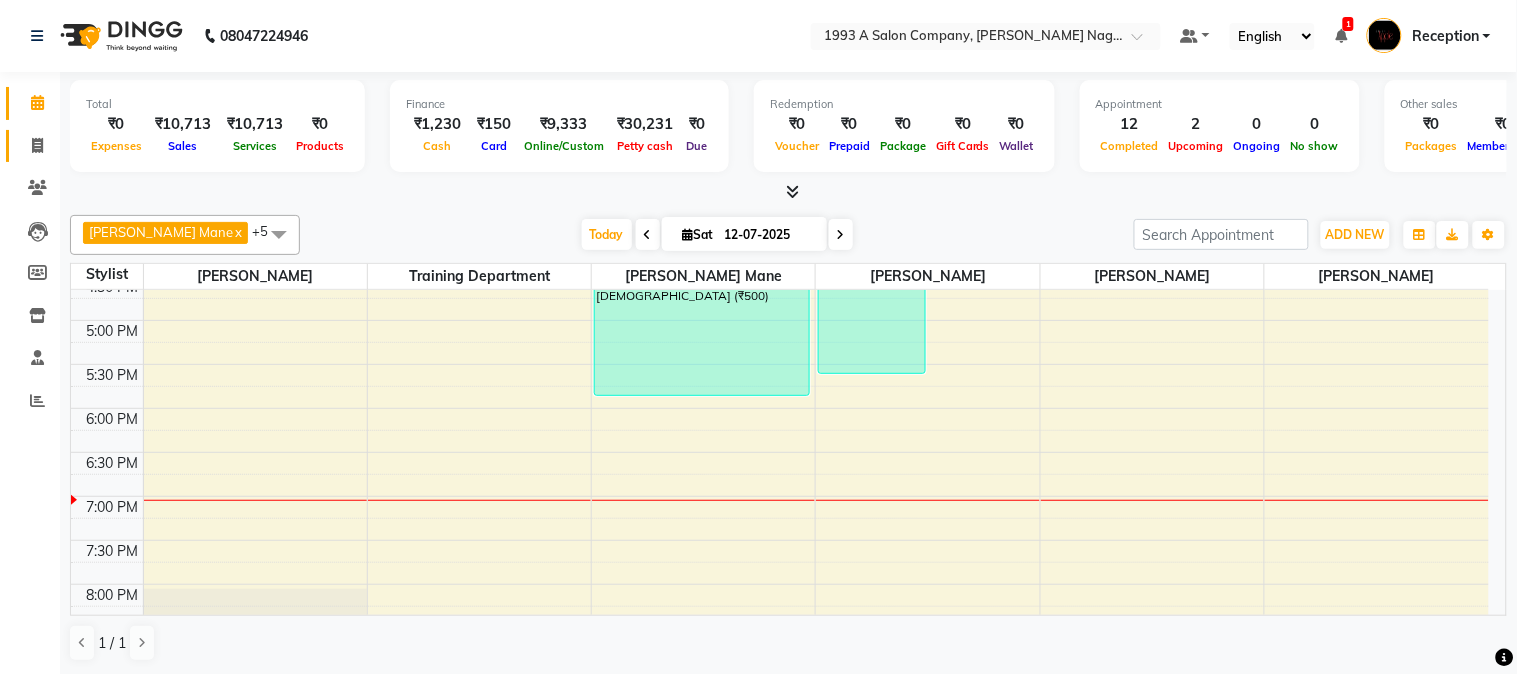 click on "Invoice" 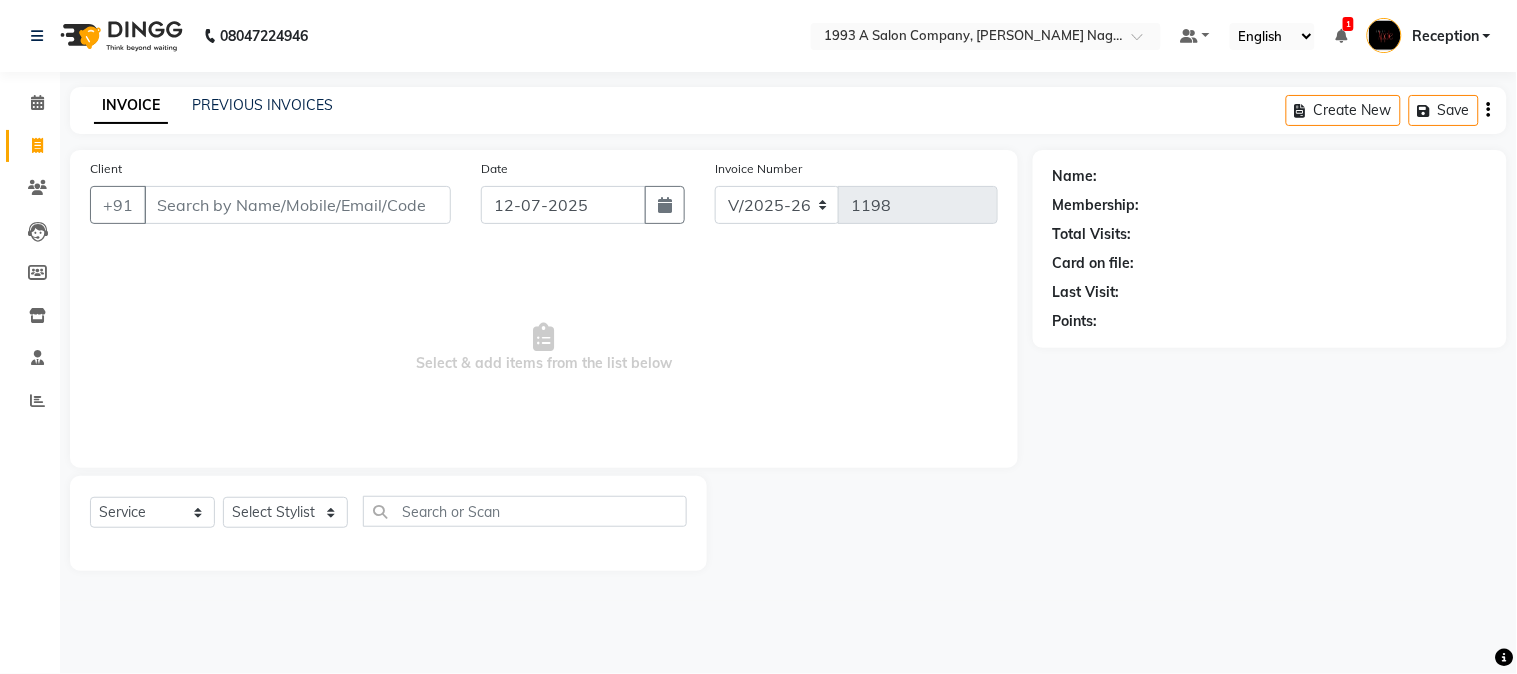 click on "INVOICE PREVIOUS INVOICES Create New   Save" 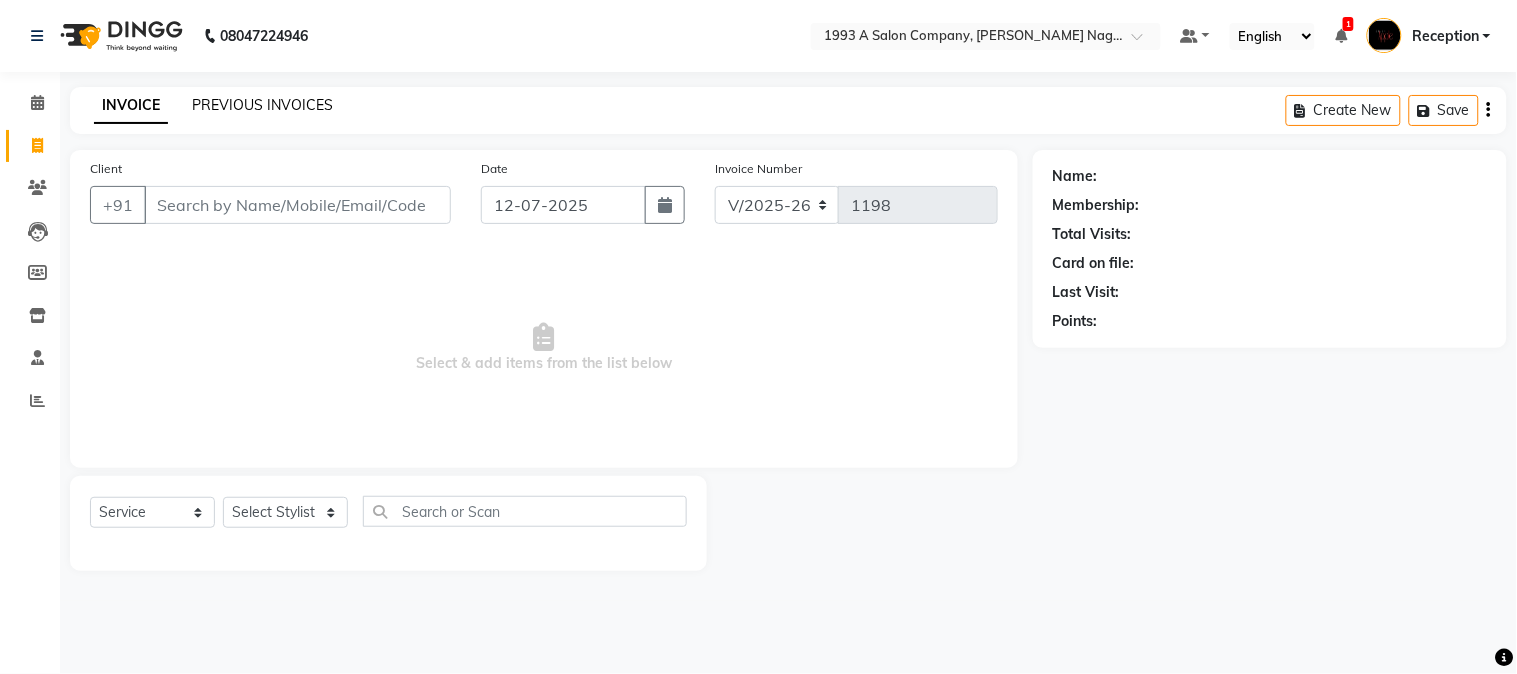 click on "PREVIOUS INVOICES" 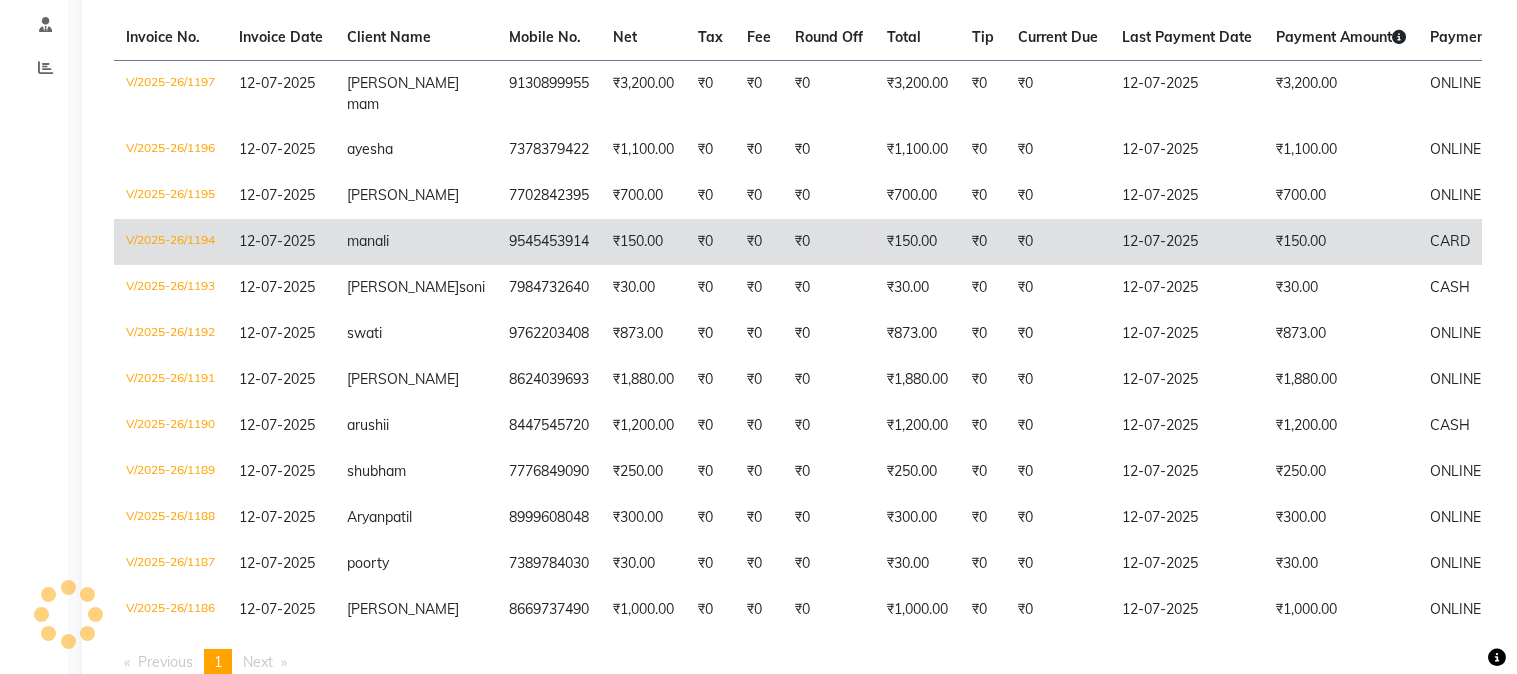 scroll, scrollTop: 0, scrollLeft: 0, axis: both 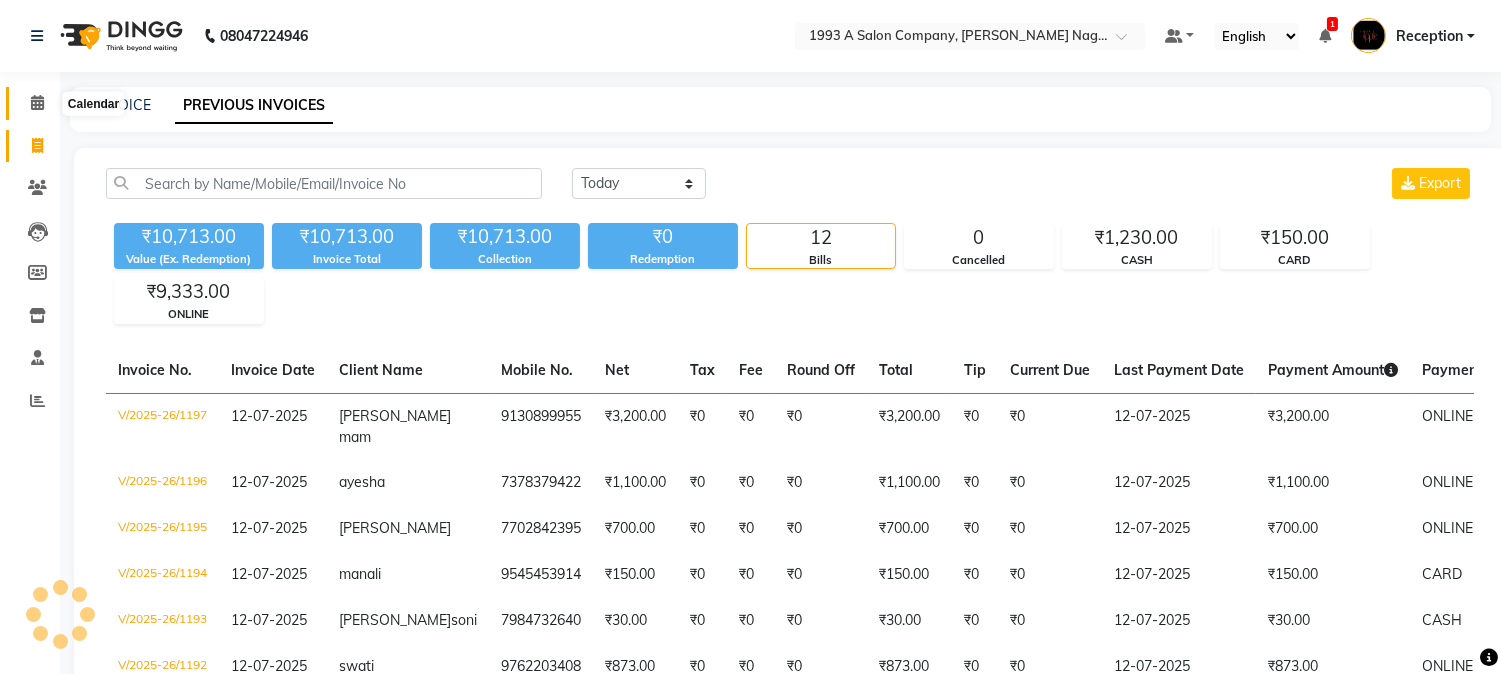 click 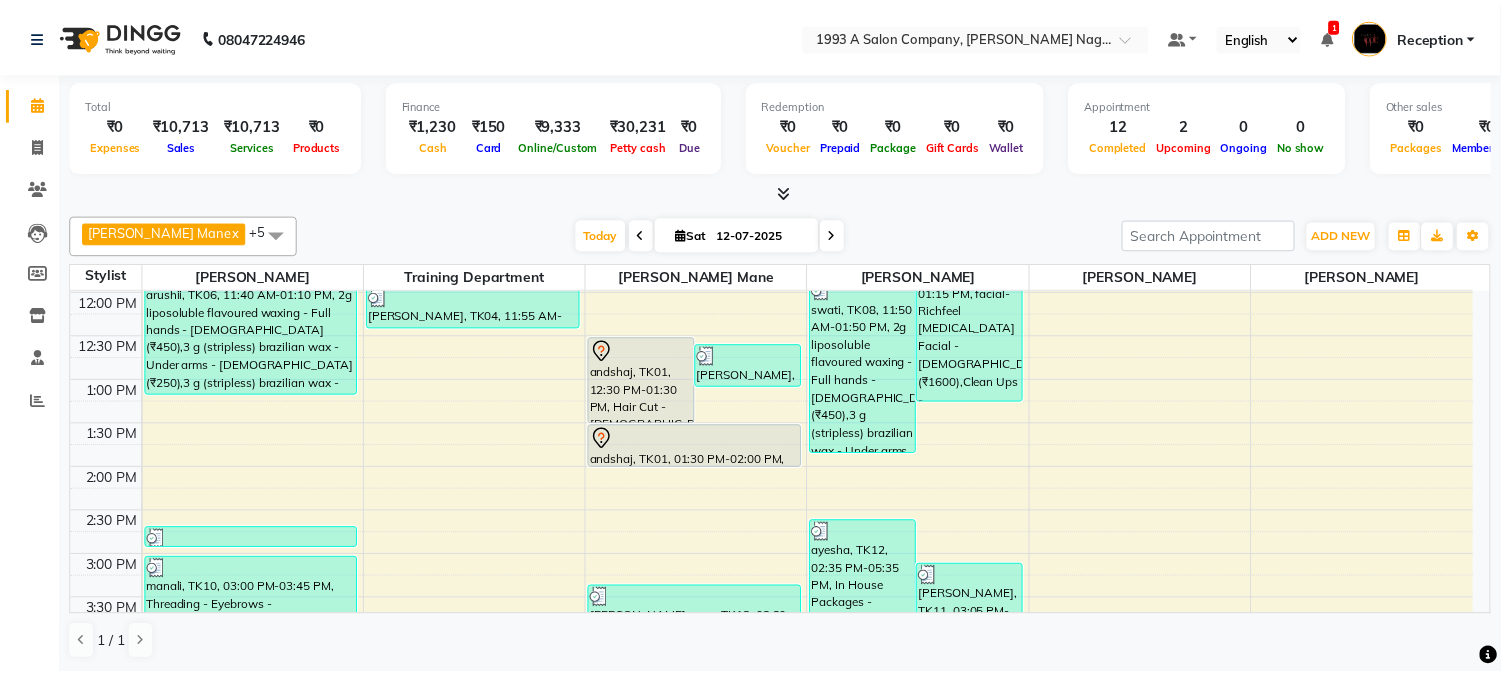 scroll, scrollTop: 222, scrollLeft: 0, axis: vertical 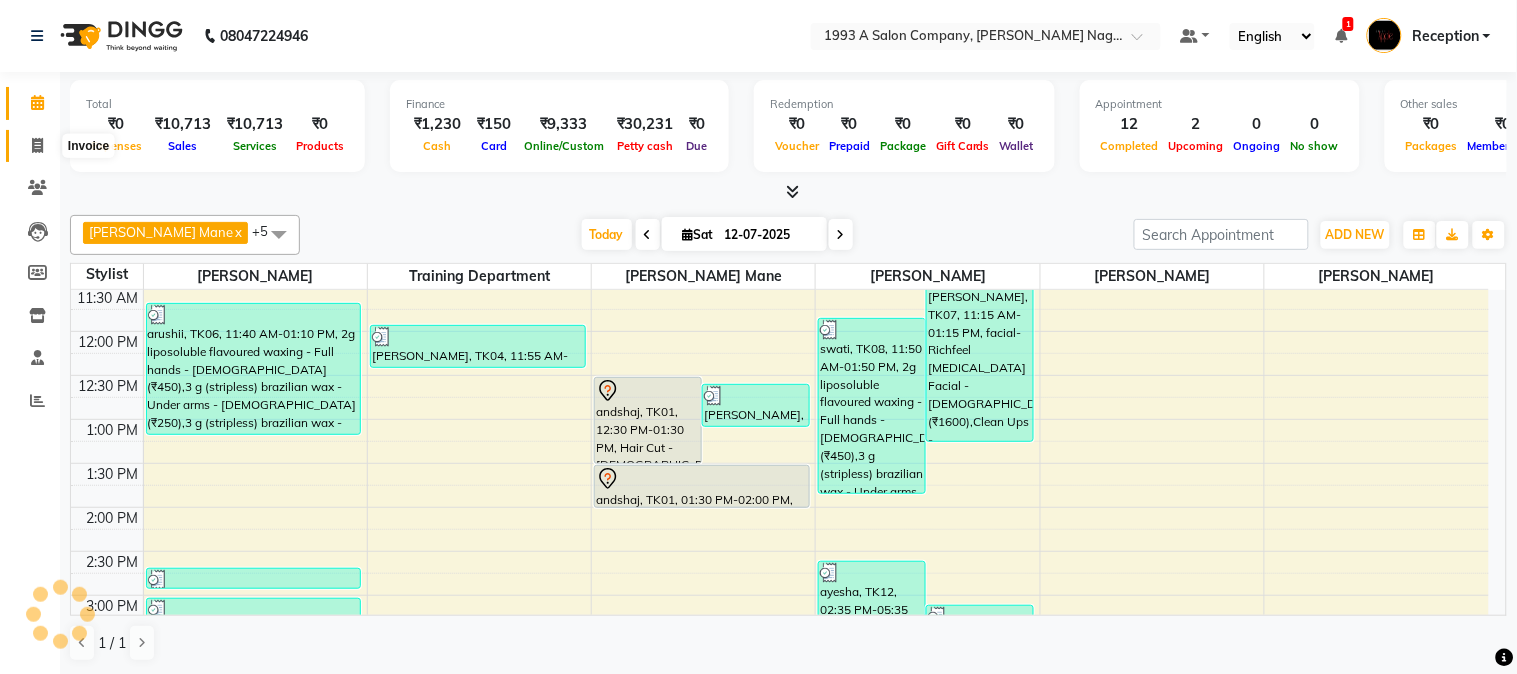 click 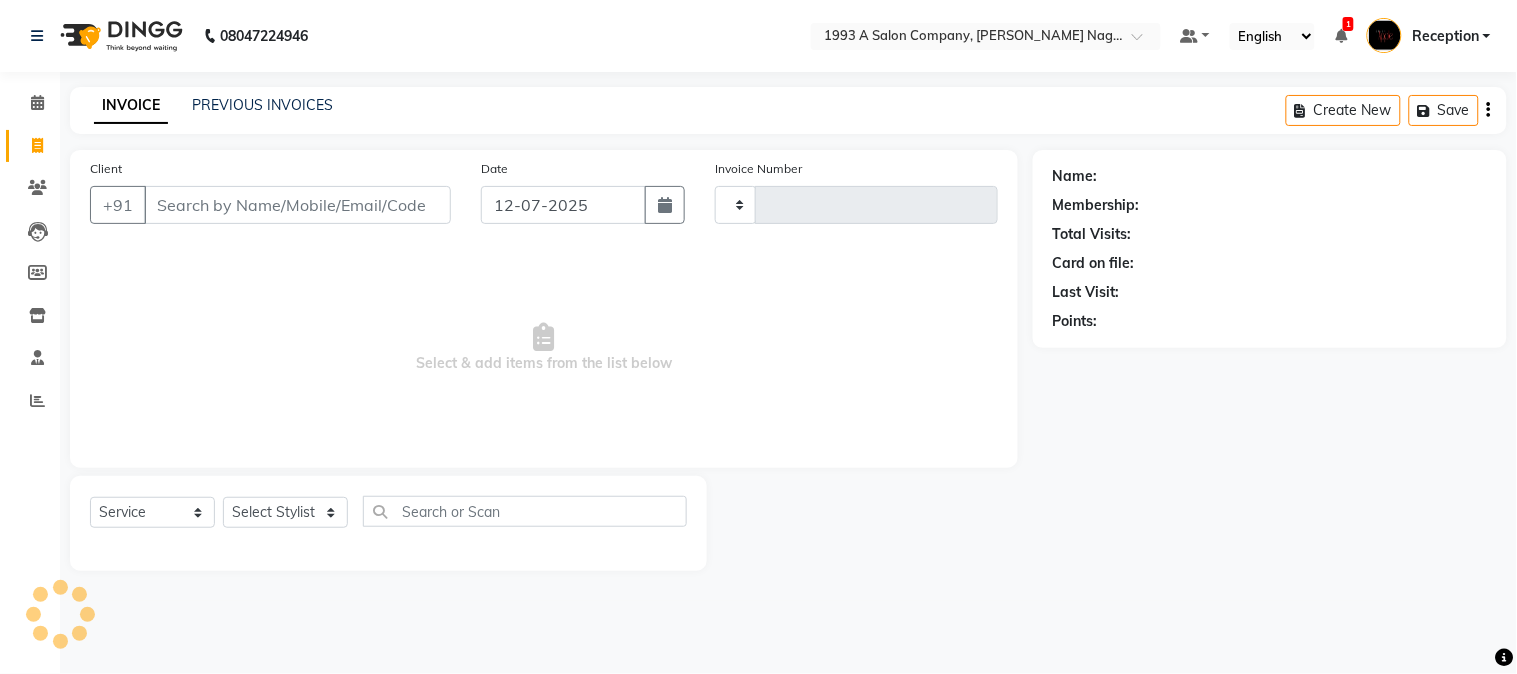type on "1198" 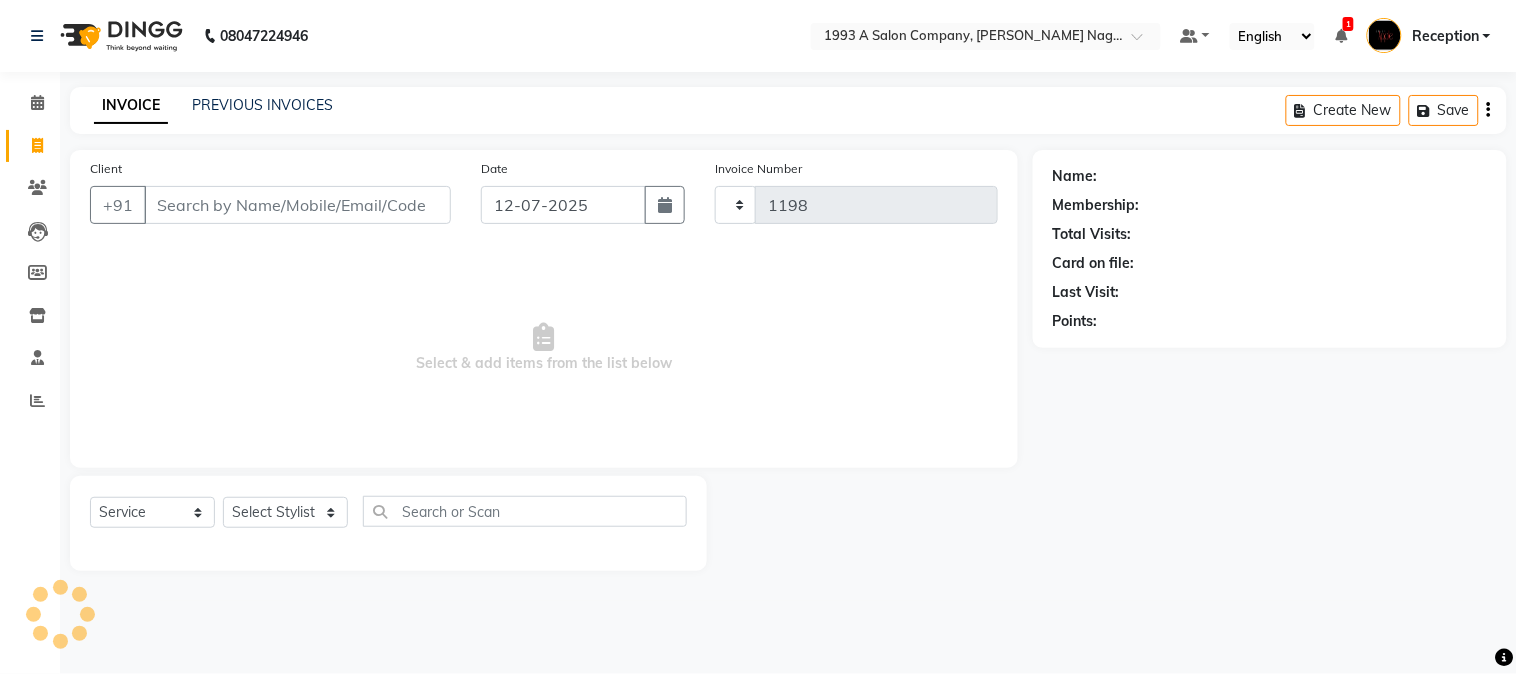 select on "144" 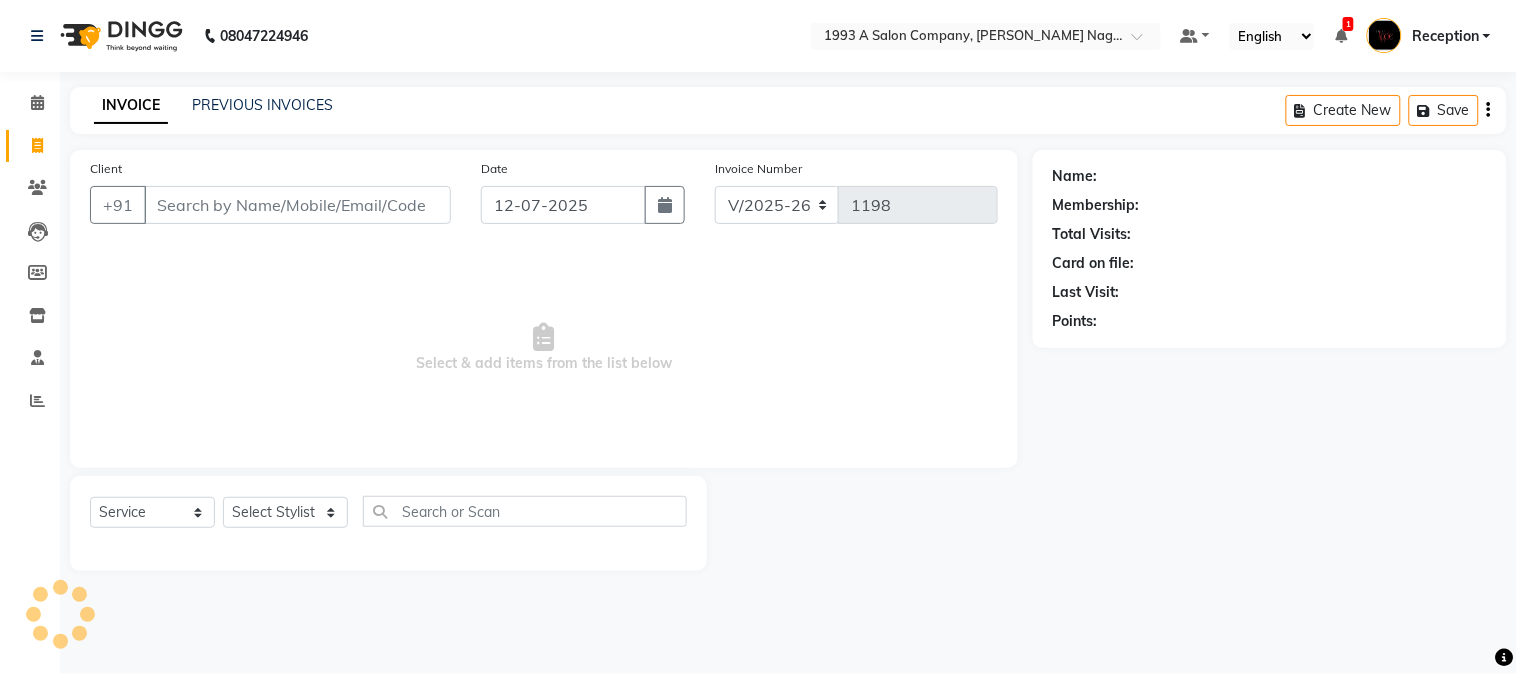 click on "Client" at bounding box center [297, 205] 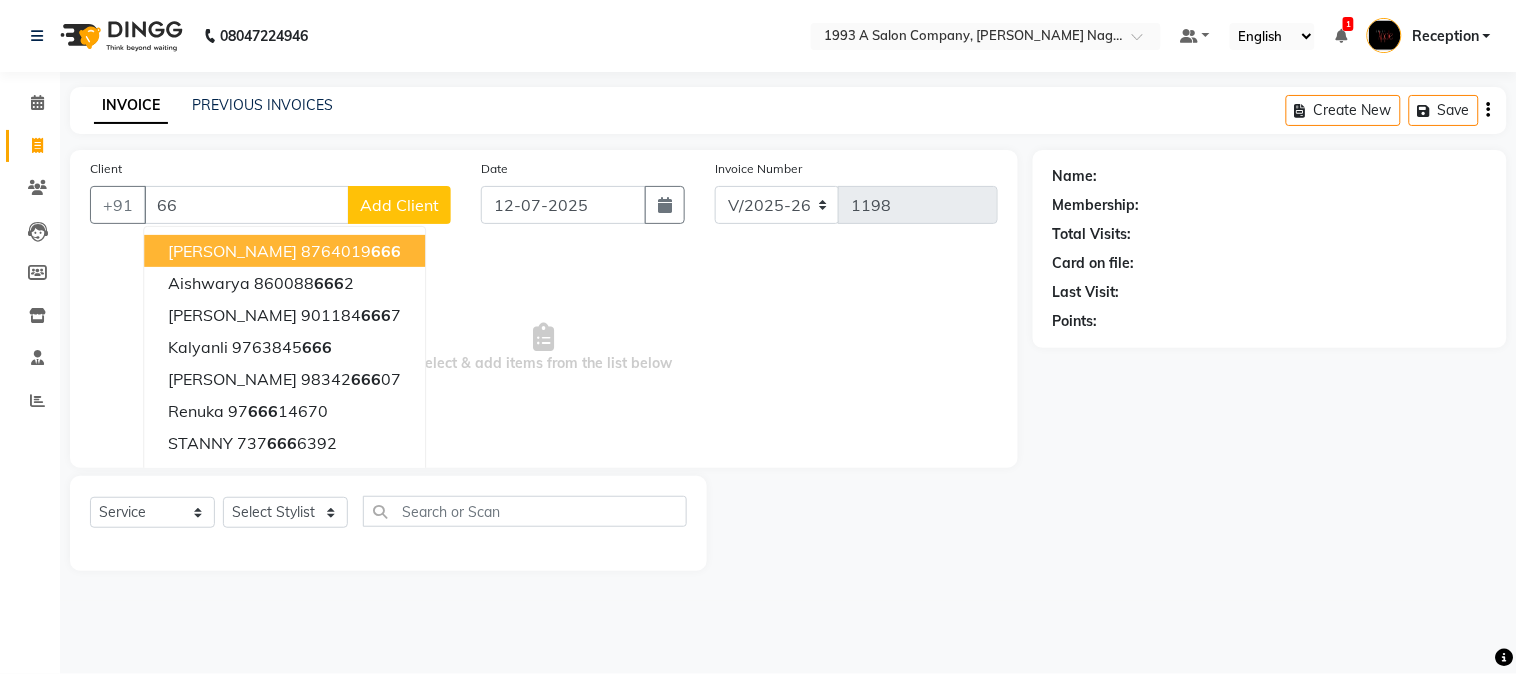 type on "6" 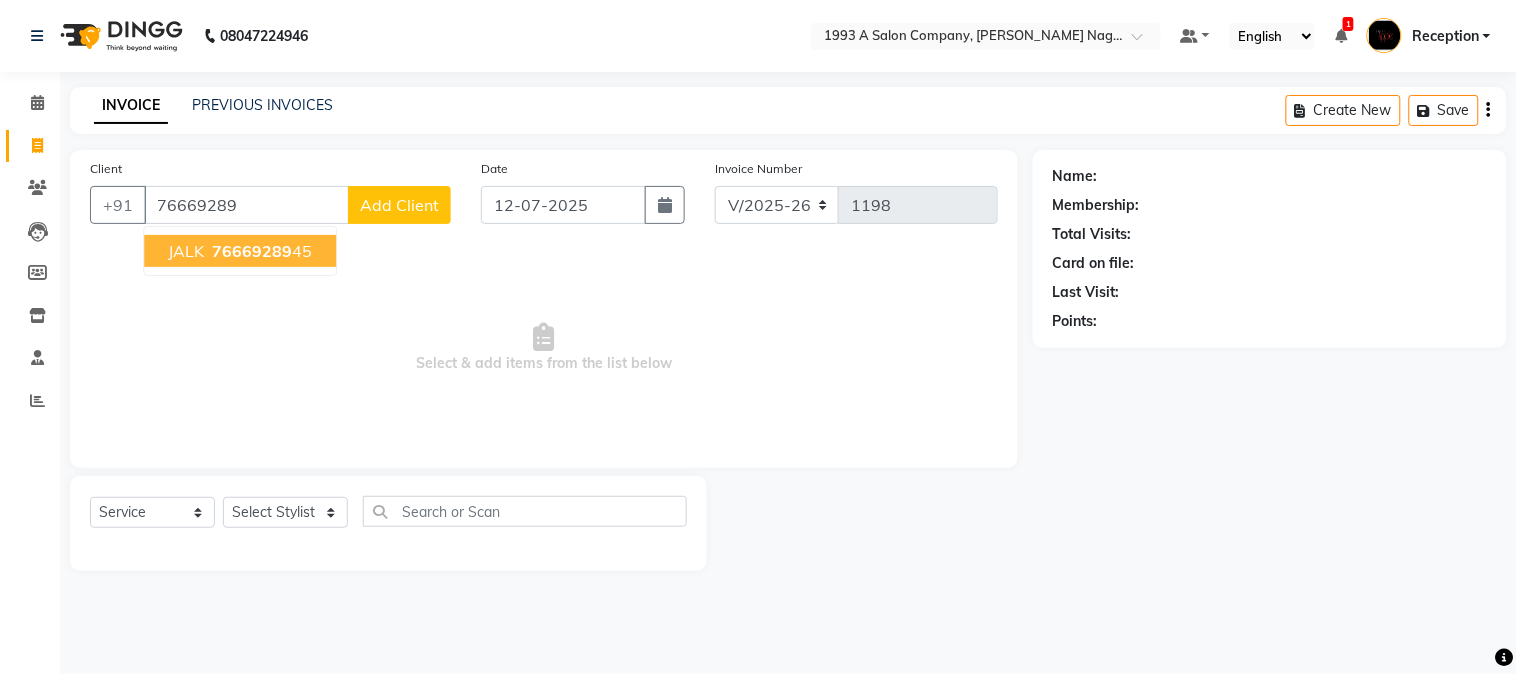 click on "JALK   76669289 45" at bounding box center (240, 251) 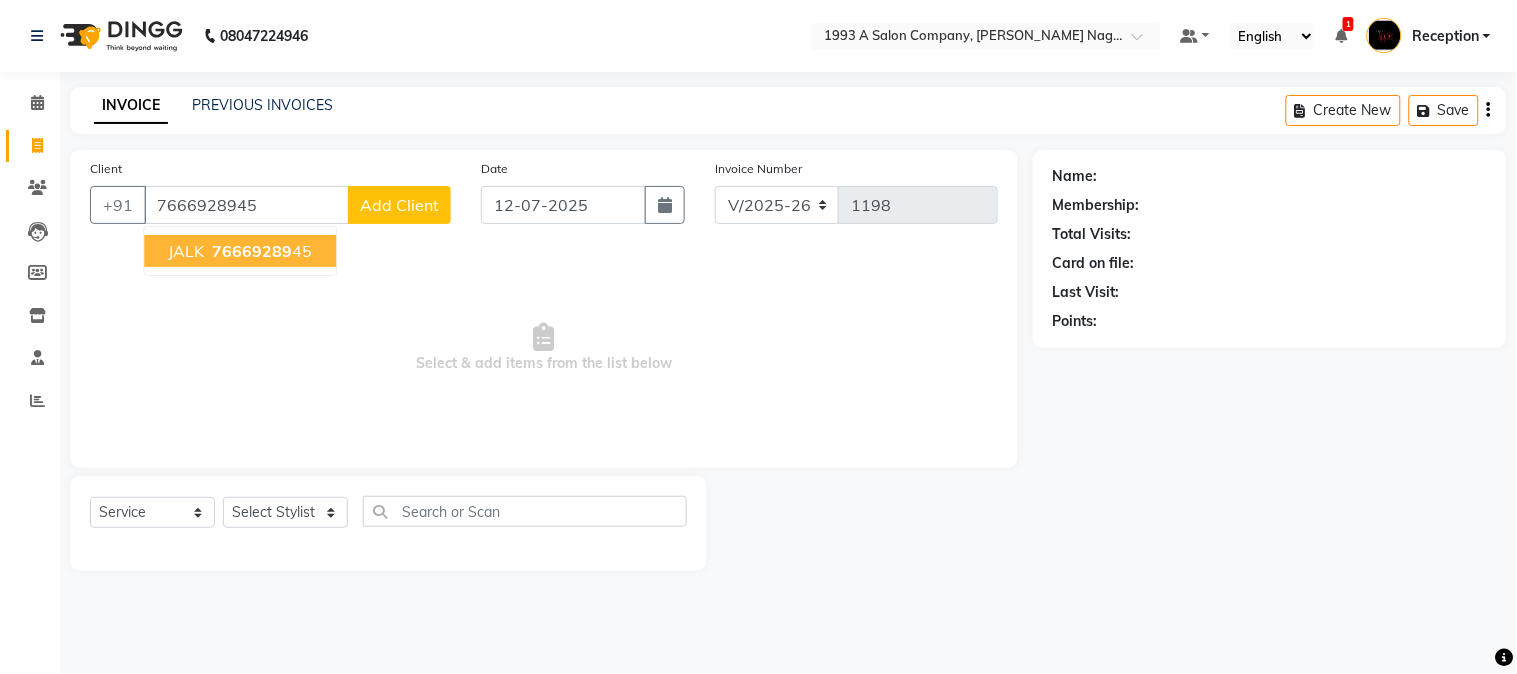 type on "7666928945" 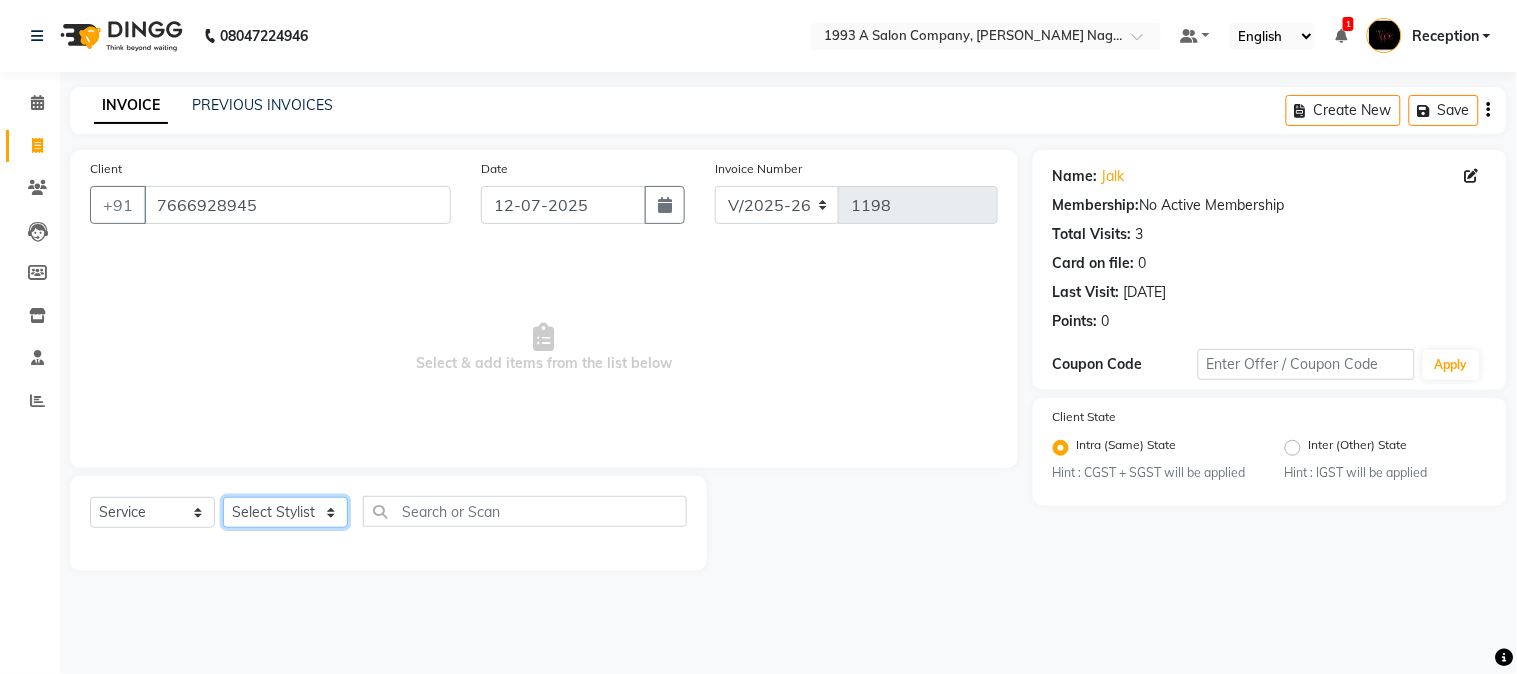 click on "Select Stylist [PERSON_NAME] Mane [PERSON_NAME] [PERSON_NAME]  Reception  [PERSON_NAME] Training Department [PERSON_NAME] [PERSON_NAME] Sir" 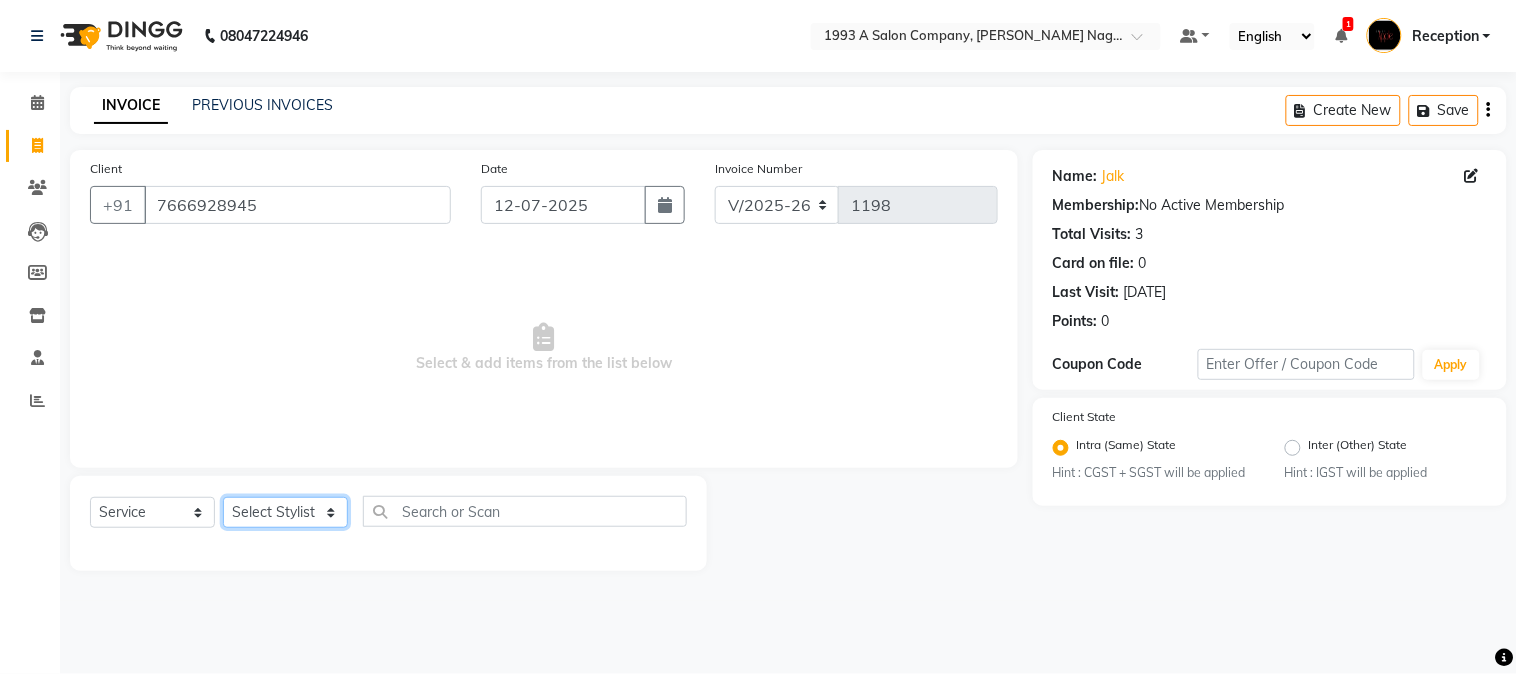 select on "4174" 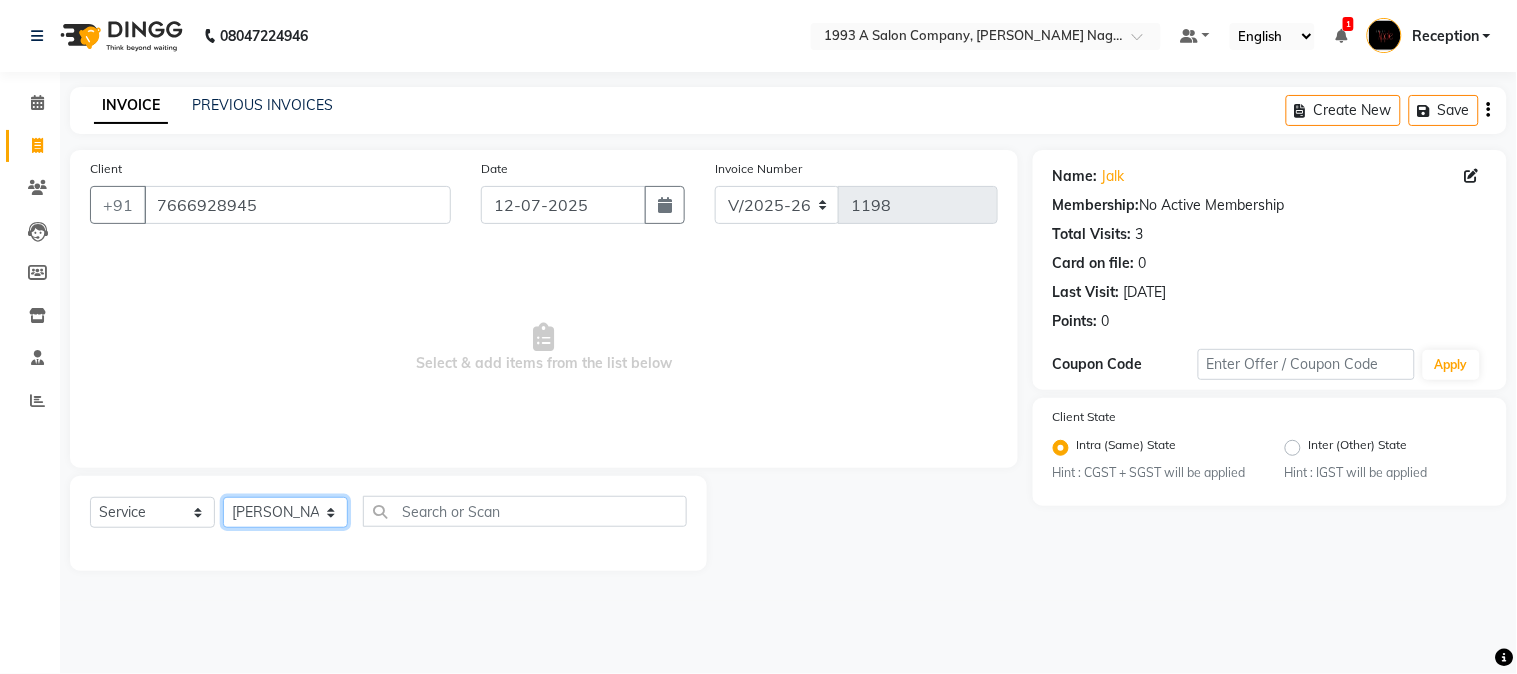 click on "Select Stylist [PERSON_NAME] Mane [PERSON_NAME] [PERSON_NAME]  Reception  [PERSON_NAME] Training Department [PERSON_NAME] [PERSON_NAME] Sir" 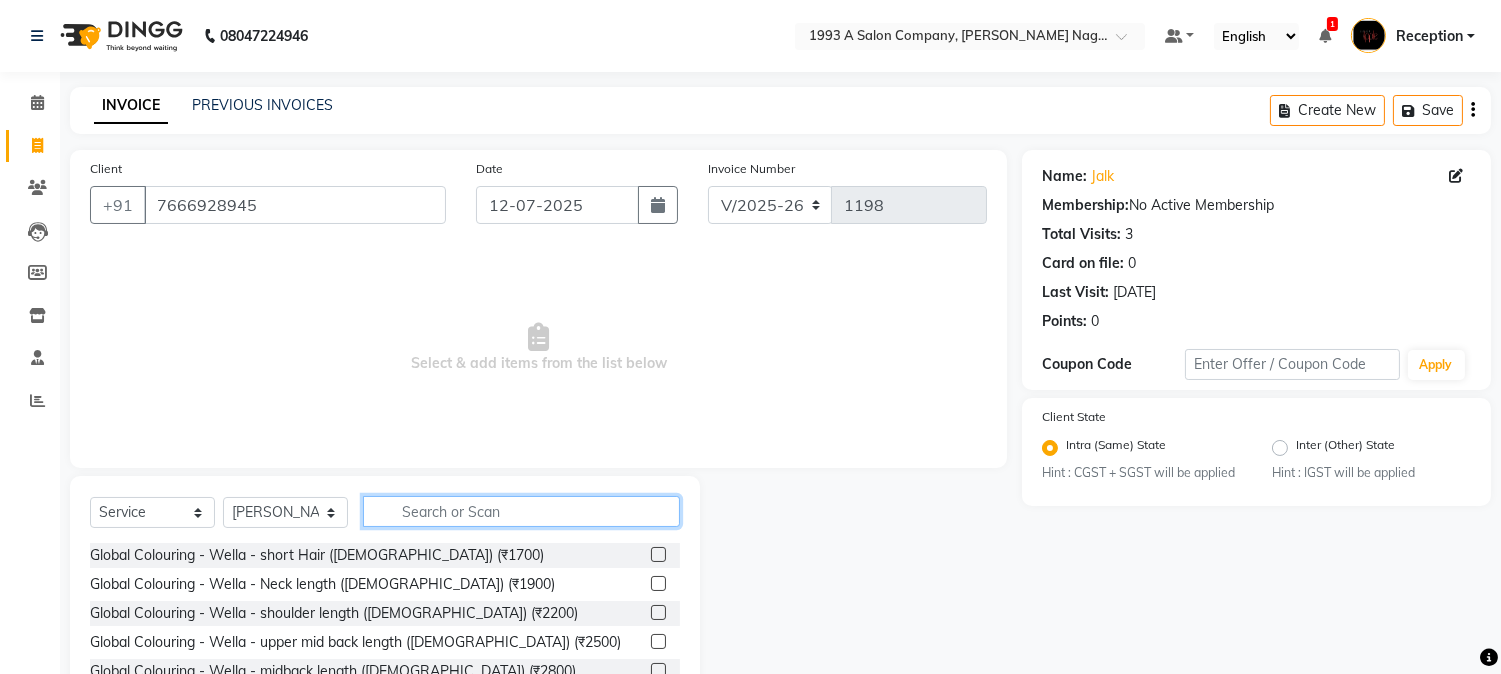 click 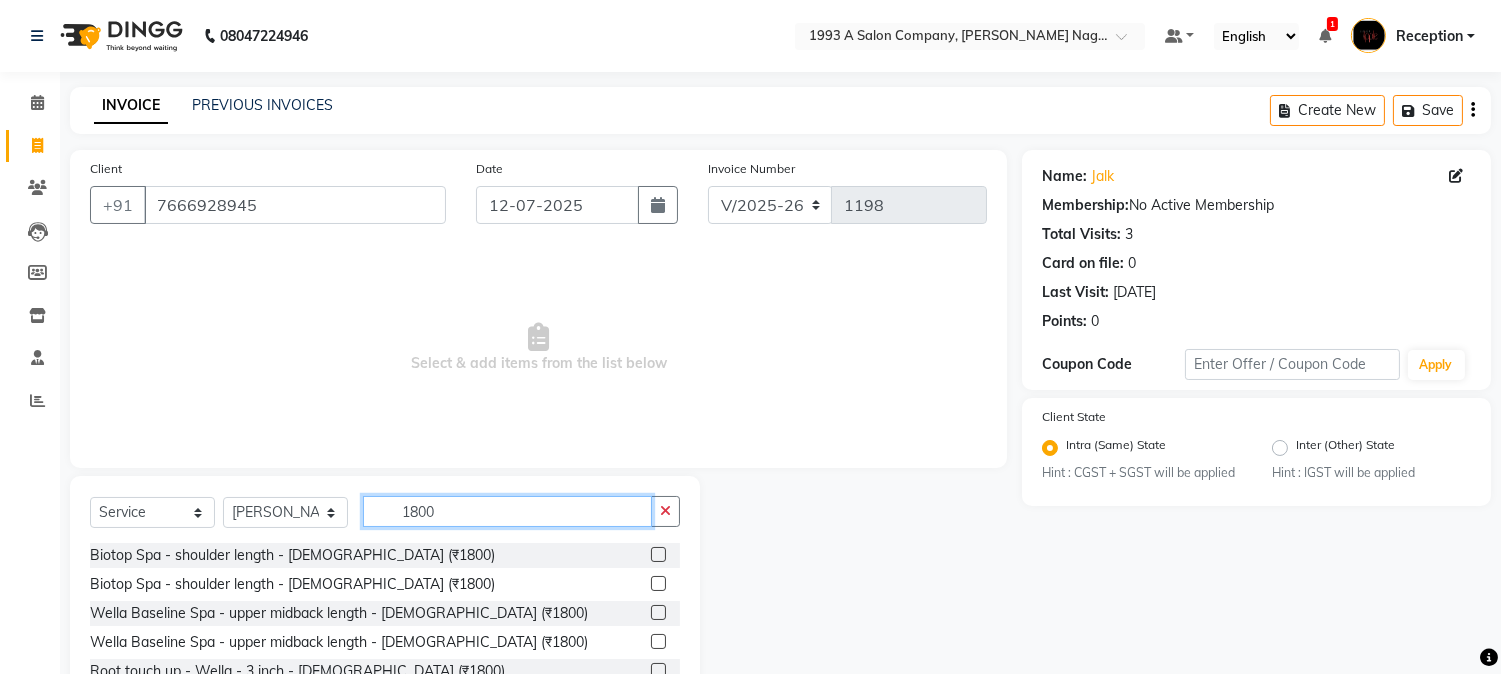 scroll, scrollTop: 111, scrollLeft: 0, axis: vertical 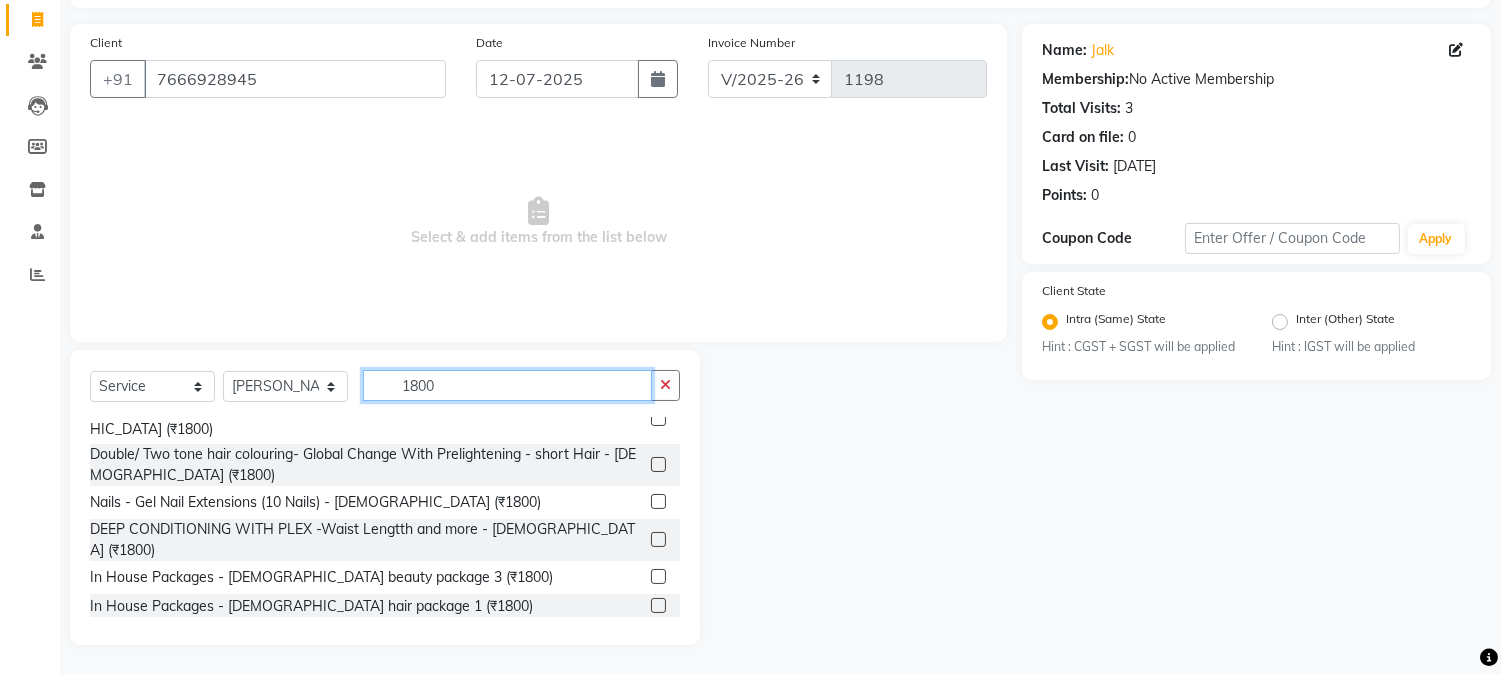 type on "1800" 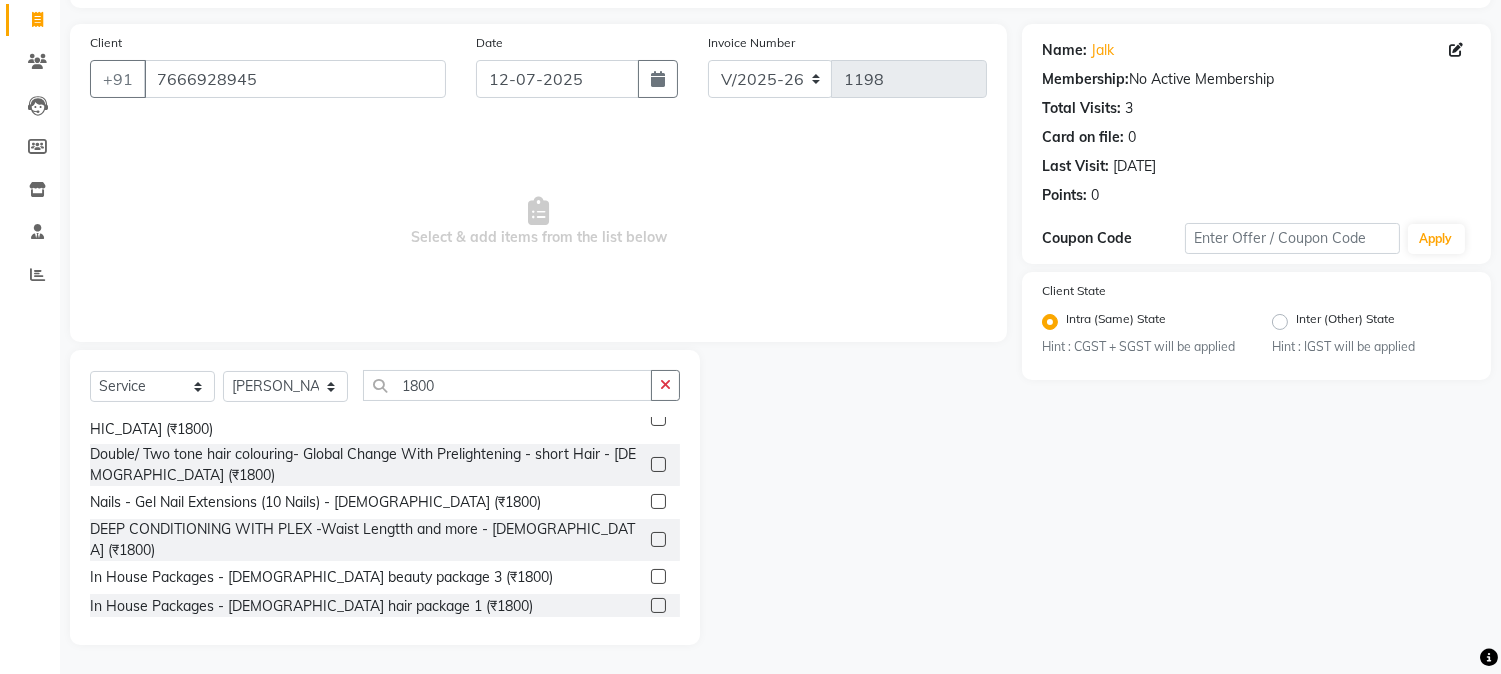 click 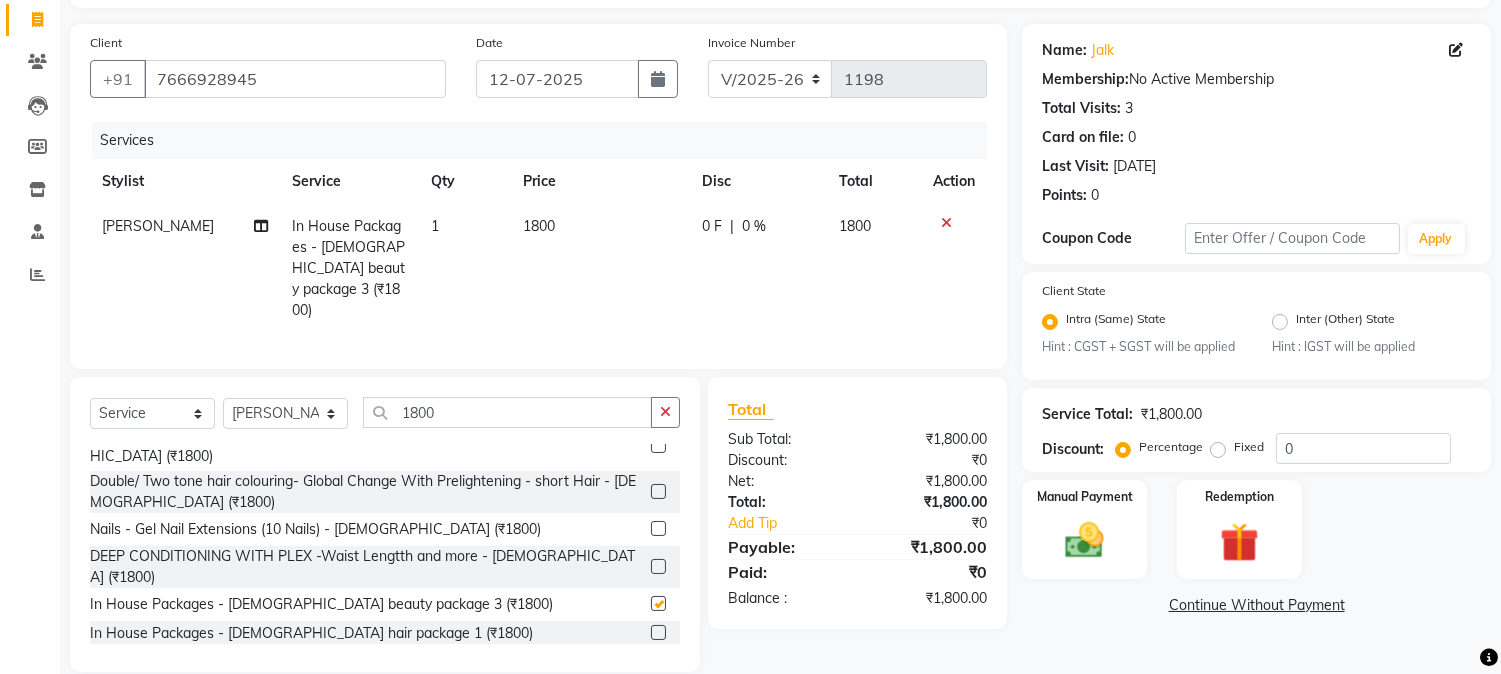 checkbox on "false" 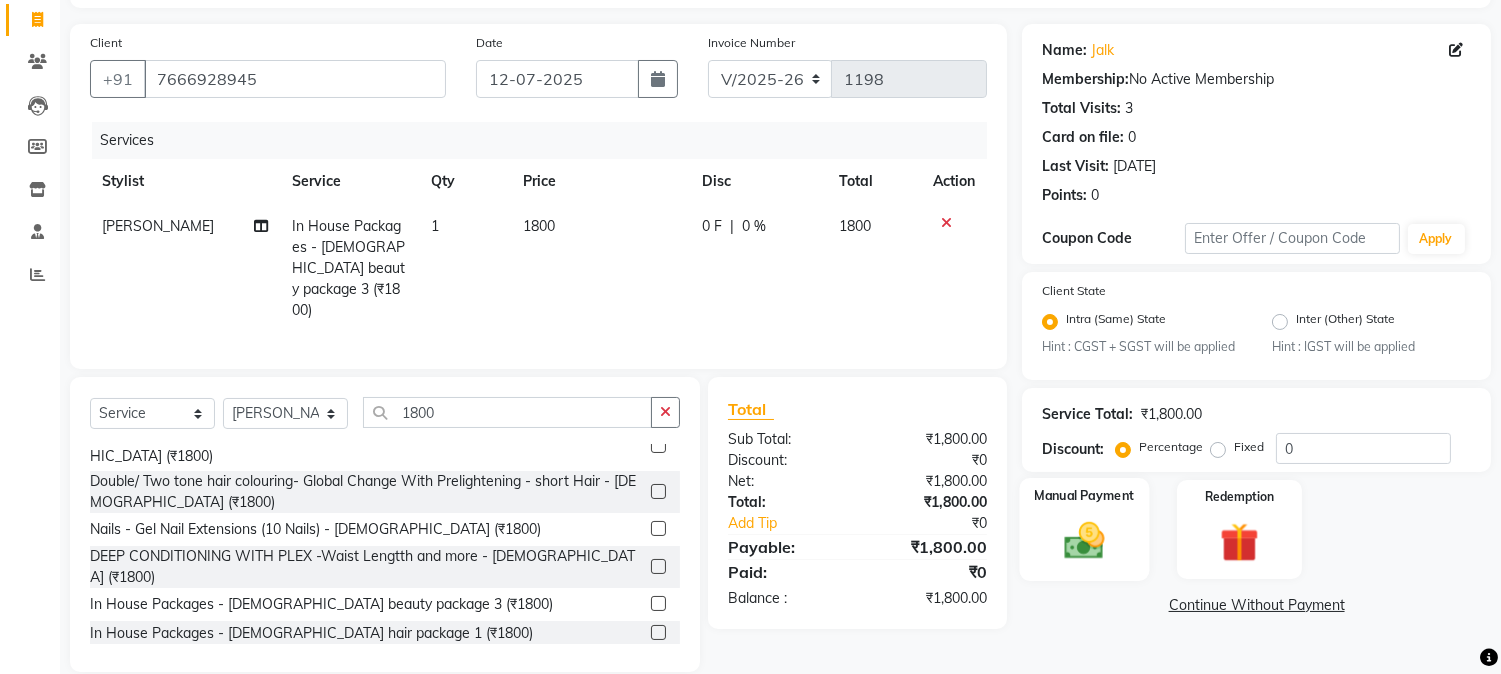 click on "Manual Payment" 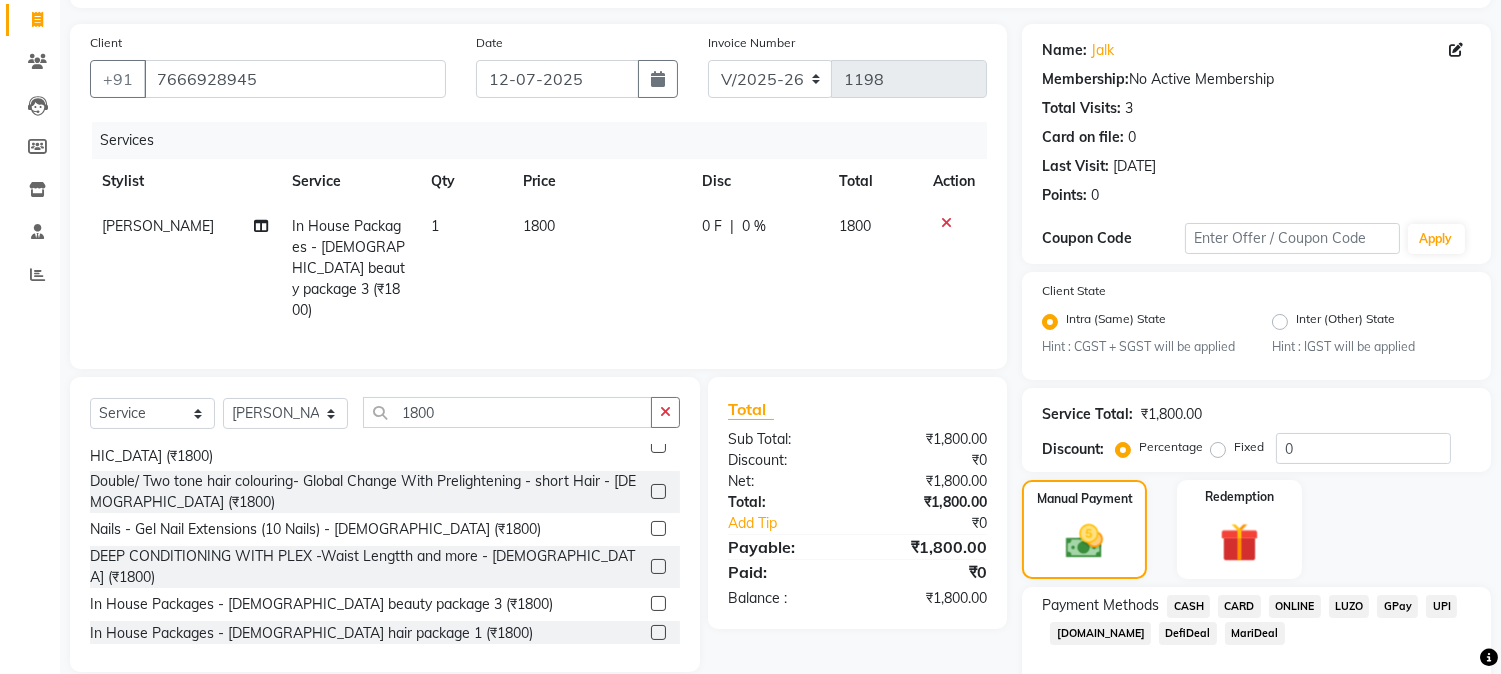 click on "CASH" 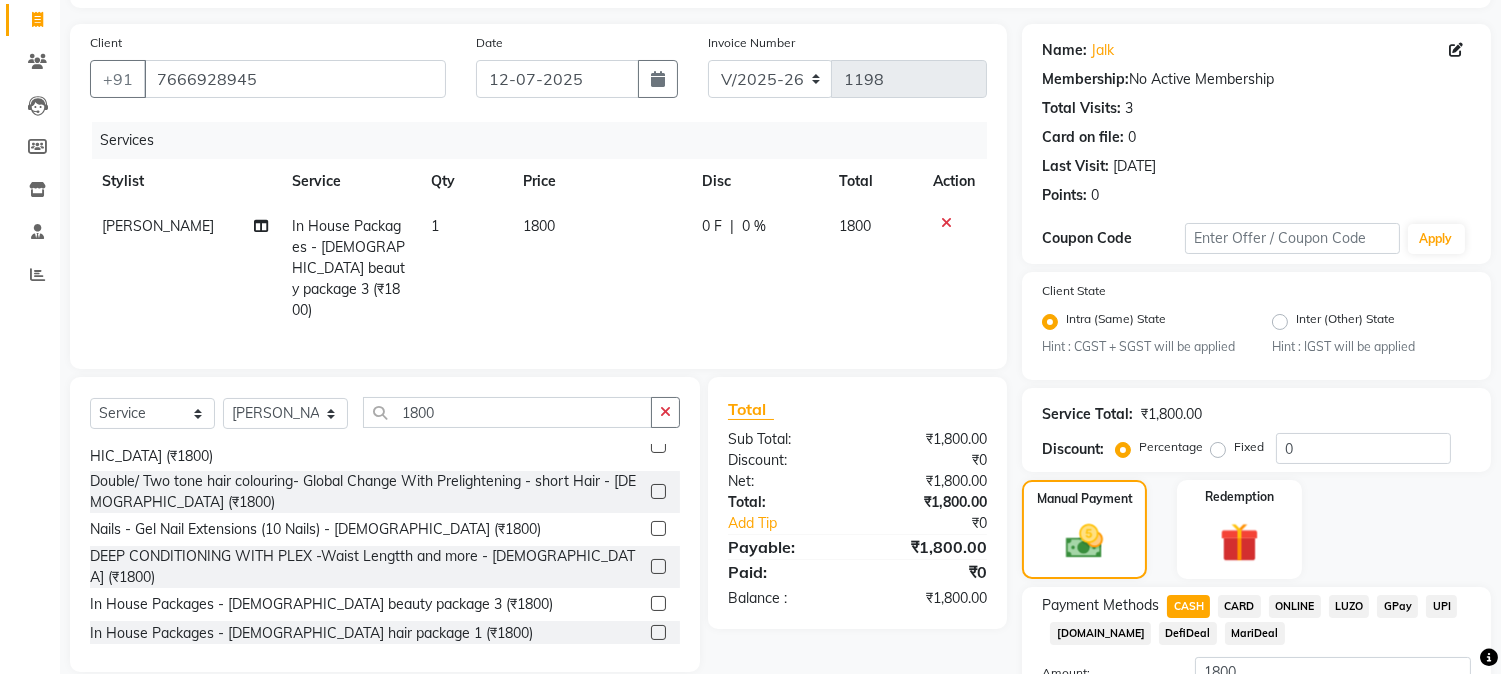scroll, scrollTop: 286, scrollLeft: 0, axis: vertical 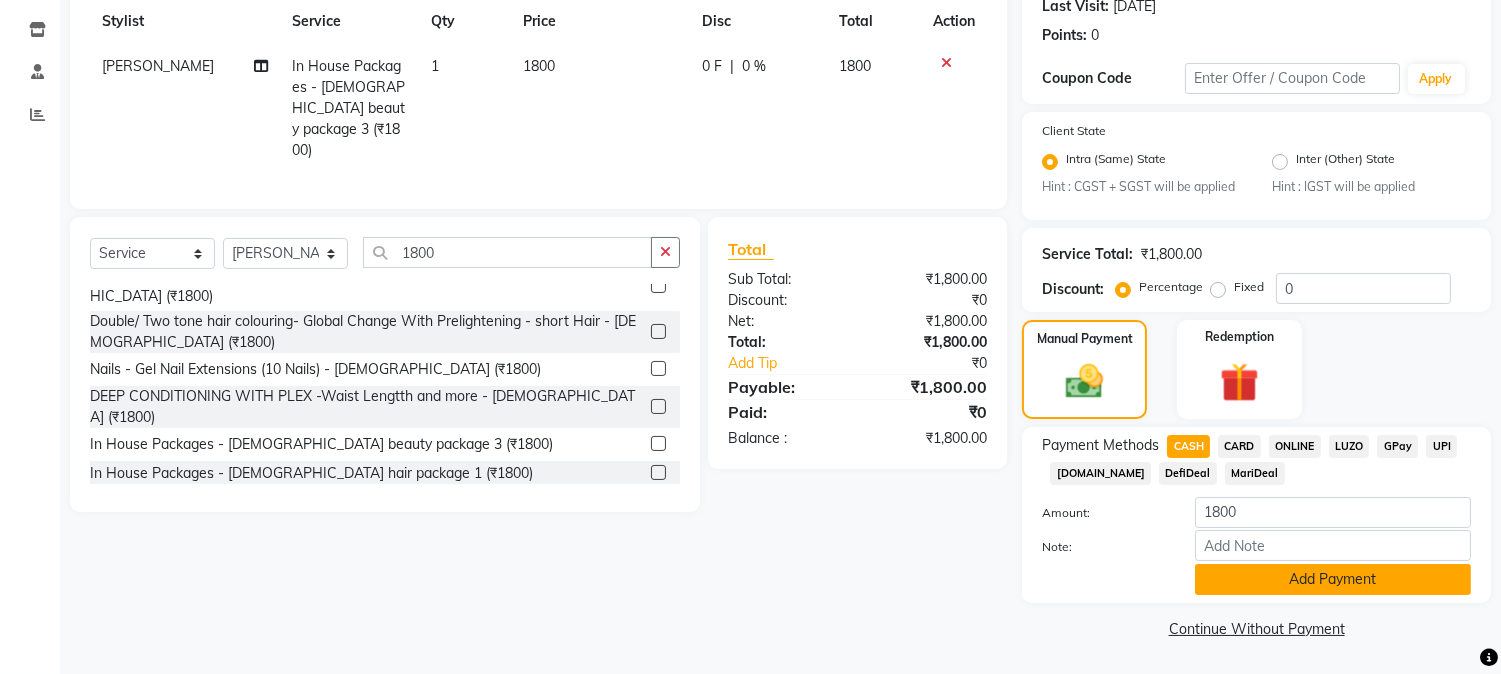 click on "Add Payment" 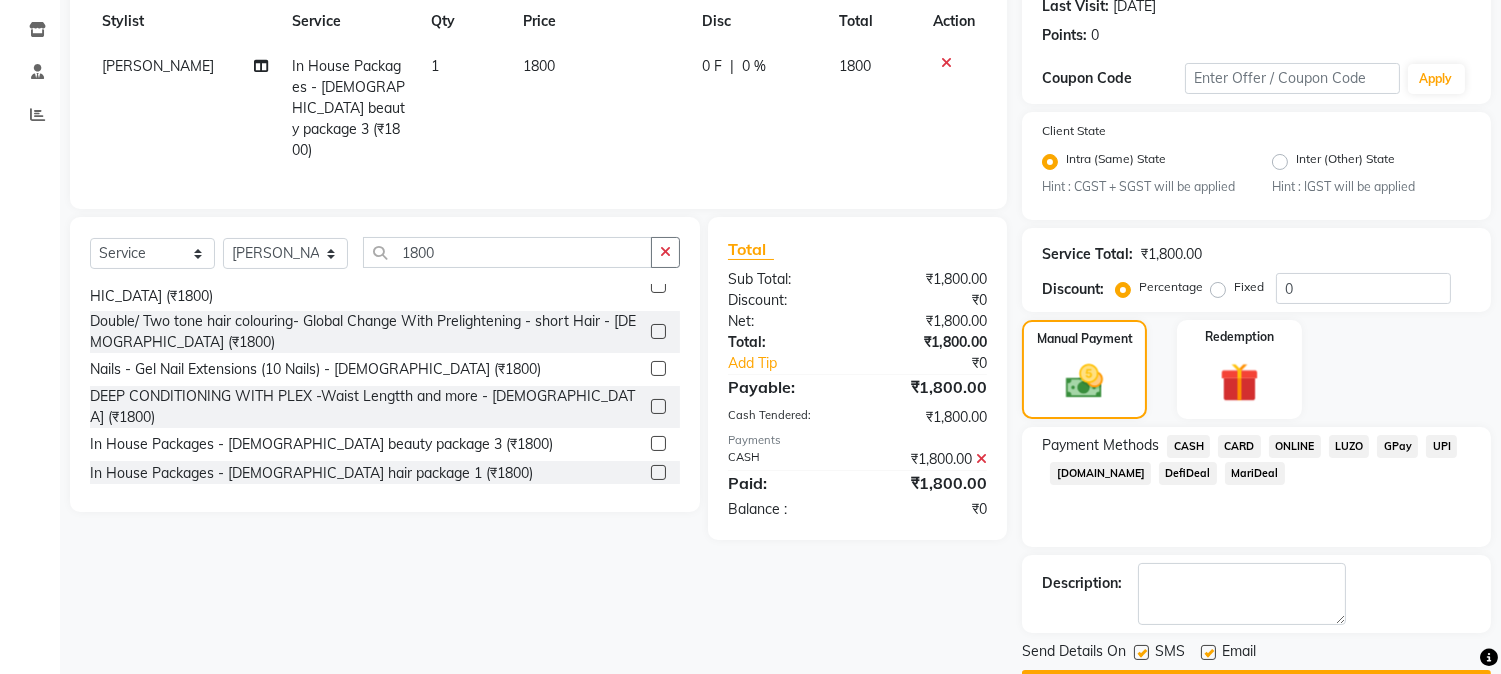 scroll, scrollTop: 343, scrollLeft: 0, axis: vertical 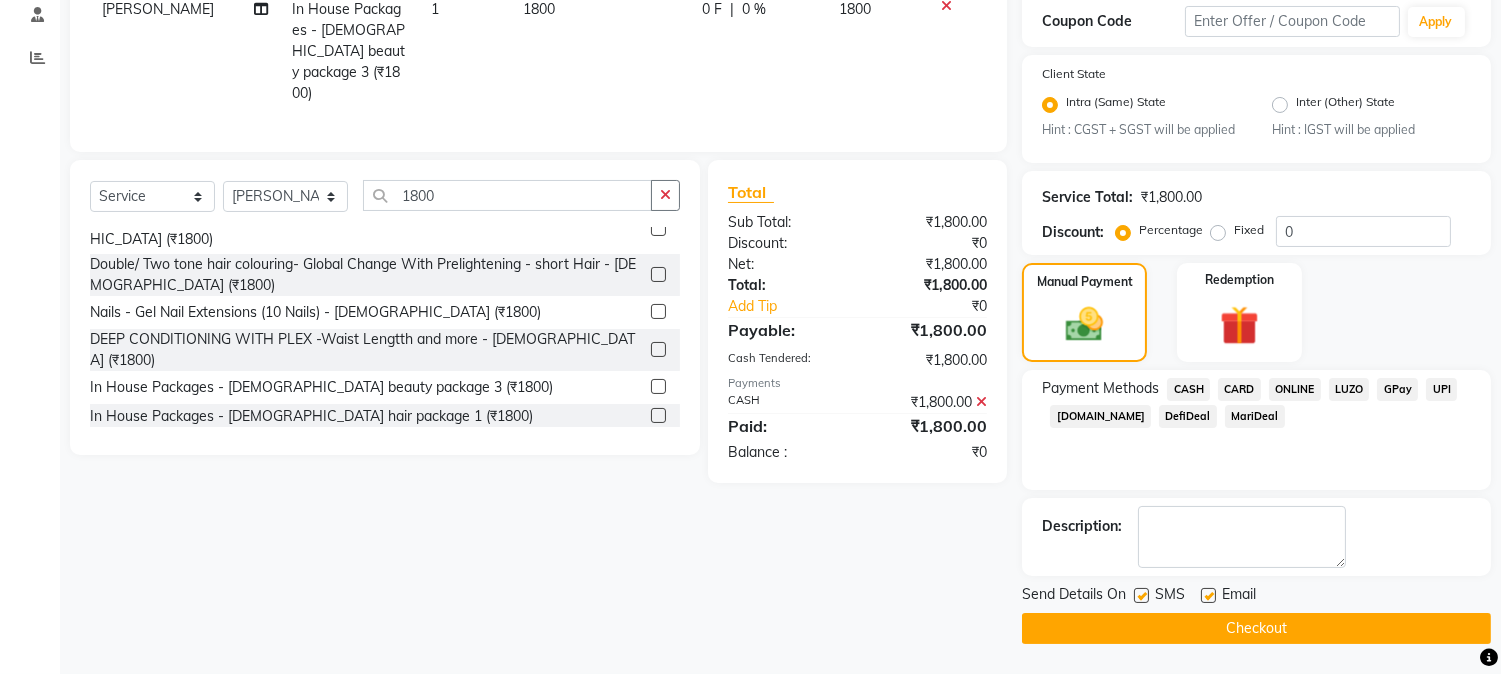 click on "Checkout" 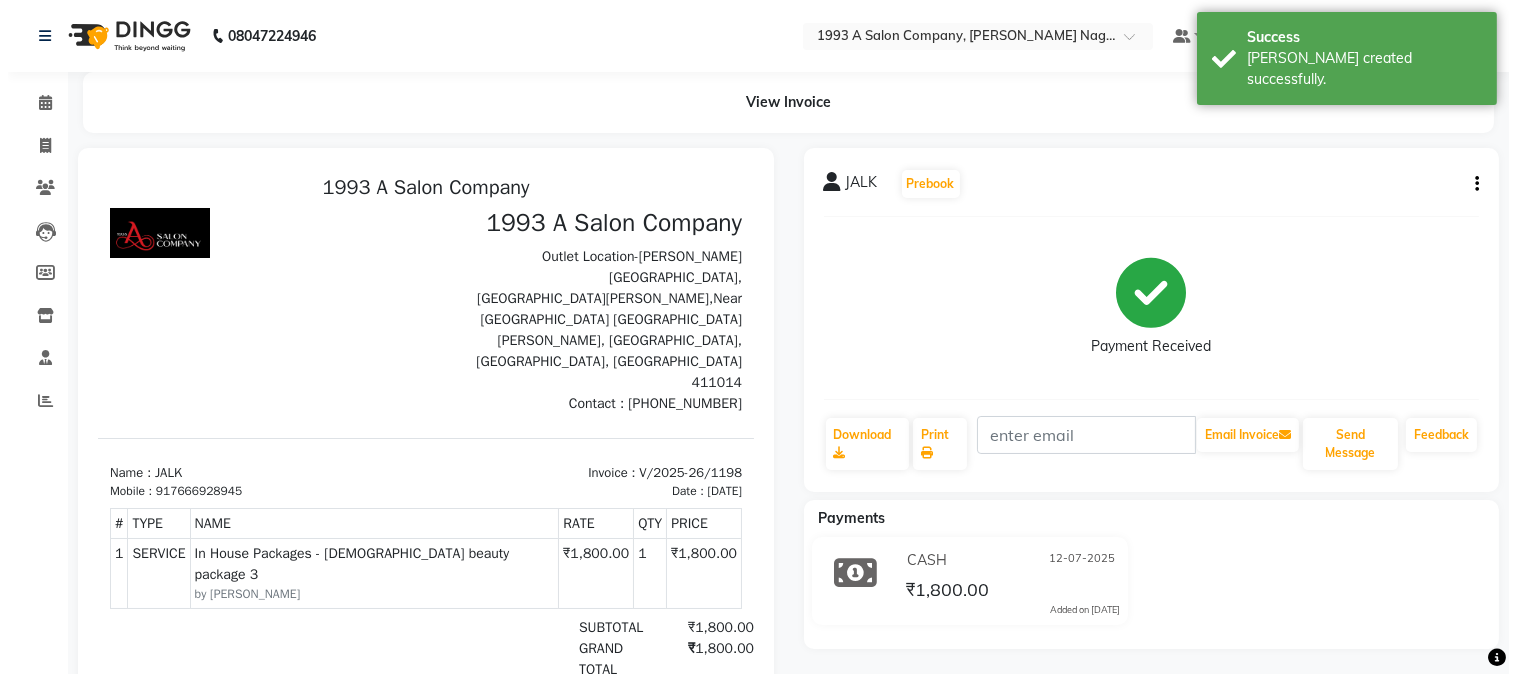 scroll, scrollTop: 0, scrollLeft: 0, axis: both 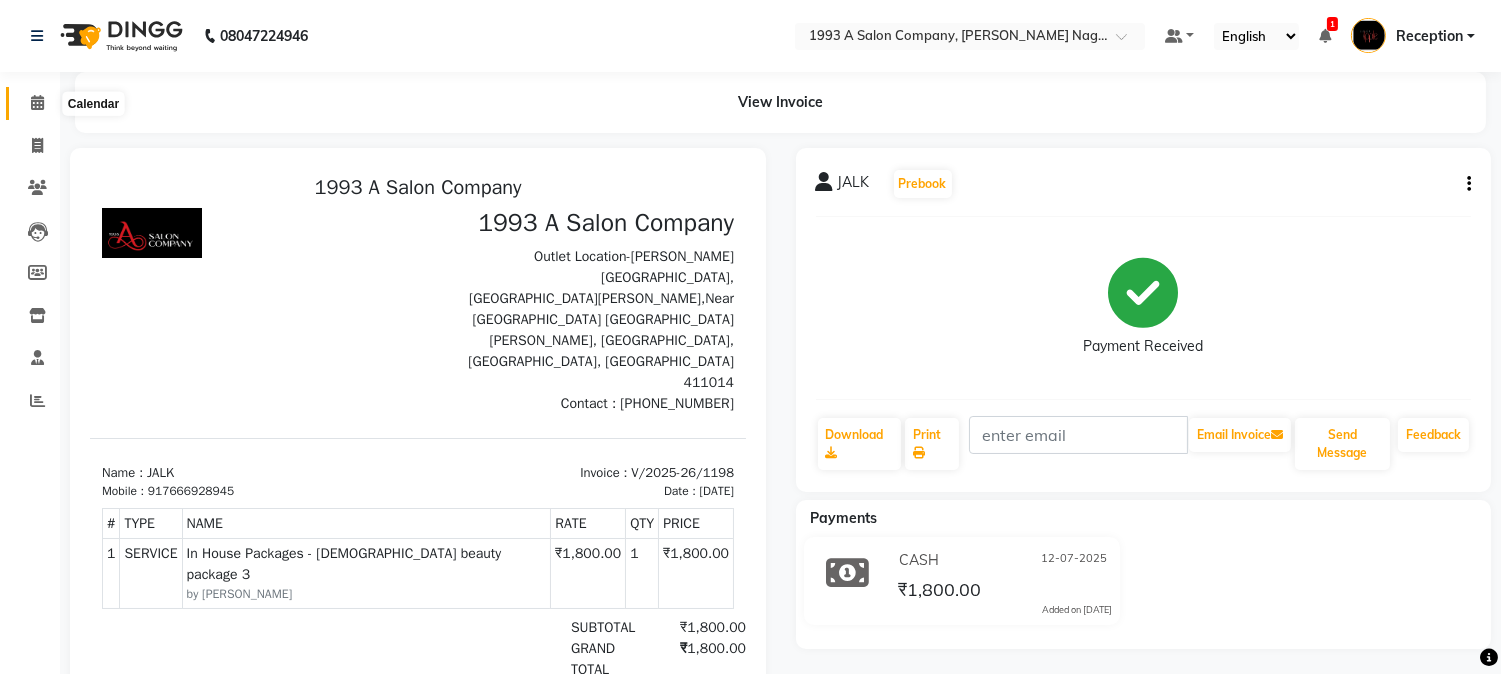 click 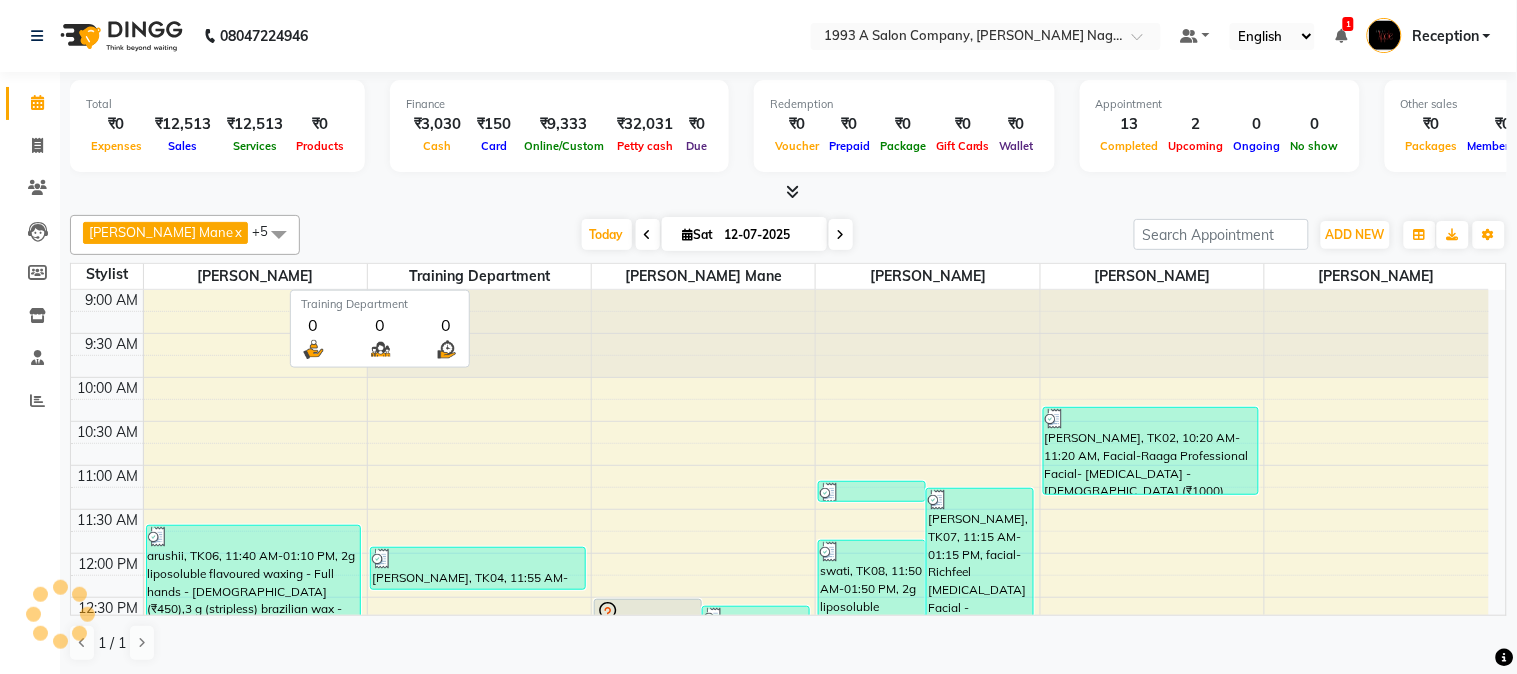 scroll, scrollTop: 0, scrollLeft: 0, axis: both 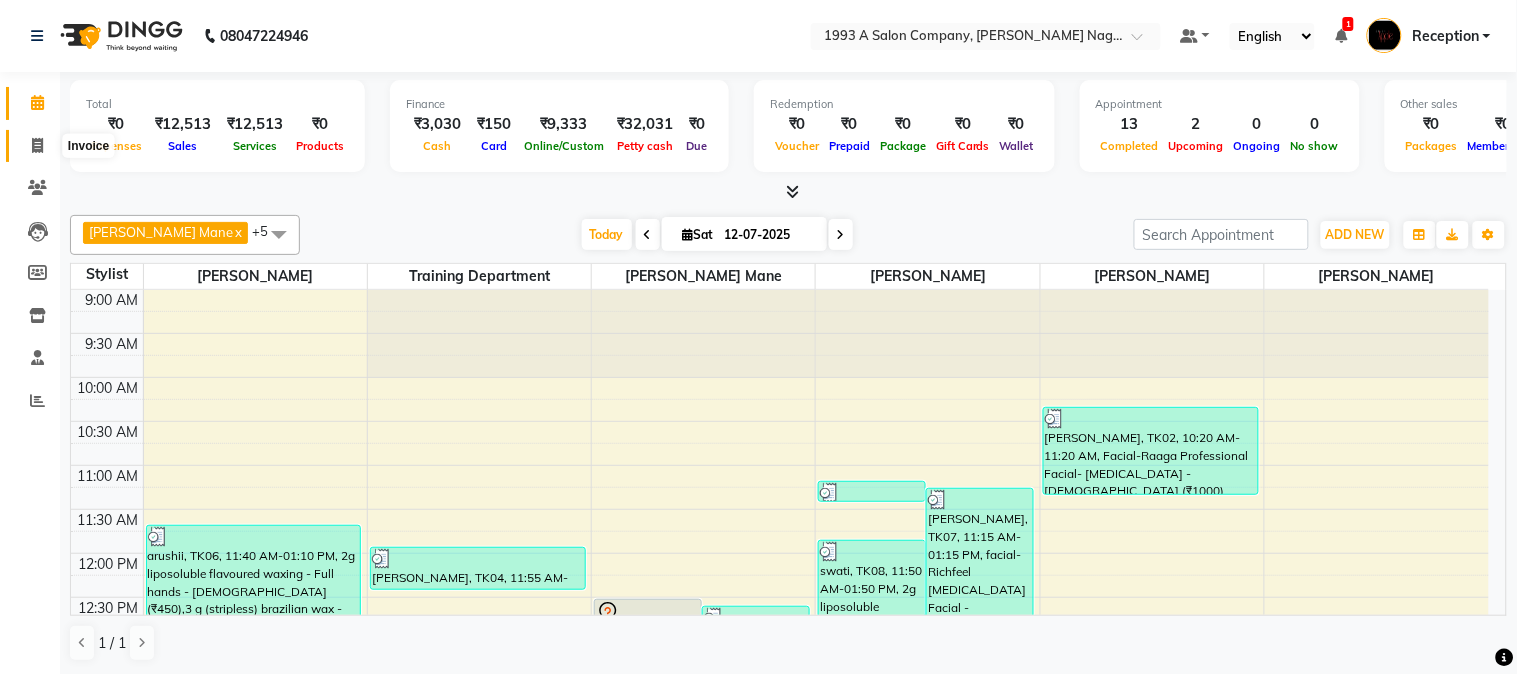click 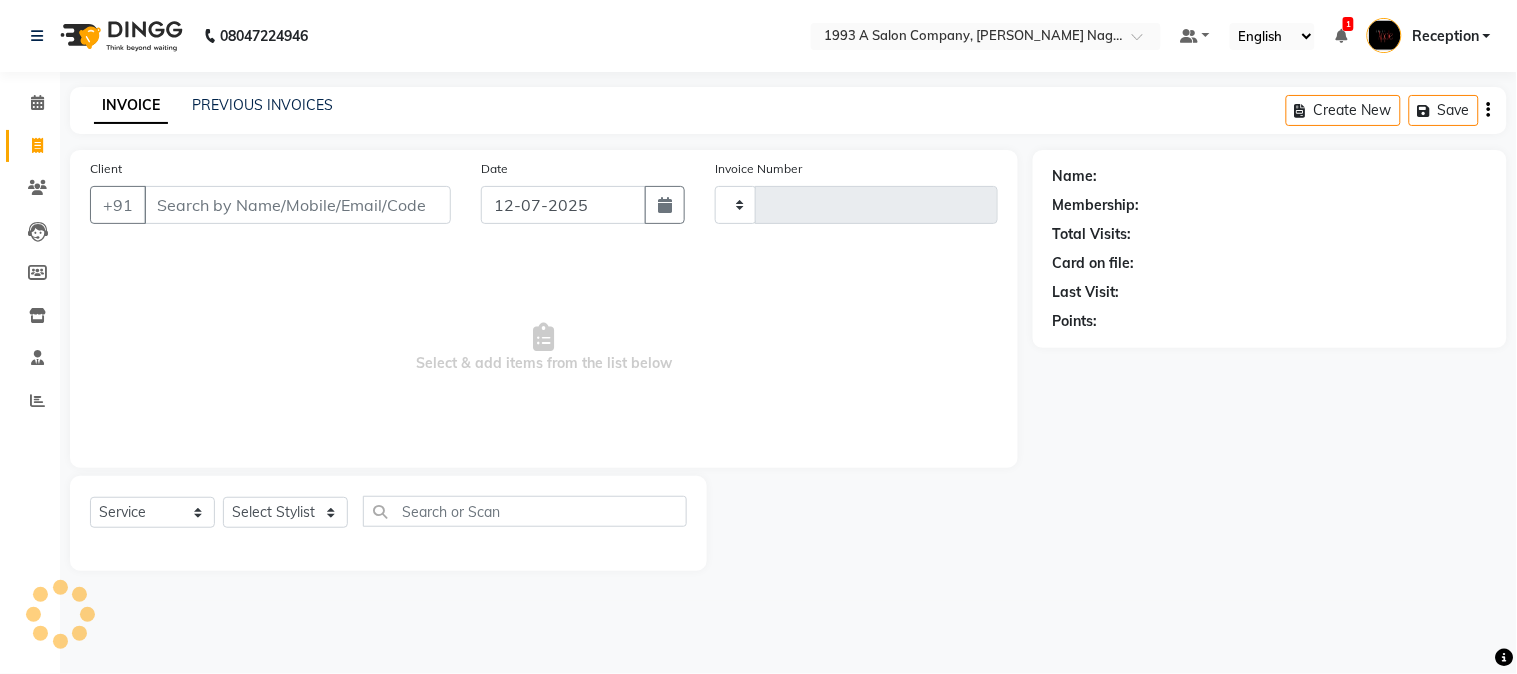 type on "1199" 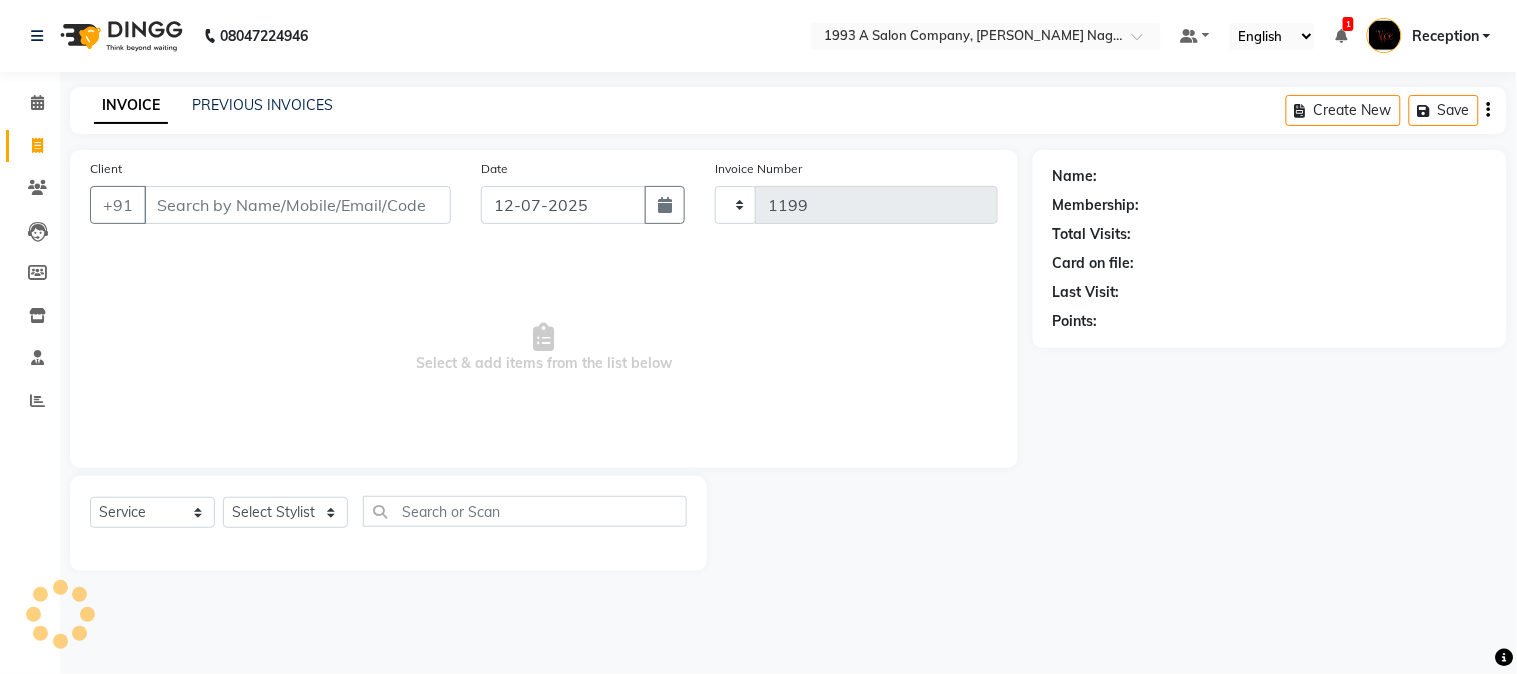 select on "144" 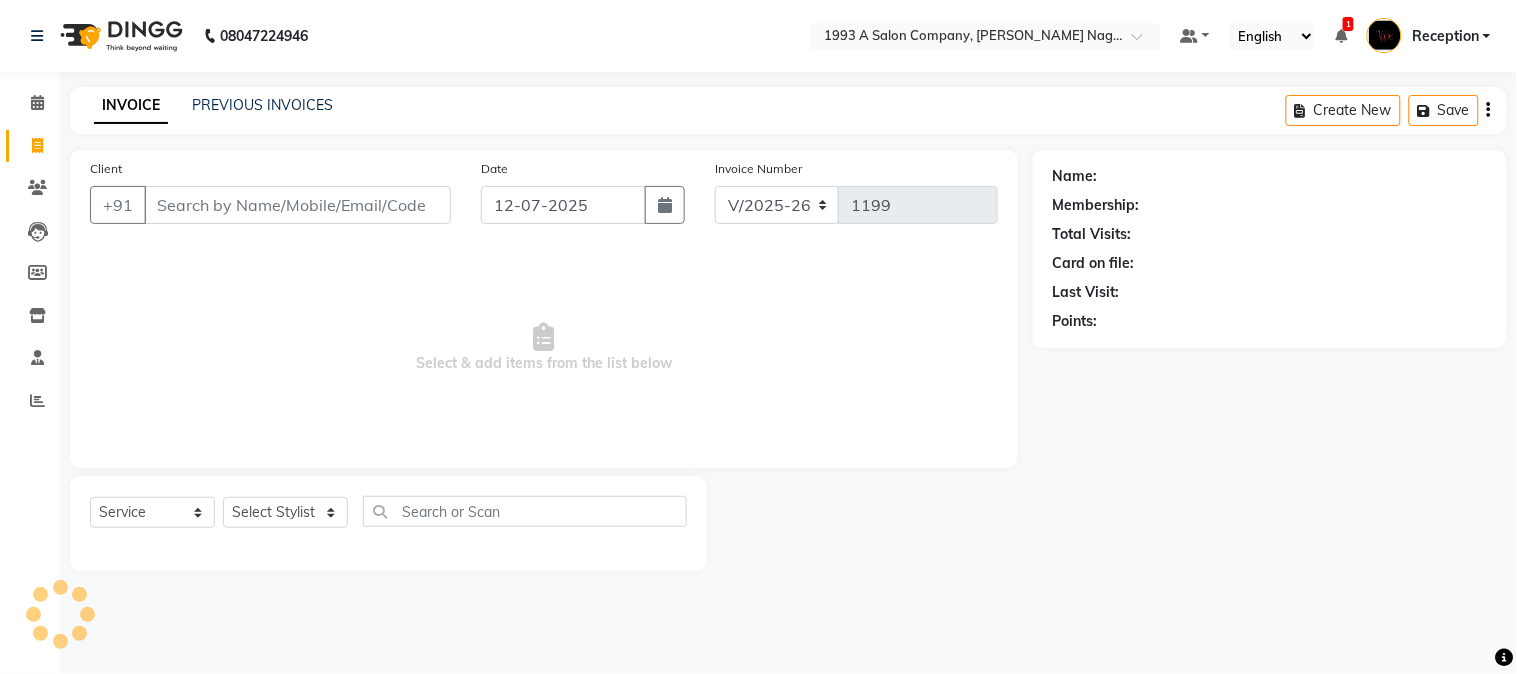 click on "Client" at bounding box center [297, 205] 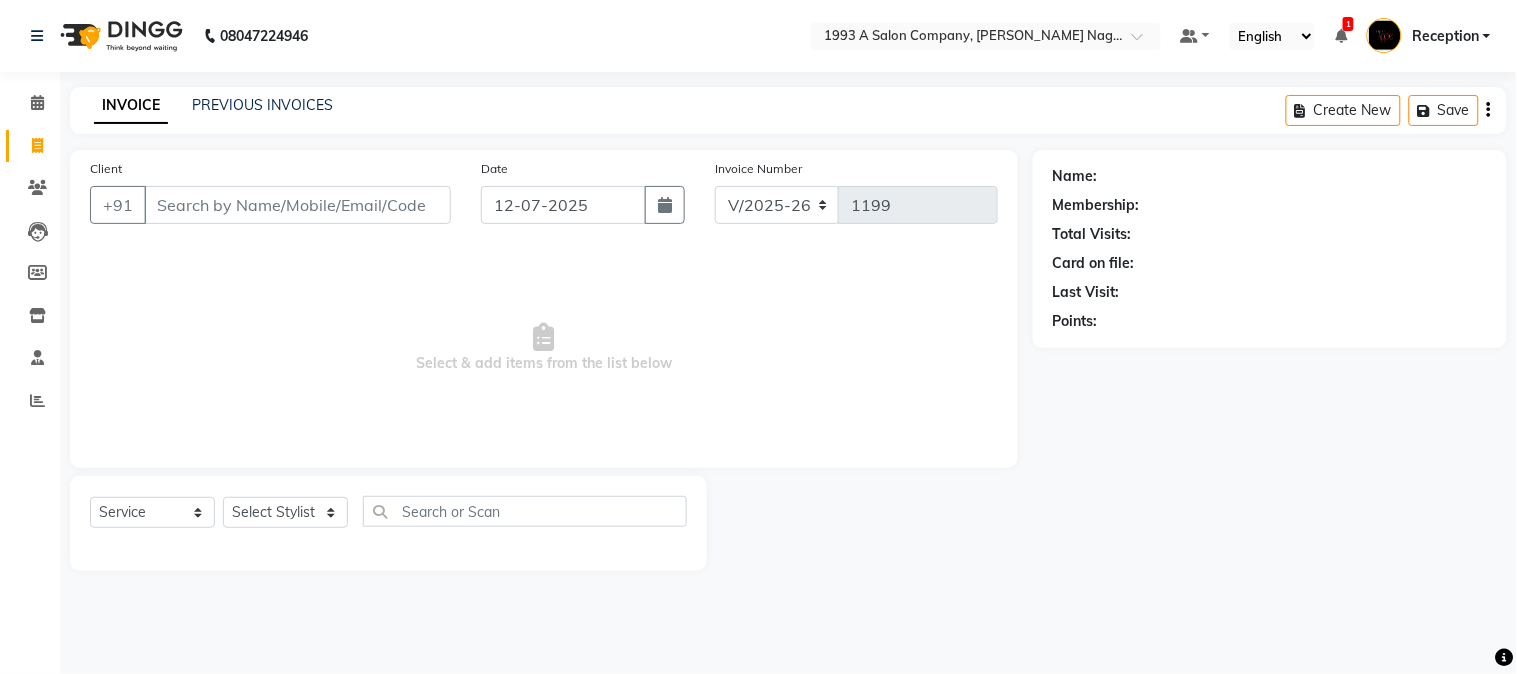 click on "Client" at bounding box center (297, 205) 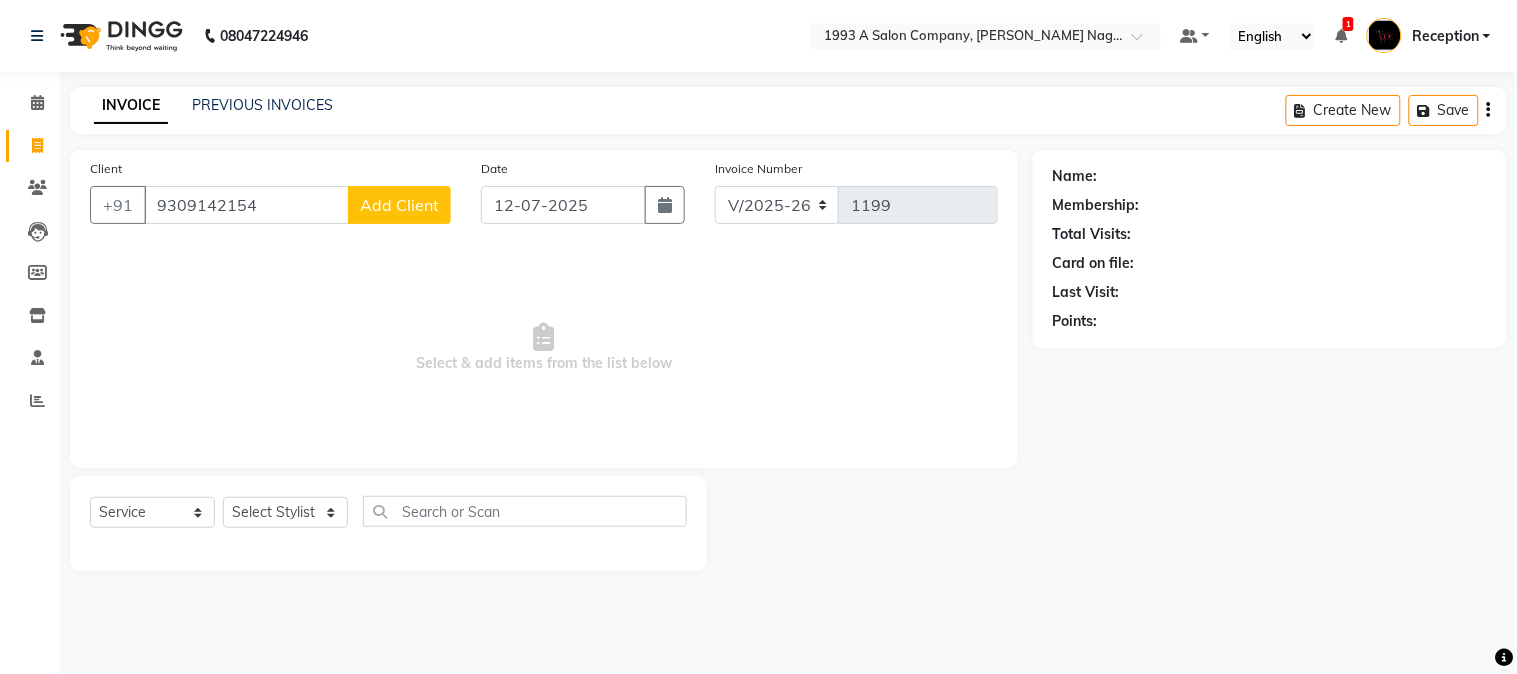 type on "9309142154" 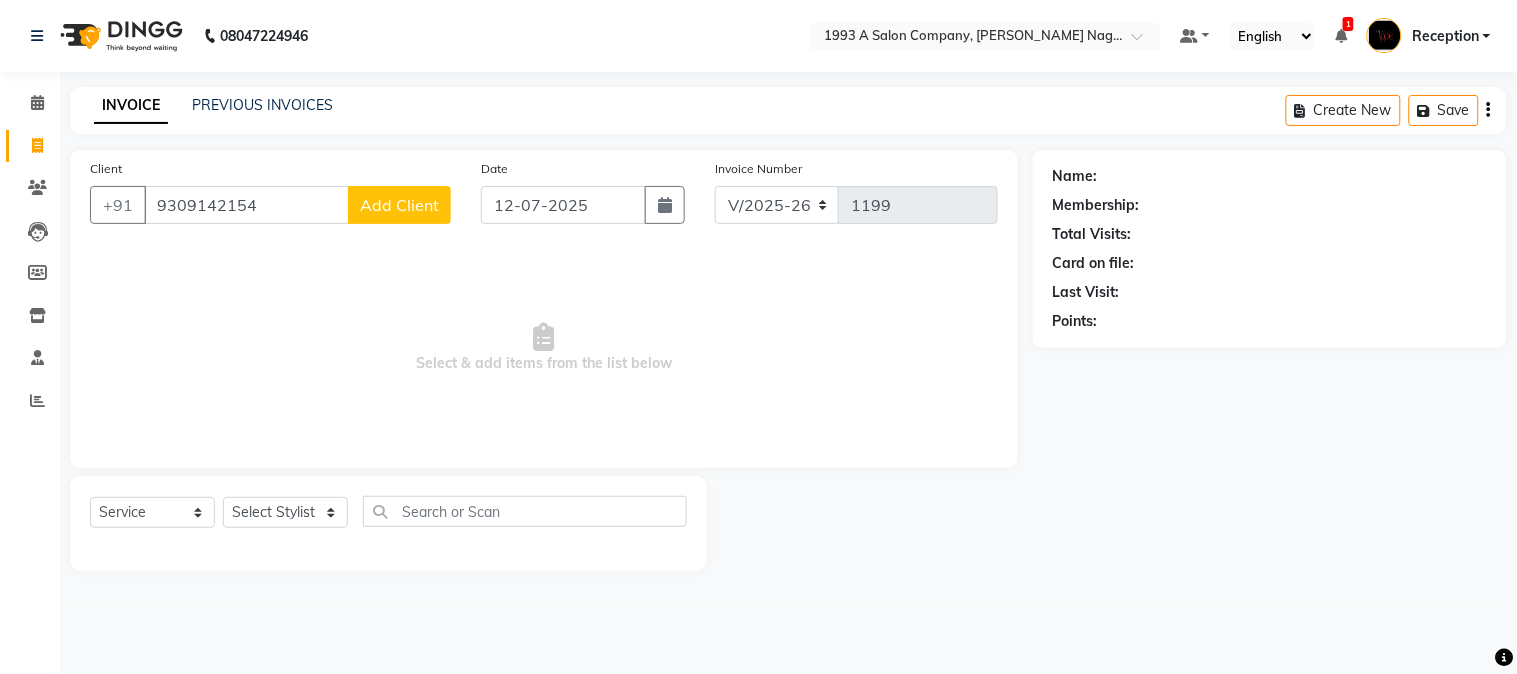 click on "Add Client" 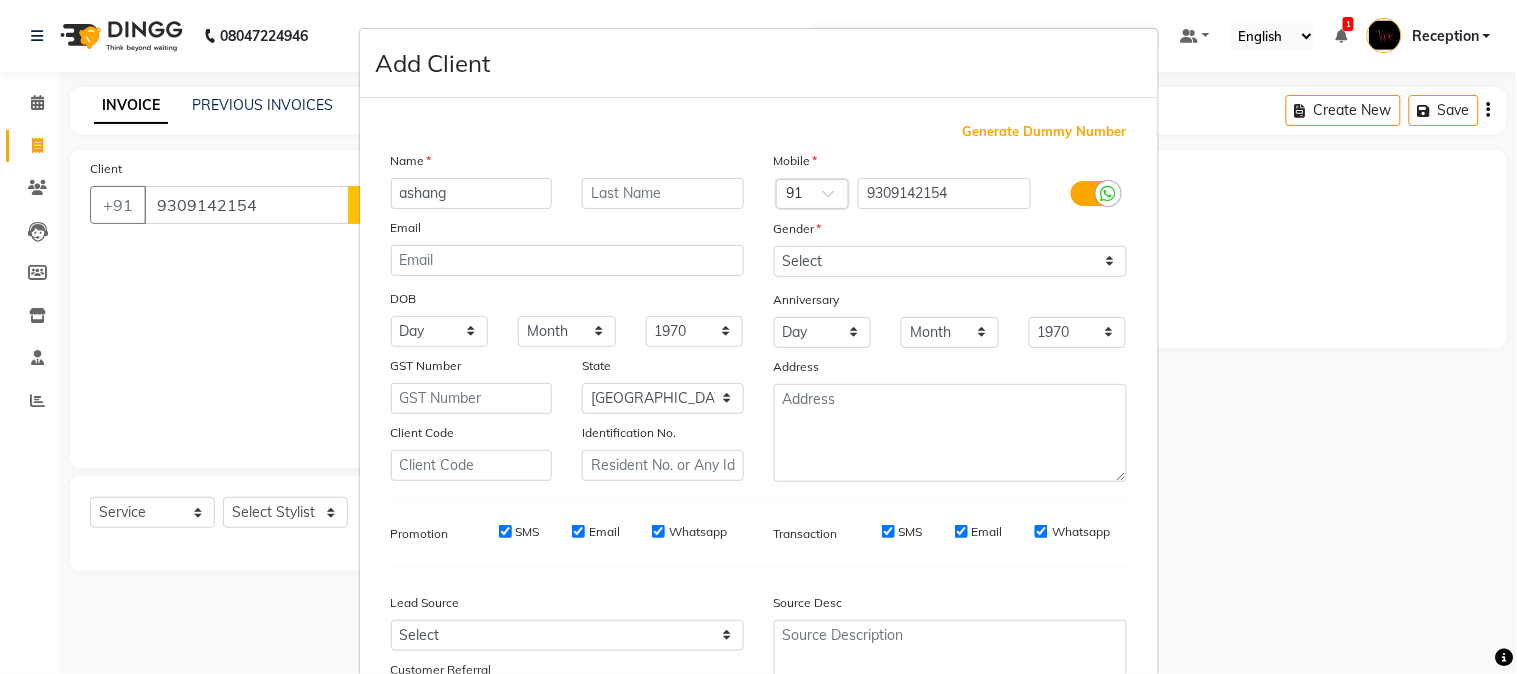 type on "ashang" 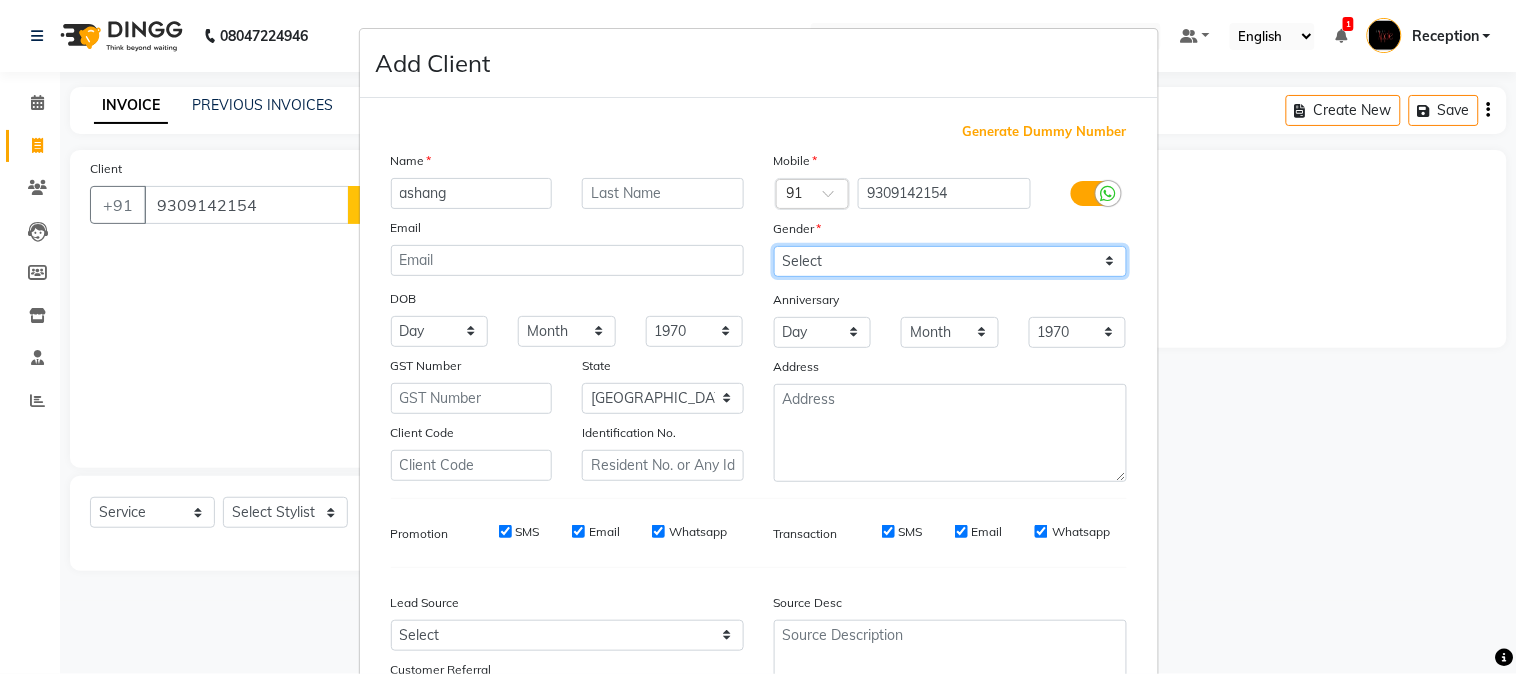 click on "Select [DEMOGRAPHIC_DATA] [DEMOGRAPHIC_DATA] Other Prefer Not To Say" at bounding box center [950, 261] 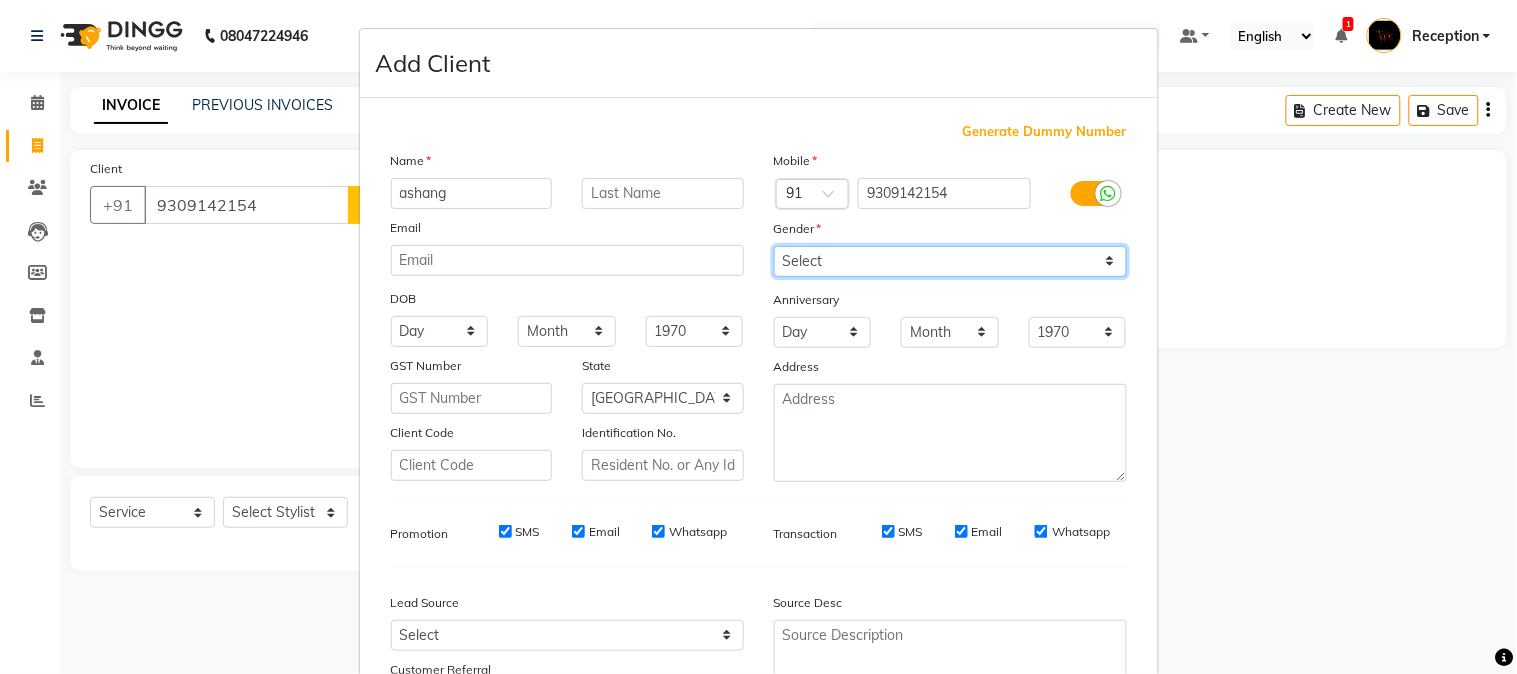 select on "male" 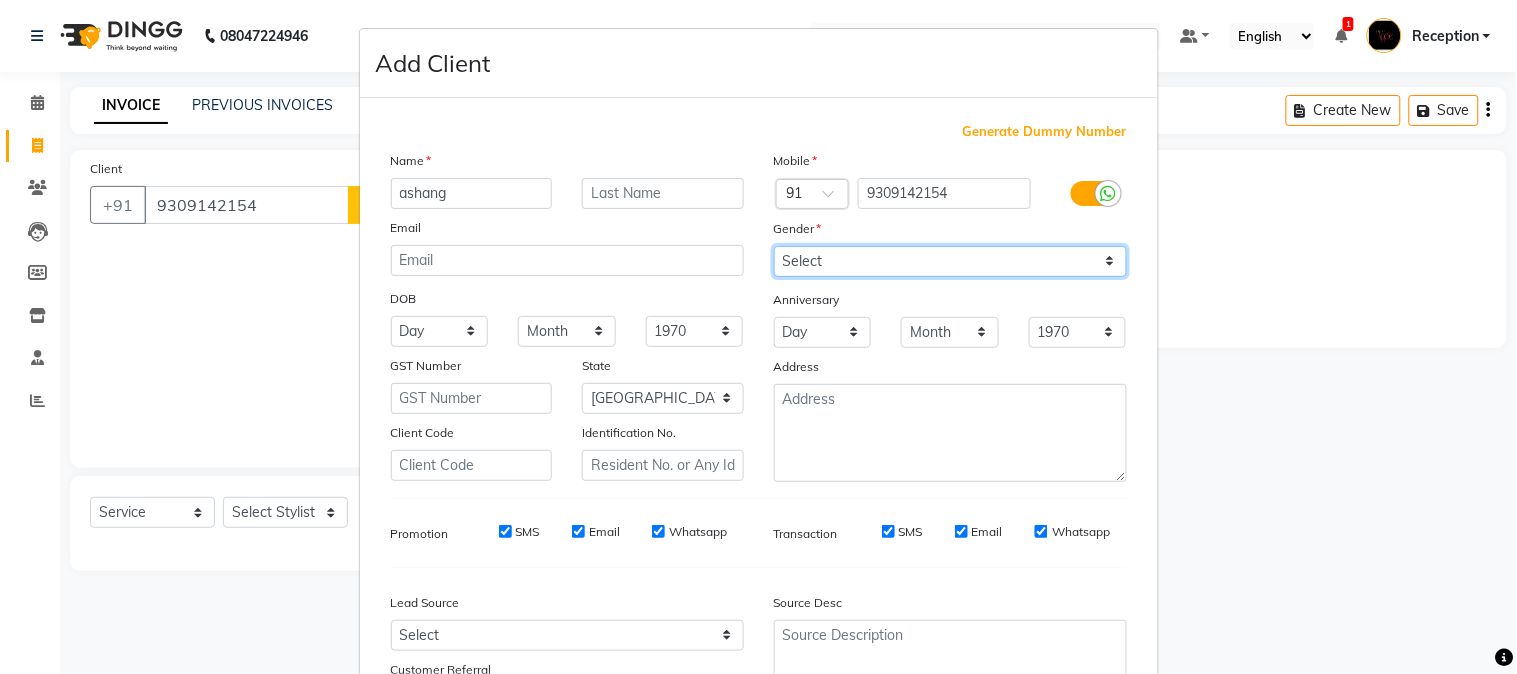click on "Select [DEMOGRAPHIC_DATA] [DEMOGRAPHIC_DATA] Other Prefer Not To Say" at bounding box center [950, 261] 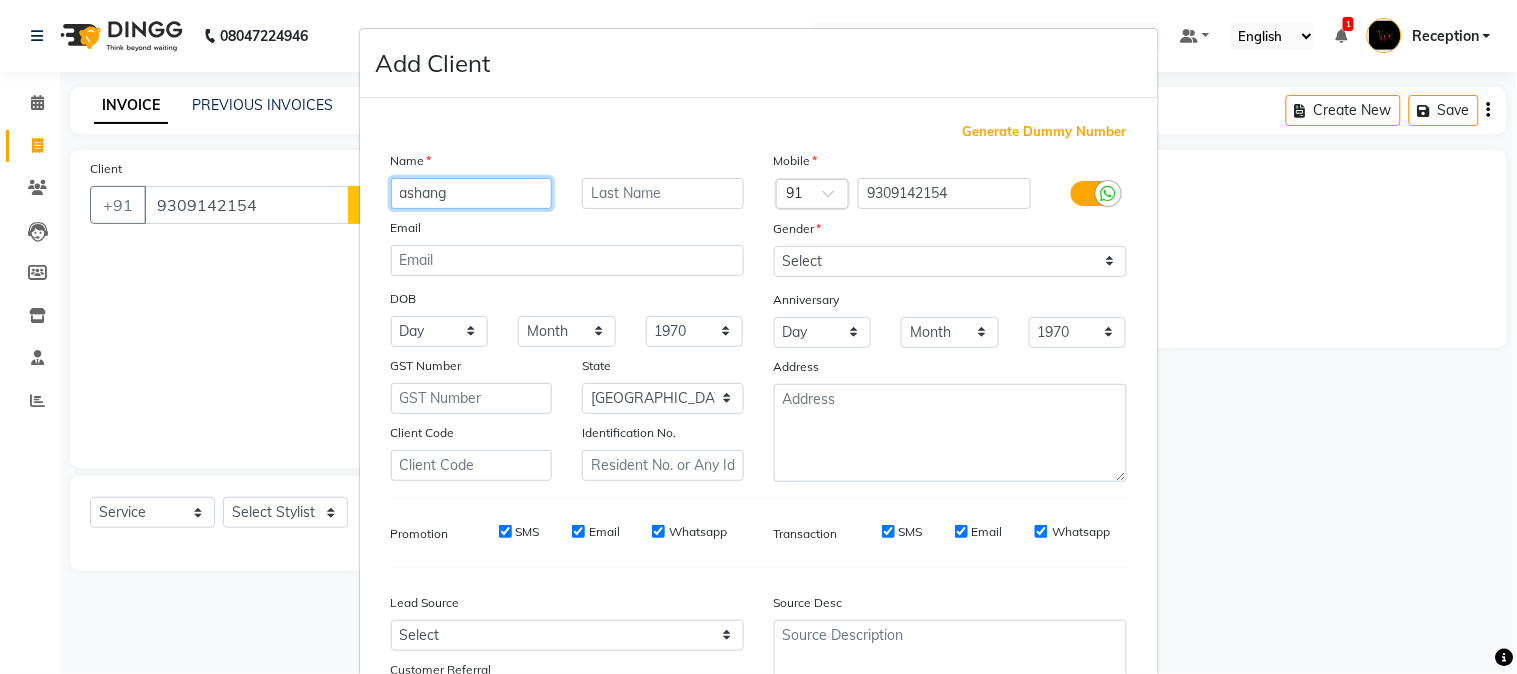 click on "ashang" at bounding box center (472, 193) 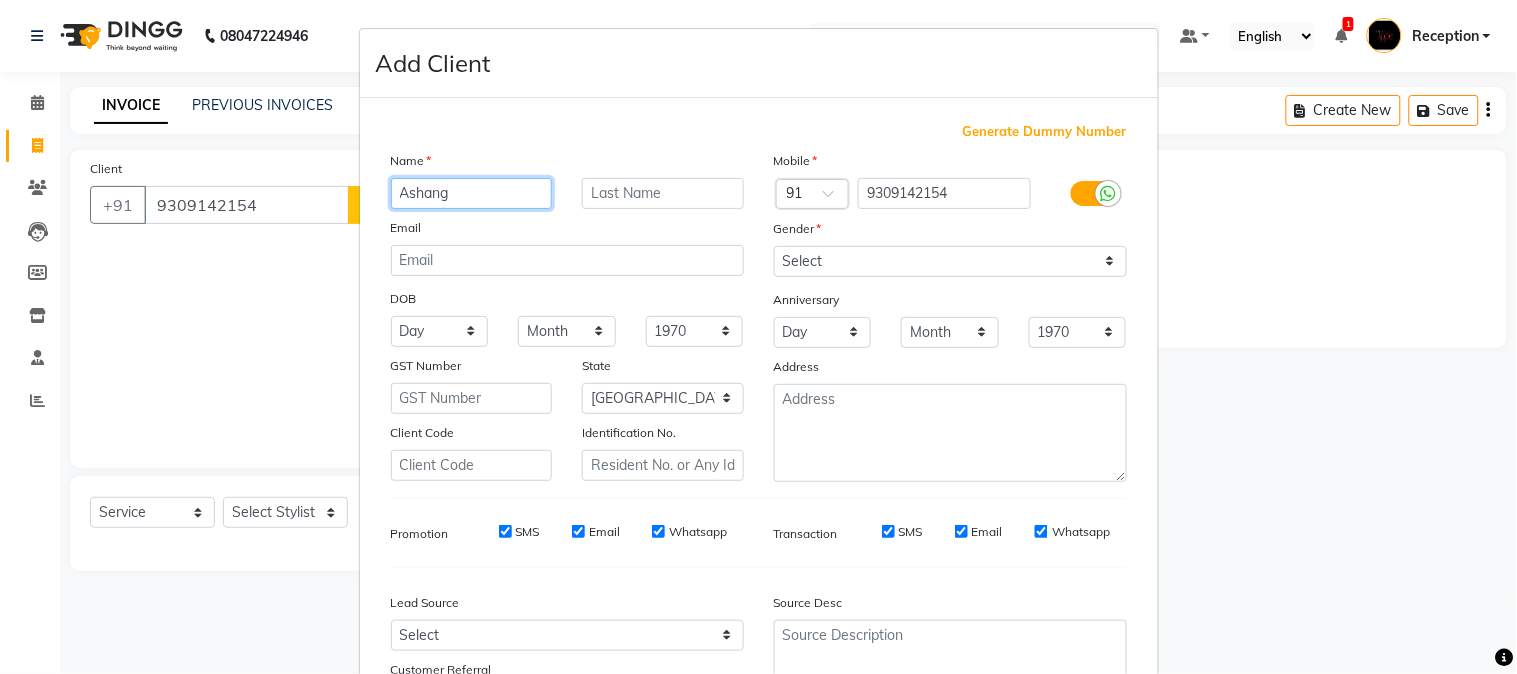 type on "Ashang" 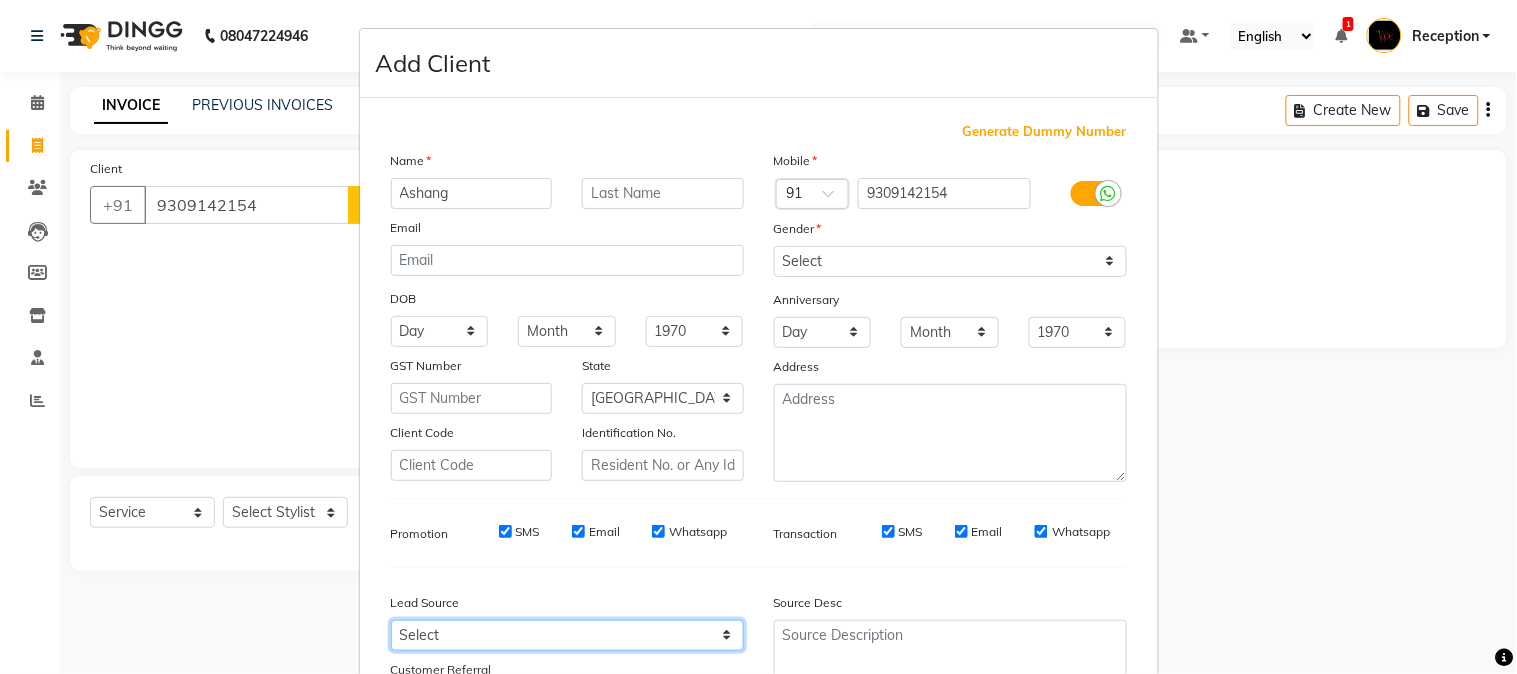 click on "Select Walk-in Referral Internet Friend Word of Mouth Advertisement Facebook Justdial Google Other Direct Call Instagram Chat Website Repeated WedmeGood Signage Newspaper Ad CRM Chat Bot IVR Call WhatsApp YouTube" at bounding box center [567, 635] 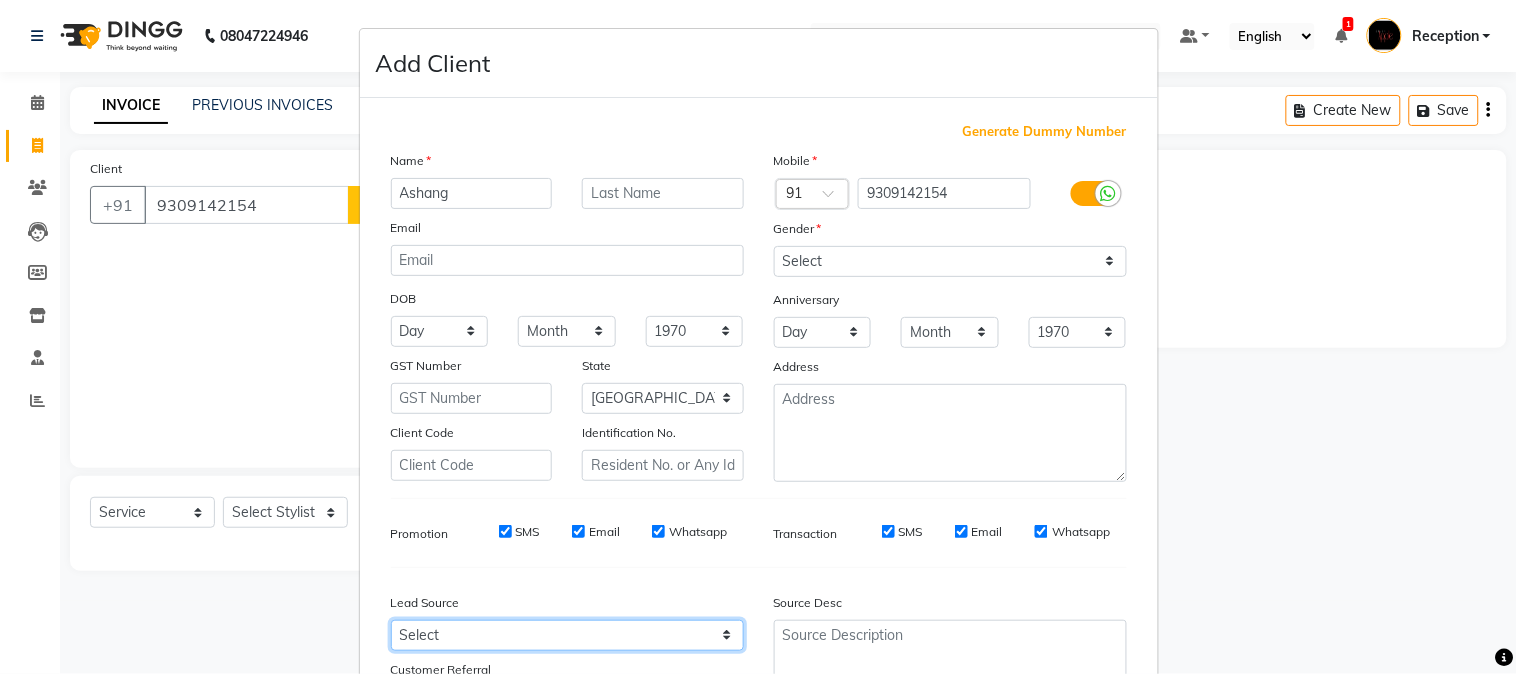 select on "9075" 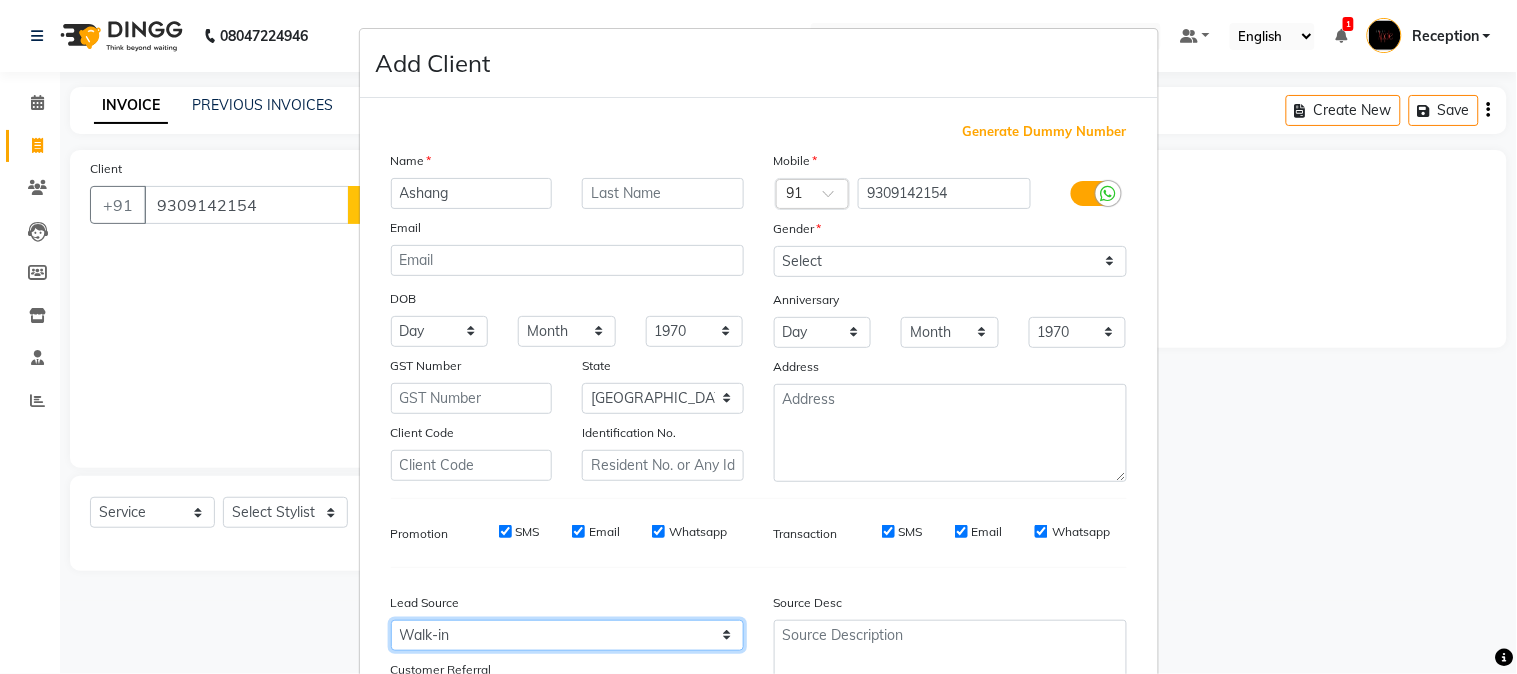 click on "Select Walk-in Referral Internet Friend Word of Mouth Advertisement Facebook Justdial Google Other Direct Call Instagram Chat Website Repeated WedmeGood Signage Newspaper Ad CRM Chat Bot IVR Call WhatsApp YouTube" at bounding box center [567, 635] 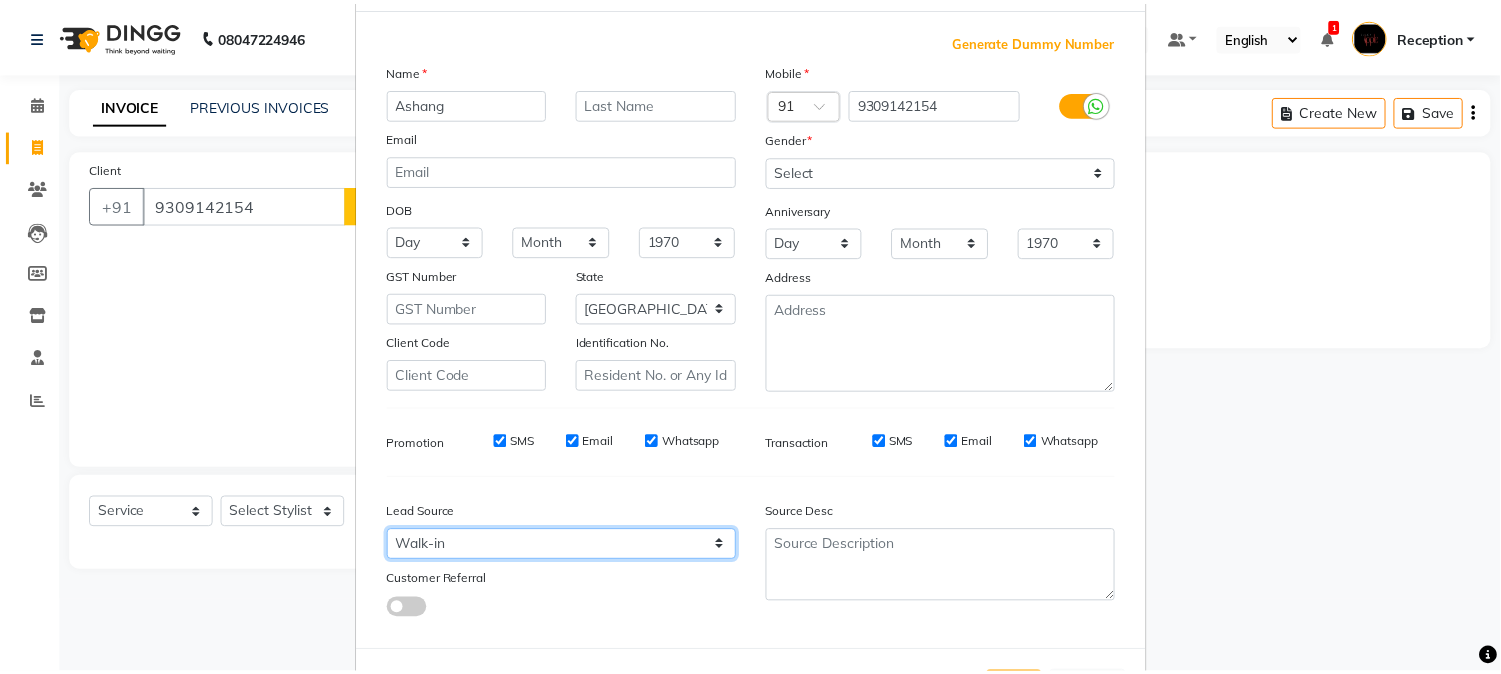 scroll, scrollTop: 176, scrollLeft: 0, axis: vertical 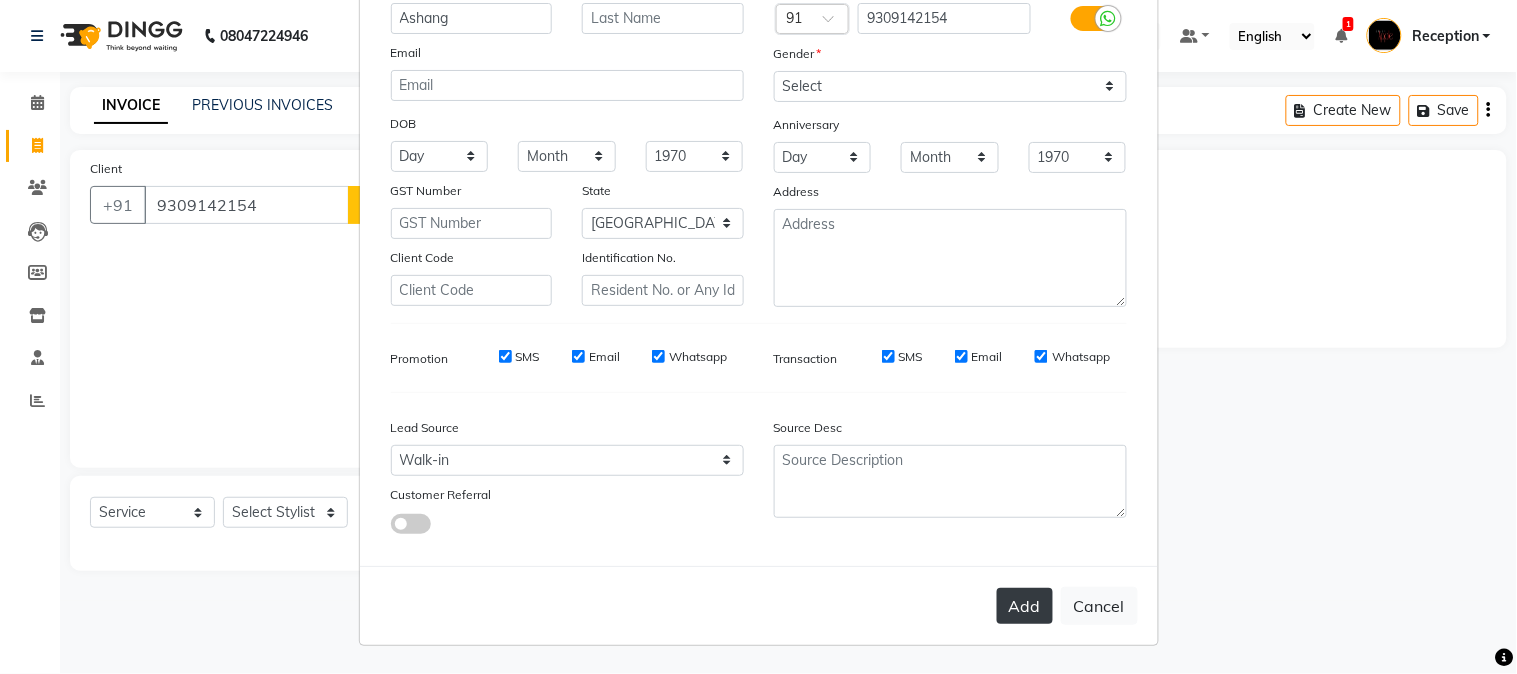 click on "Add" at bounding box center (1025, 606) 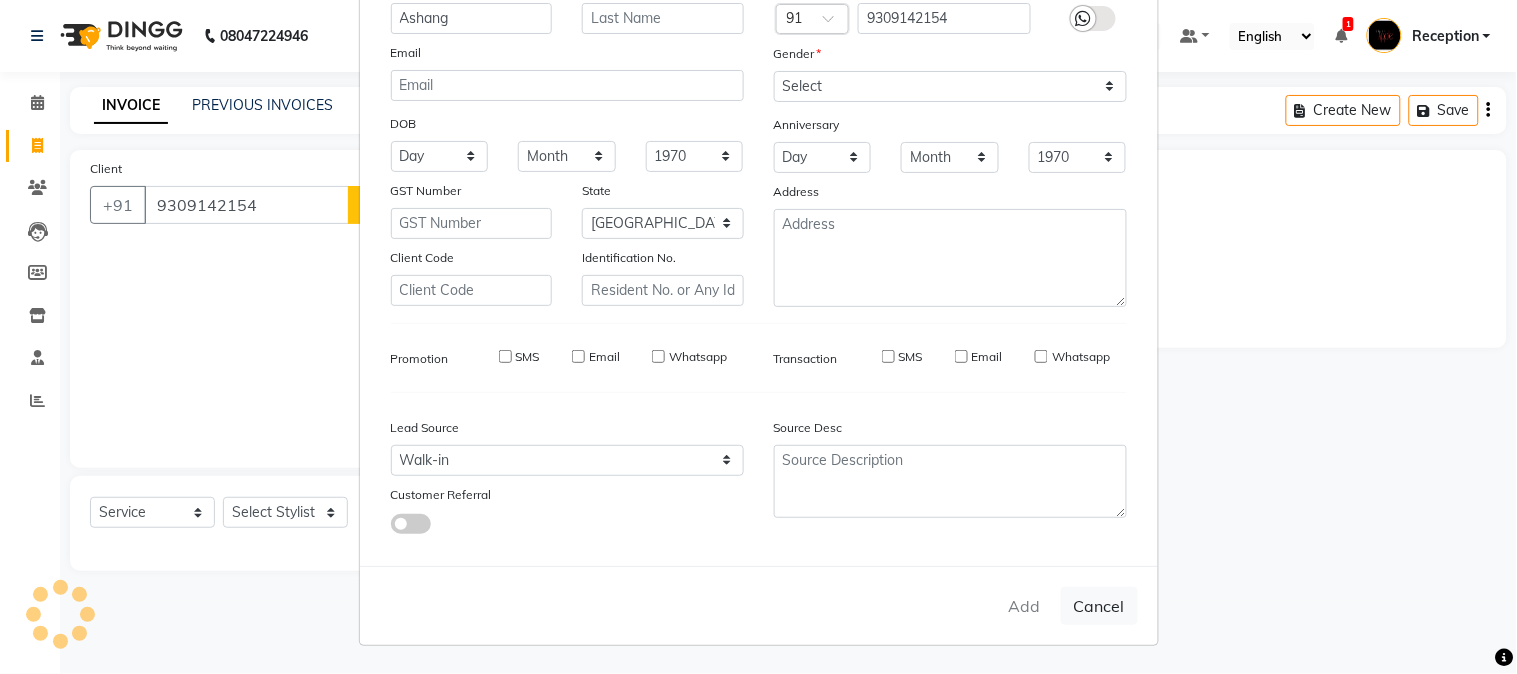 type 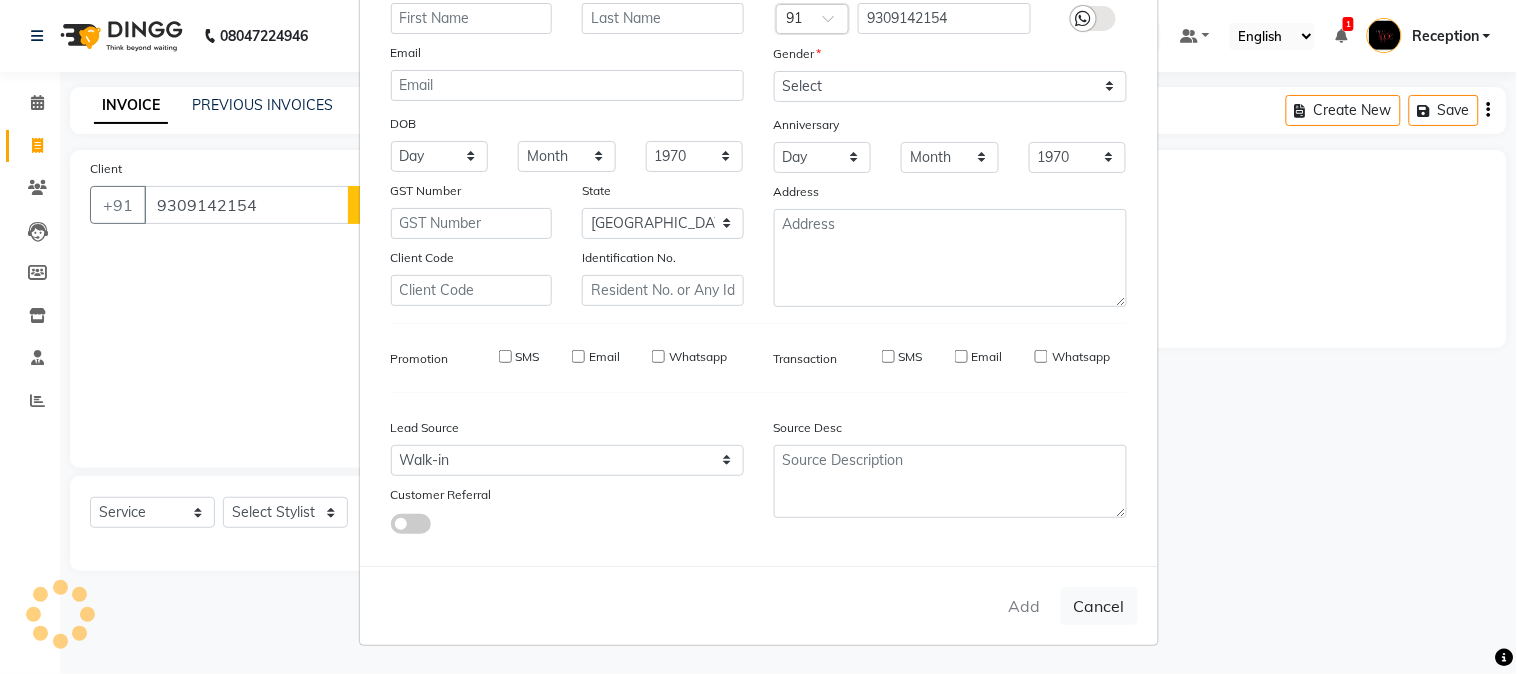select 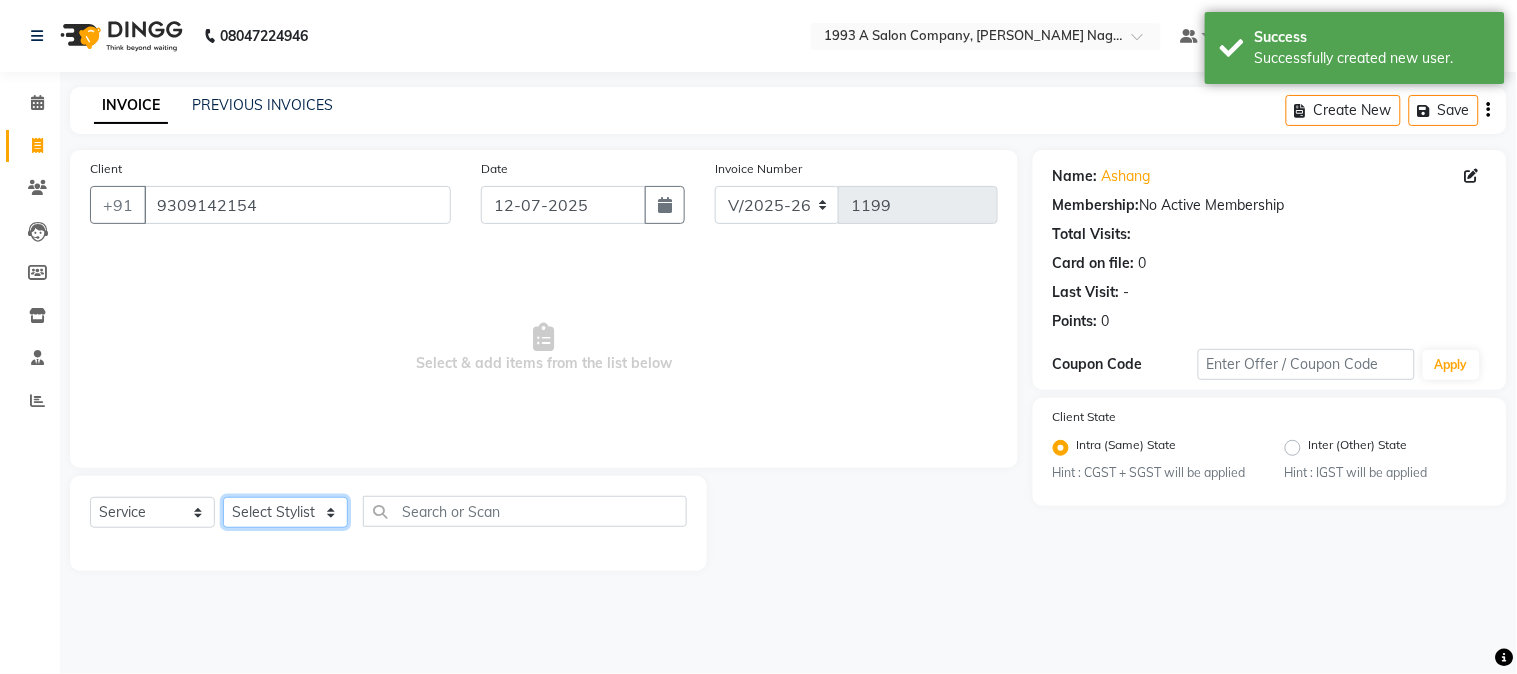 click on "Select Stylist [PERSON_NAME] Mane [PERSON_NAME] [PERSON_NAME]  Reception  [PERSON_NAME] Training Department [PERSON_NAME] [PERSON_NAME] Sir" 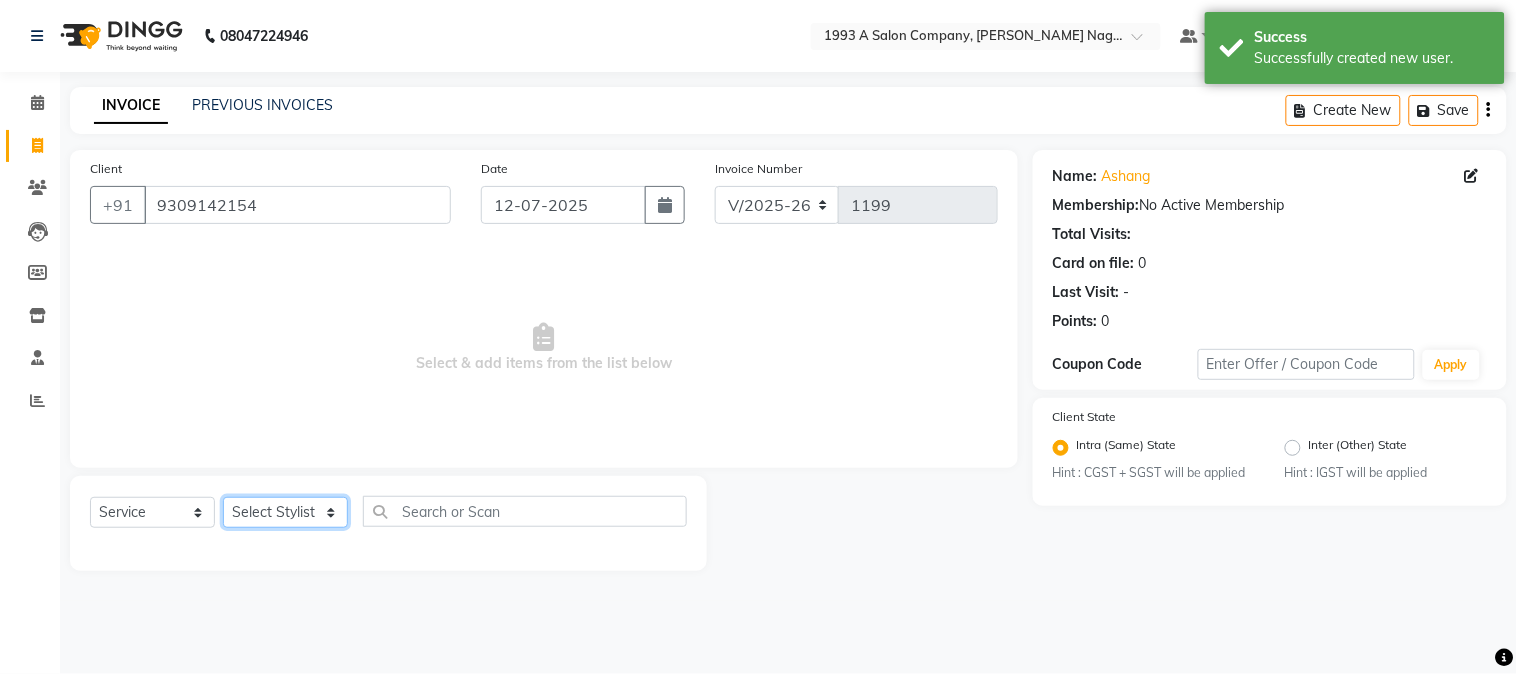 select on "14213" 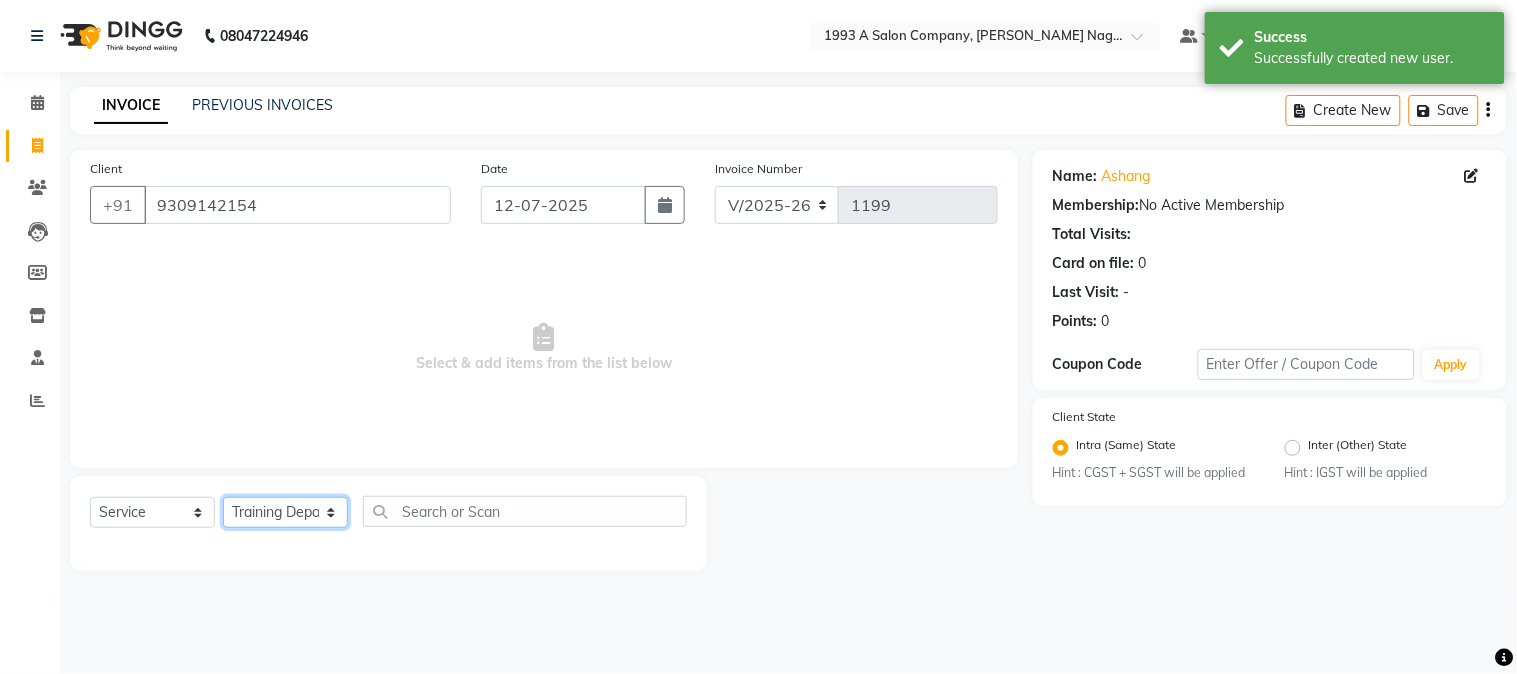 click on "Select Stylist [PERSON_NAME] Mane [PERSON_NAME] [PERSON_NAME]  Reception  [PERSON_NAME] Training Department [PERSON_NAME] [PERSON_NAME] Sir" 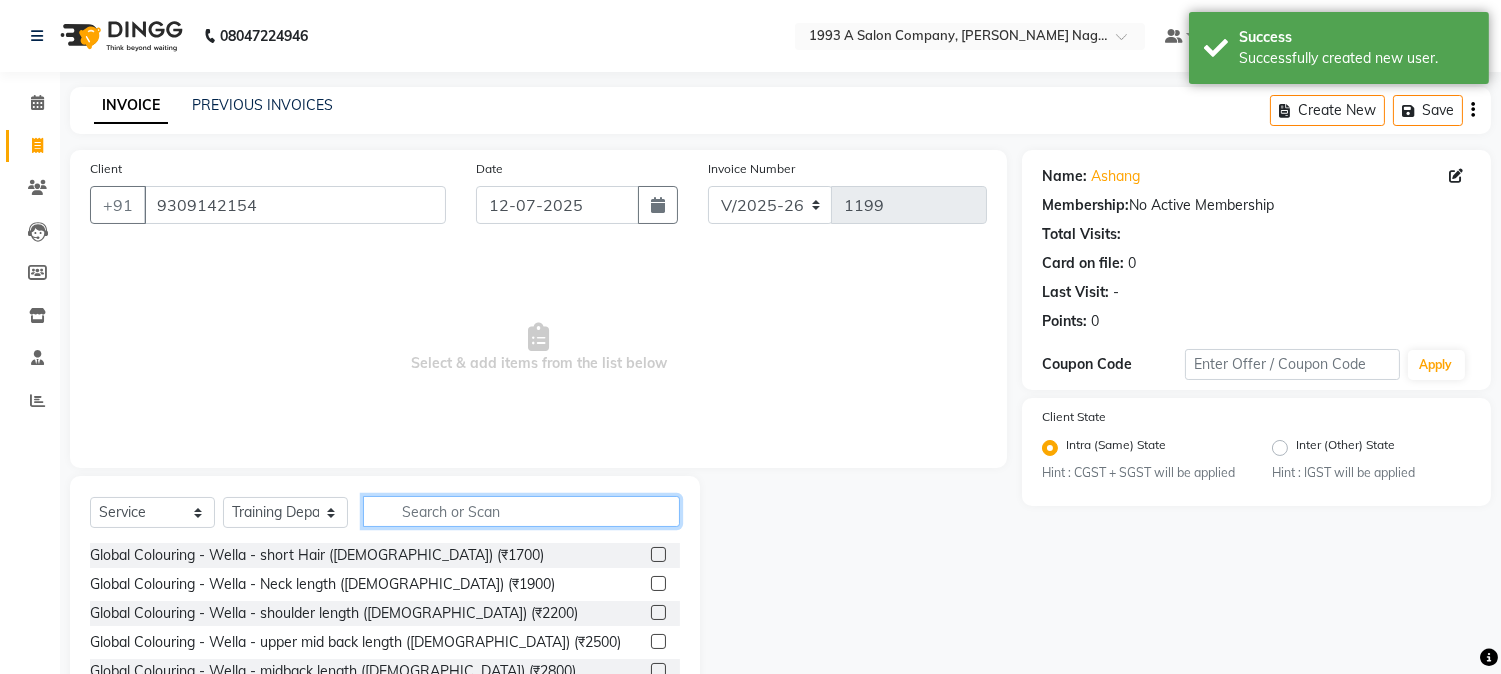 click 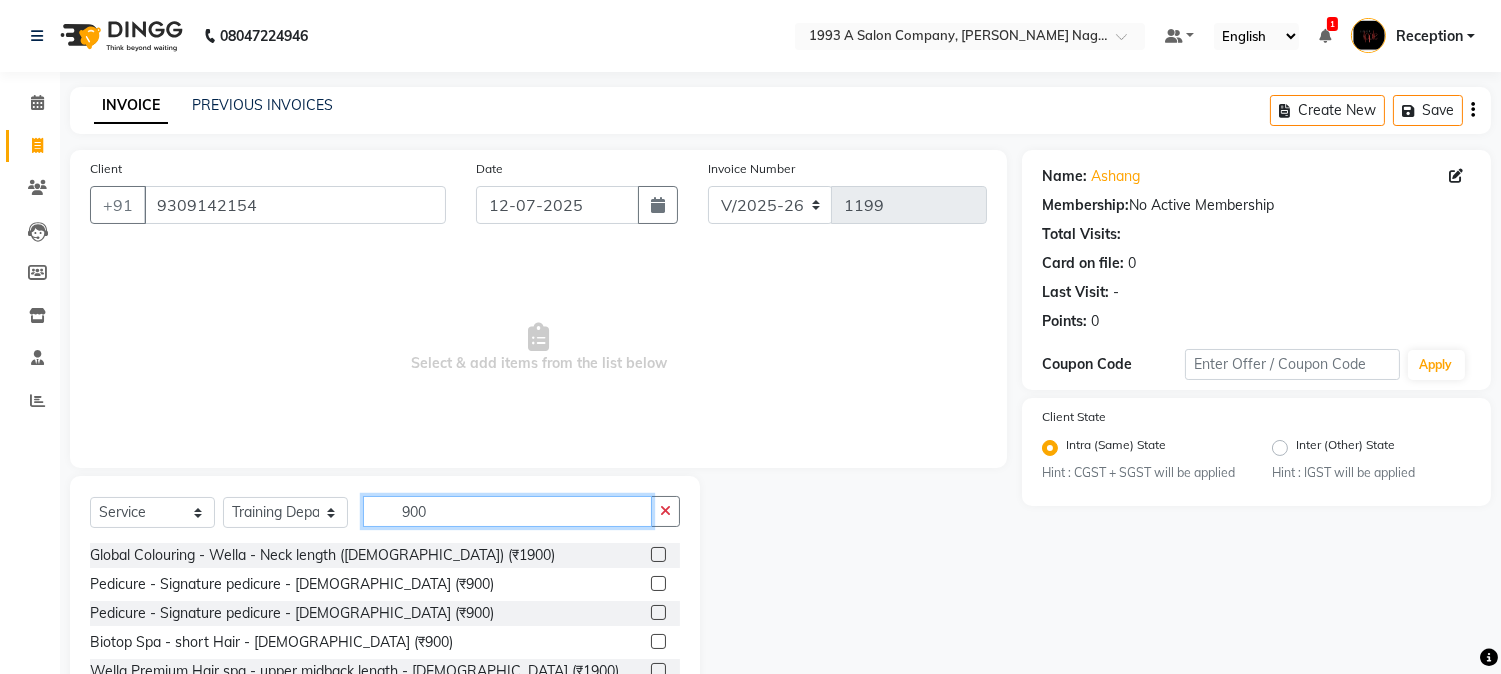 scroll, scrollTop: 126, scrollLeft: 0, axis: vertical 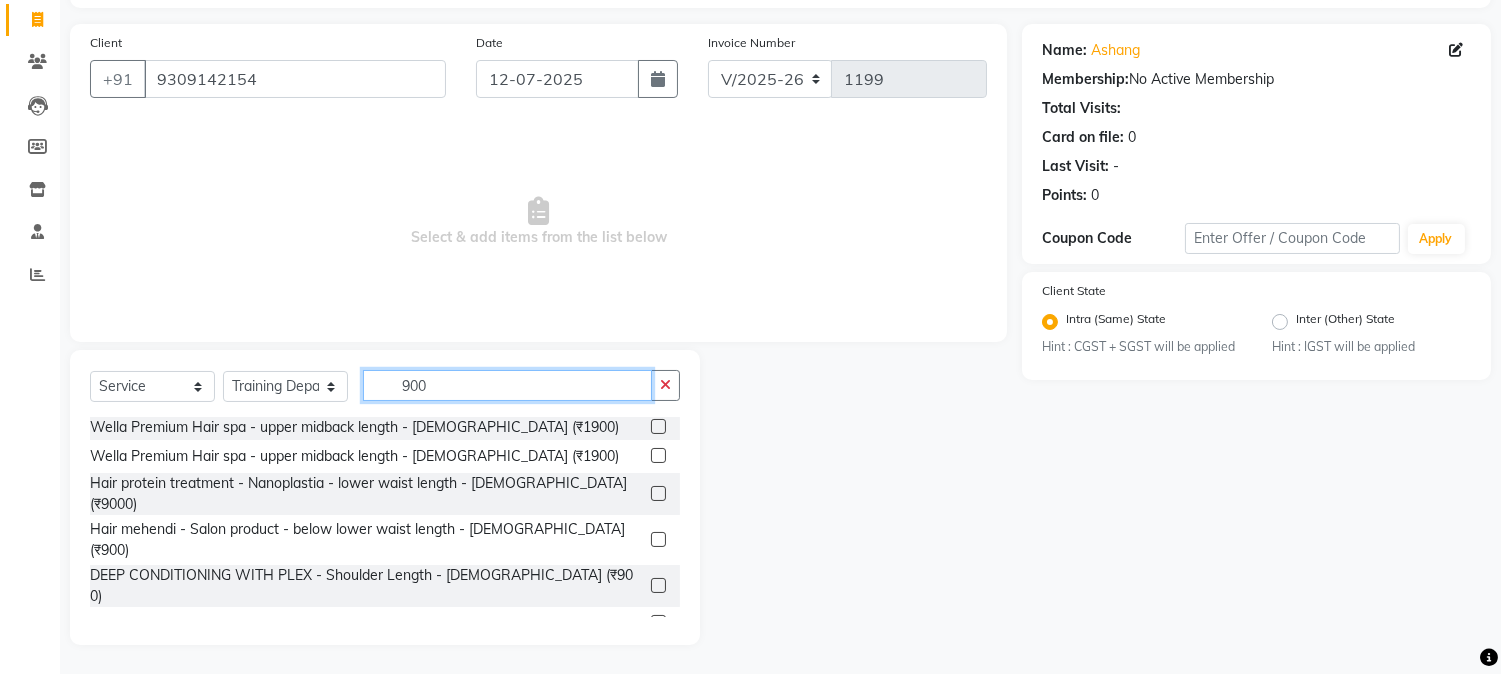 type on "900" 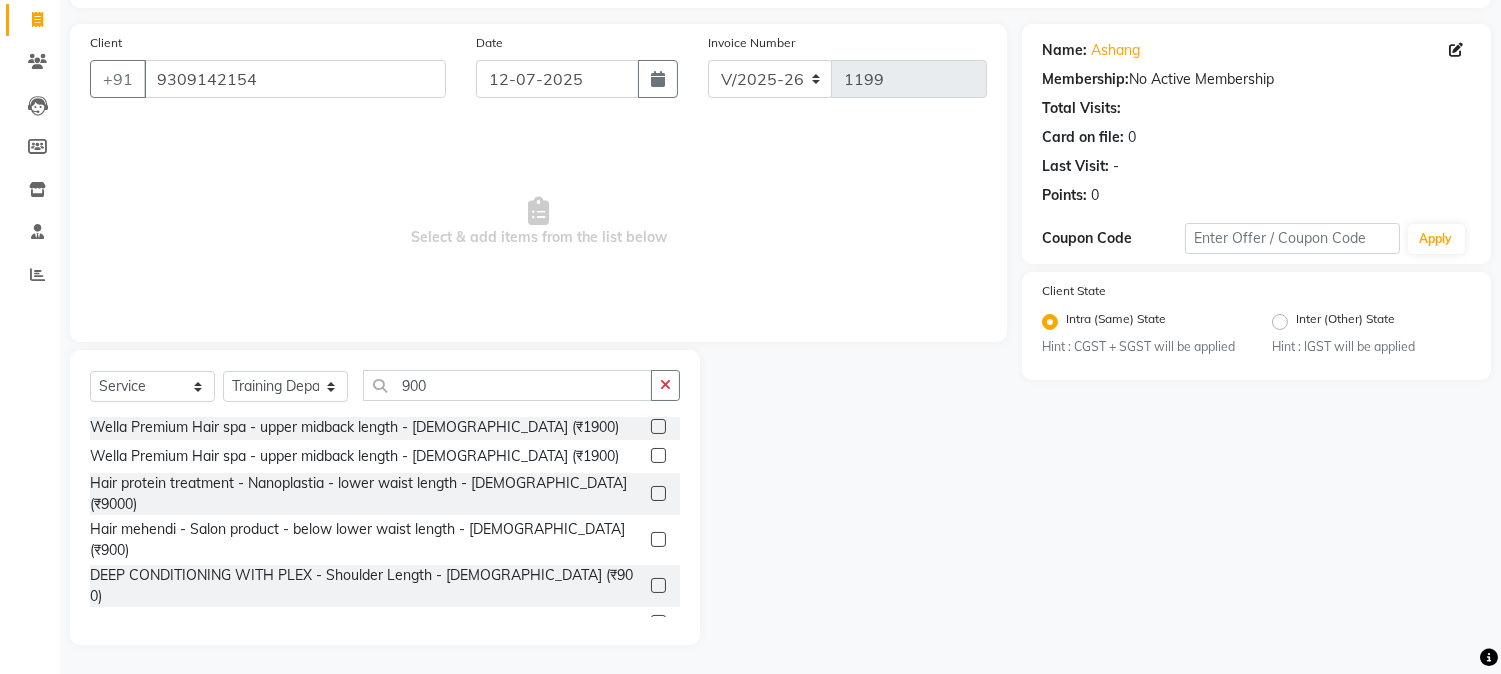 click 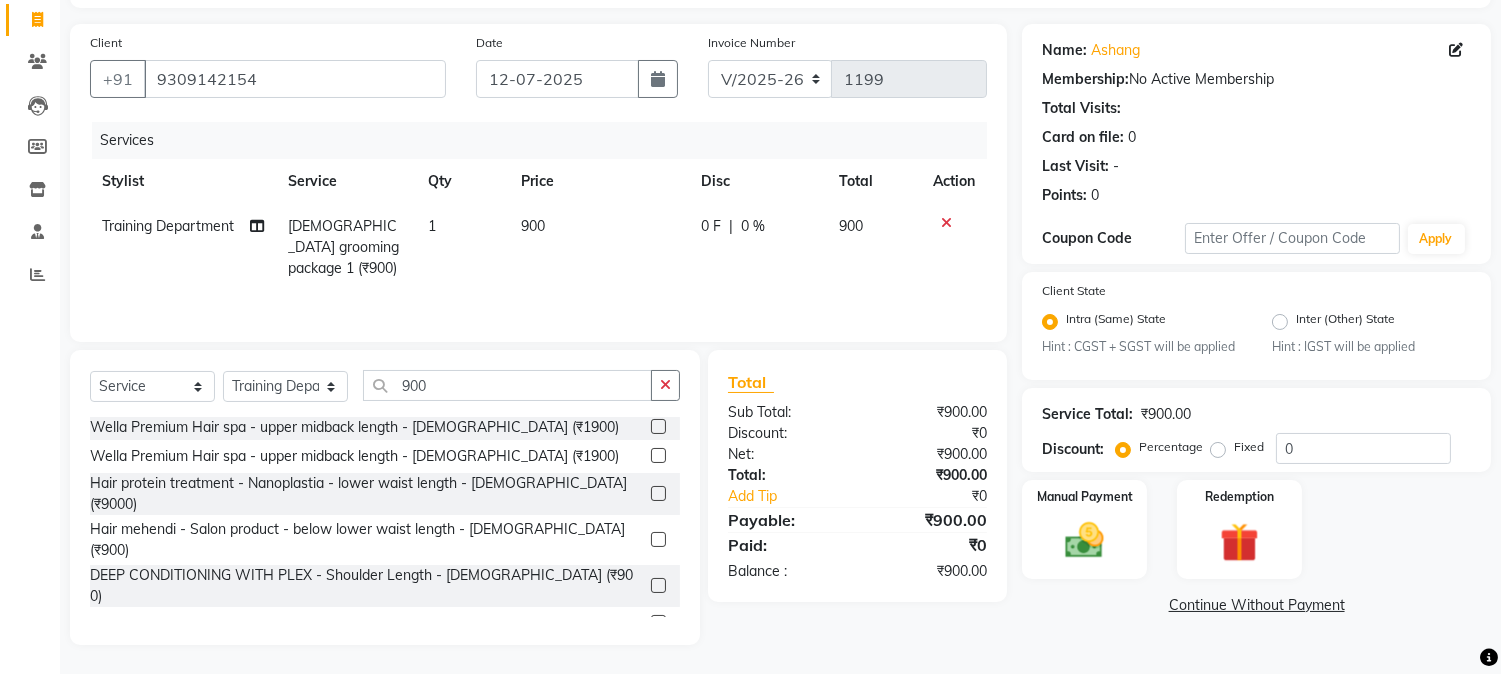 checkbox on "false" 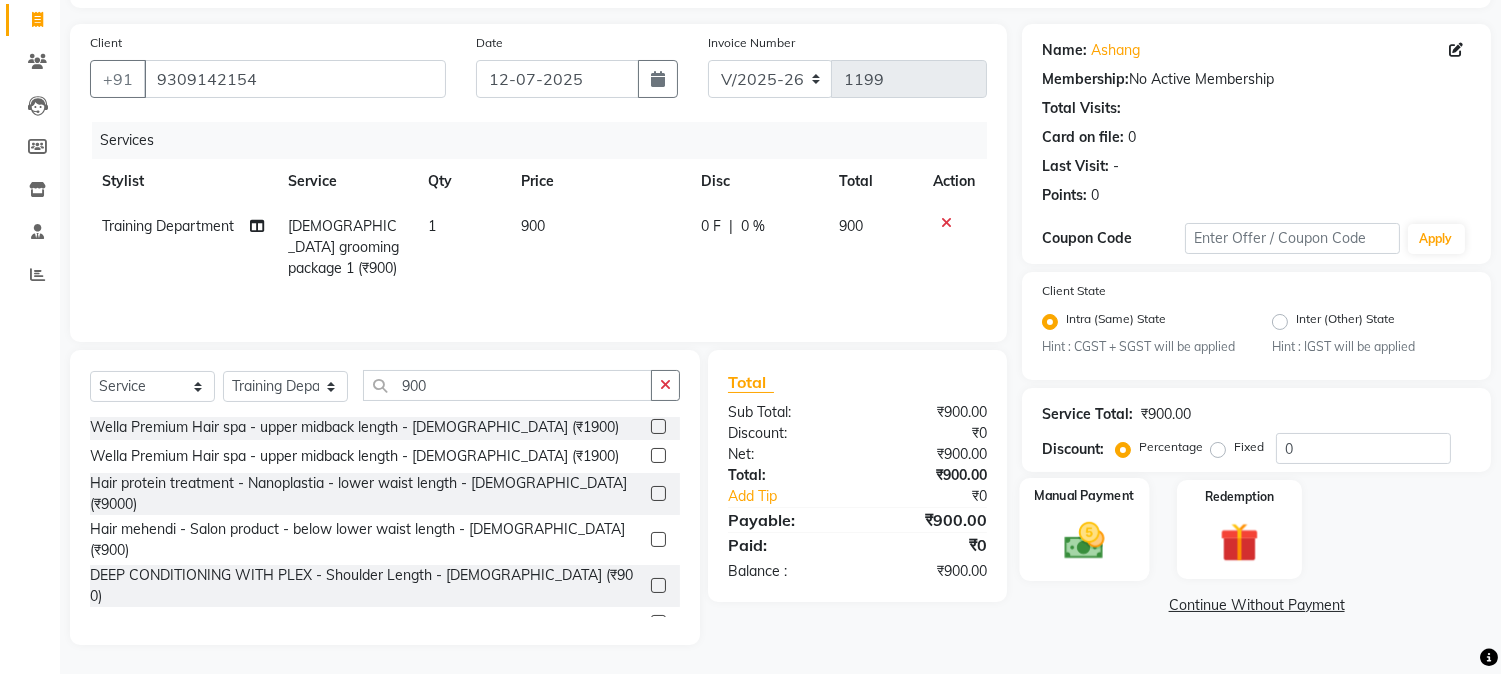 click on "Manual Payment" 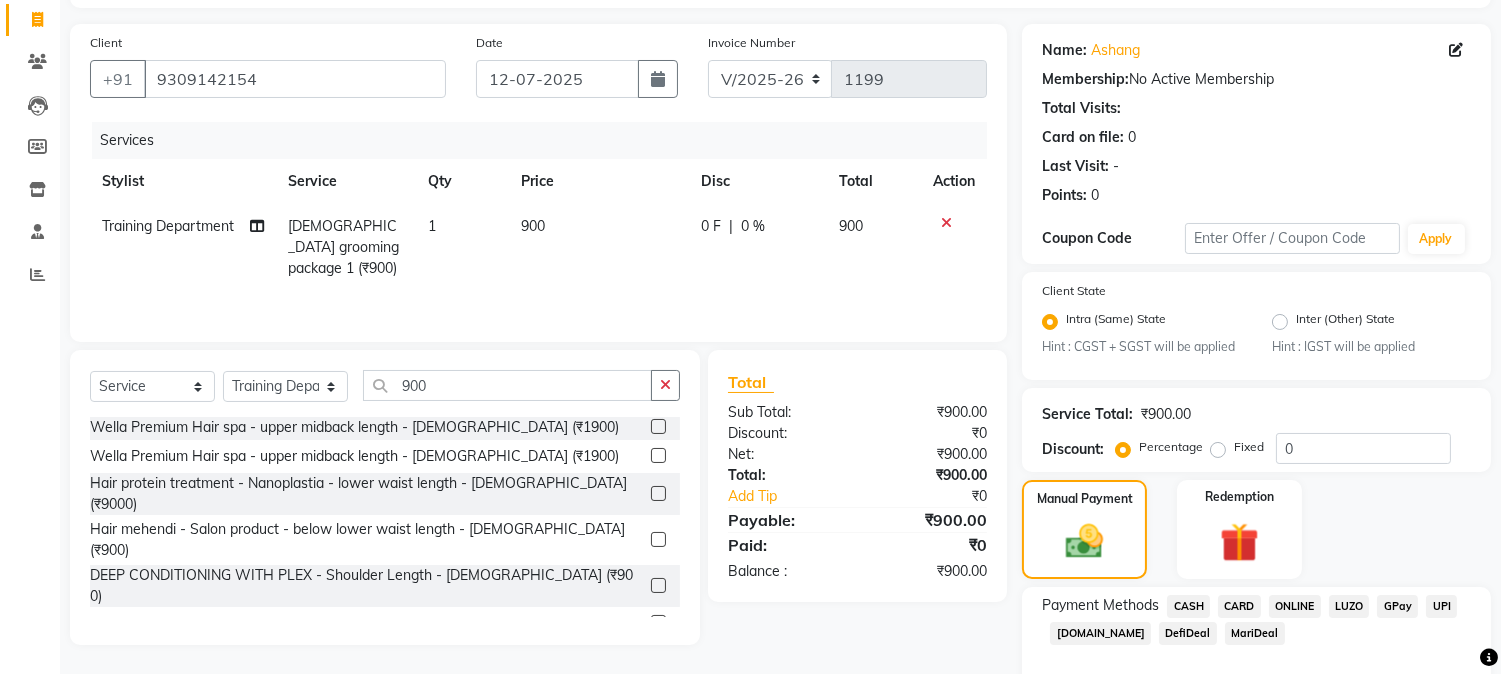 click on "ONLINE" 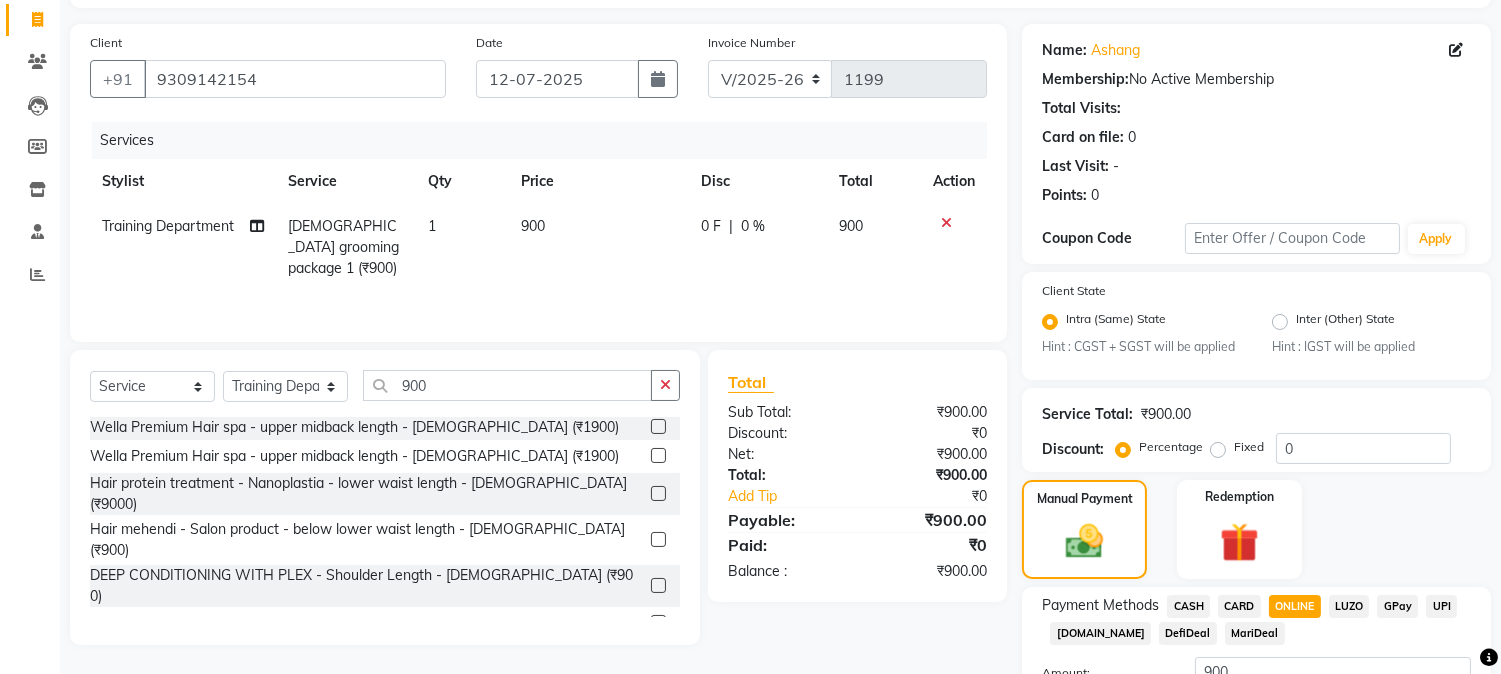 scroll, scrollTop: 231, scrollLeft: 0, axis: vertical 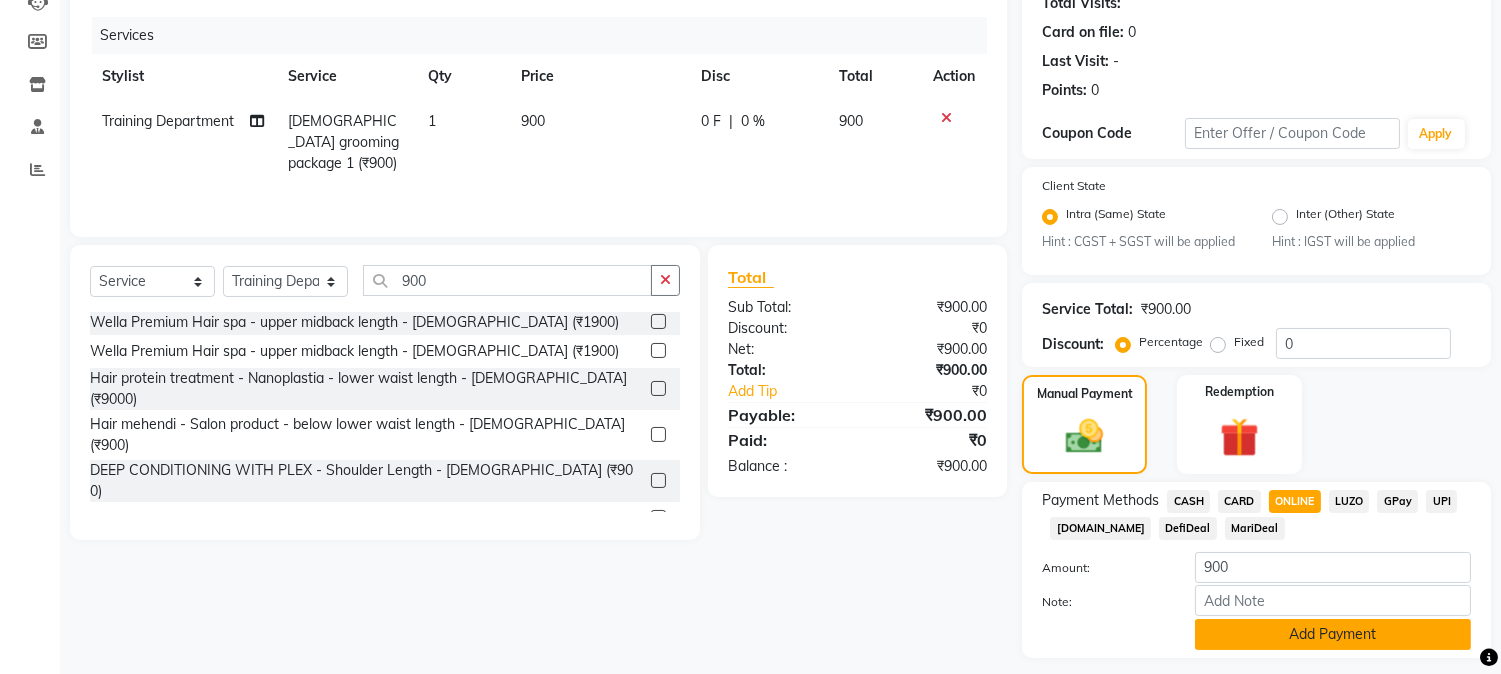 click on "Add Payment" 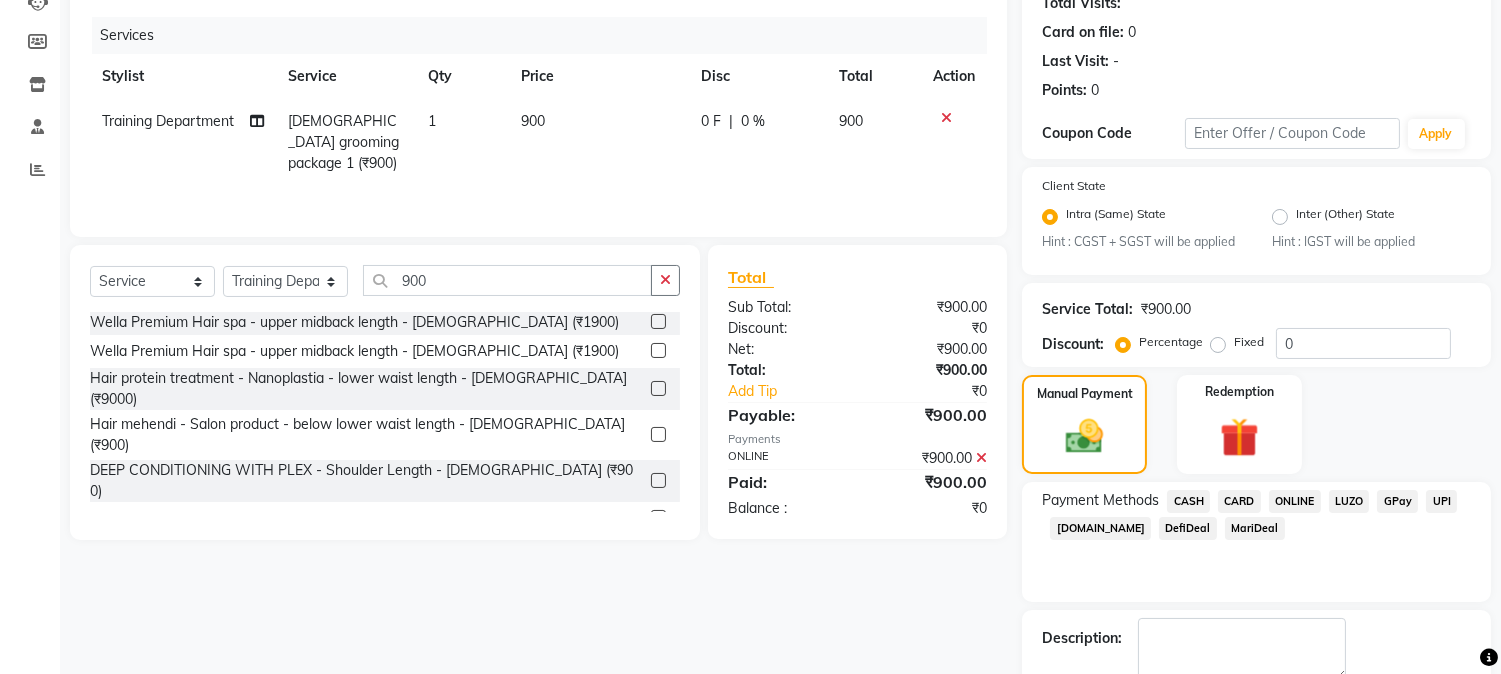 scroll, scrollTop: 343, scrollLeft: 0, axis: vertical 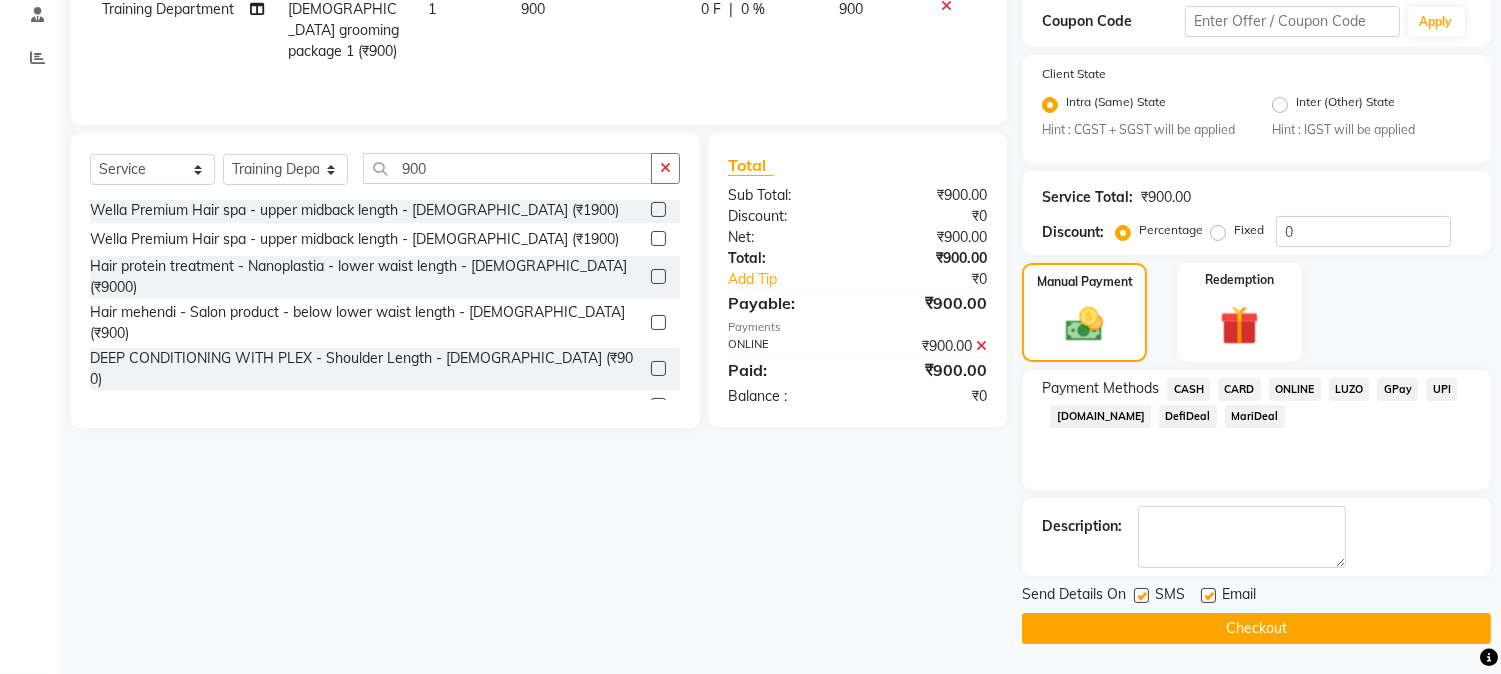 click on "Checkout" 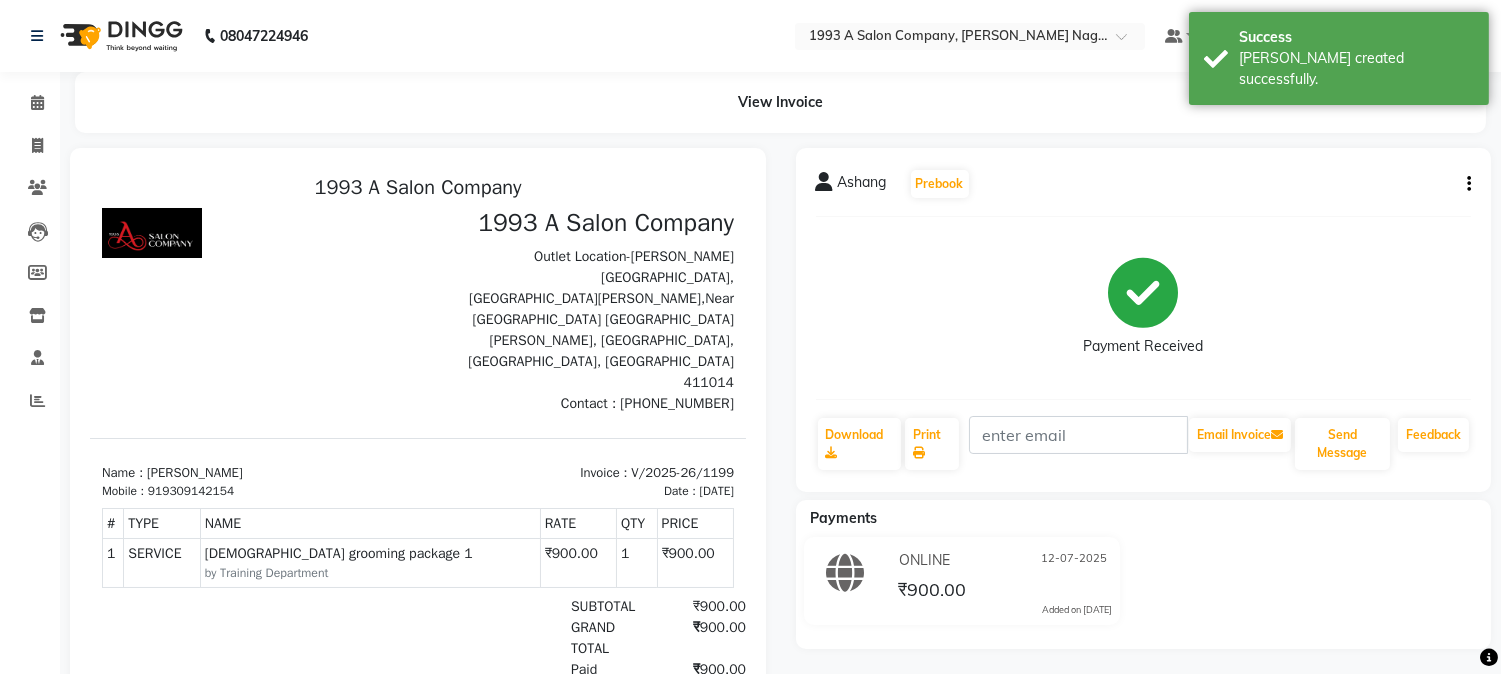 scroll, scrollTop: 0, scrollLeft: 0, axis: both 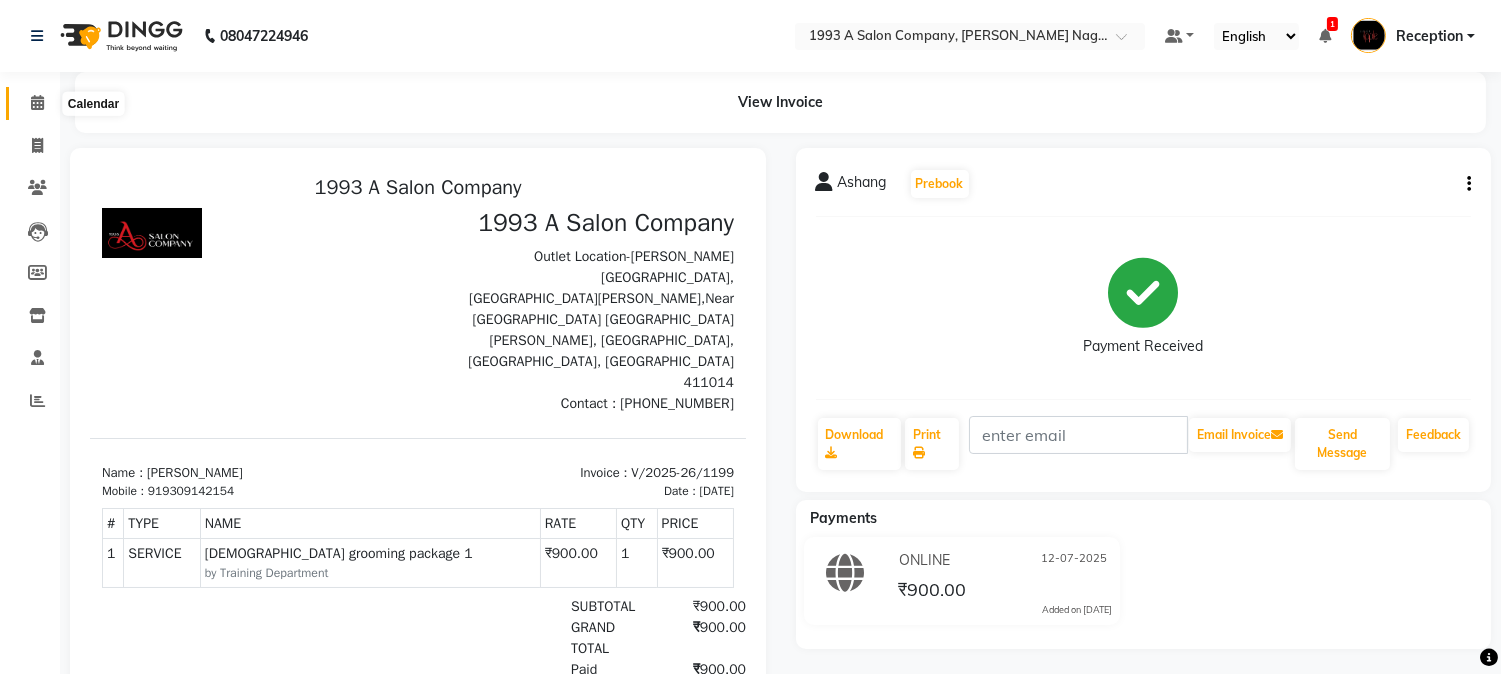 click 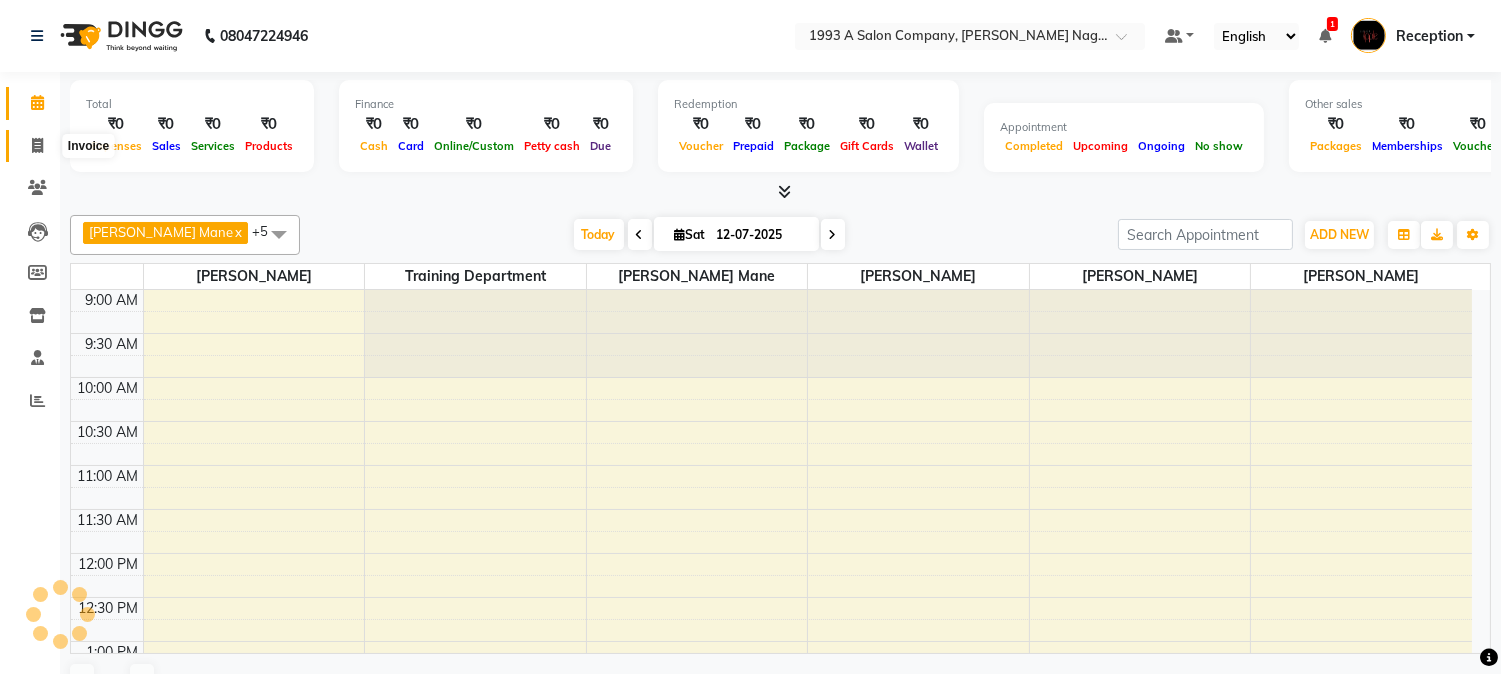 click 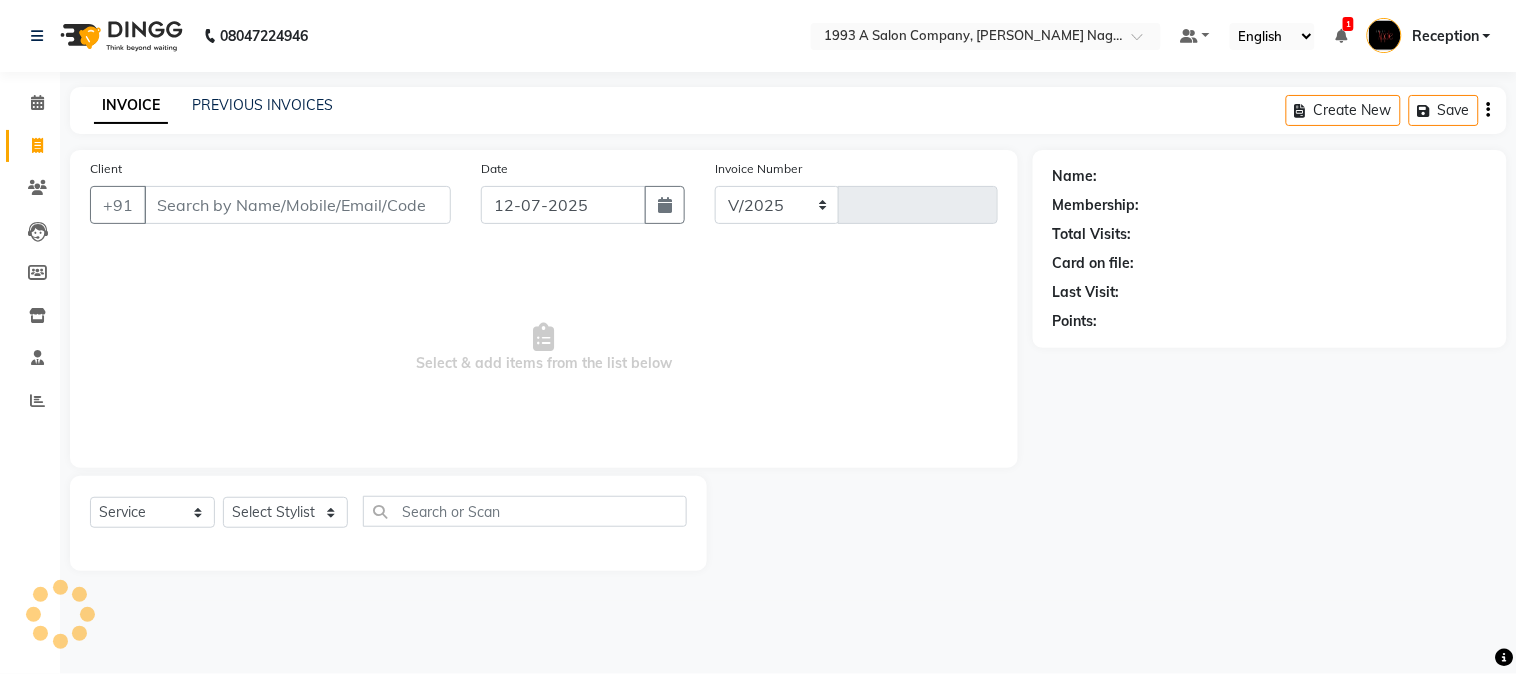 select on "144" 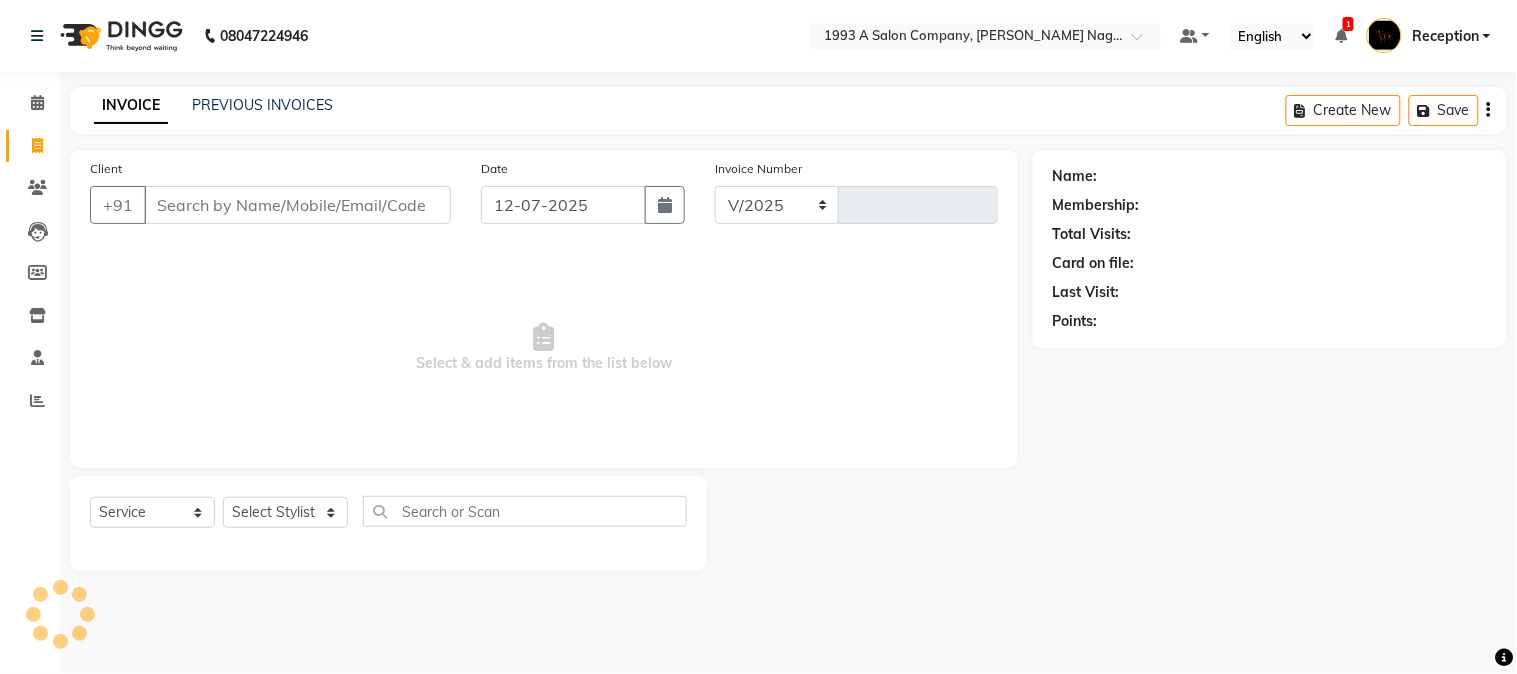 type on "1200" 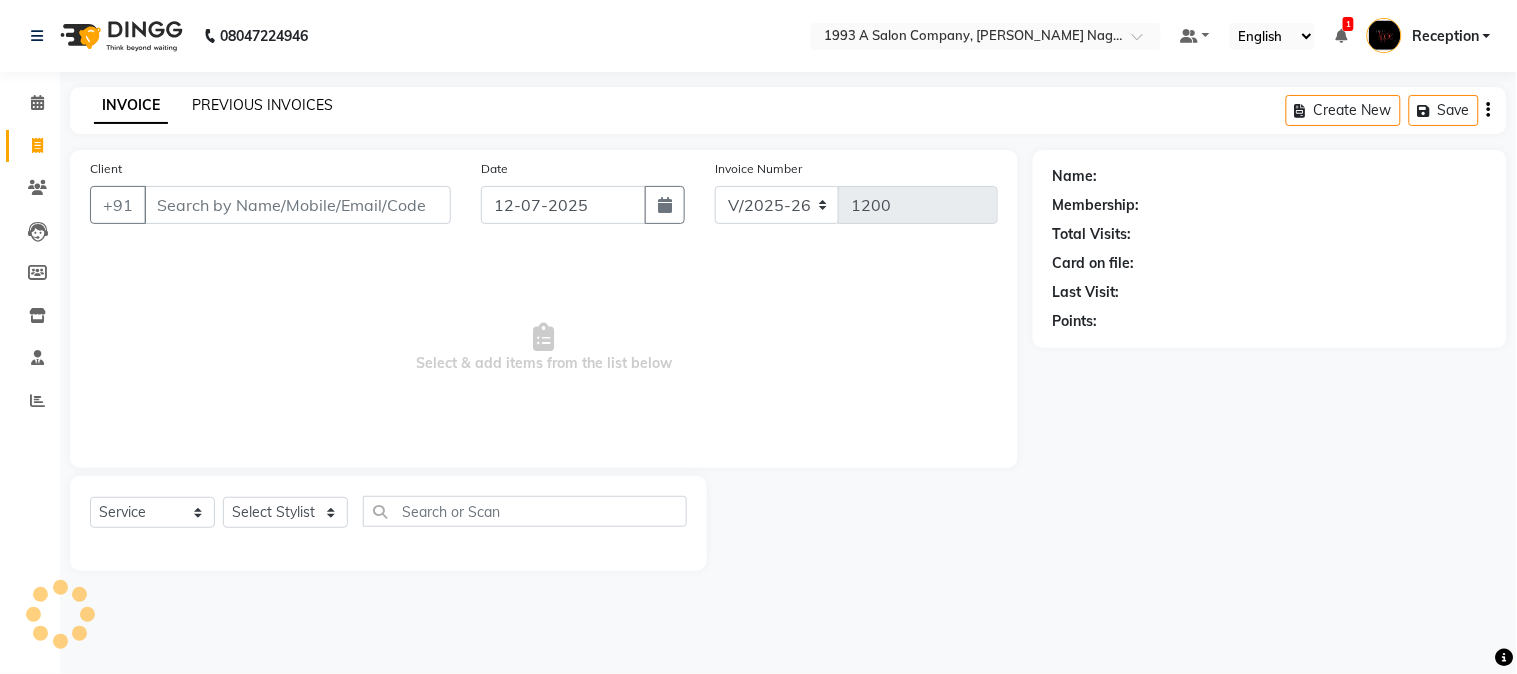 click on "PREVIOUS INVOICES" 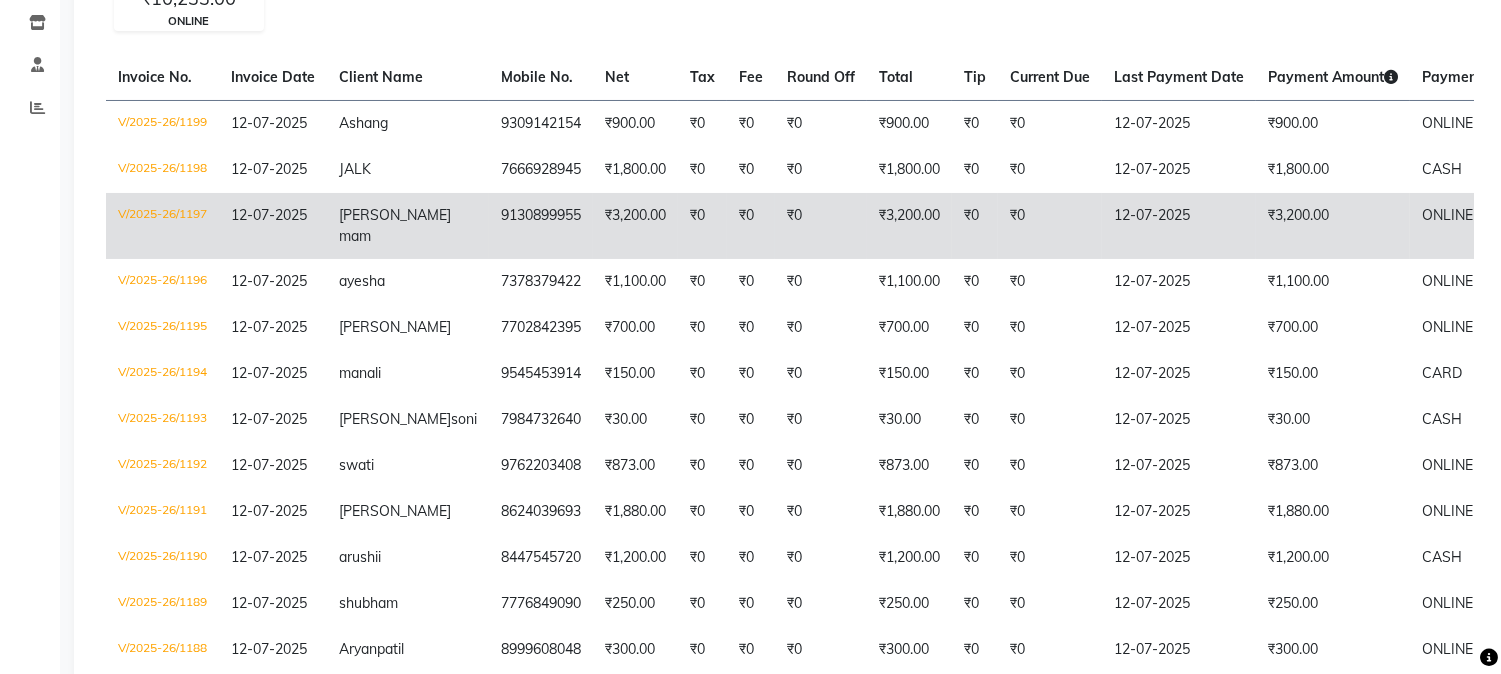 scroll, scrollTop: 222, scrollLeft: 0, axis: vertical 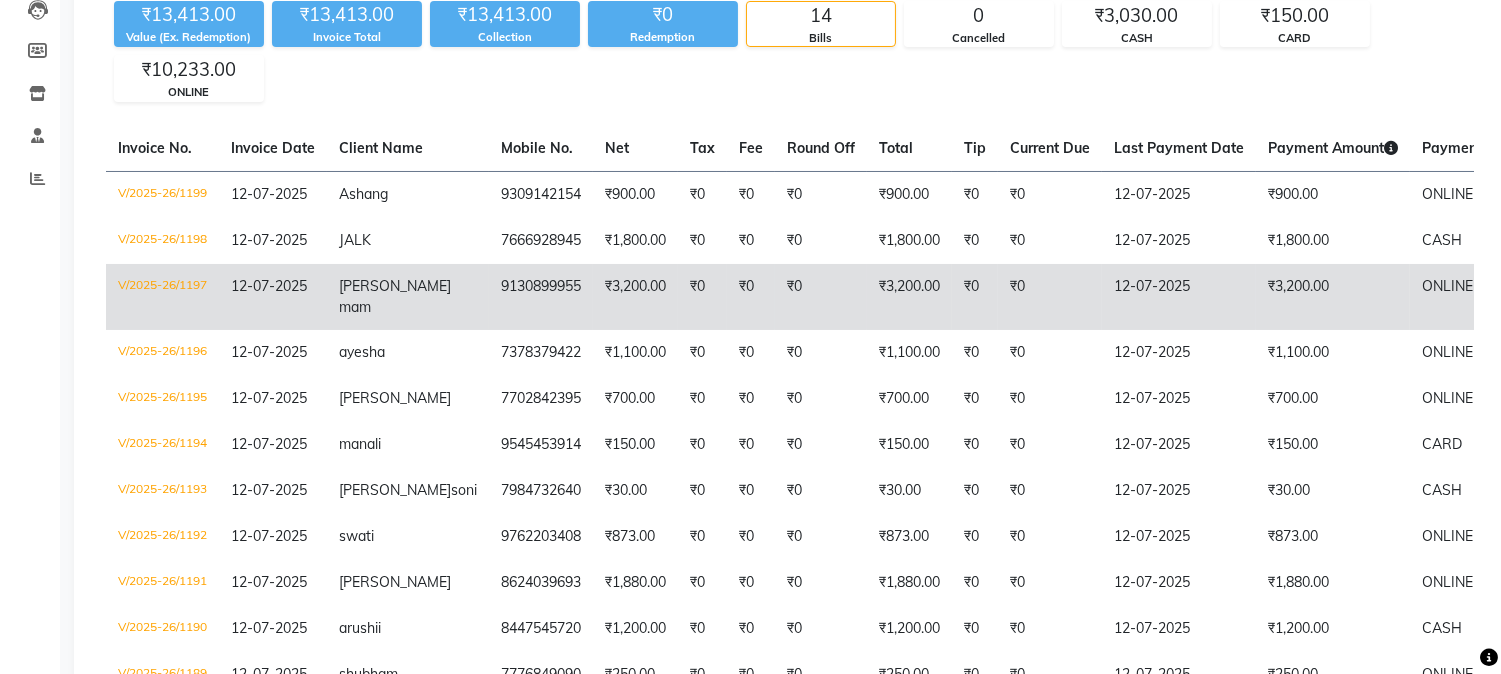 click on "₹0" 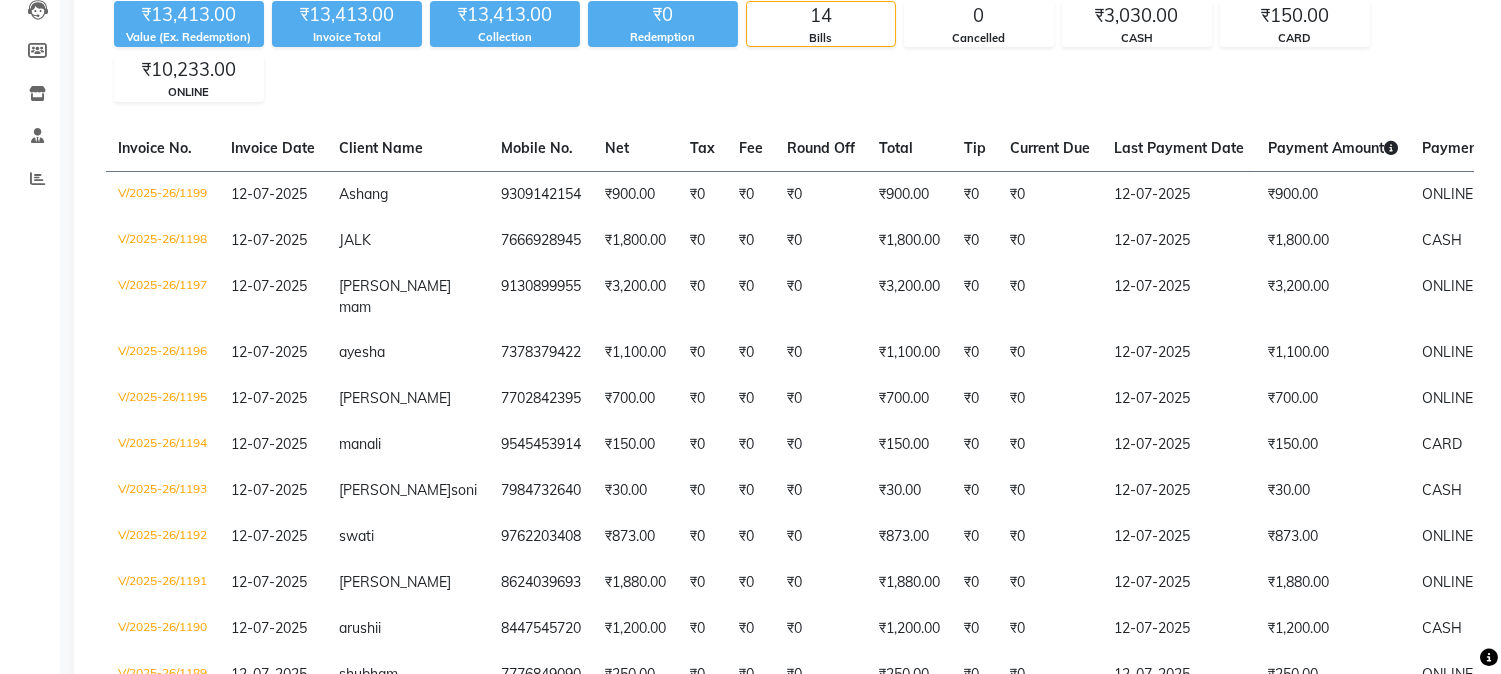 scroll, scrollTop: 0, scrollLeft: 0, axis: both 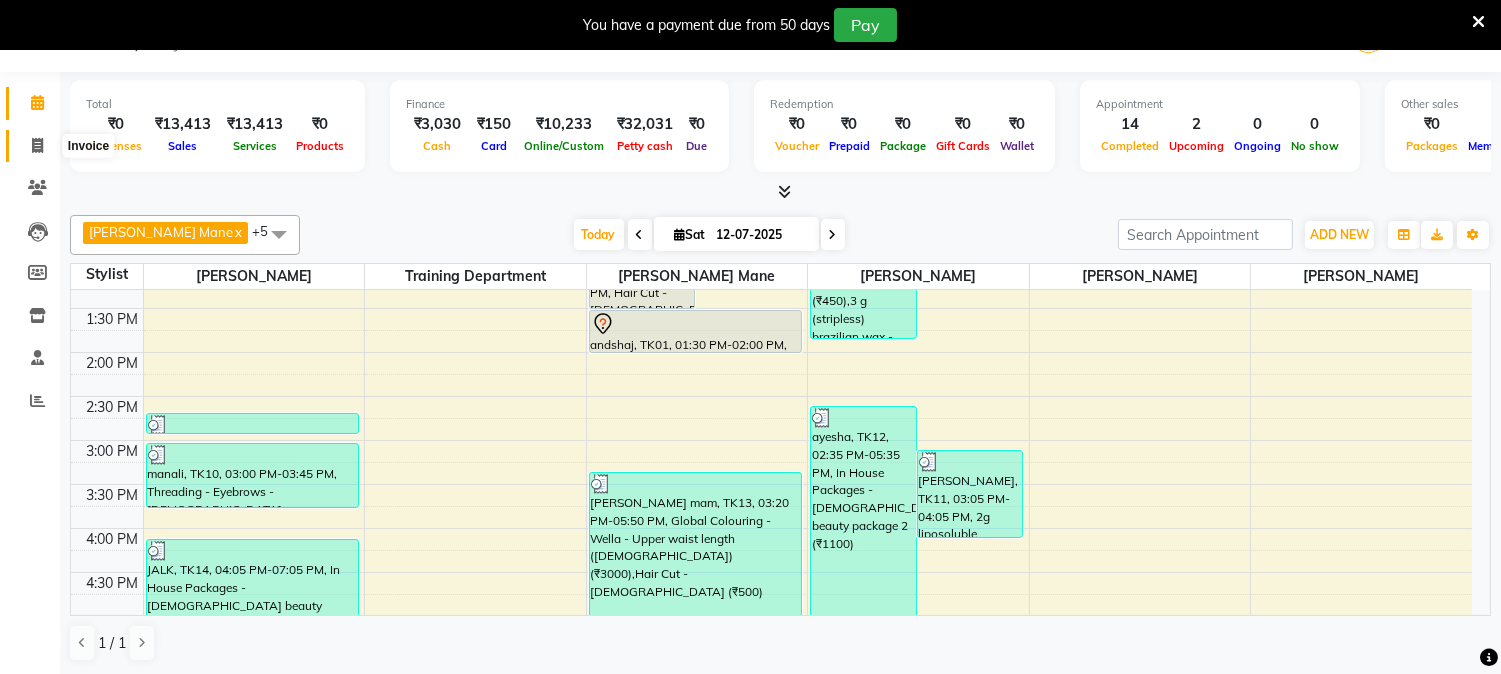 click 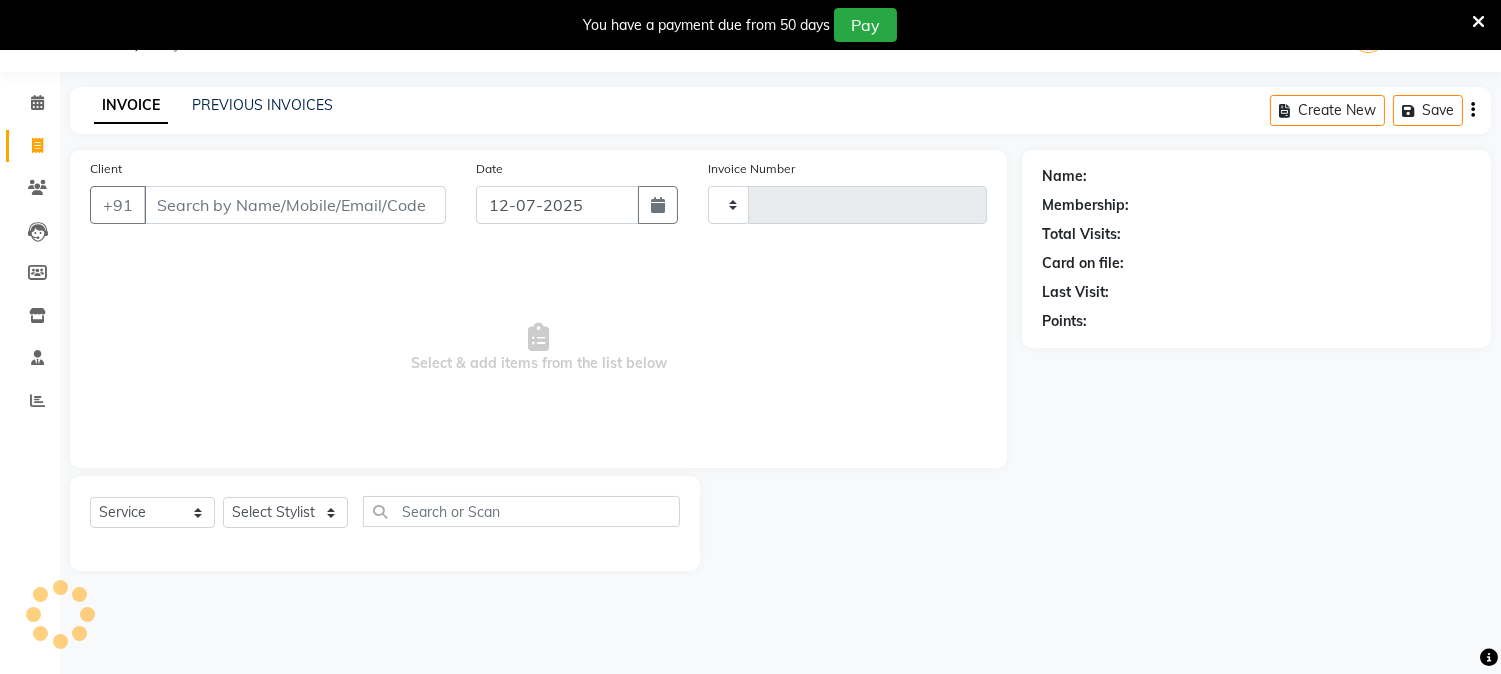 type on "1200" 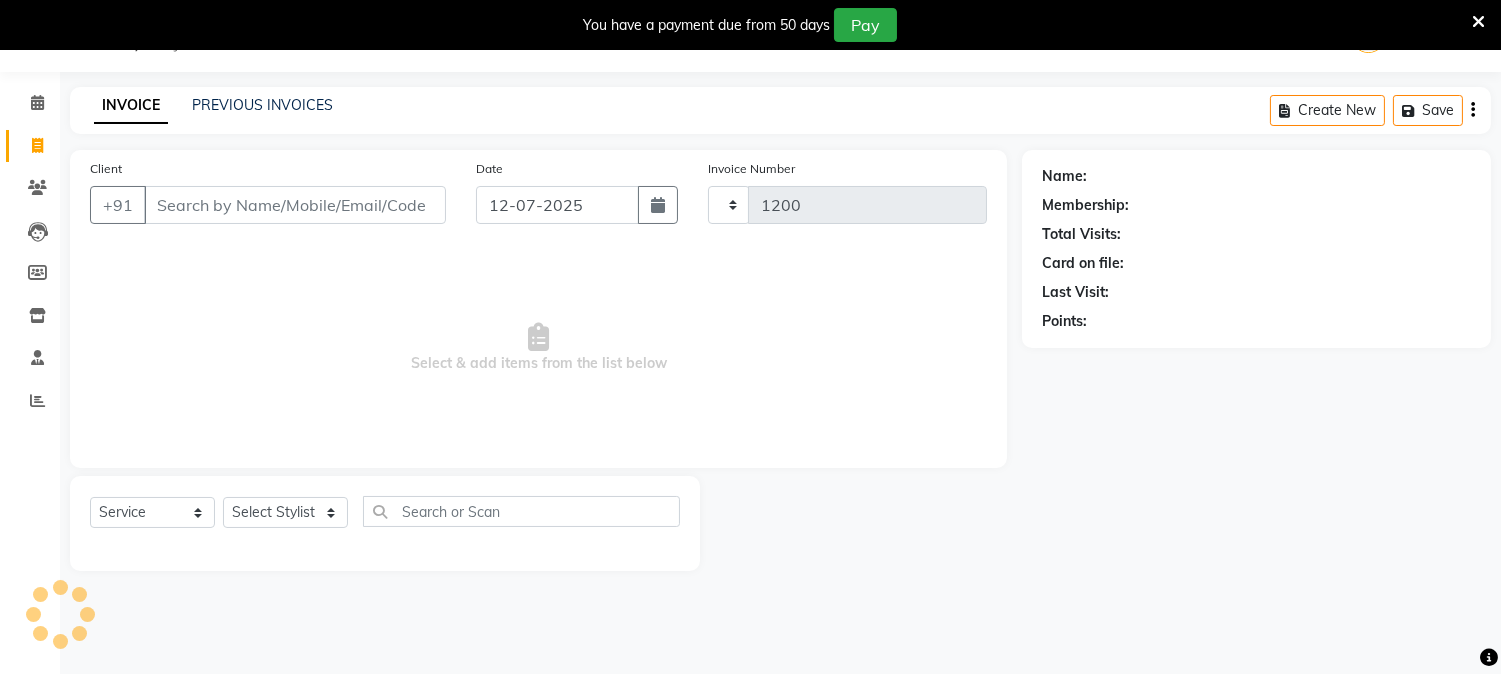 select on "144" 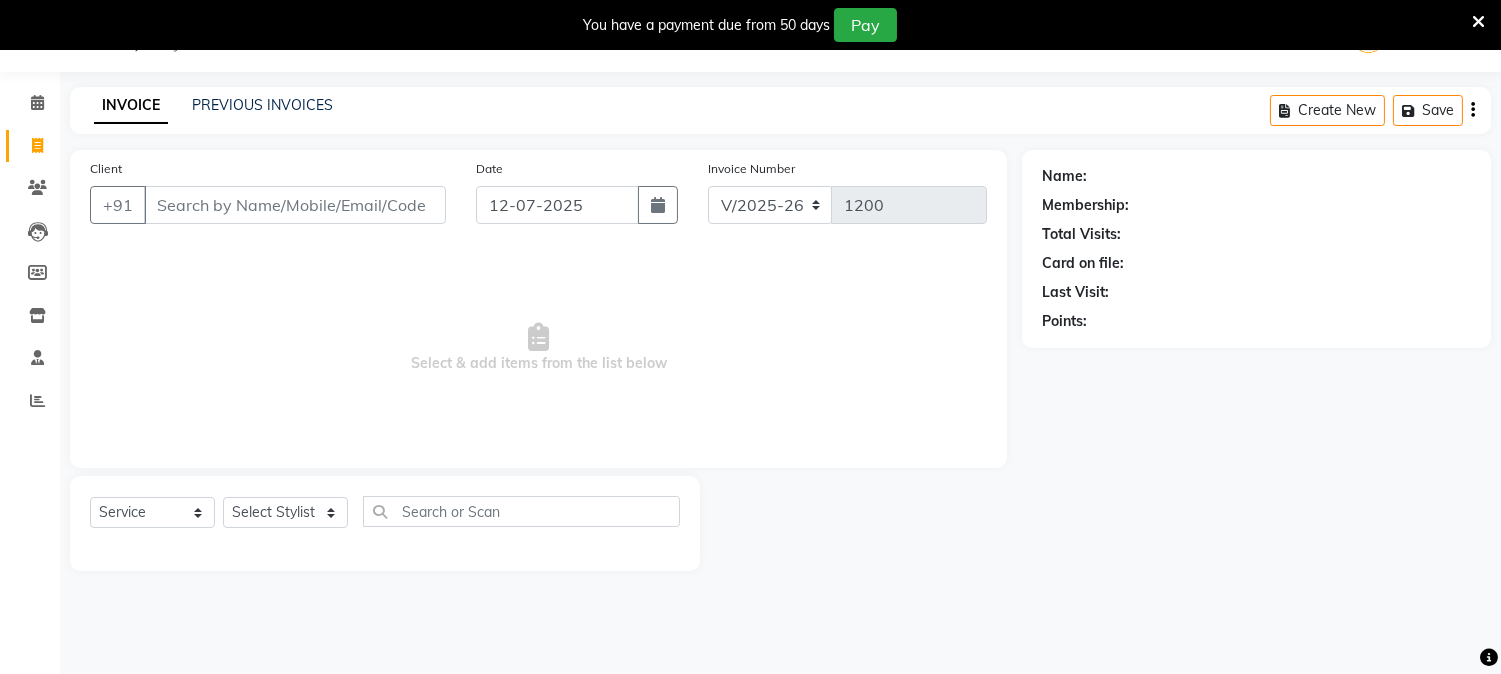 click on "Client" at bounding box center [295, 205] 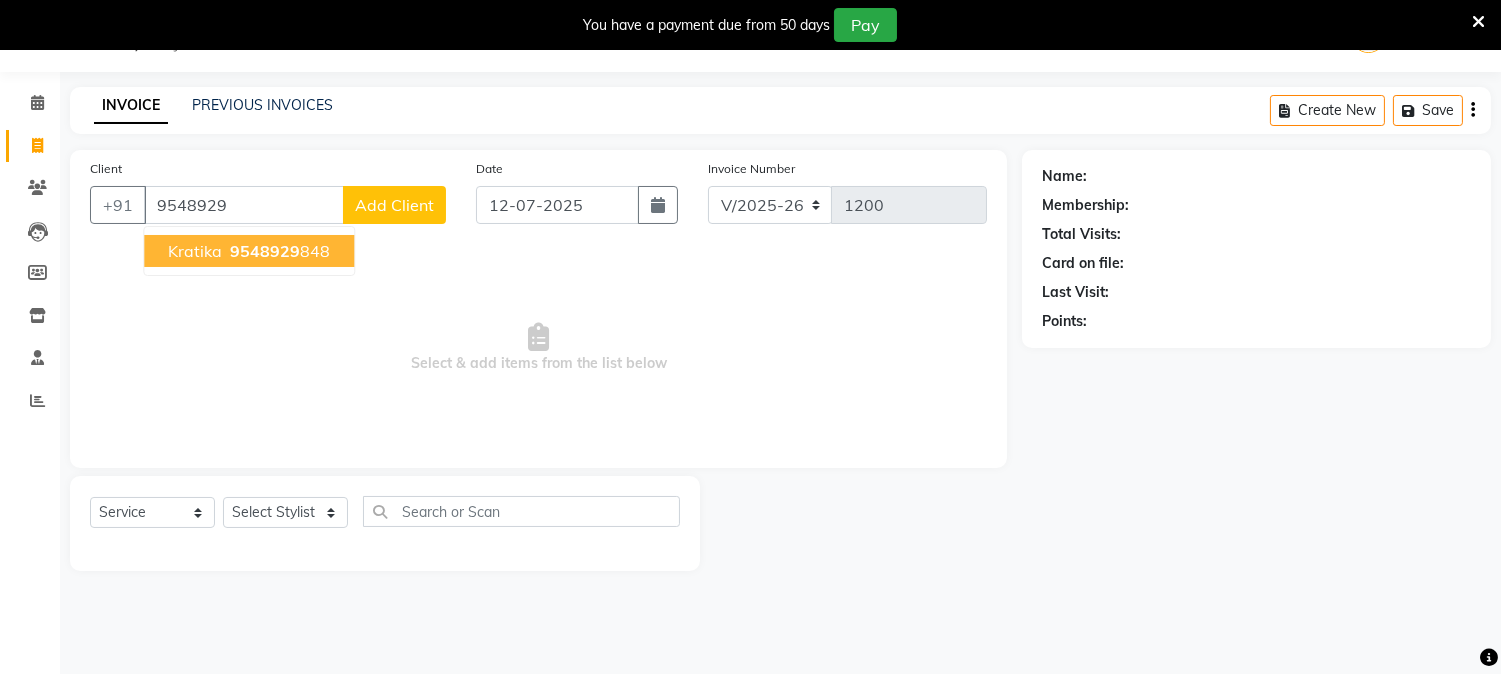 drag, startPoint x: 246, startPoint y: 242, endPoint x: 391, endPoint y: 482, distance: 280.4015 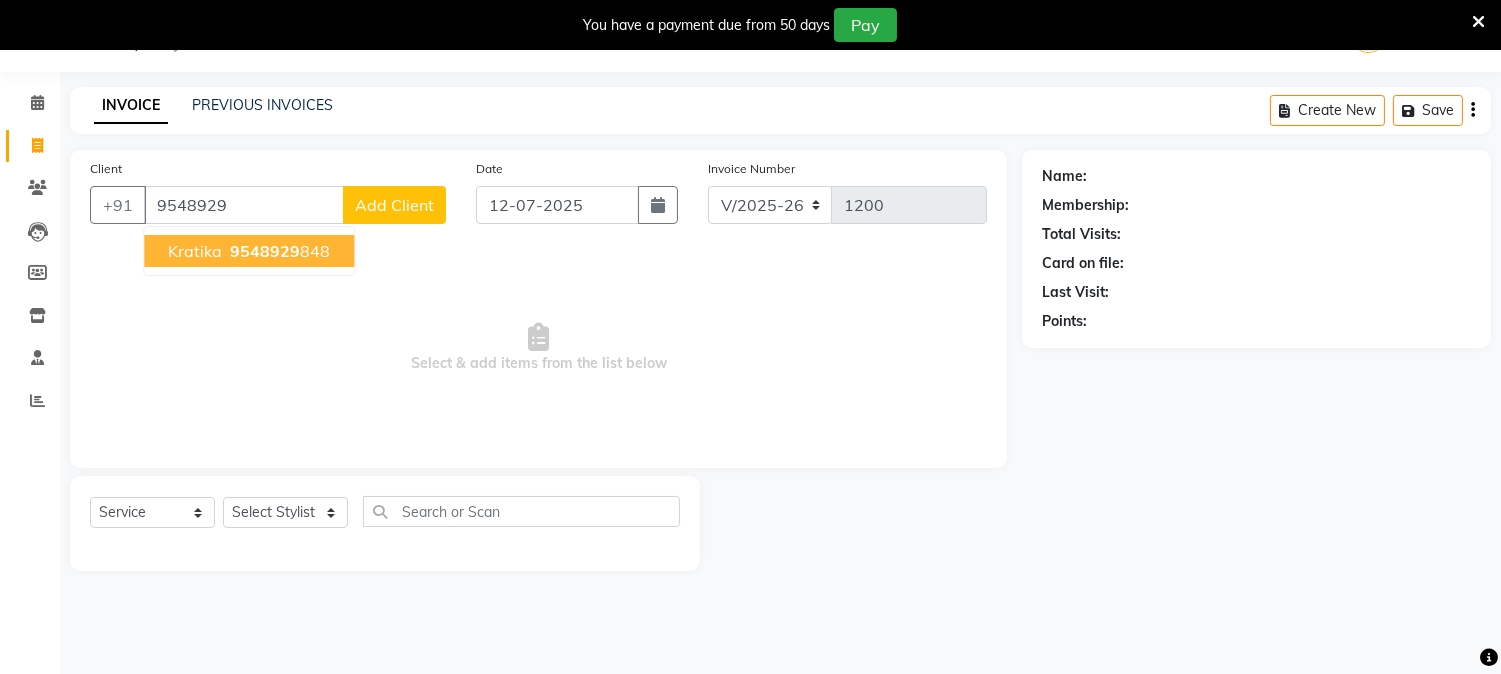 click on "9548929" at bounding box center (265, 251) 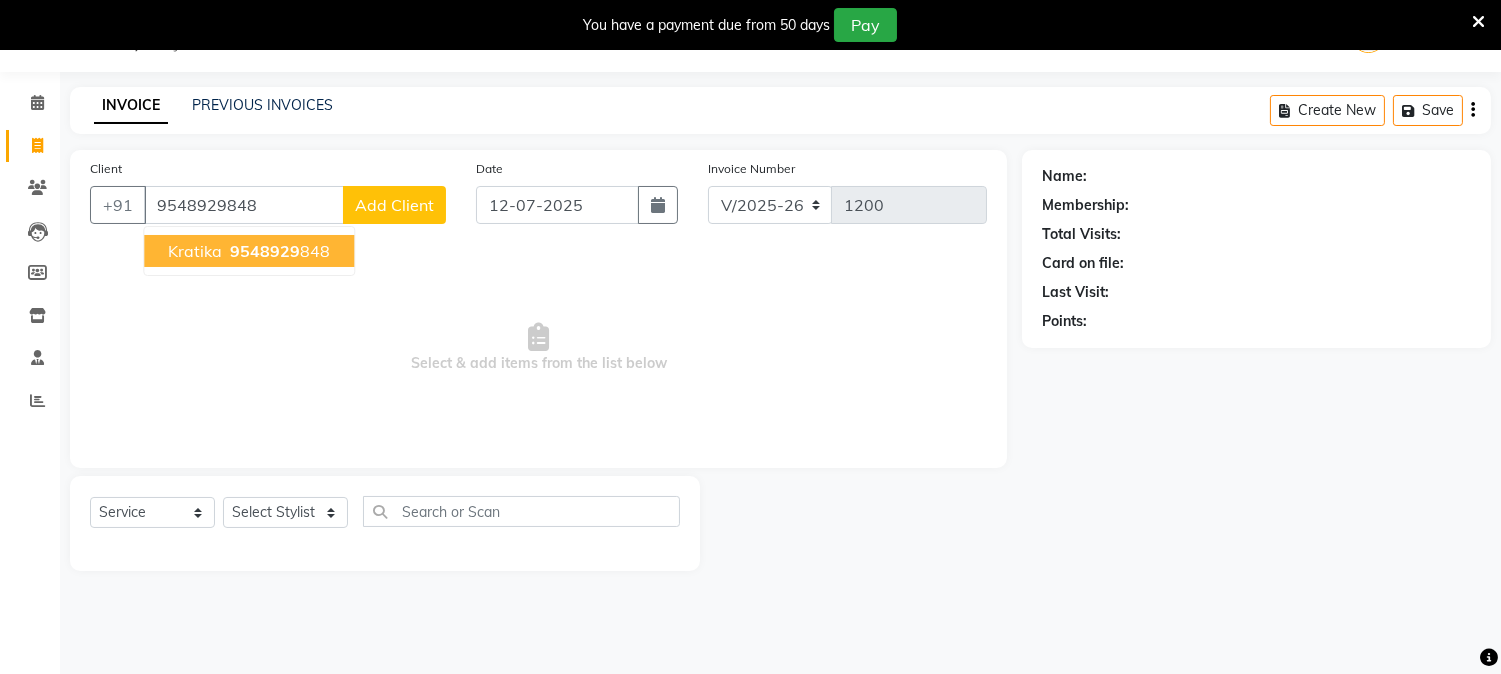 type on "9548929848" 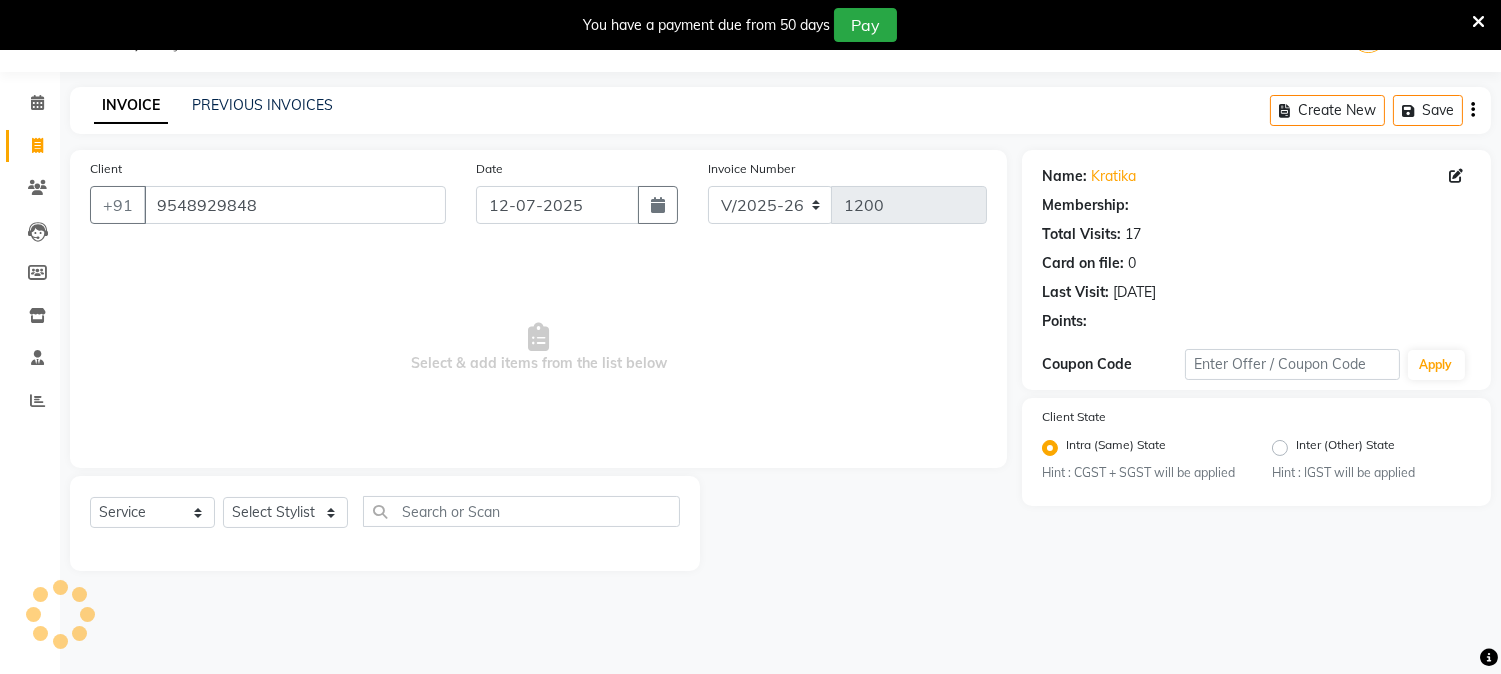 select on "1: Object" 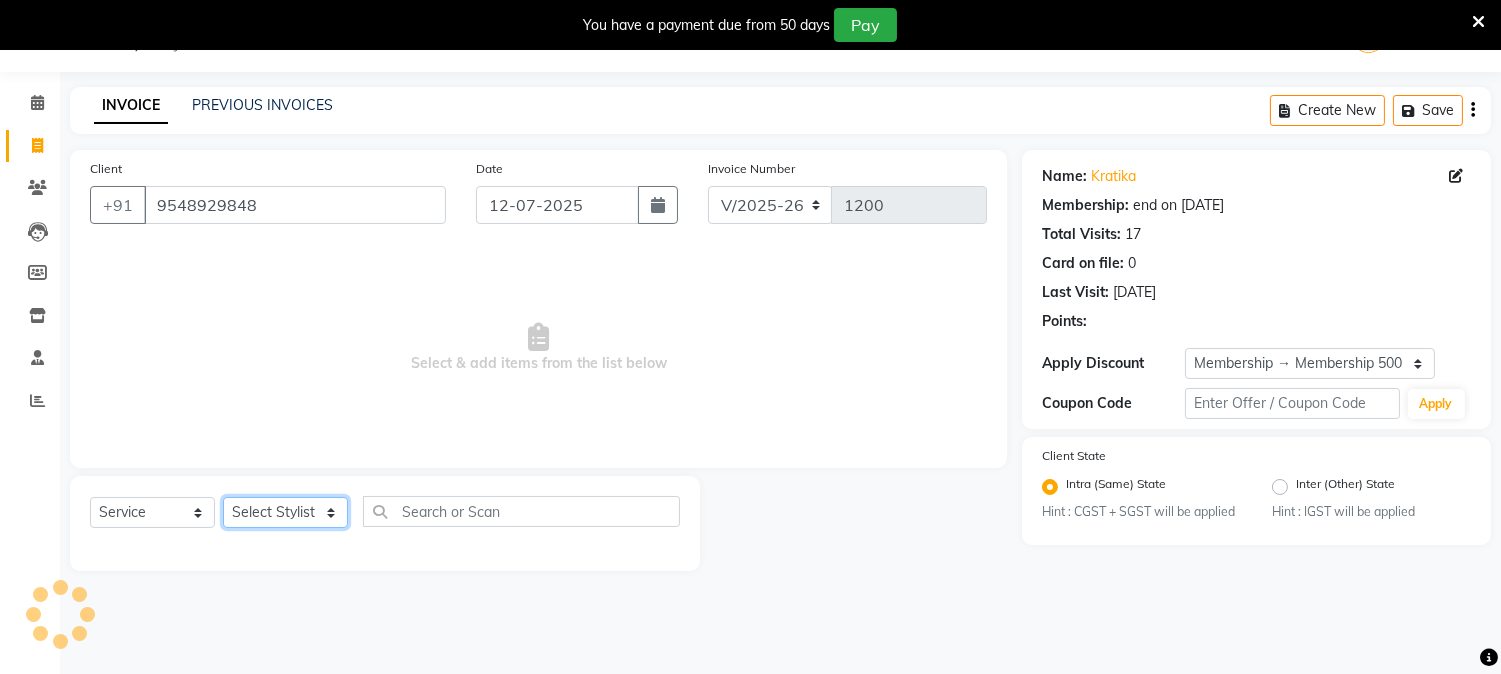 click on "Select Stylist [PERSON_NAME] Mane [PERSON_NAME] [PERSON_NAME]  Reception  [PERSON_NAME] Training Department [PERSON_NAME] [PERSON_NAME] Sir" 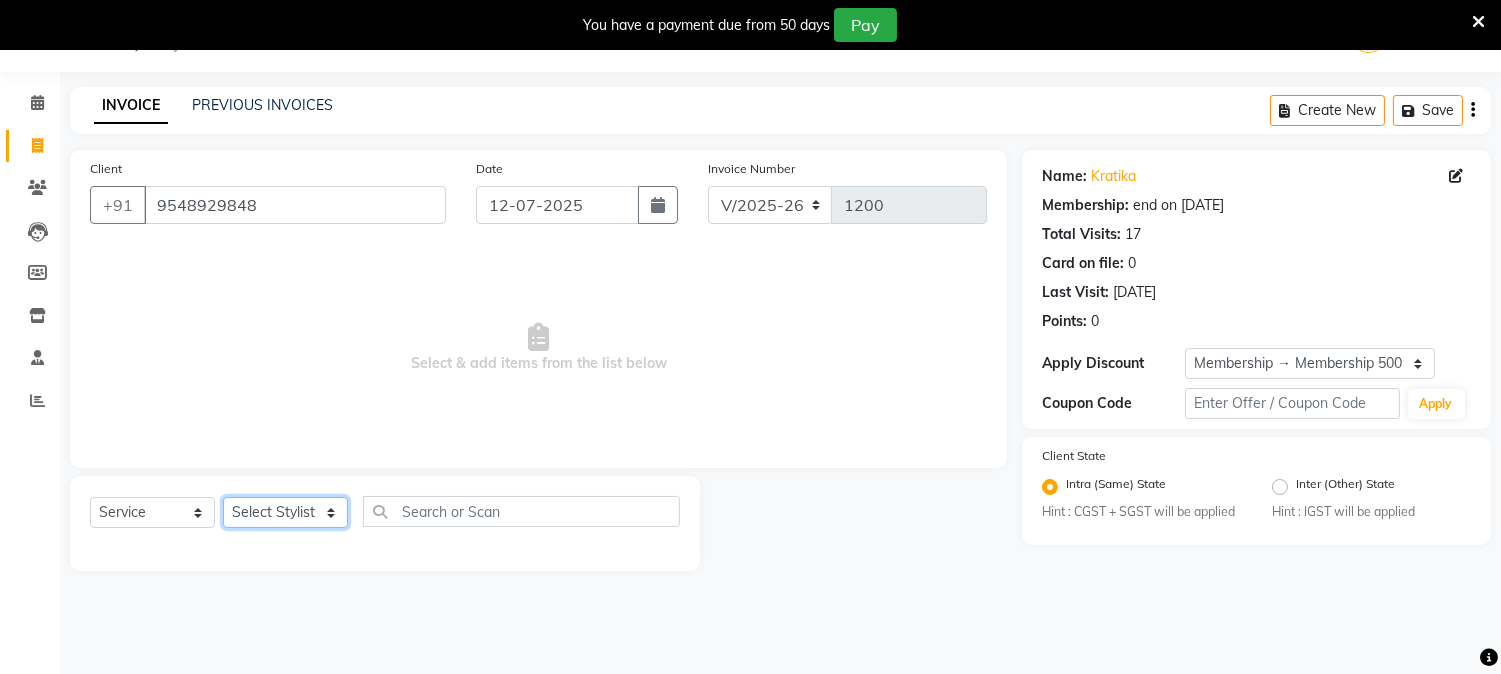 select on "48179" 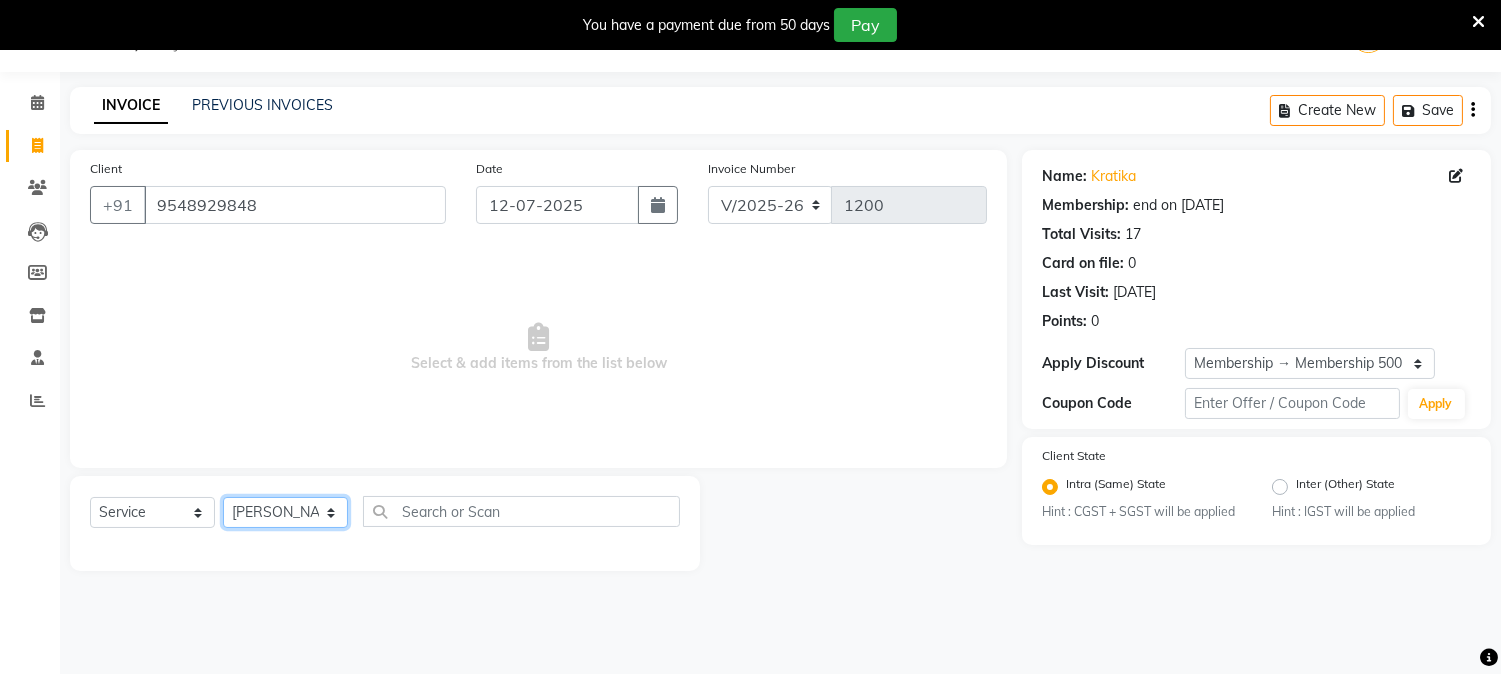 click on "Select Stylist [PERSON_NAME] Mane [PERSON_NAME] [PERSON_NAME]  Reception  [PERSON_NAME] Training Department [PERSON_NAME] [PERSON_NAME] Sir" 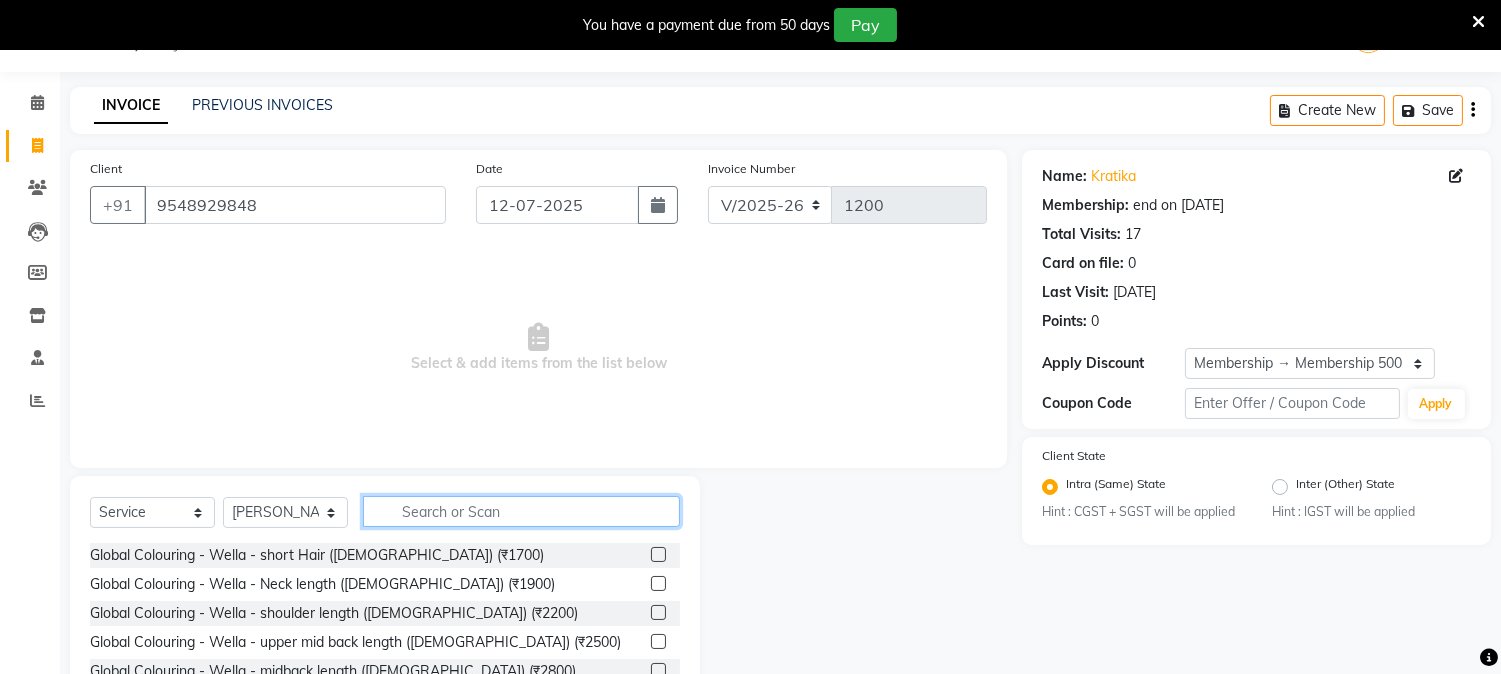 click 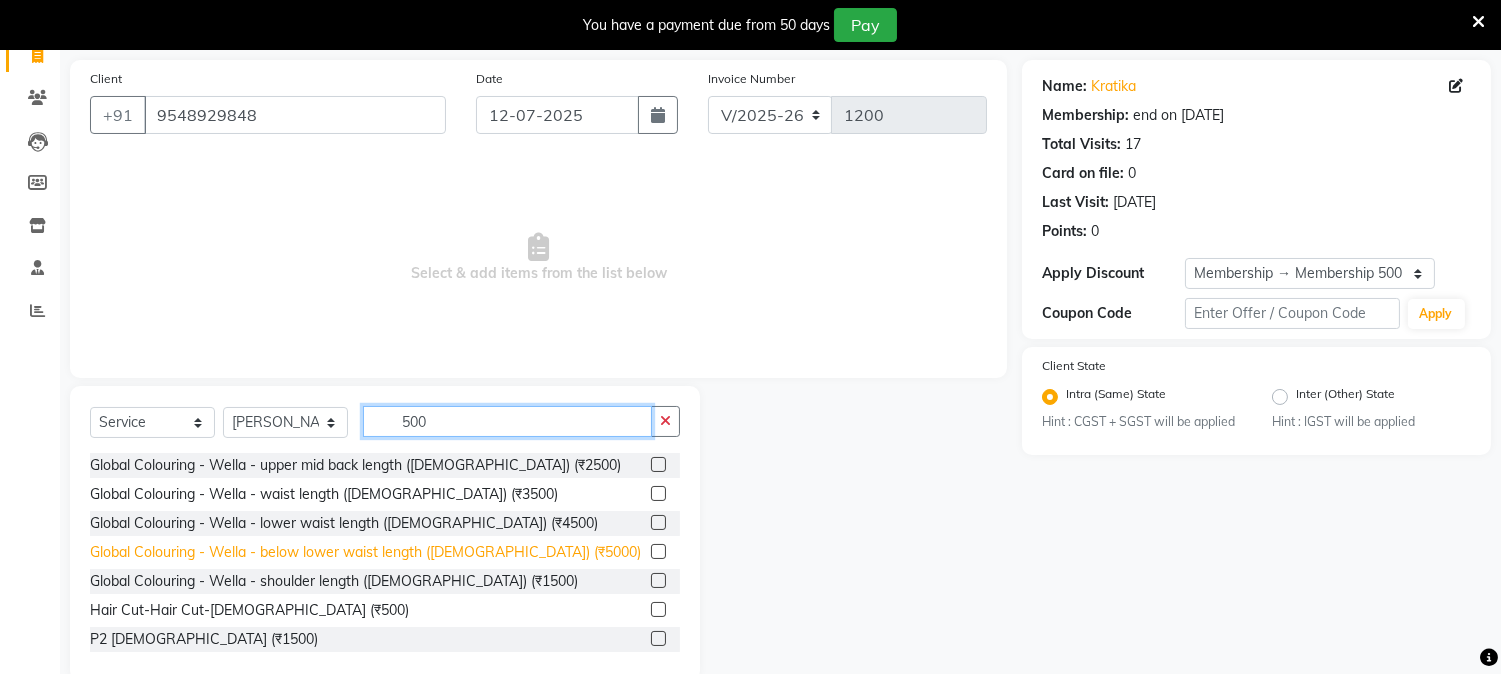 scroll, scrollTop: 176, scrollLeft: 0, axis: vertical 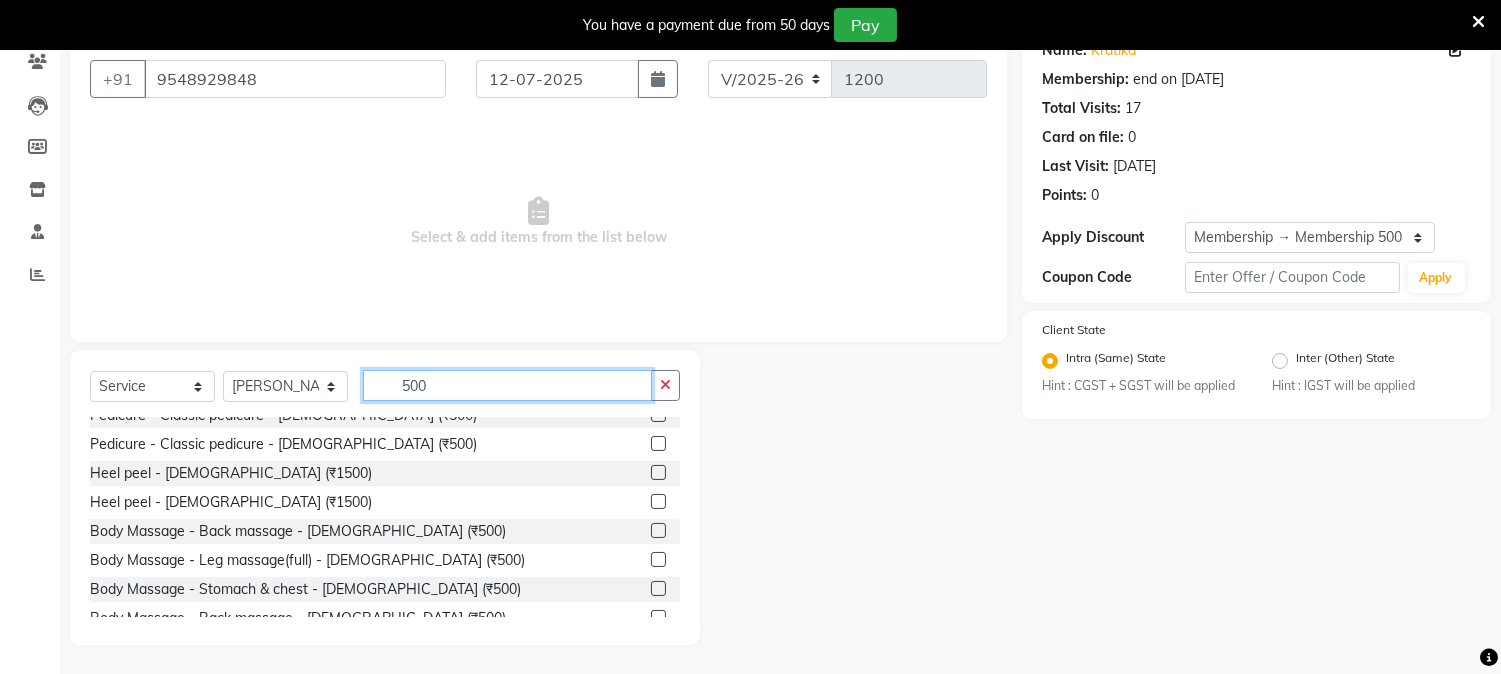type on "500" 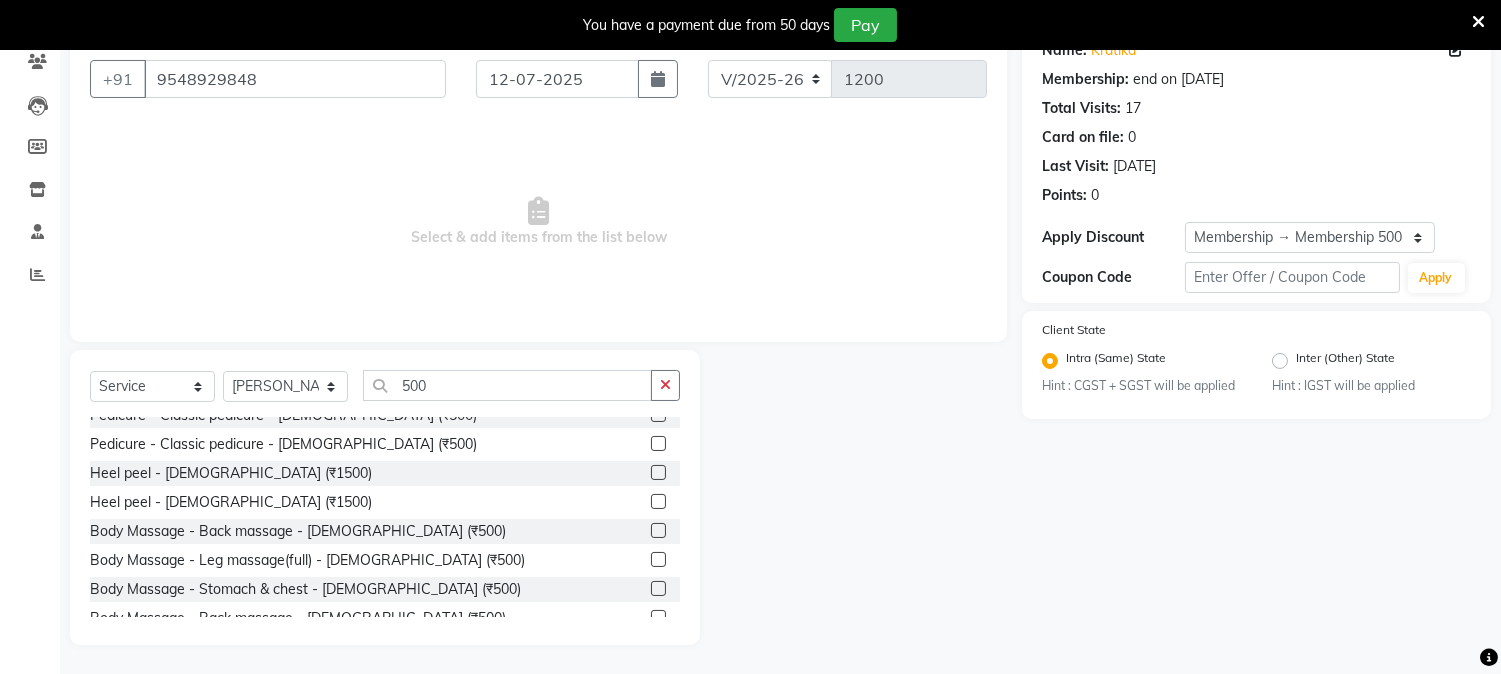 click 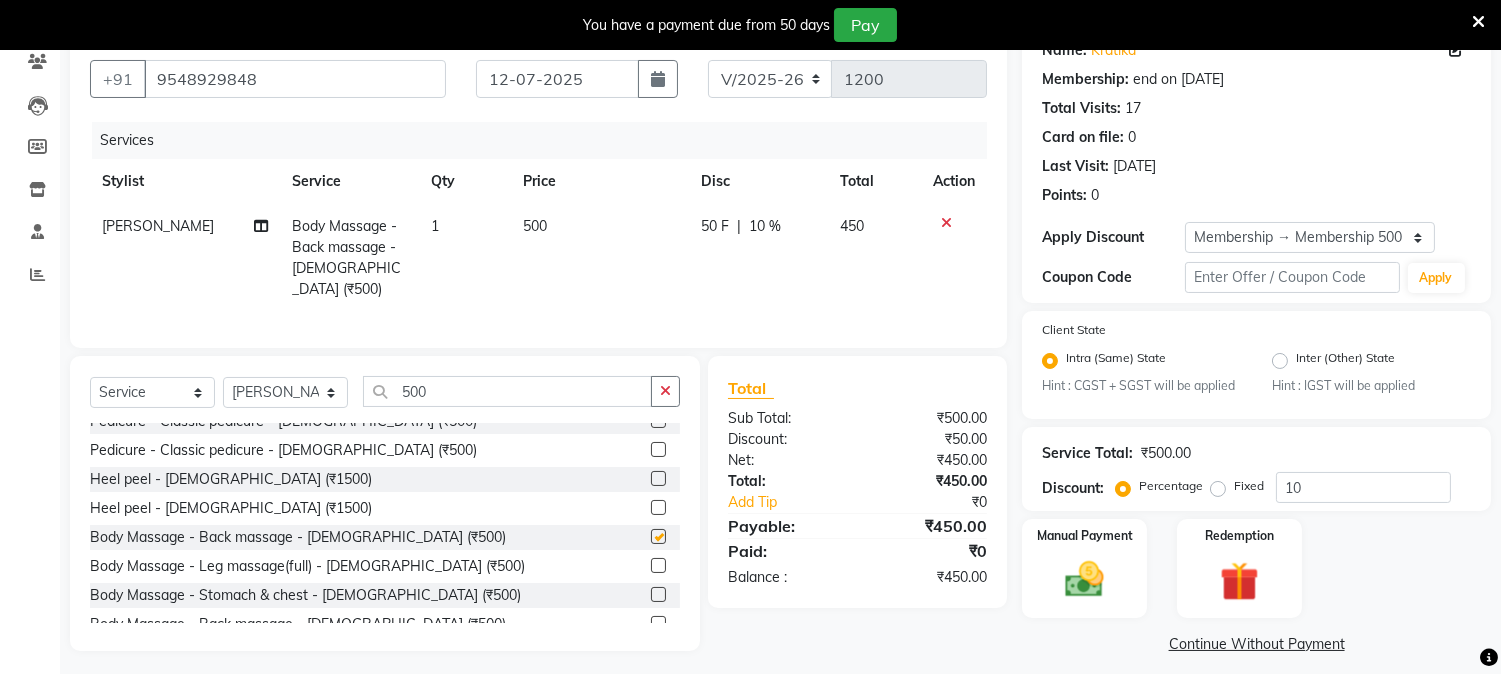 checkbox on "false" 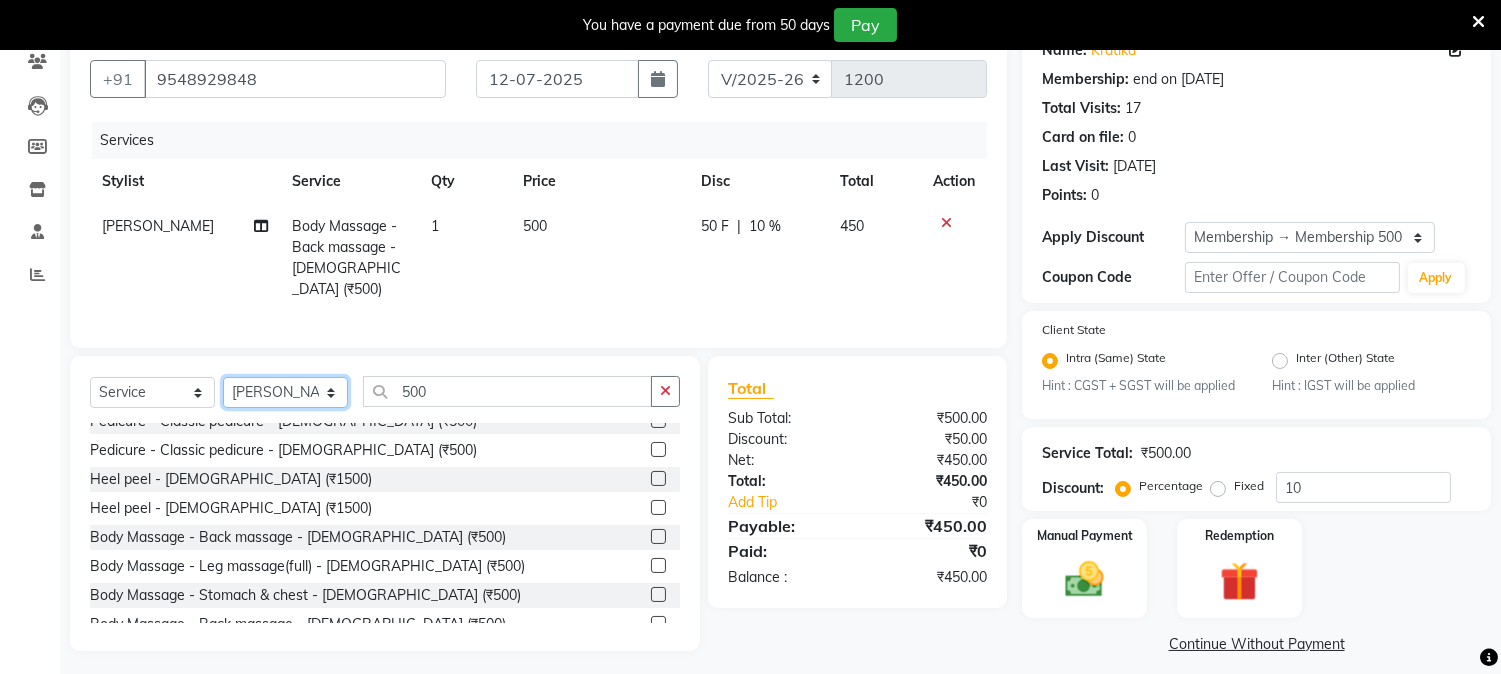 click on "Select Stylist [PERSON_NAME] Mane [PERSON_NAME] [PERSON_NAME]  Reception  [PERSON_NAME] Training Department [PERSON_NAME] [PERSON_NAME] Sir" 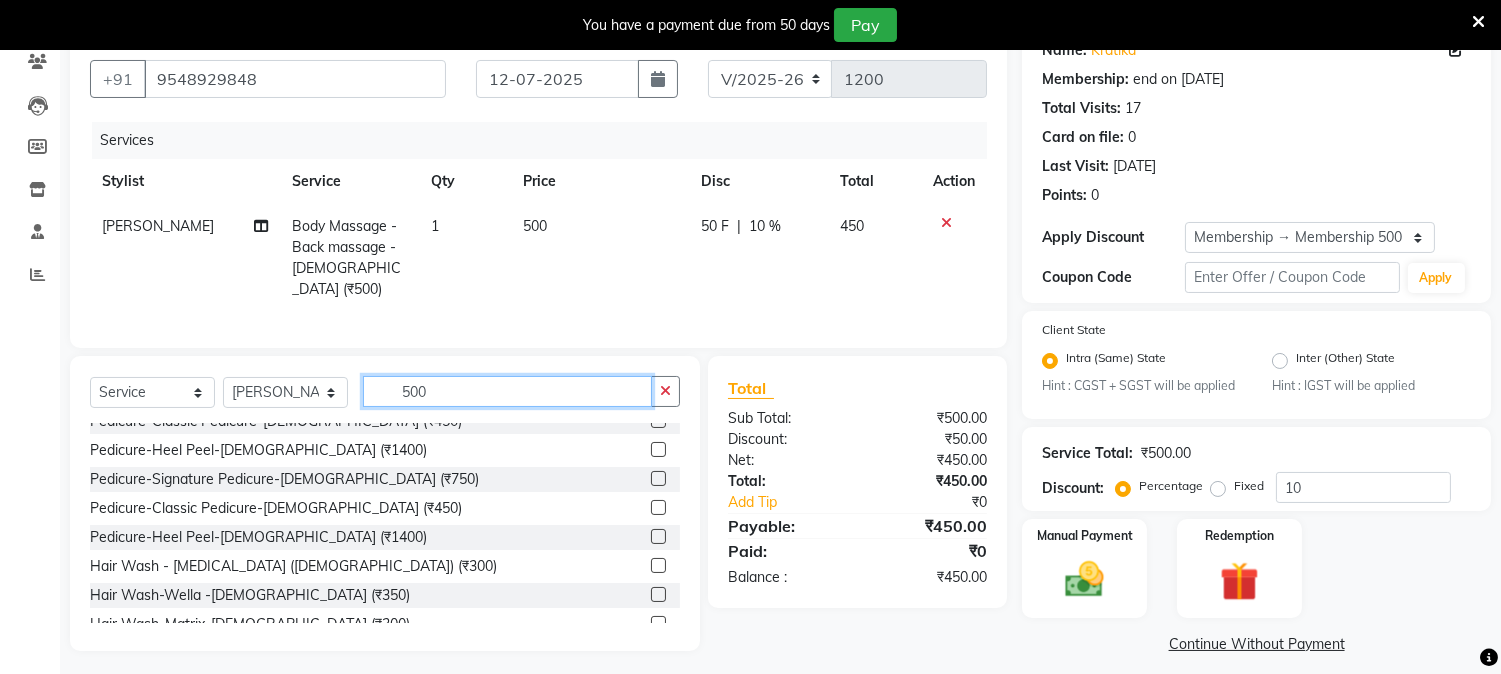 click on "500" 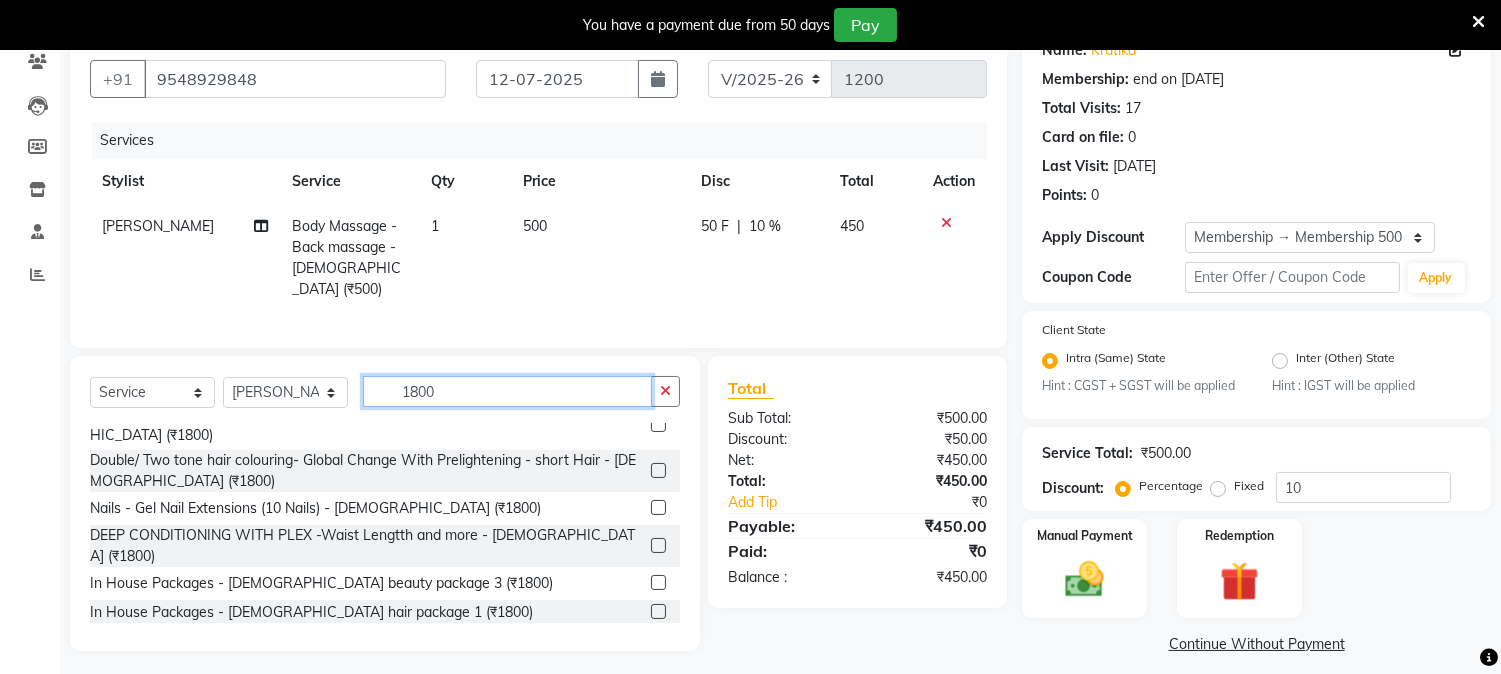 scroll, scrollTop: 372, scrollLeft: 0, axis: vertical 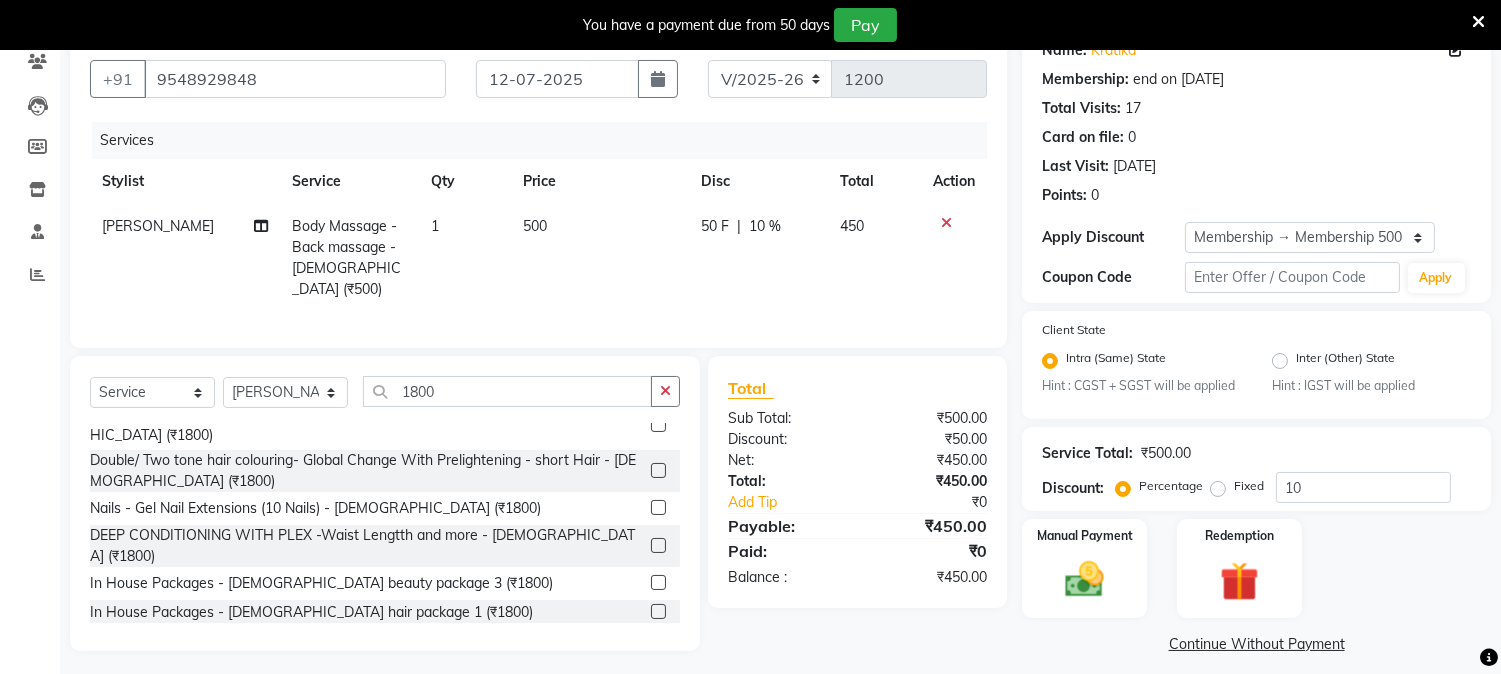 click 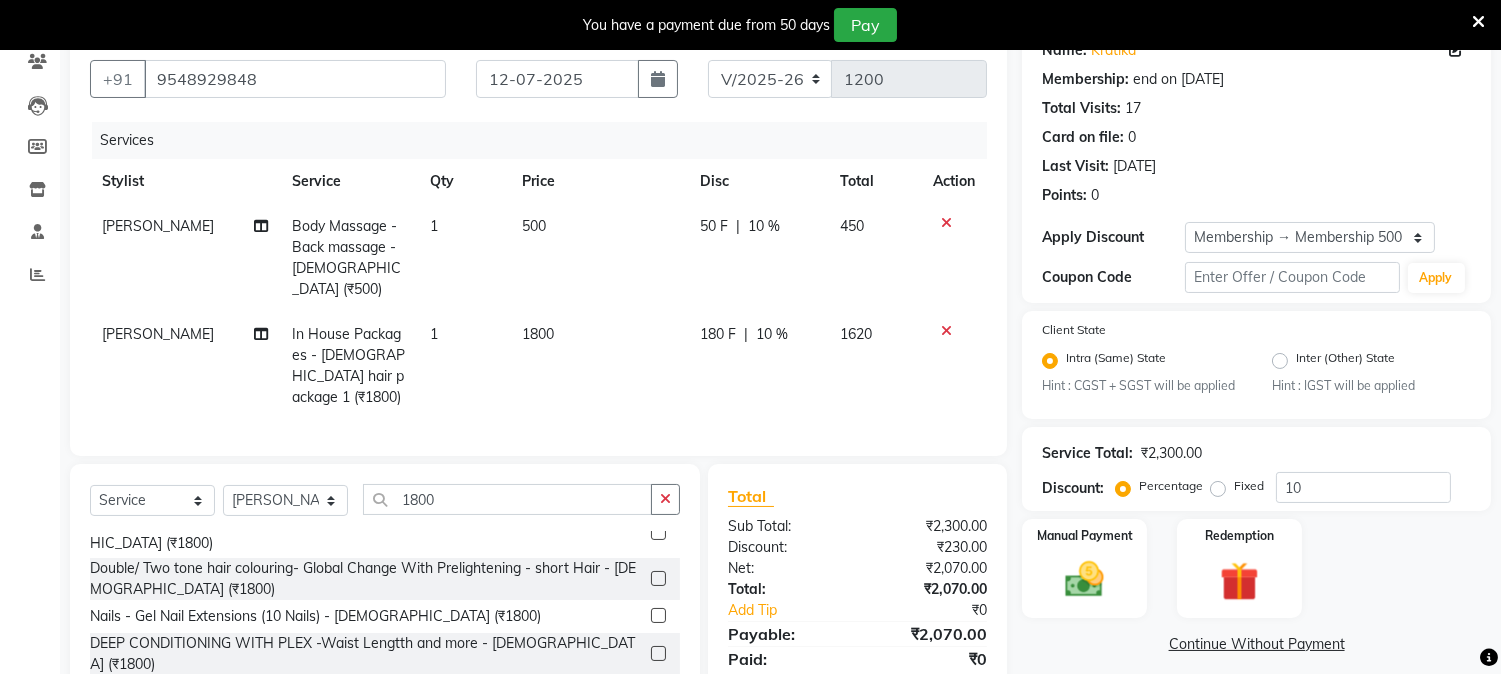checkbox on "false" 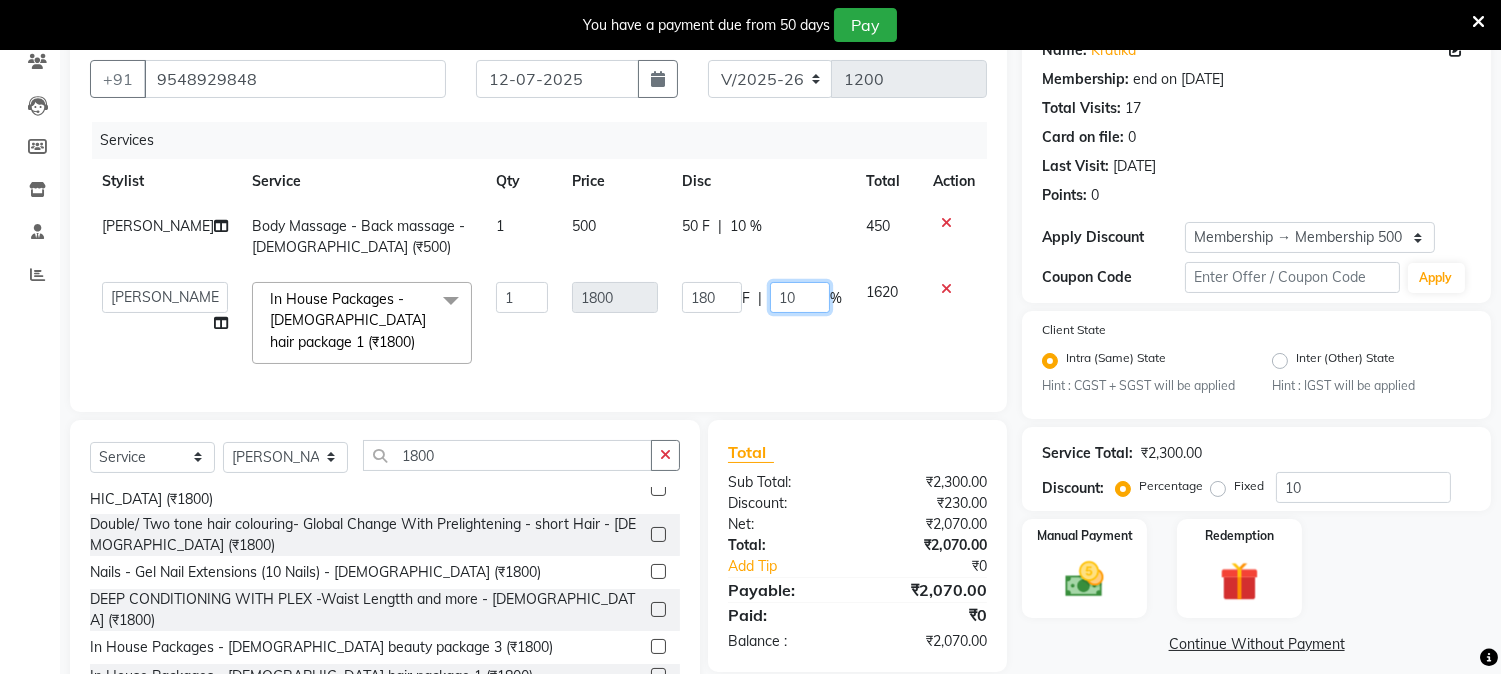 click on "10" 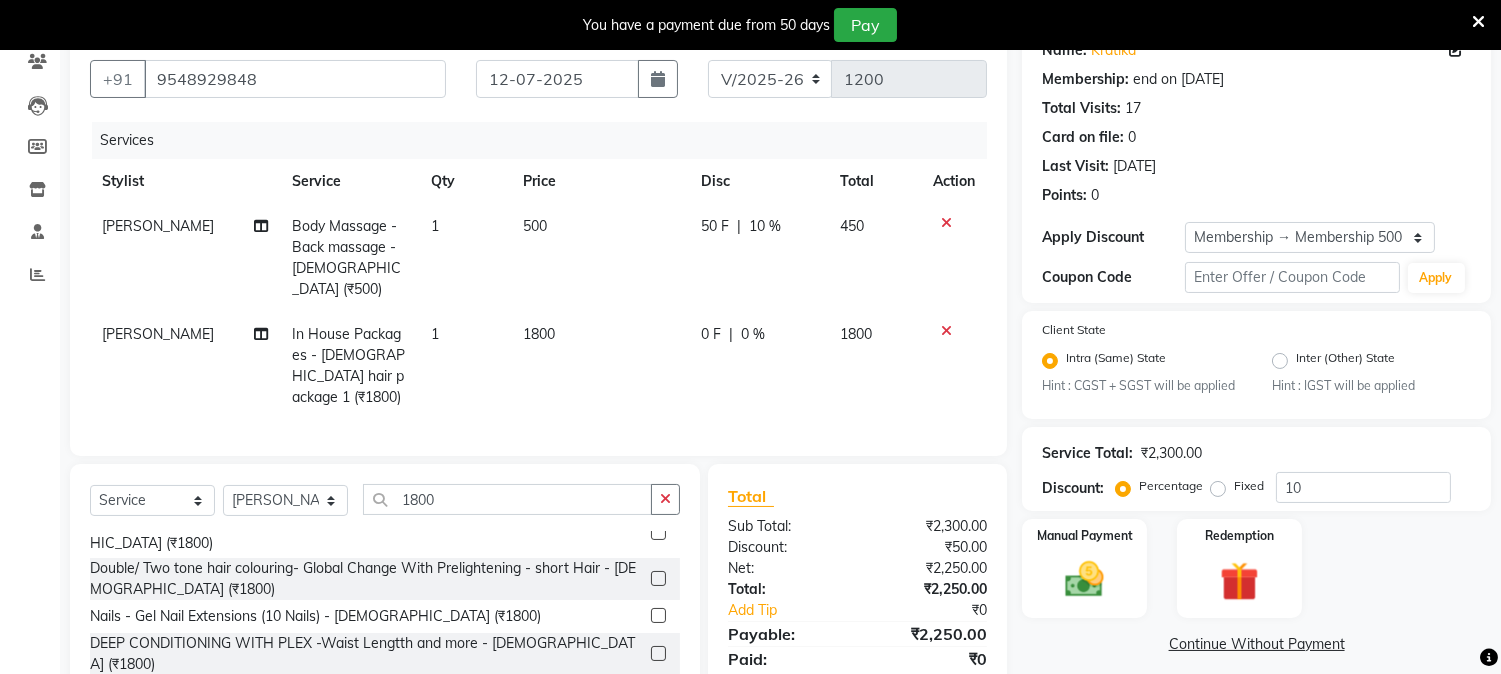 click on "0 F | 0 %" 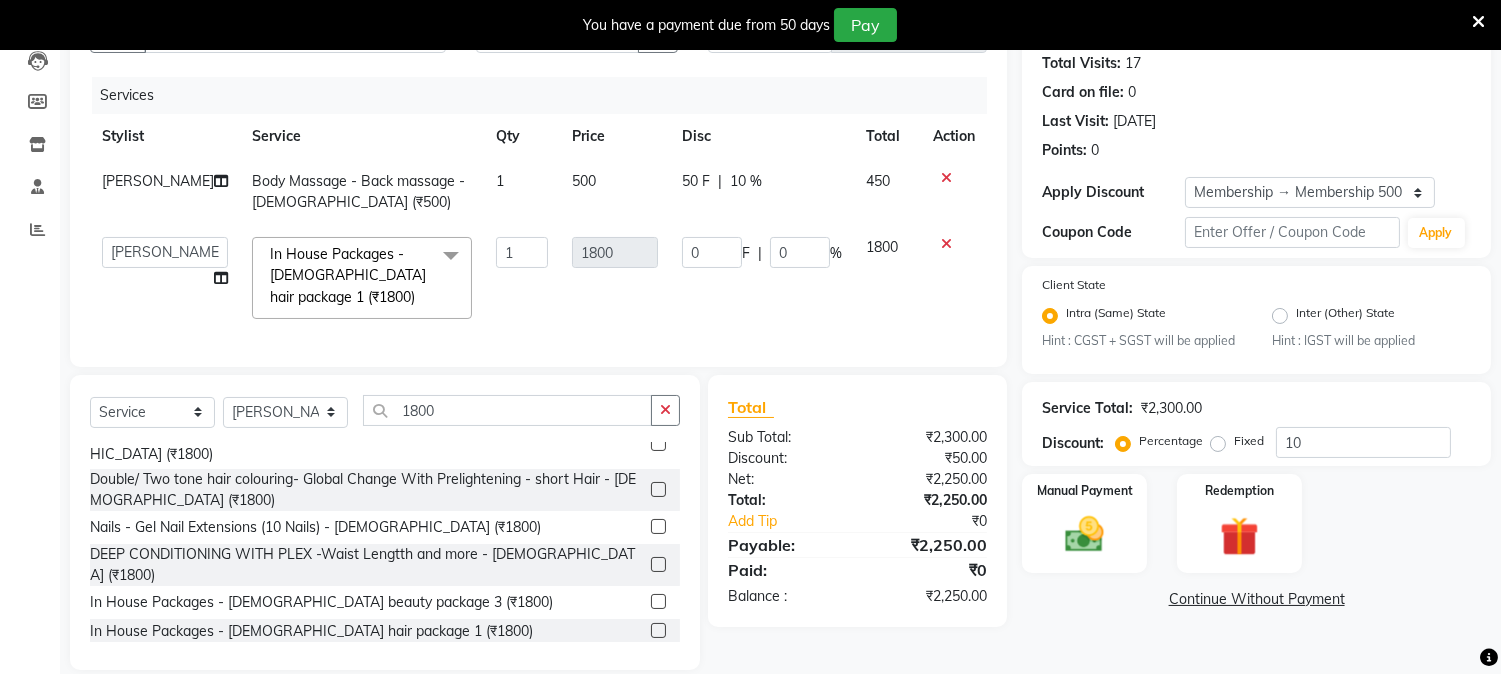 scroll, scrollTop: 264, scrollLeft: 0, axis: vertical 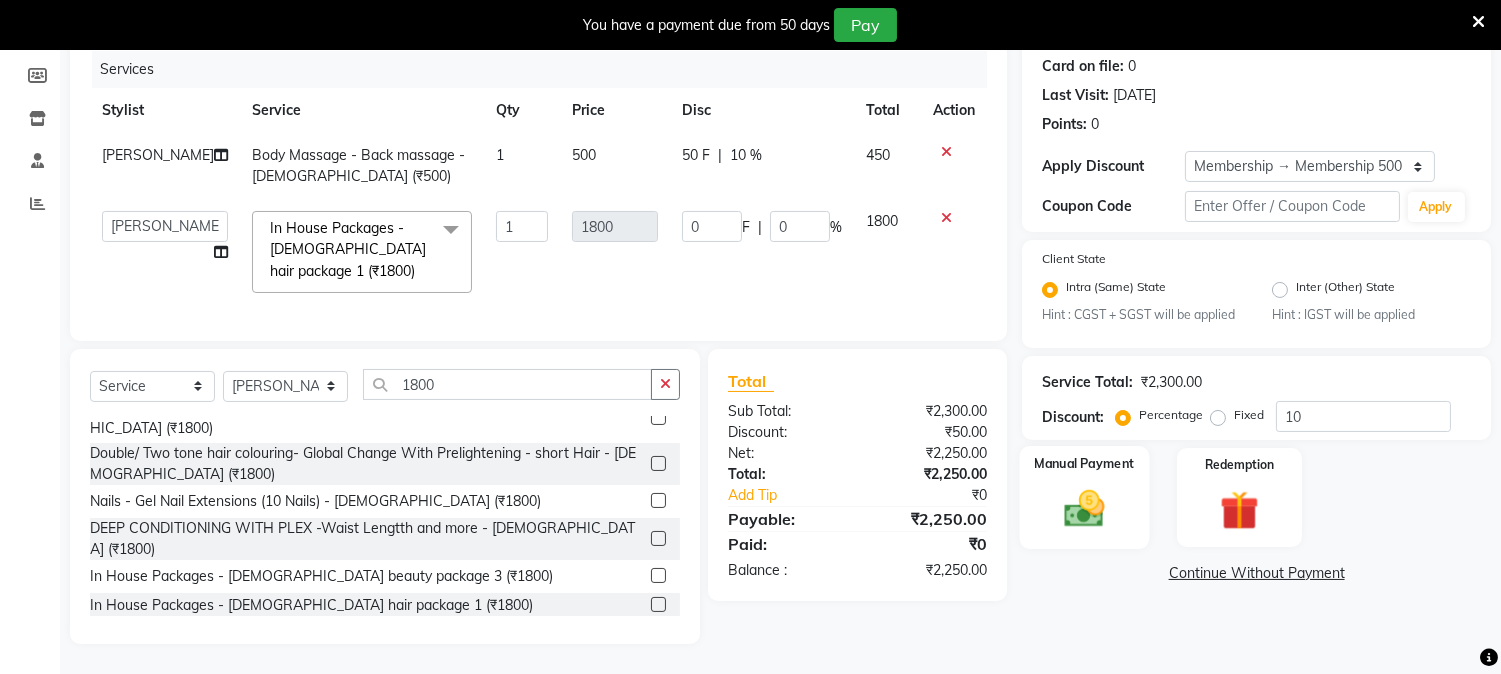 click 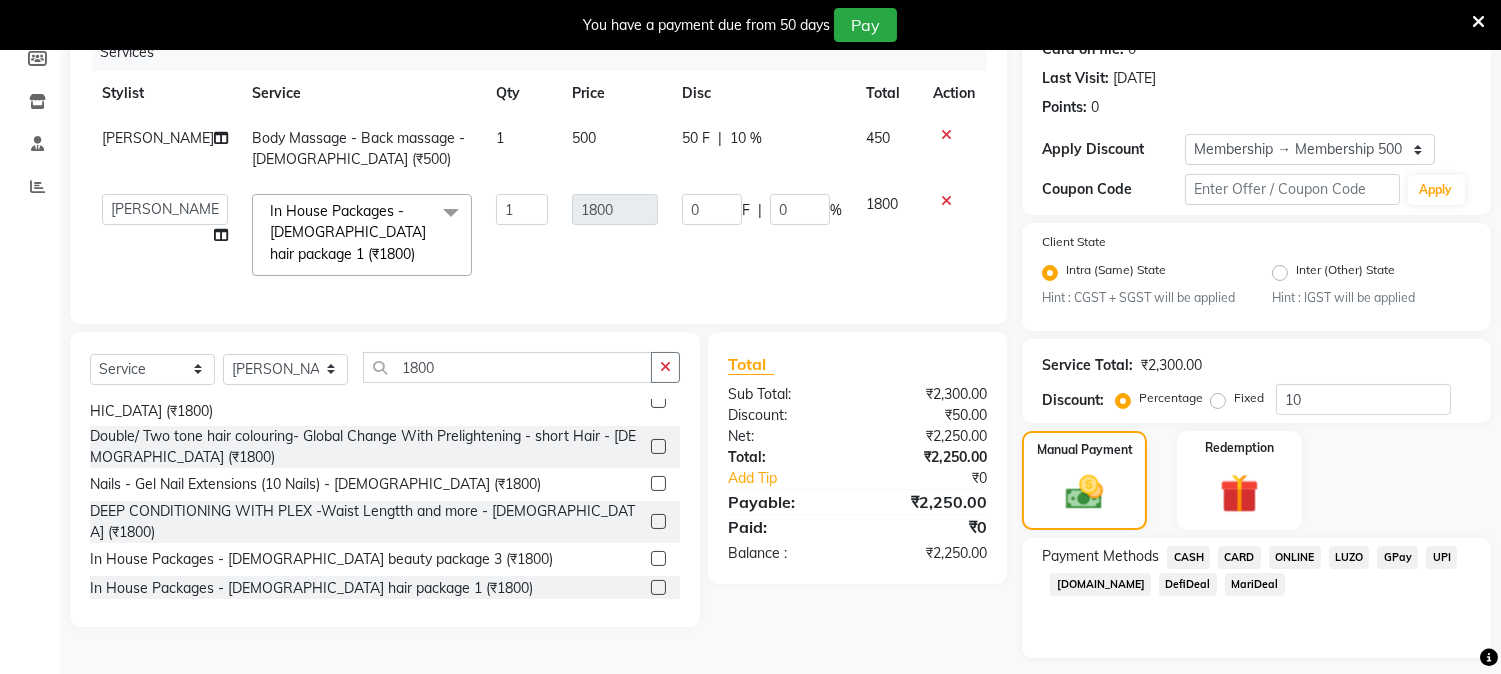 click on "ONLINE" 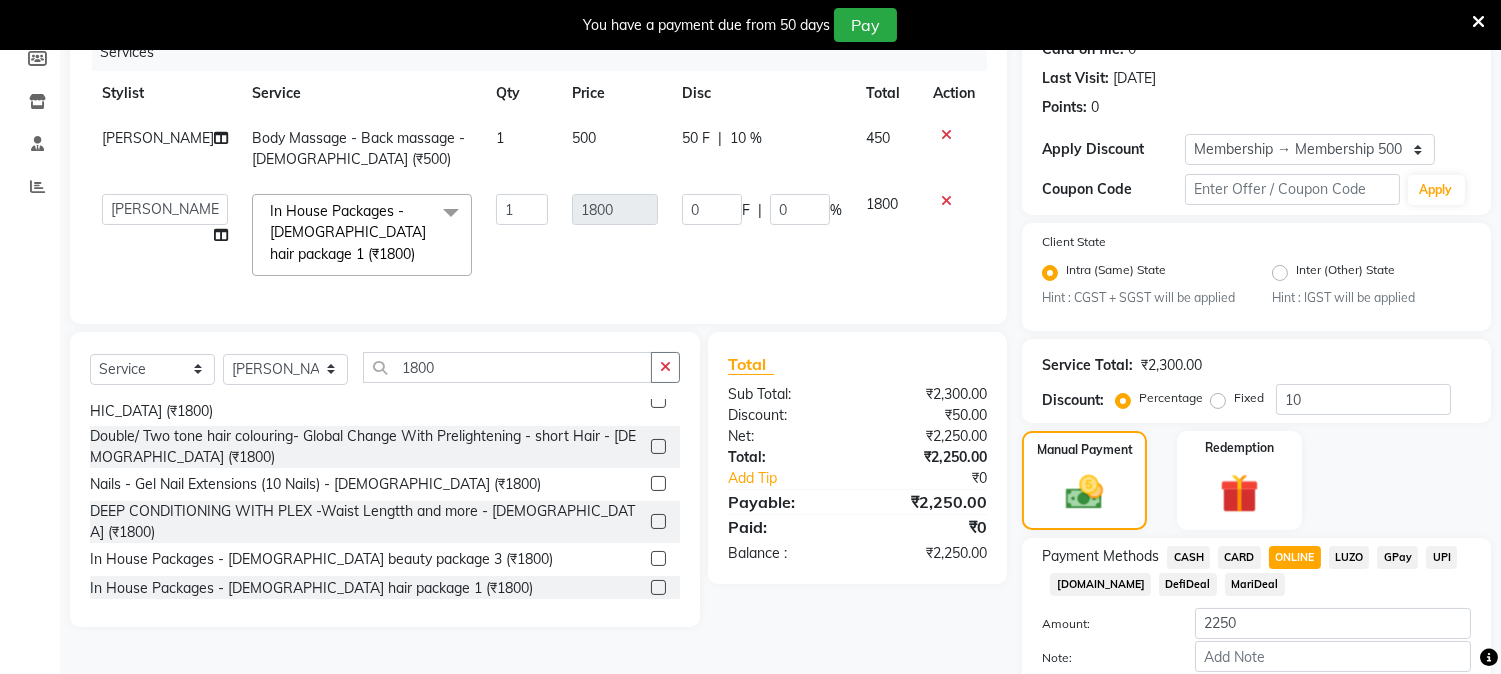 scroll, scrollTop: 375, scrollLeft: 0, axis: vertical 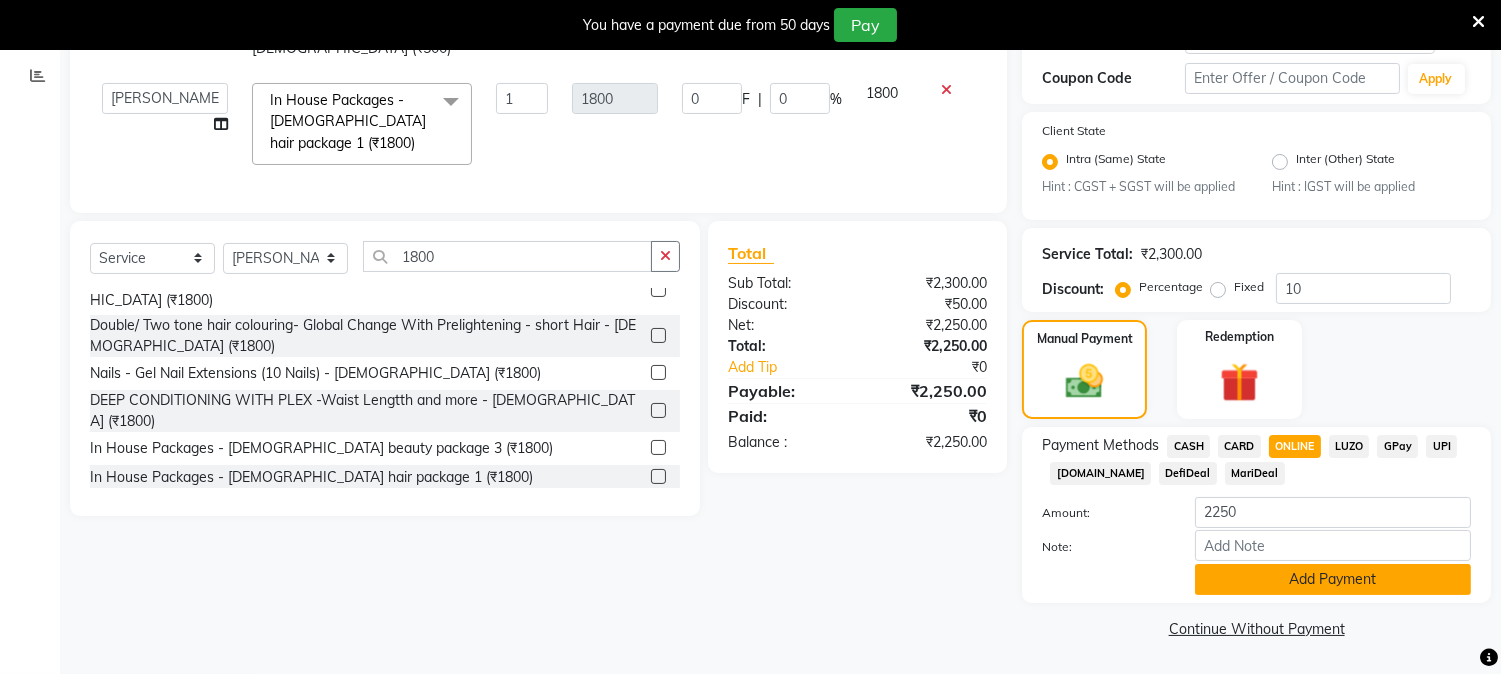 click on "Add Payment" 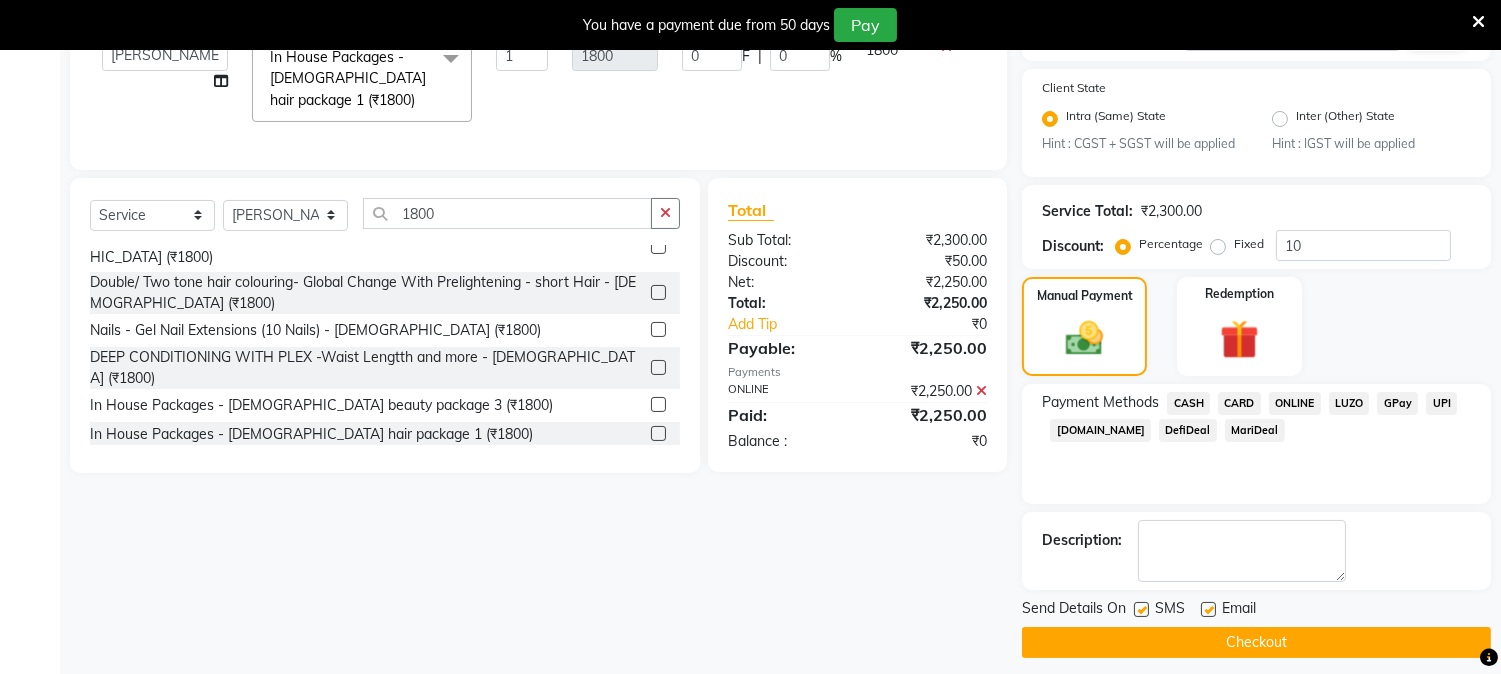 scroll, scrollTop: 432, scrollLeft: 0, axis: vertical 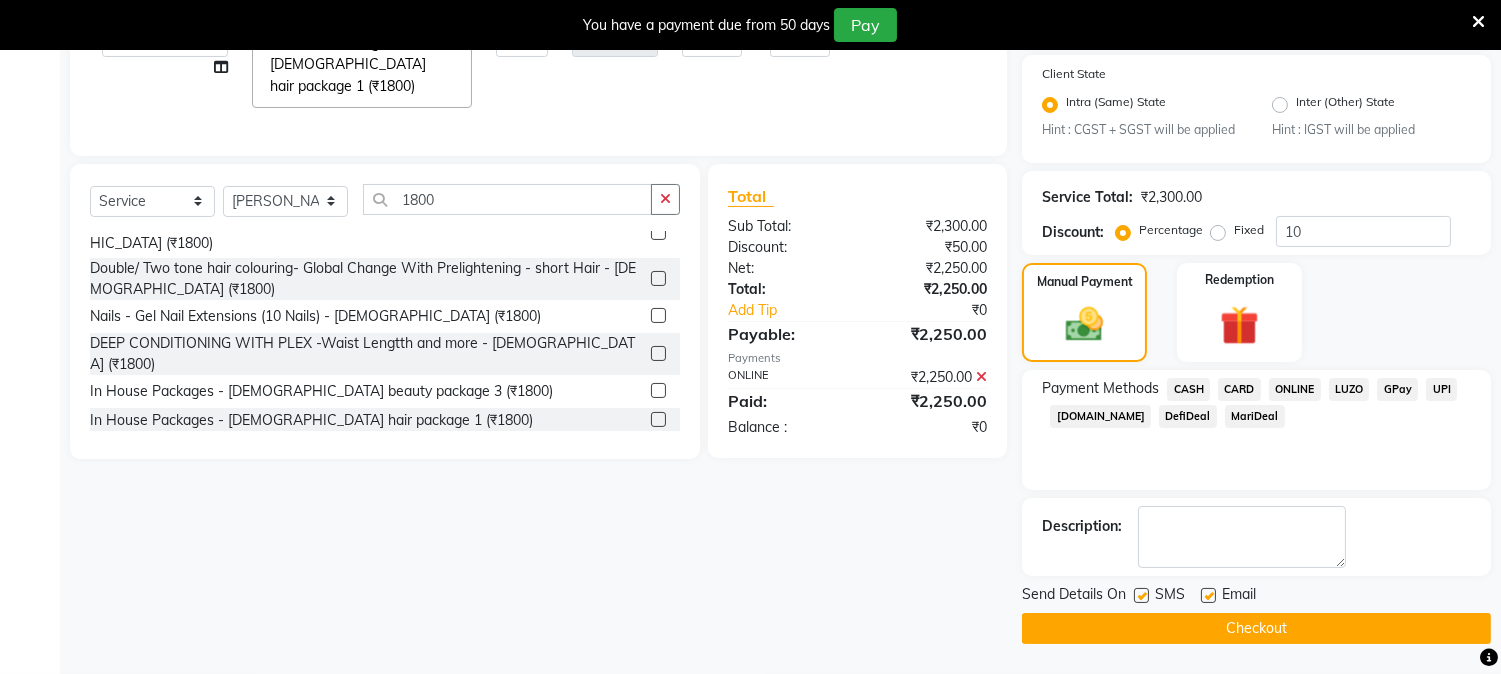 click on "Checkout" 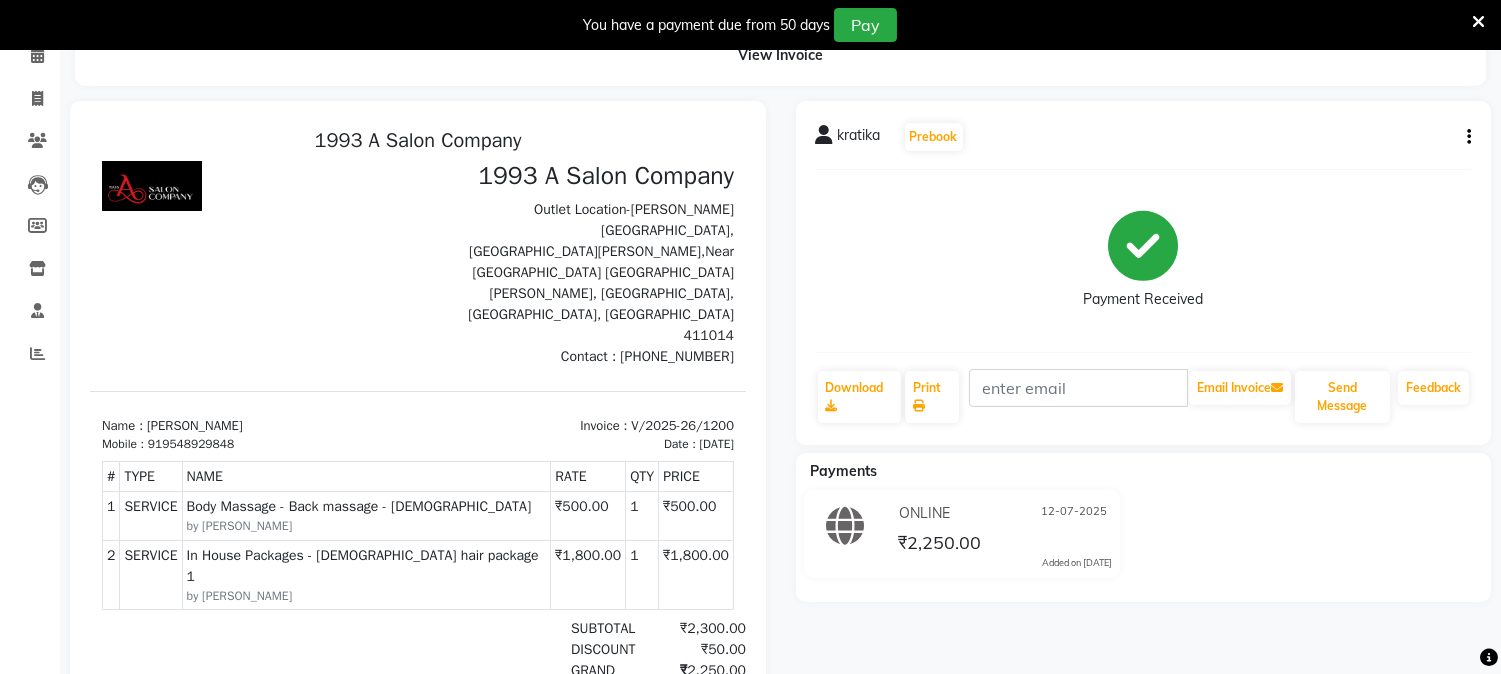 scroll, scrollTop: 0, scrollLeft: 0, axis: both 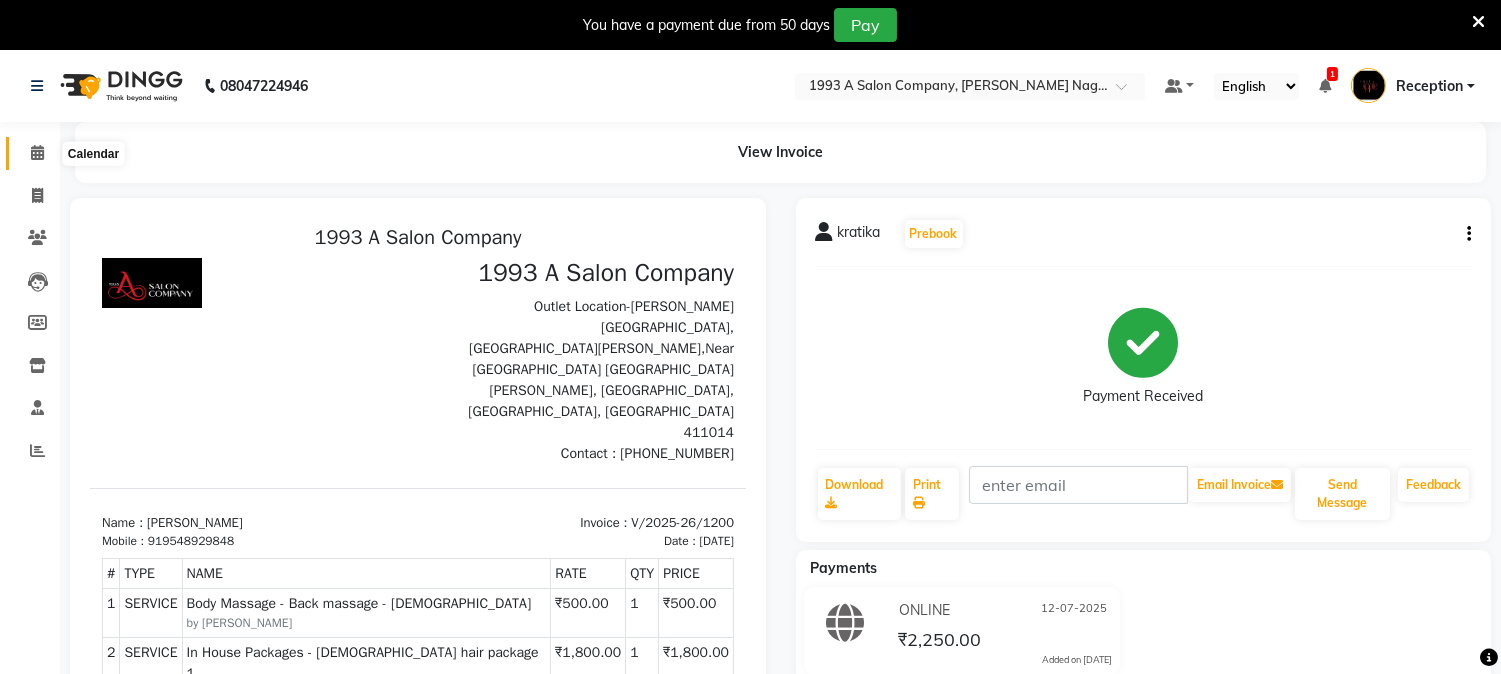 click 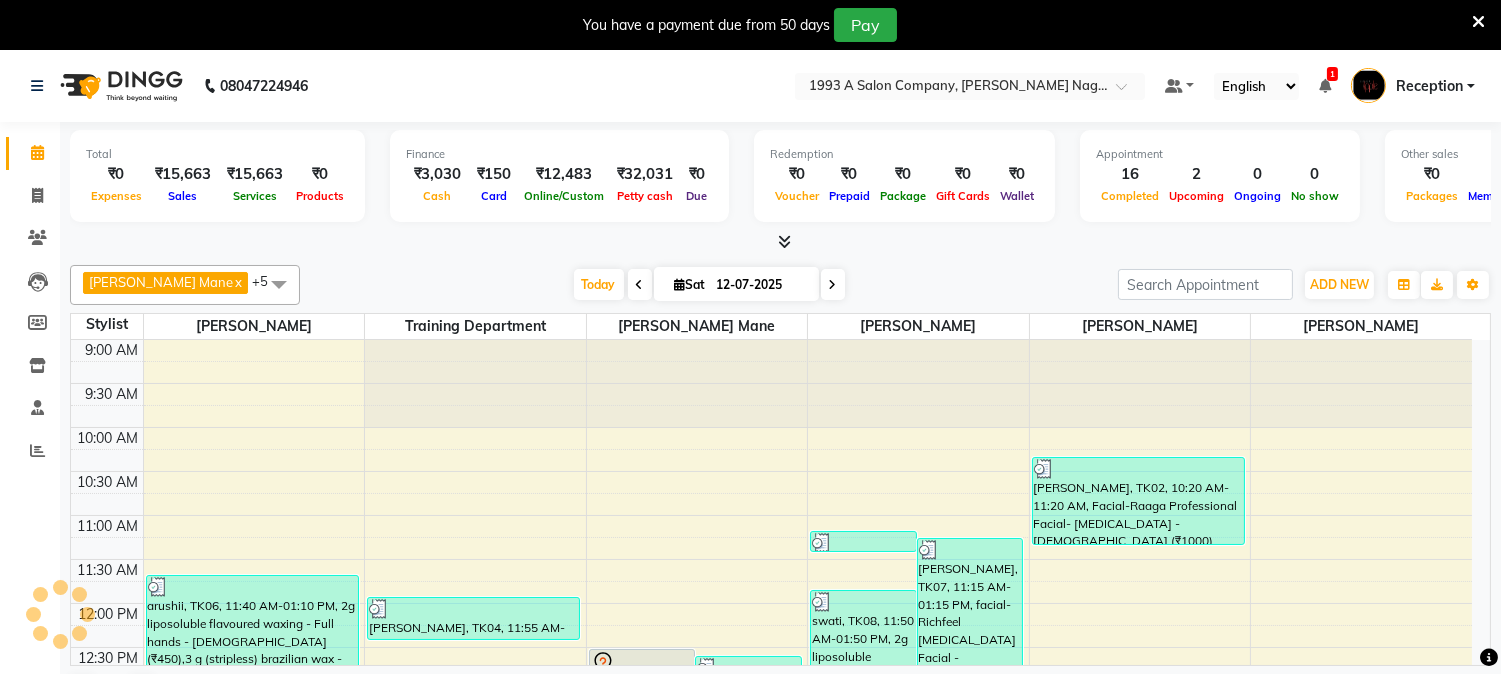 scroll, scrollTop: 784, scrollLeft: 0, axis: vertical 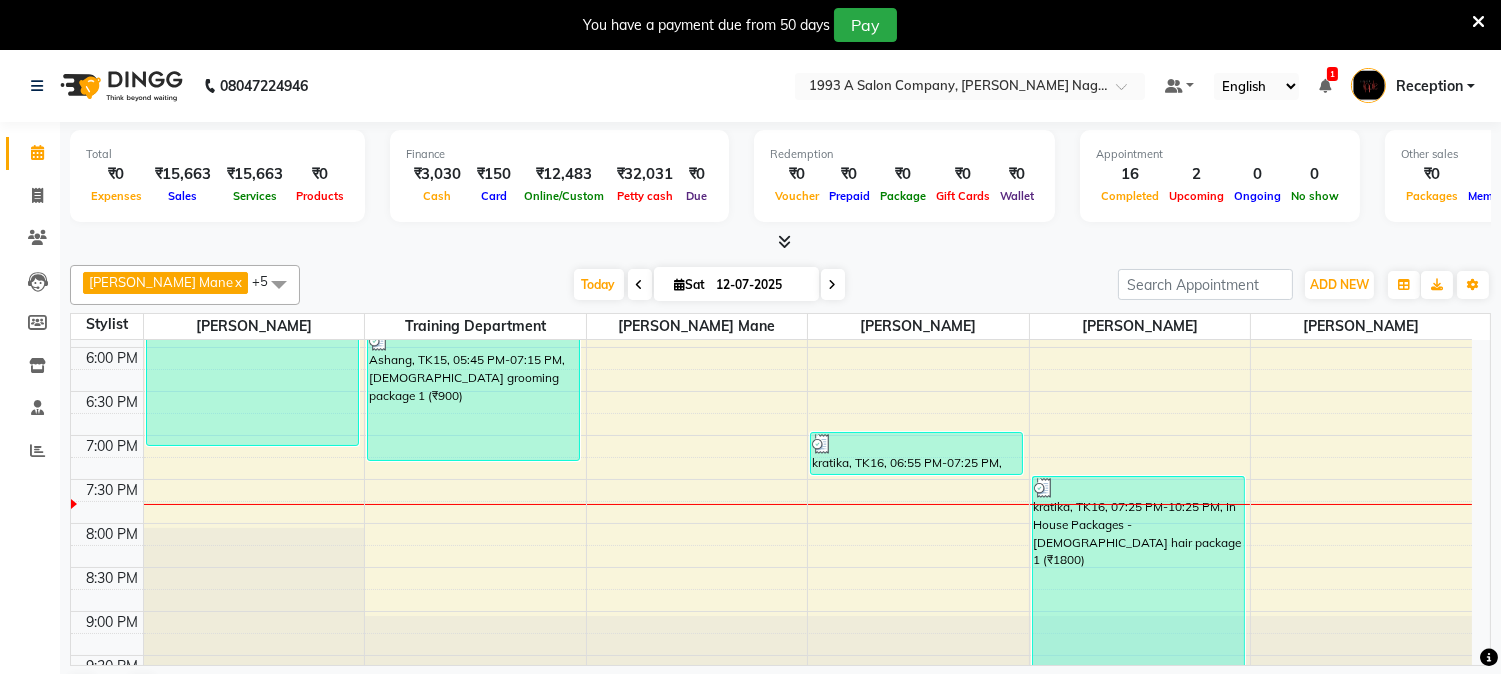 click at bounding box center [784, 241] 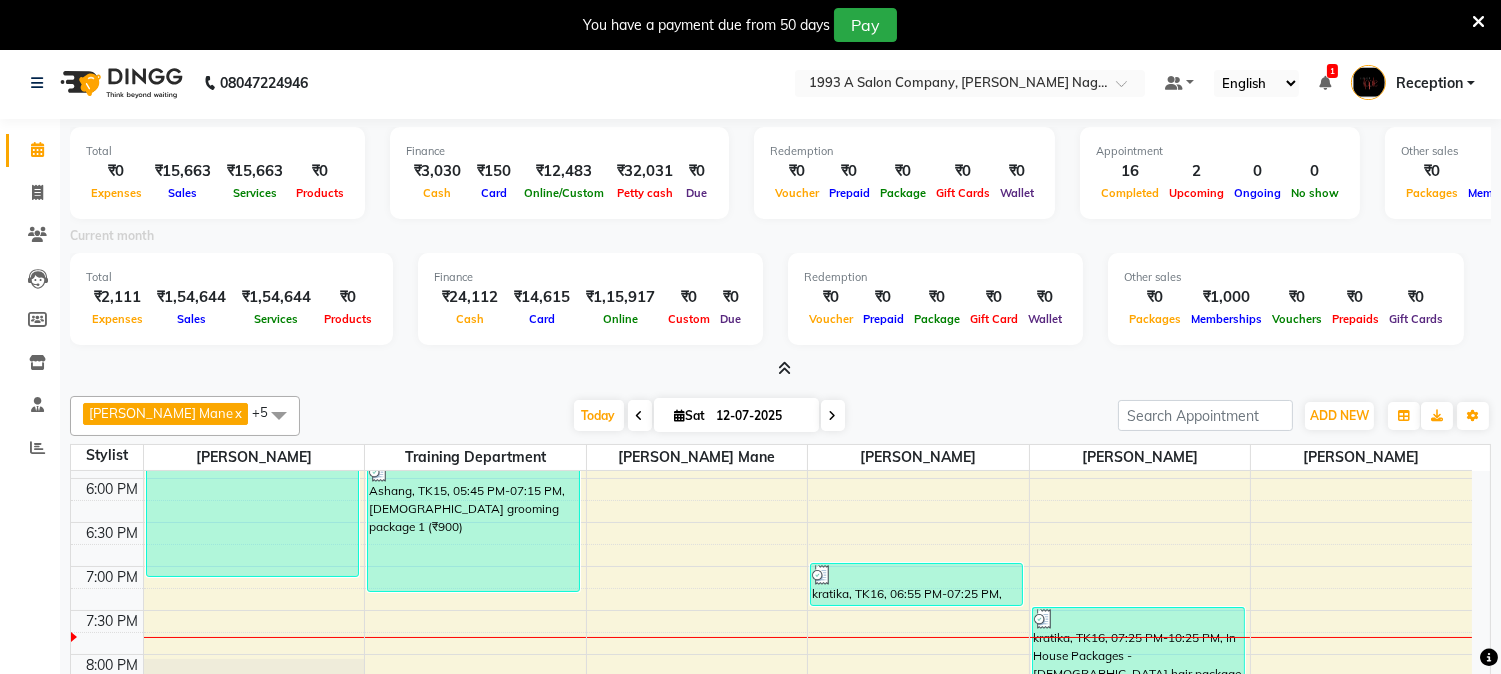 scroll, scrollTop: 0, scrollLeft: 0, axis: both 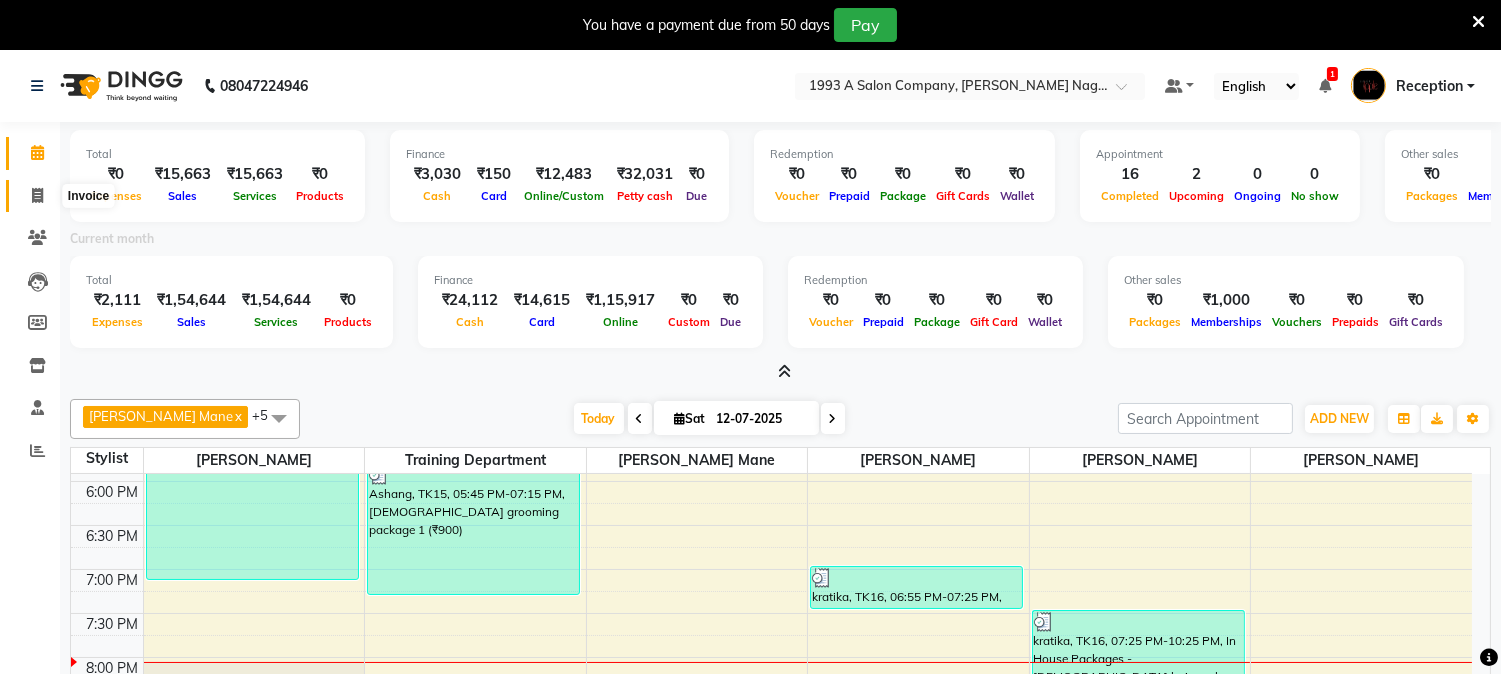 click 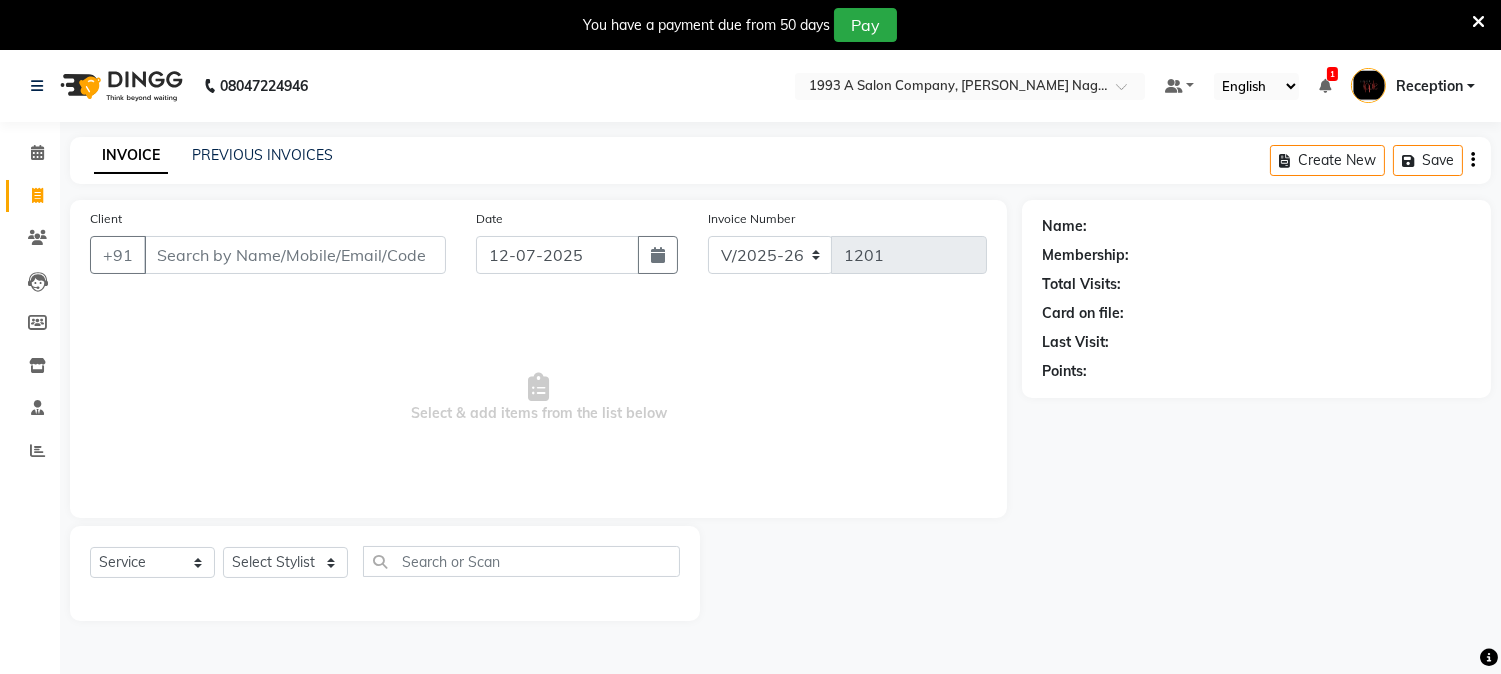 click on "Client" at bounding box center (295, 255) 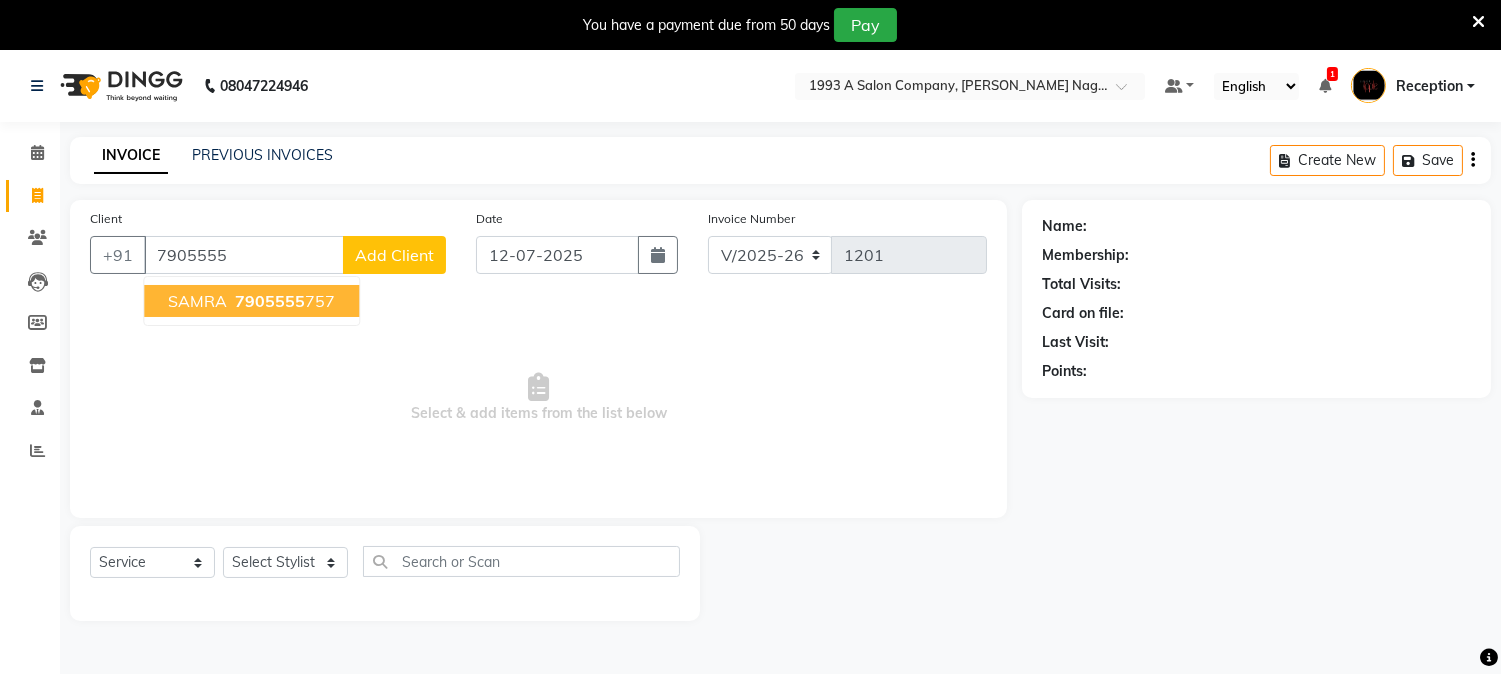 click on "7905555" at bounding box center [270, 301] 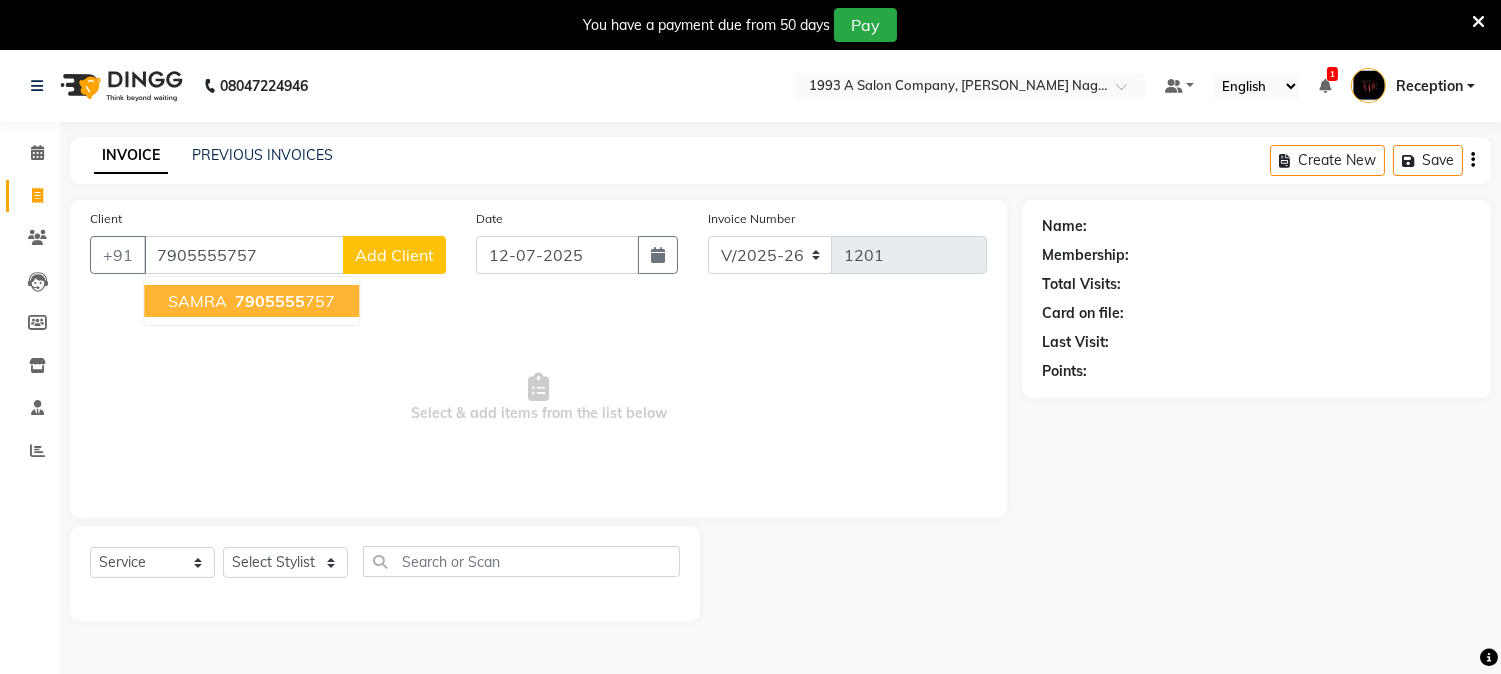 type on "7905555757" 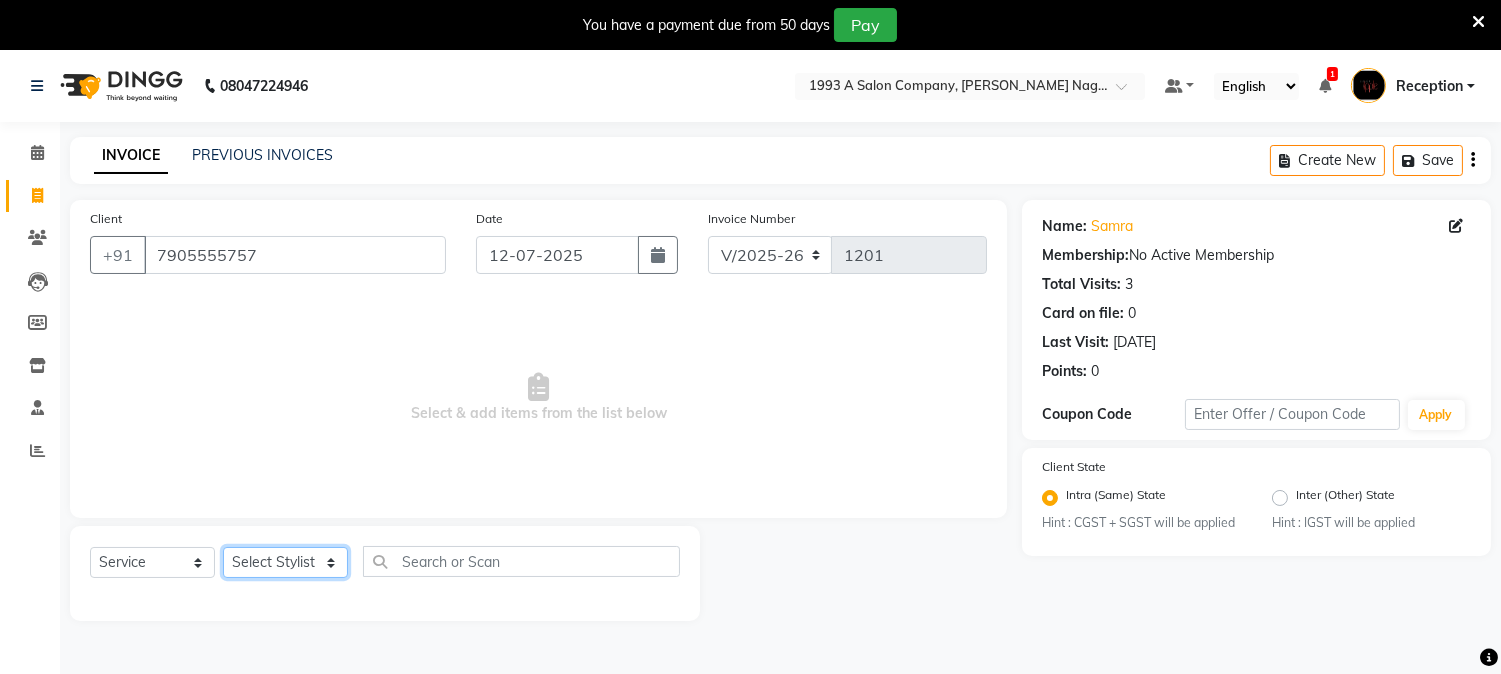 click on "Select Stylist [PERSON_NAME] Mane [PERSON_NAME] [PERSON_NAME]  Reception  [PERSON_NAME] Training Department [PERSON_NAME] [PERSON_NAME] Sir" 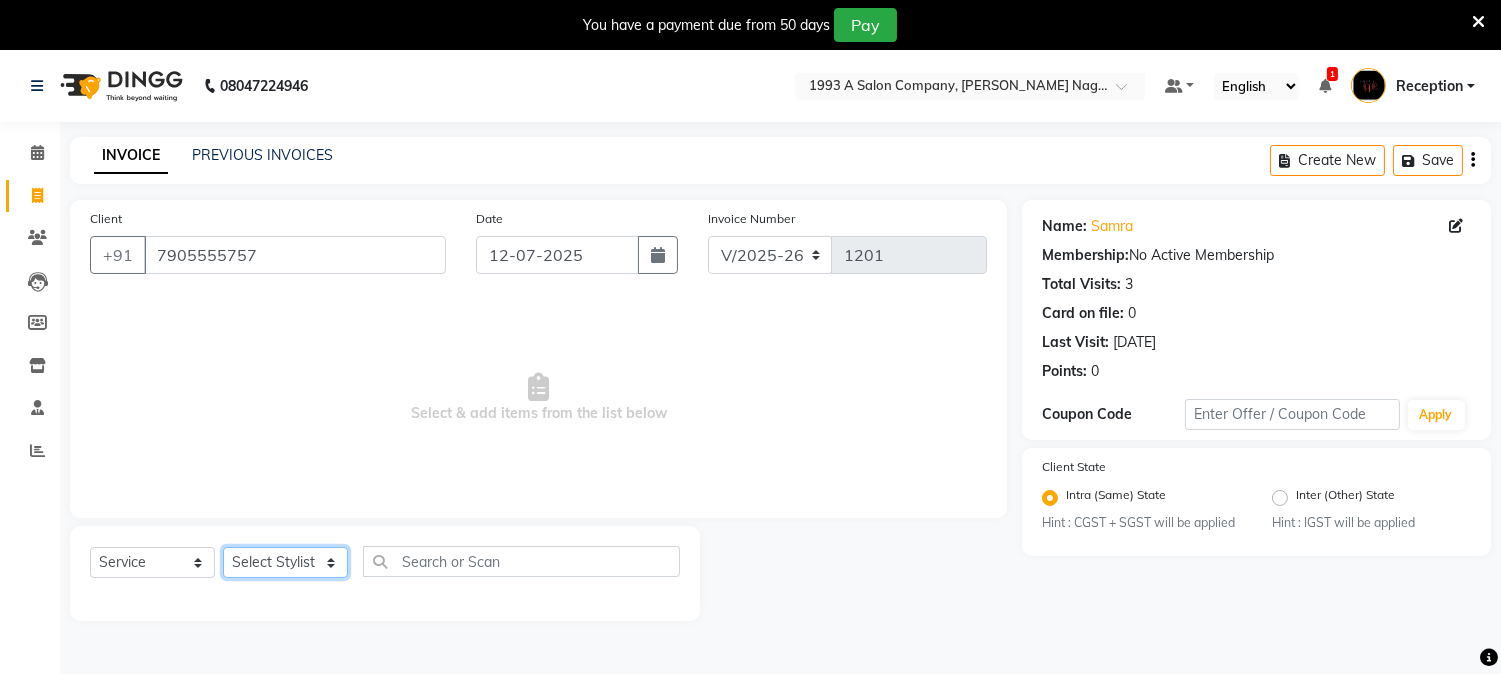 select on "4174" 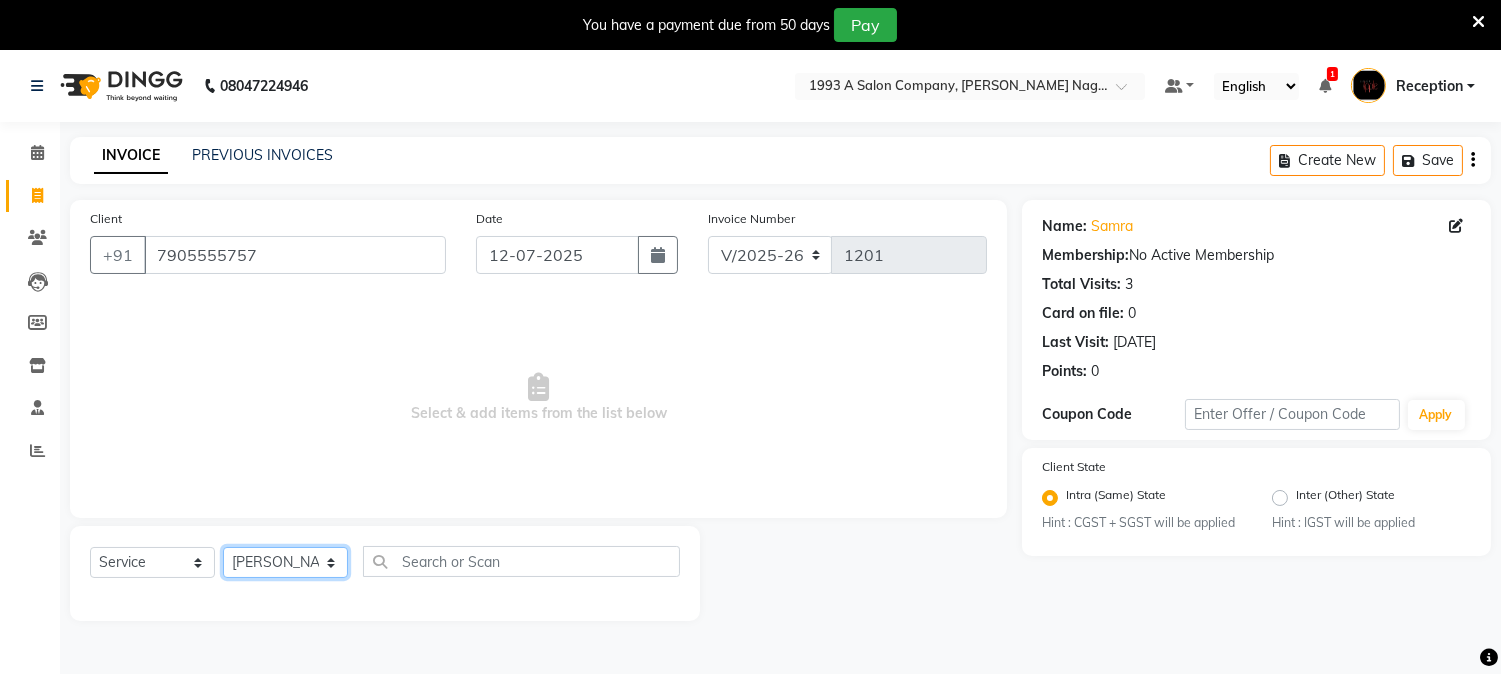 click on "Select Stylist [PERSON_NAME] Mane [PERSON_NAME] [PERSON_NAME]  Reception  [PERSON_NAME] Training Department [PERSON_NAME] [PERSON_NAME] Sir" 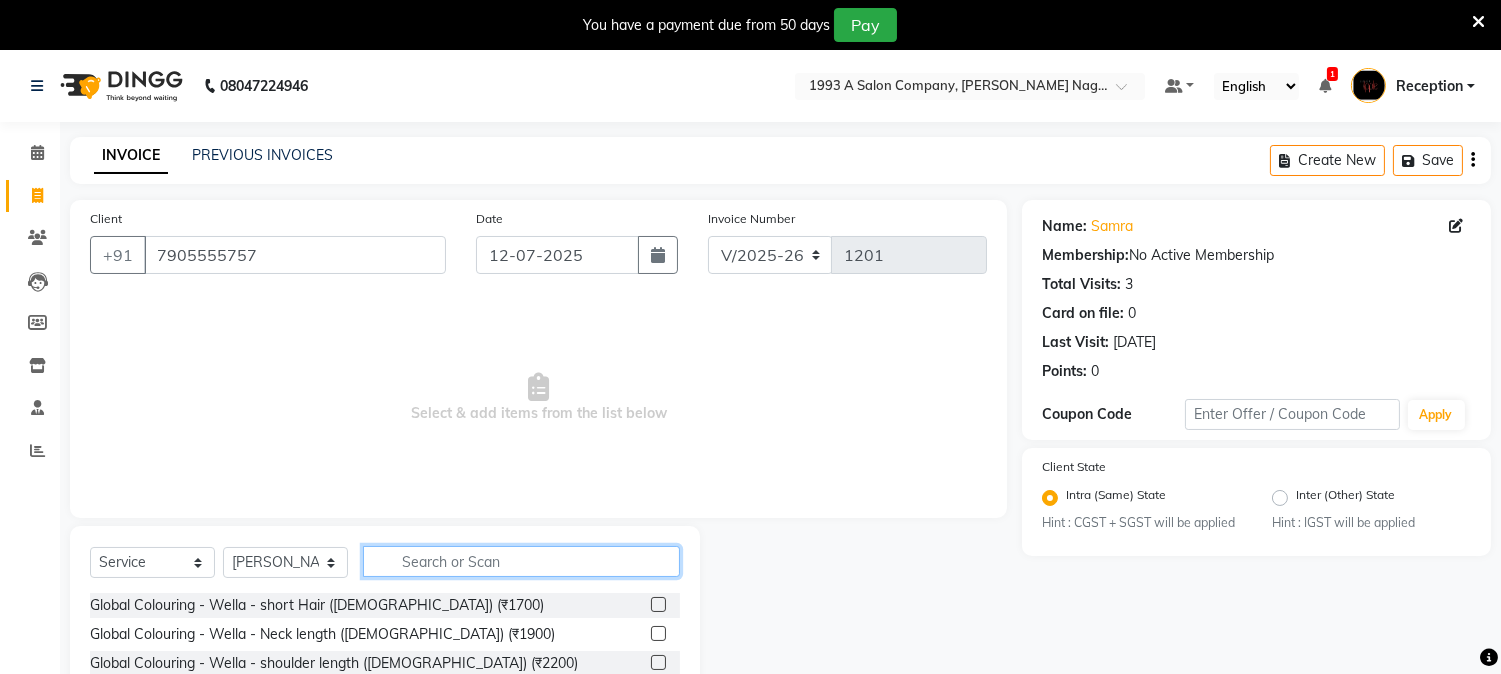 click 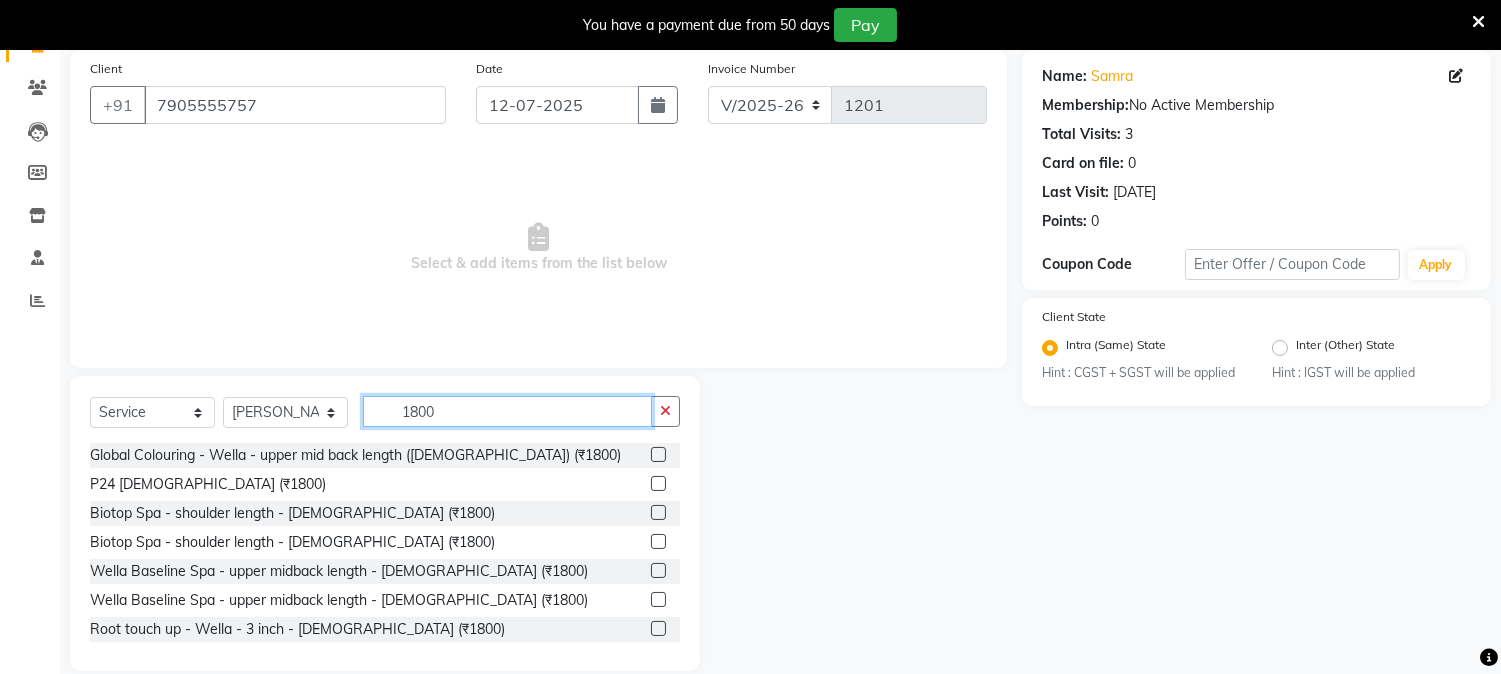 scroll, scrollTop: 176, scrollLeft: 0, axis: vertical 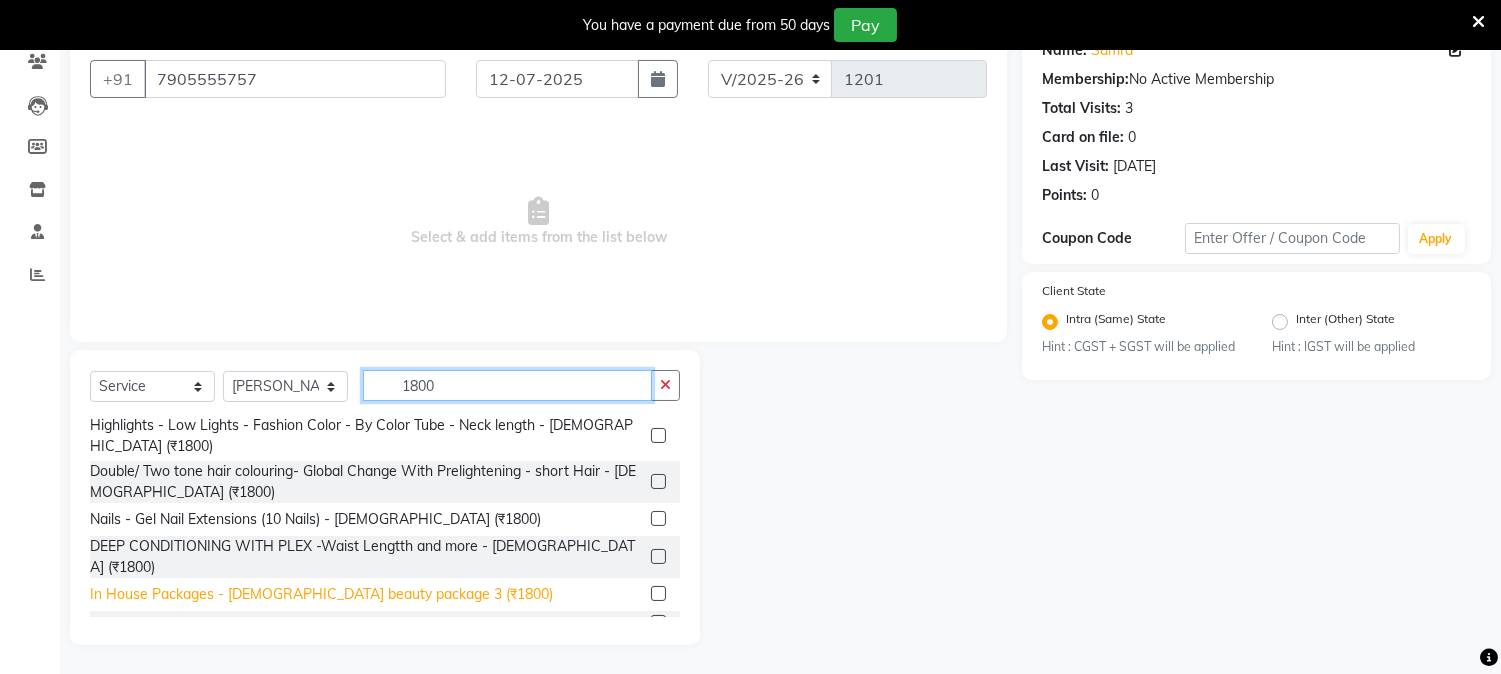 type on "1800" 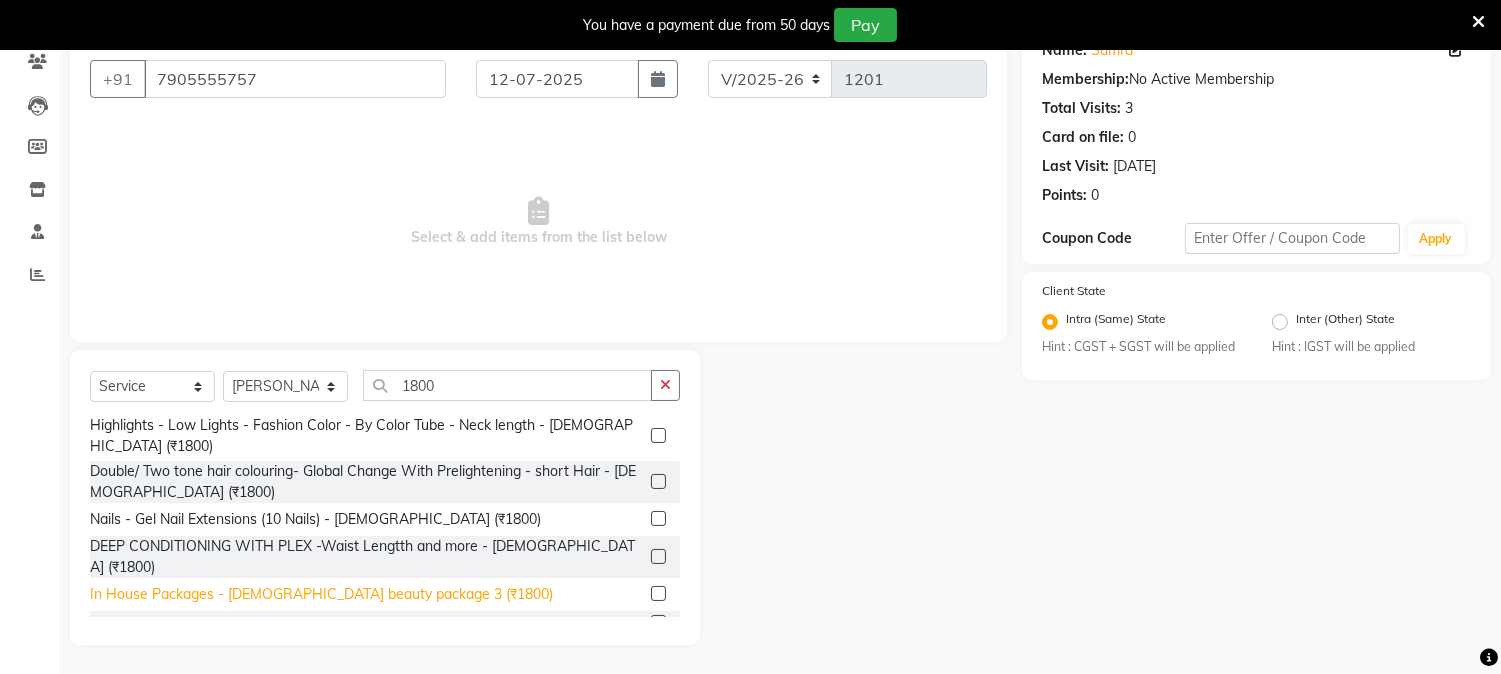 click on "In House Packages - [DEMOGRAPHIC_DATA] beauty package 3 (₹1800)" 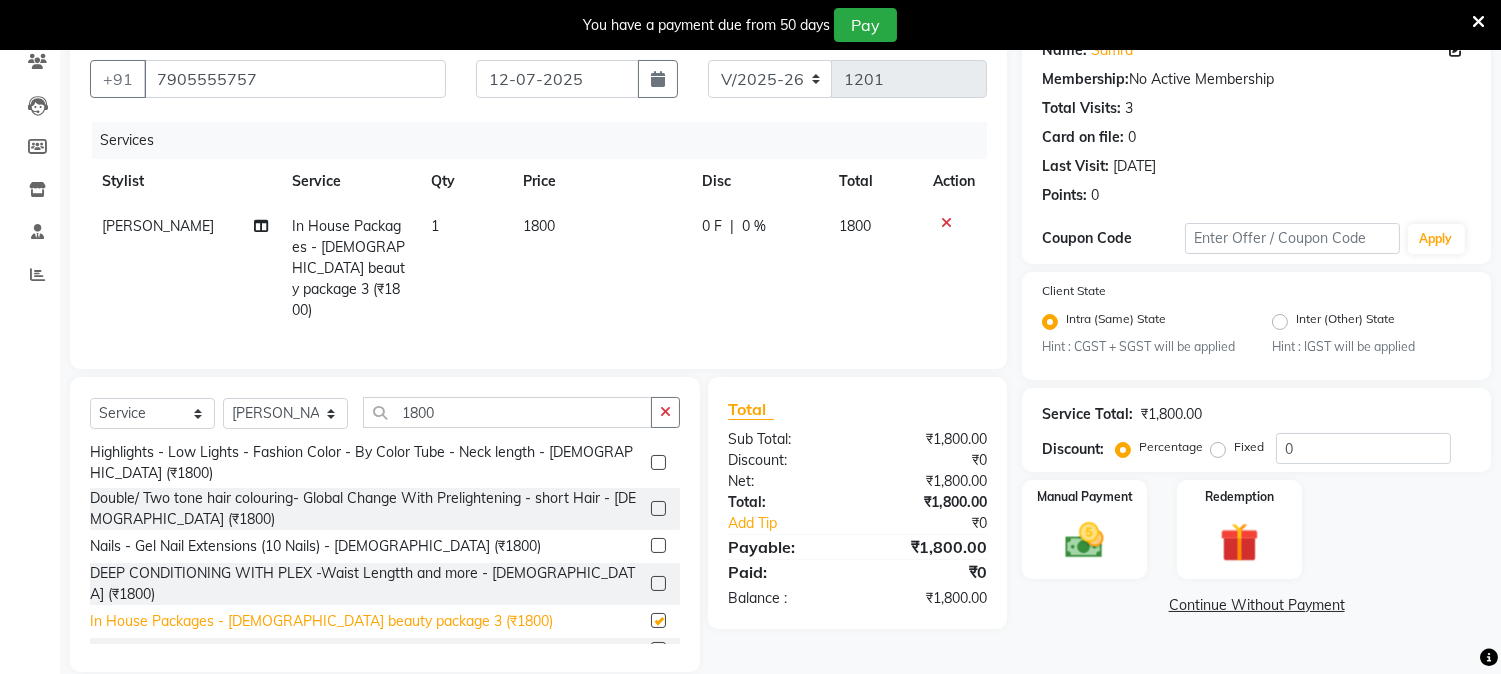 checkbox on "false" 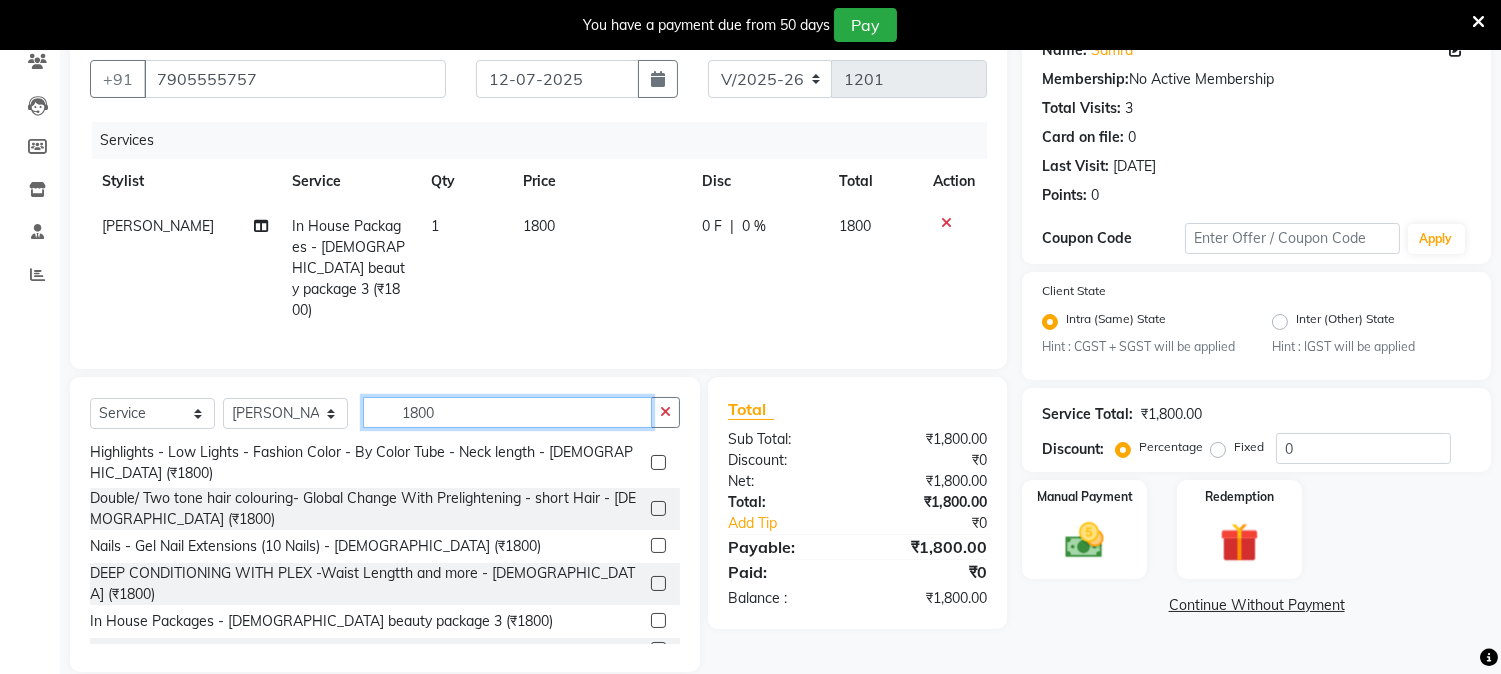 click on "1800" 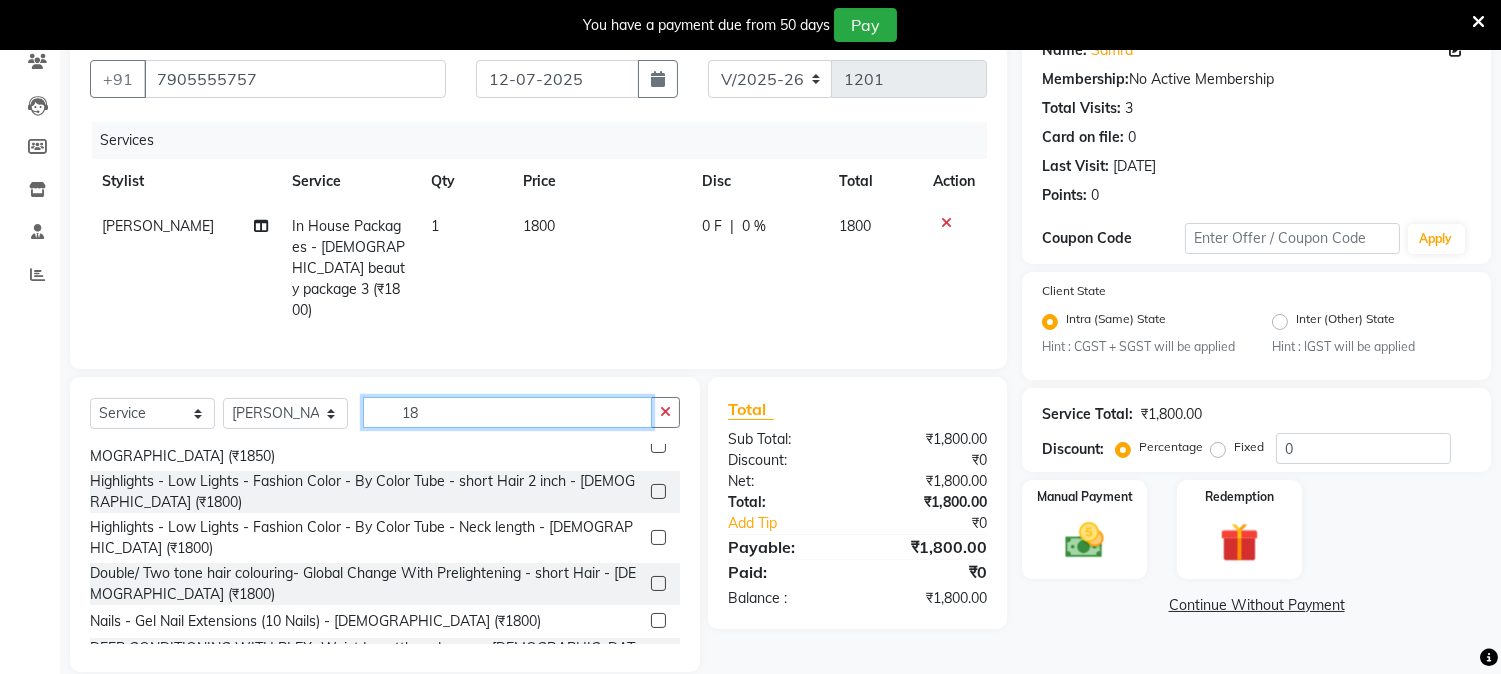 scroll, scrollTop: 431, scrollLeft: 0, axis: vertical 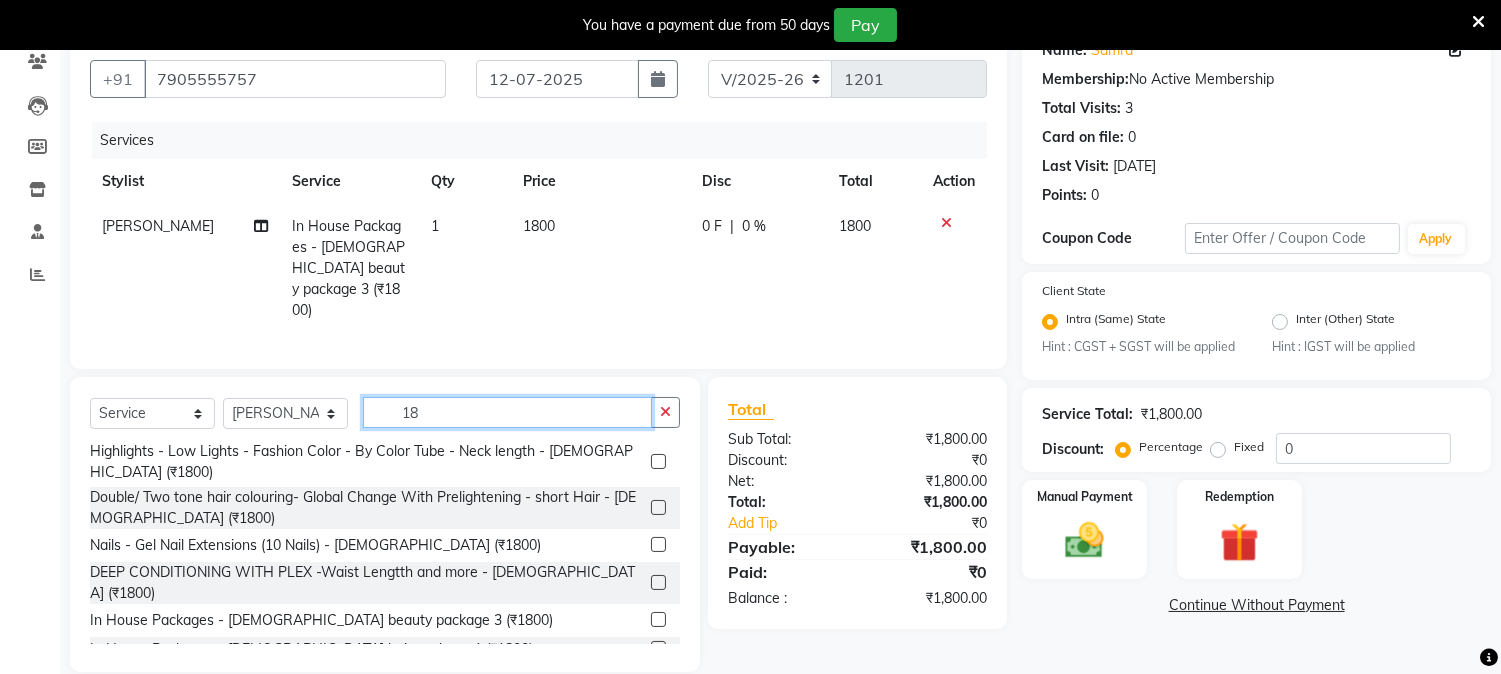 type on "1" 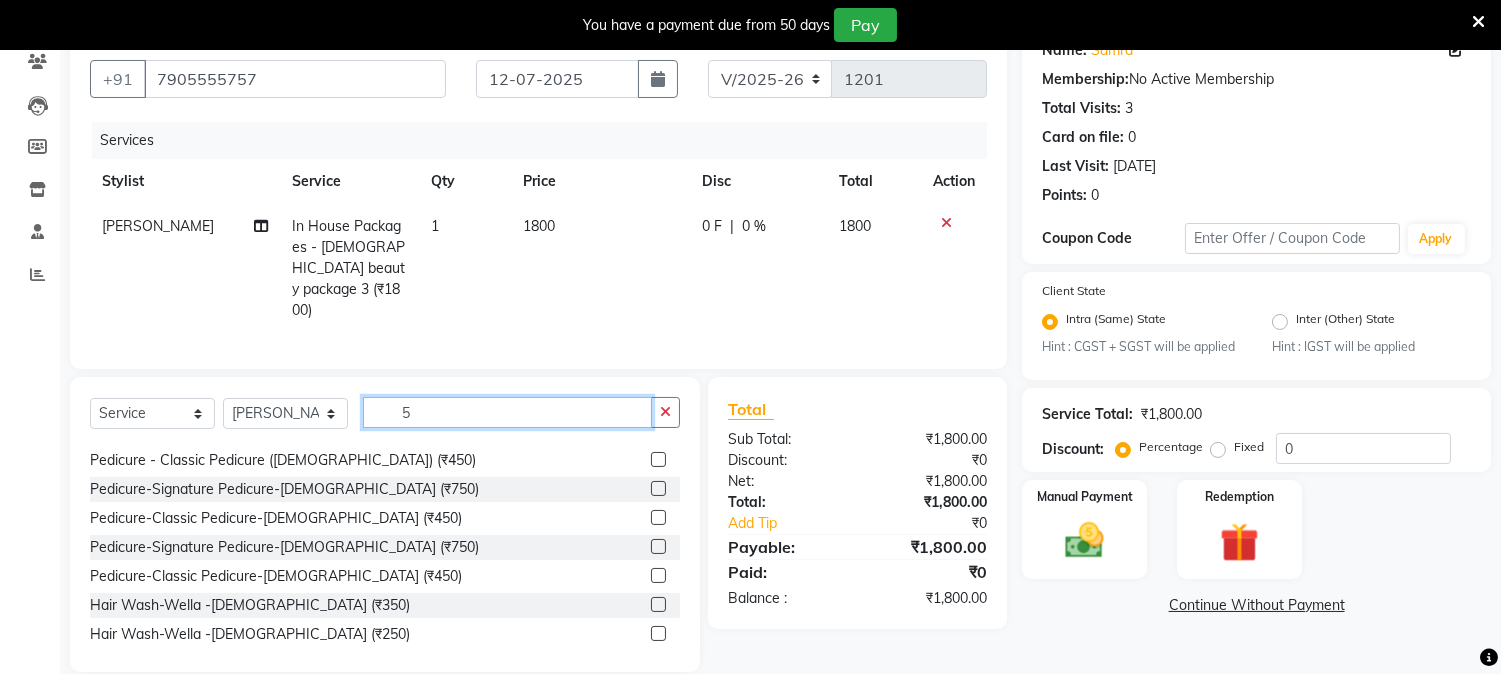 scroll, scrollTop: 54, scrollLeft: 0, axis: vertical 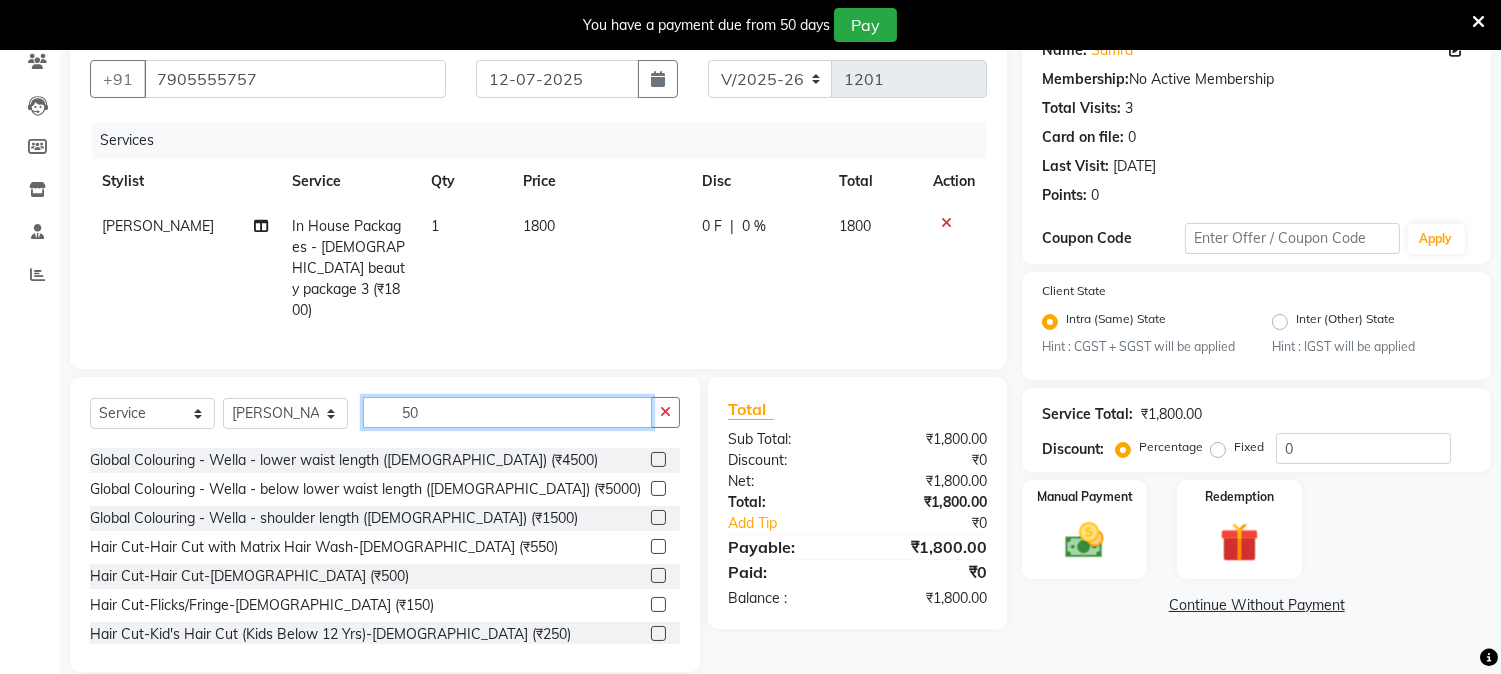 type on "5" 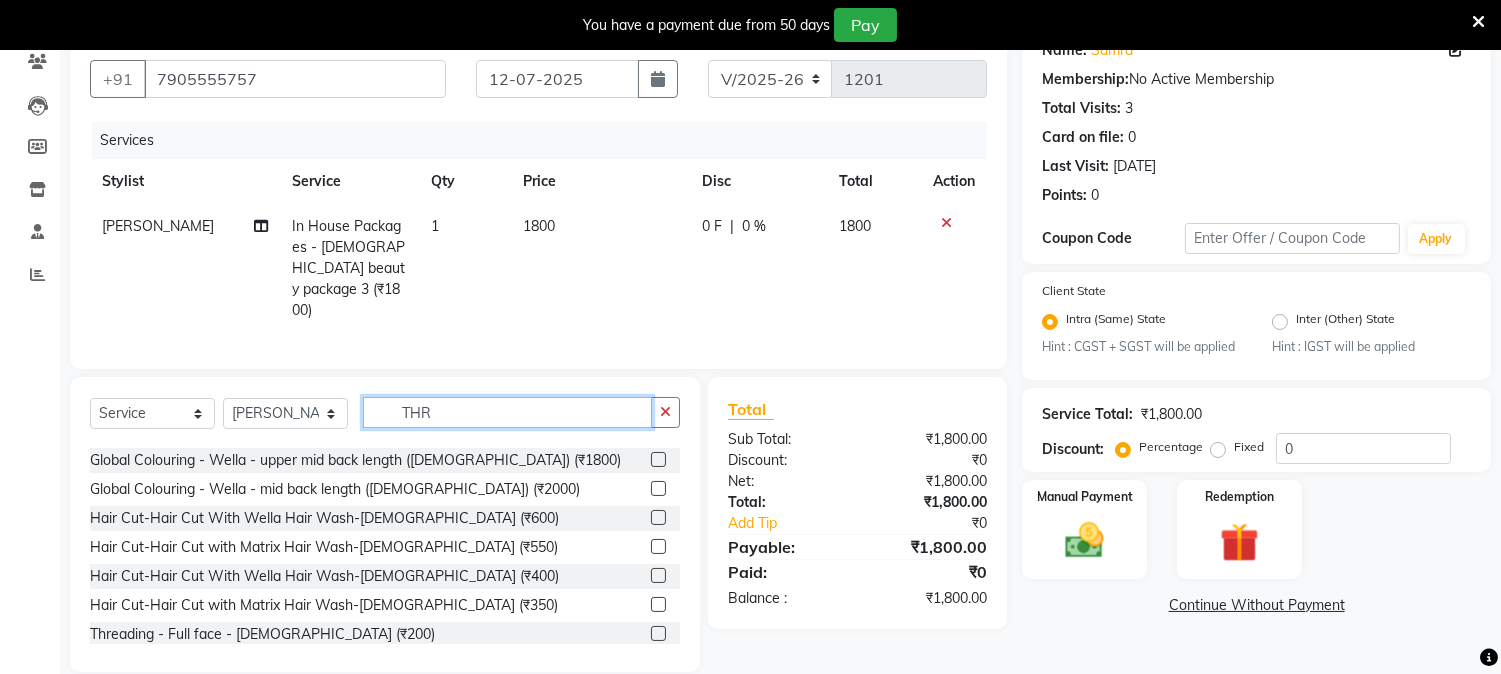 scroll, scrollTop: 0, scrollLeft: 0, axis: both 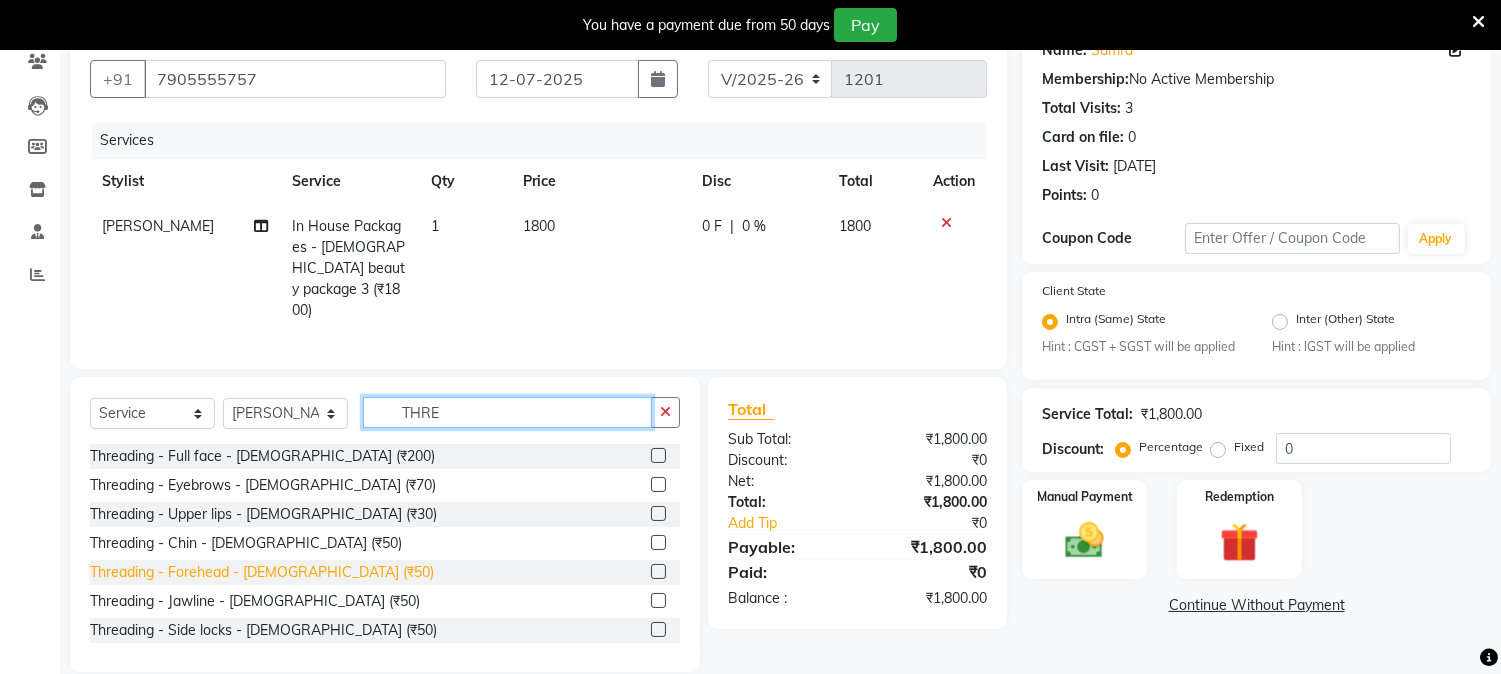 type on "THRE" 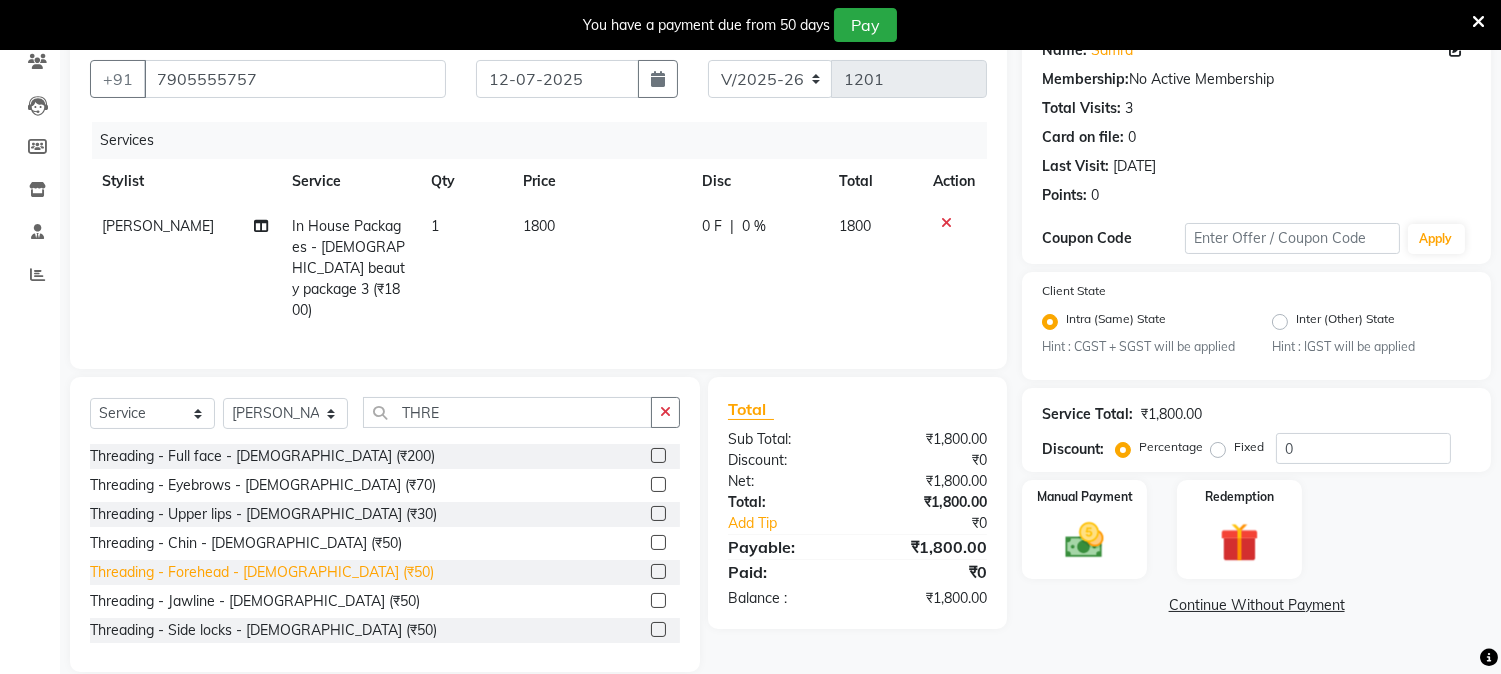 click on "Threading - Forehead - [DEMOGRAPHIC_DATA] (₹50)" 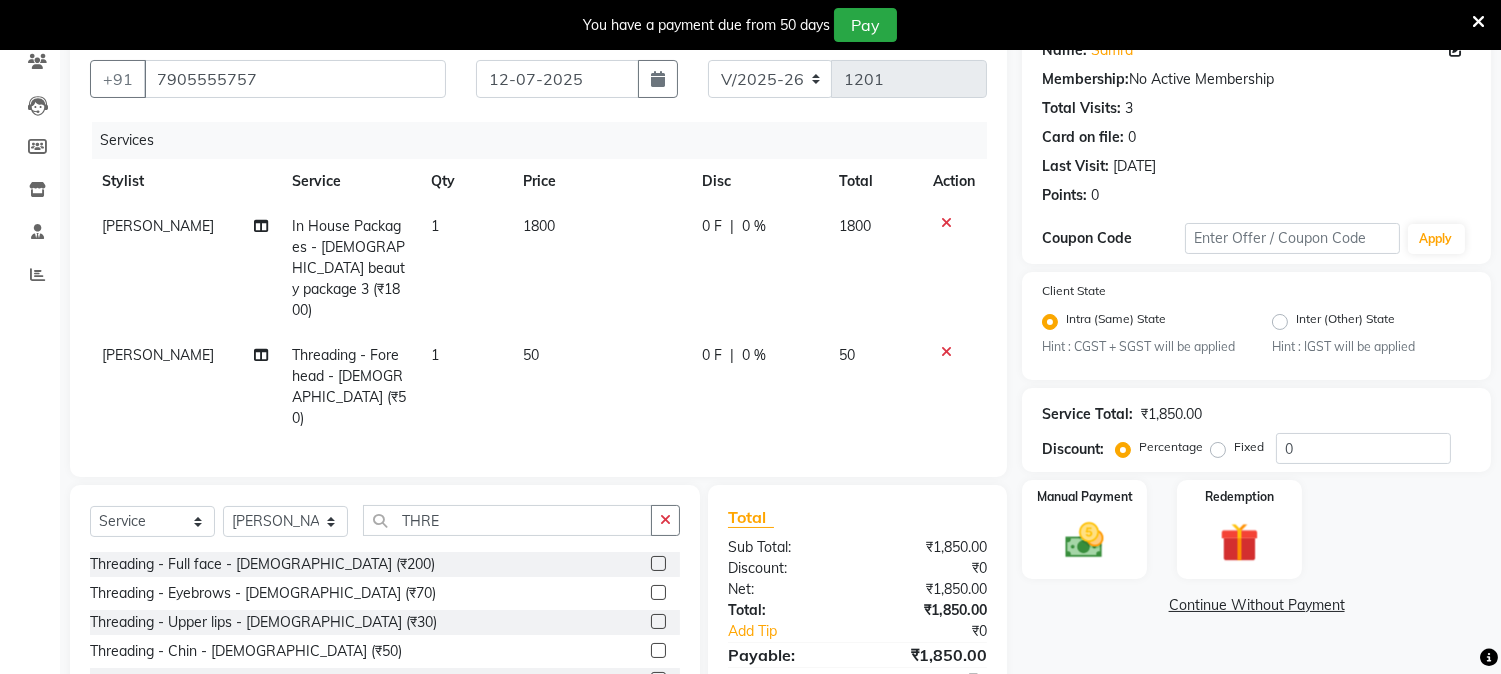 checkbox on "false" 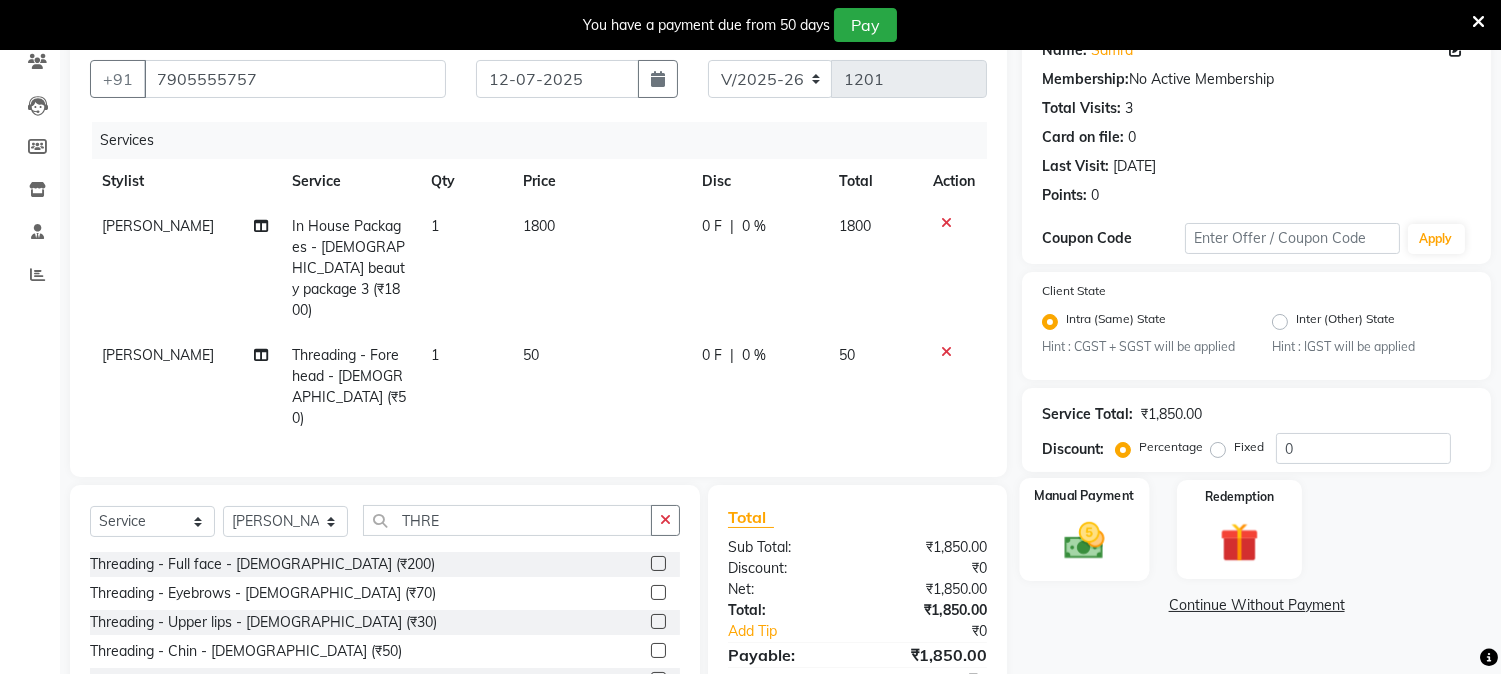 click 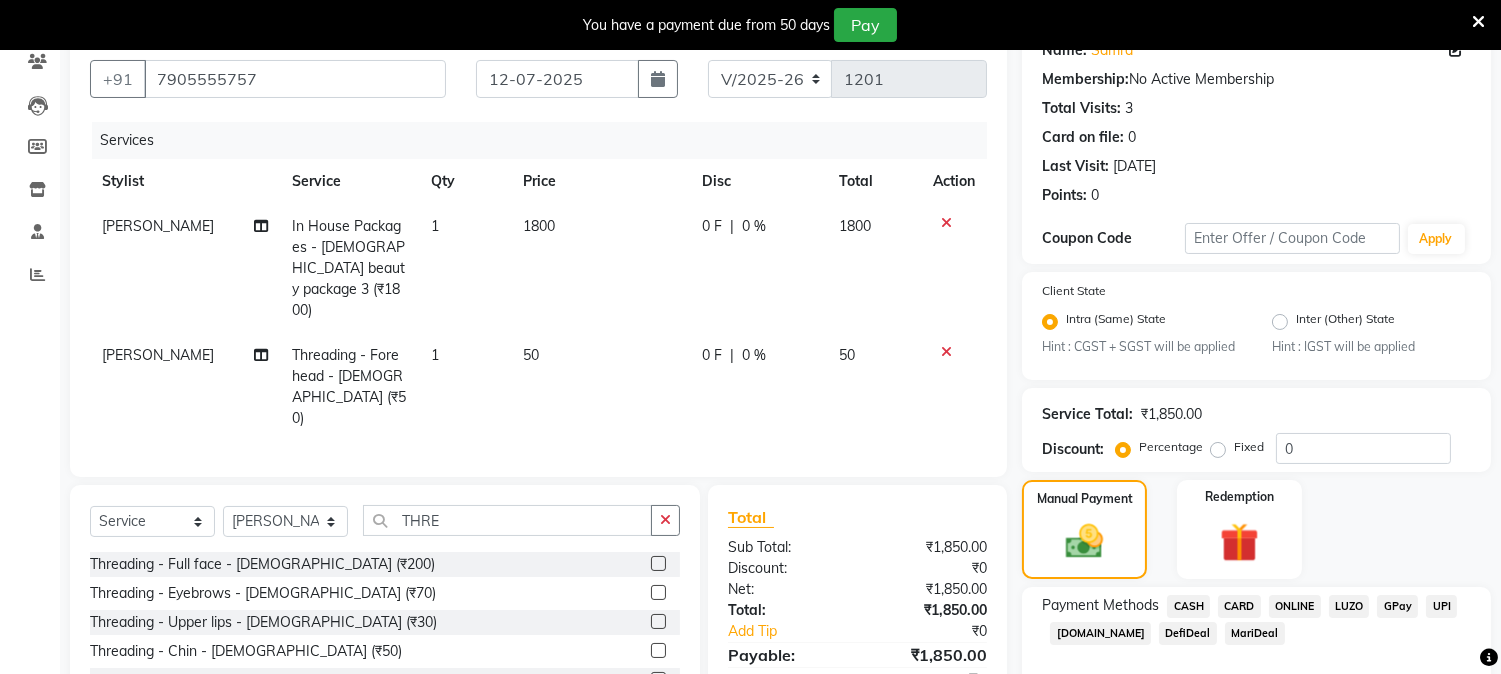 scroll, scrollTop: 286, scrollLeft: 0, axis: vertical 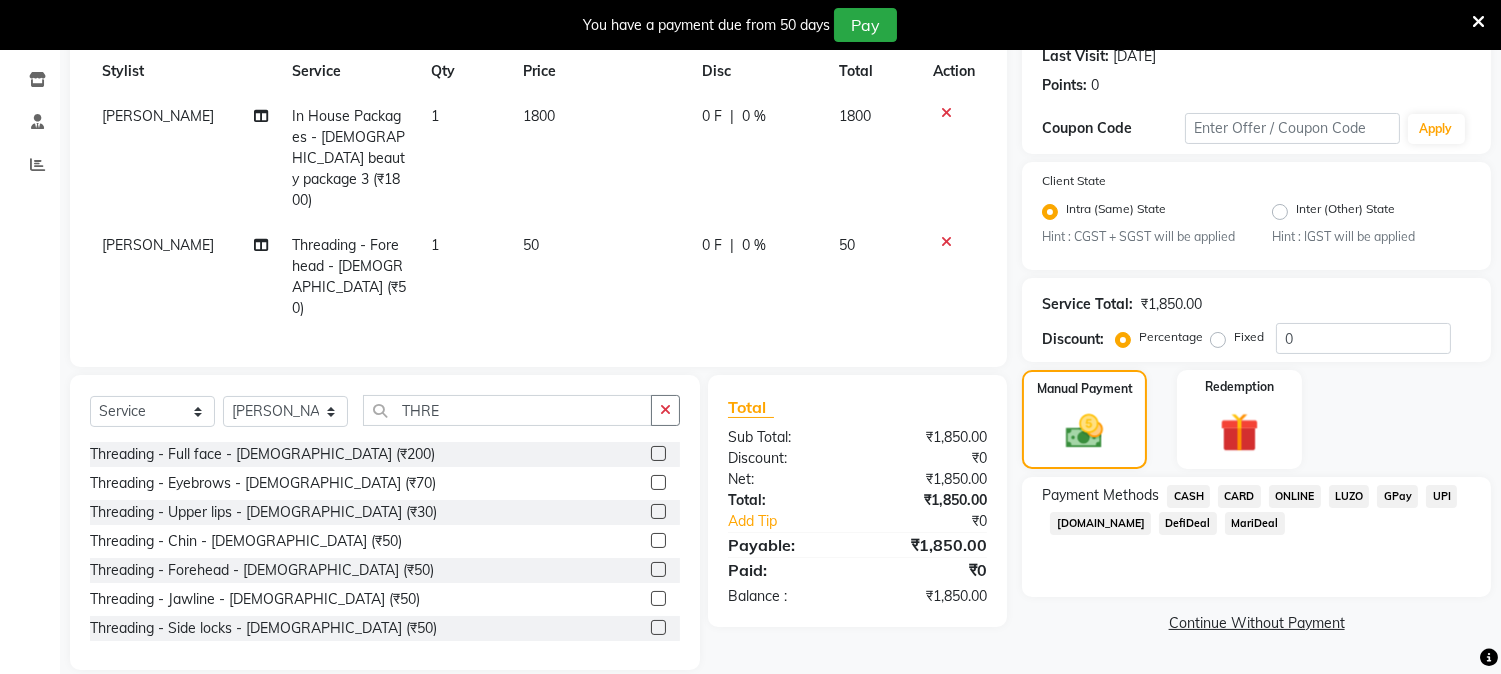 click on "ONLINE" 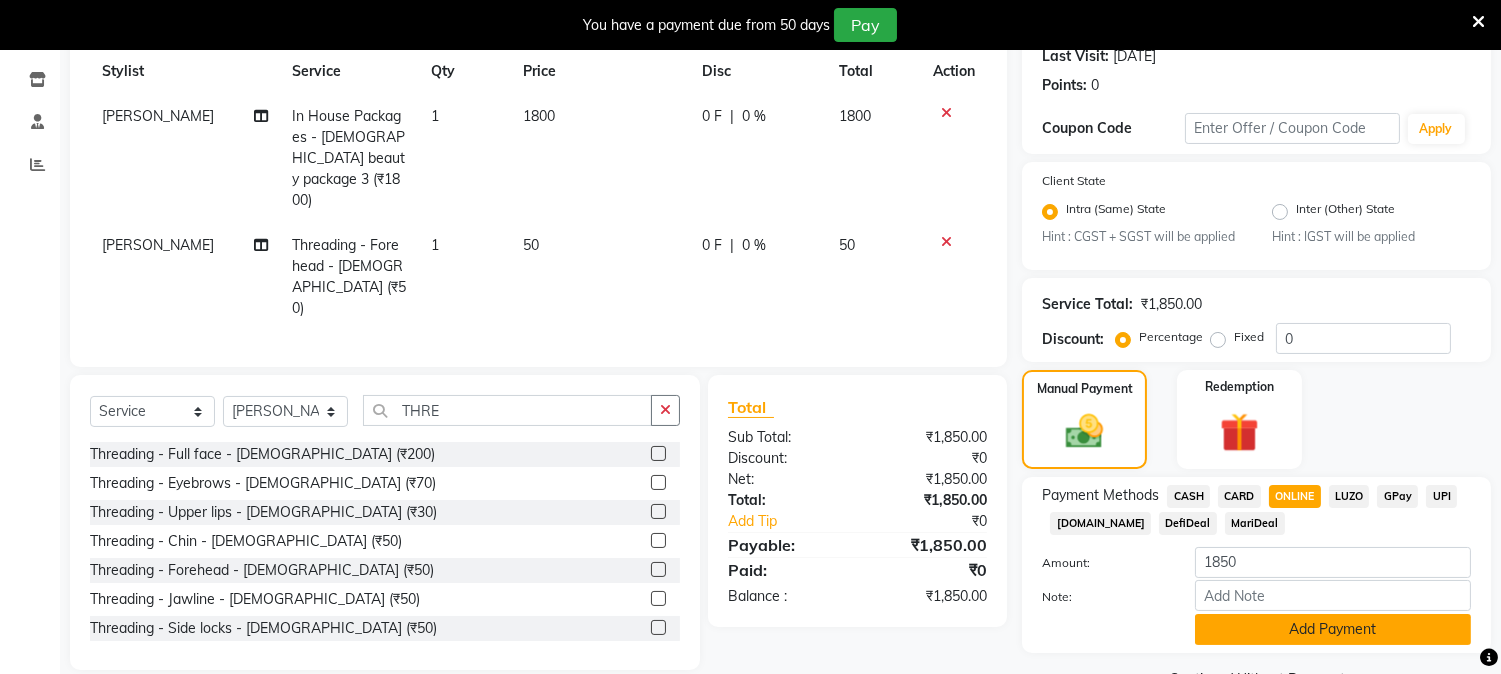 click on "Add Payment" 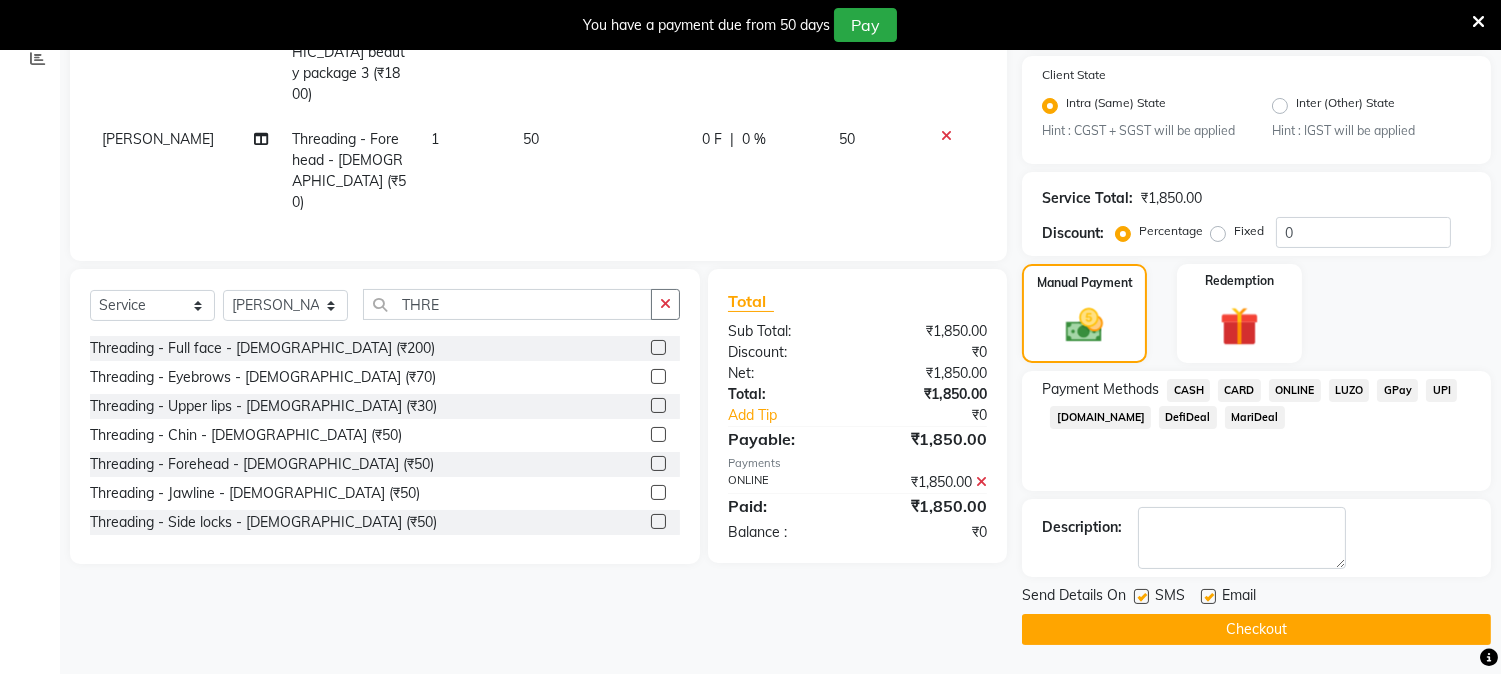 scroll, scrollTop: 393, scrollLeft: 0, axis: vertical 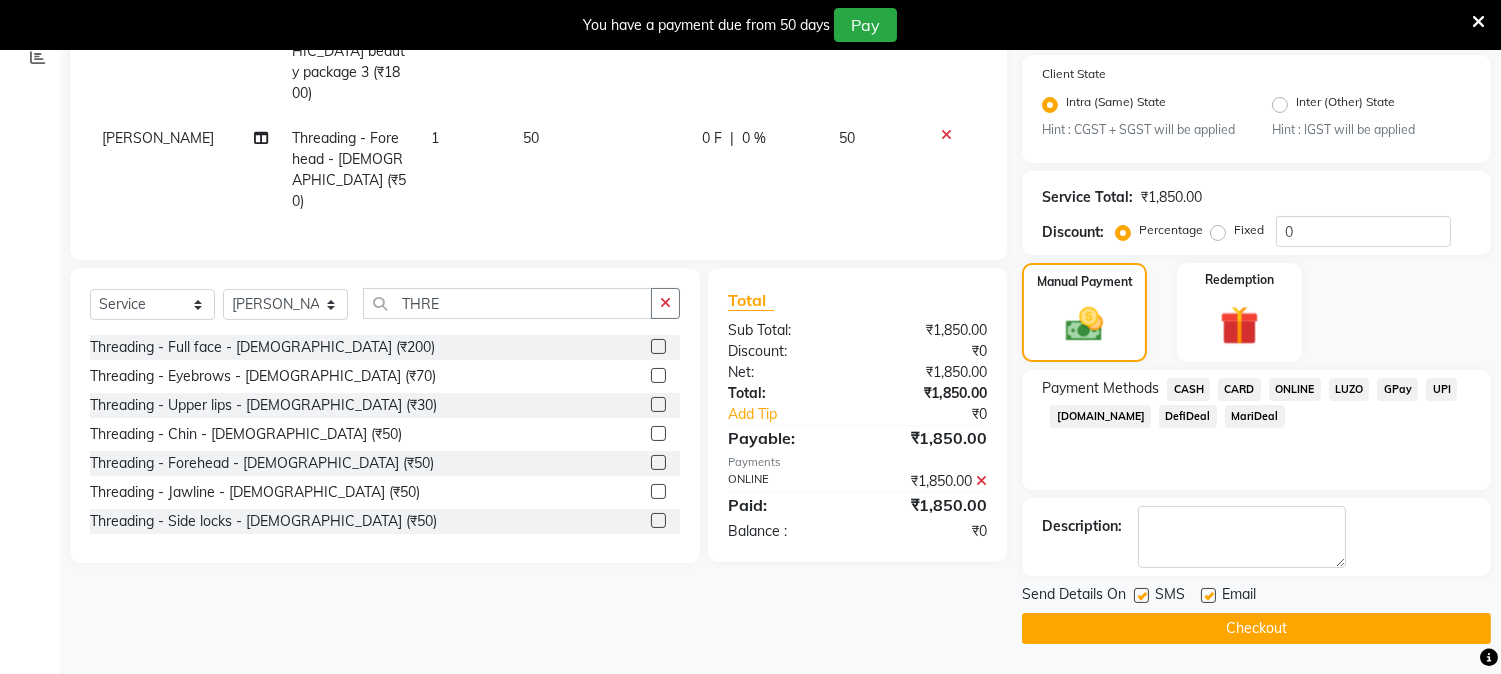 click on "Checkout" 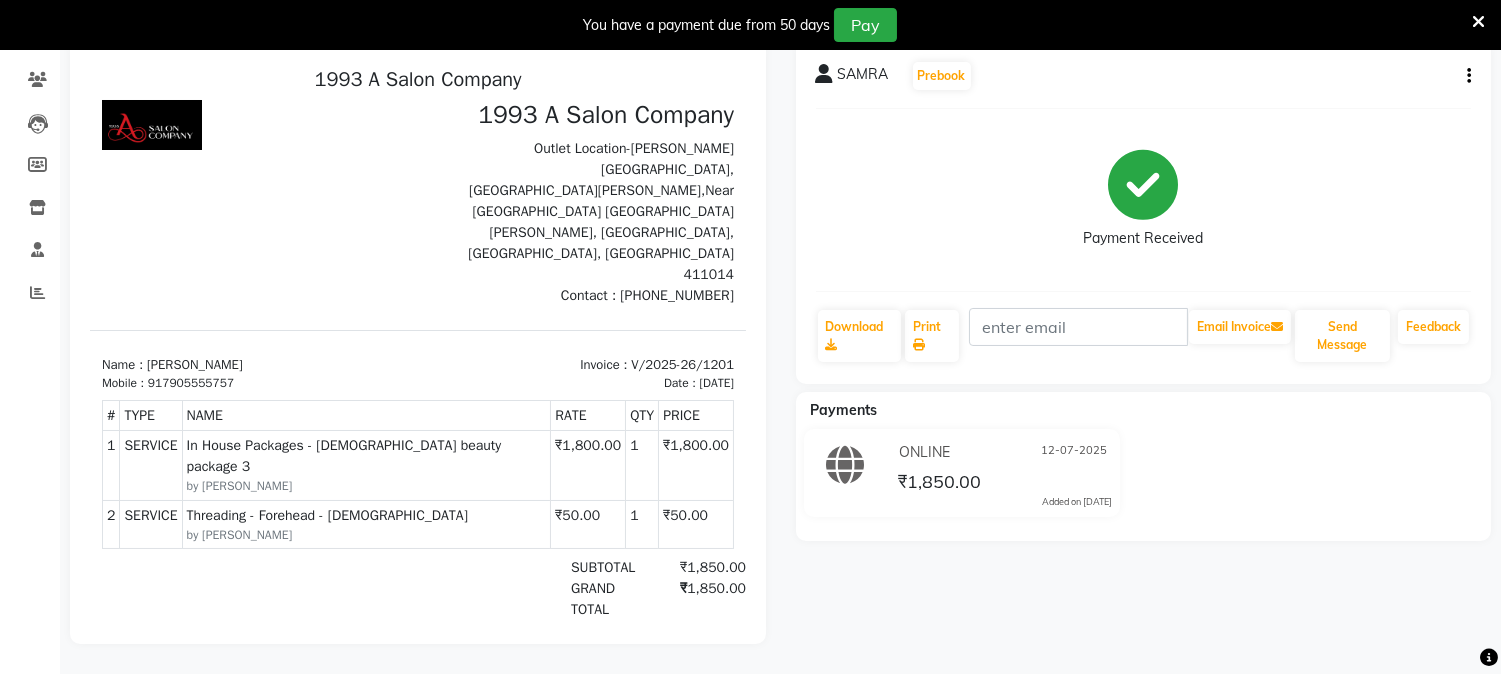 scroll, scrollTop: 0, scrollLeft: 0, axis: both 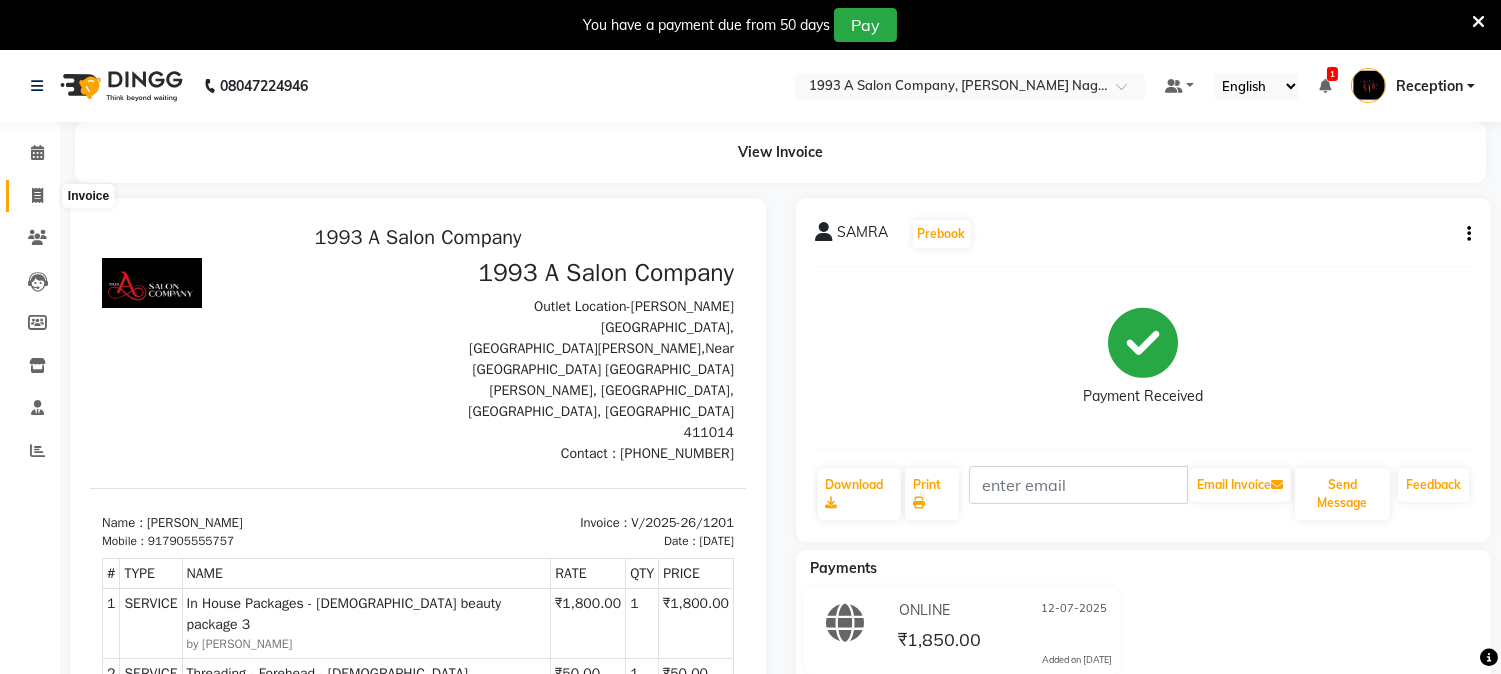 click 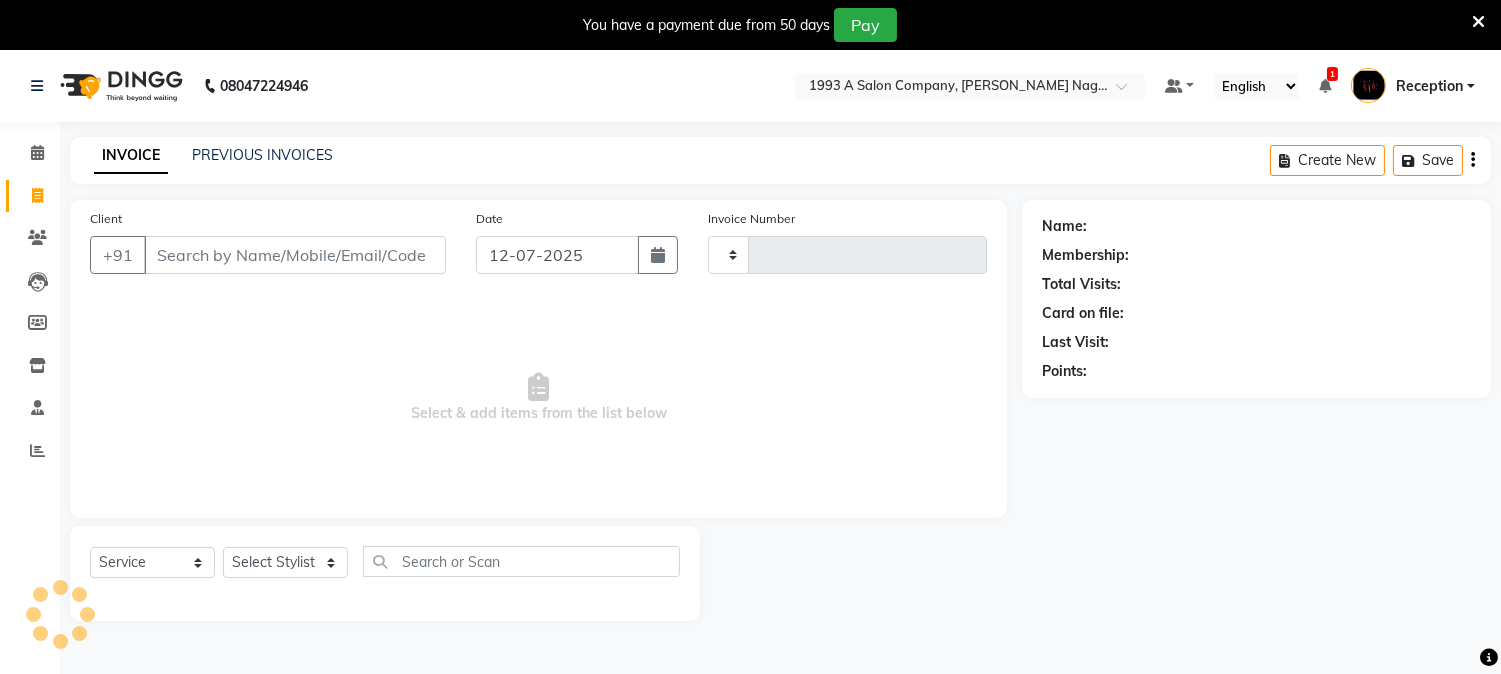 scroll, scrollTop: 50, scrollLeft: 0, axis: vertical 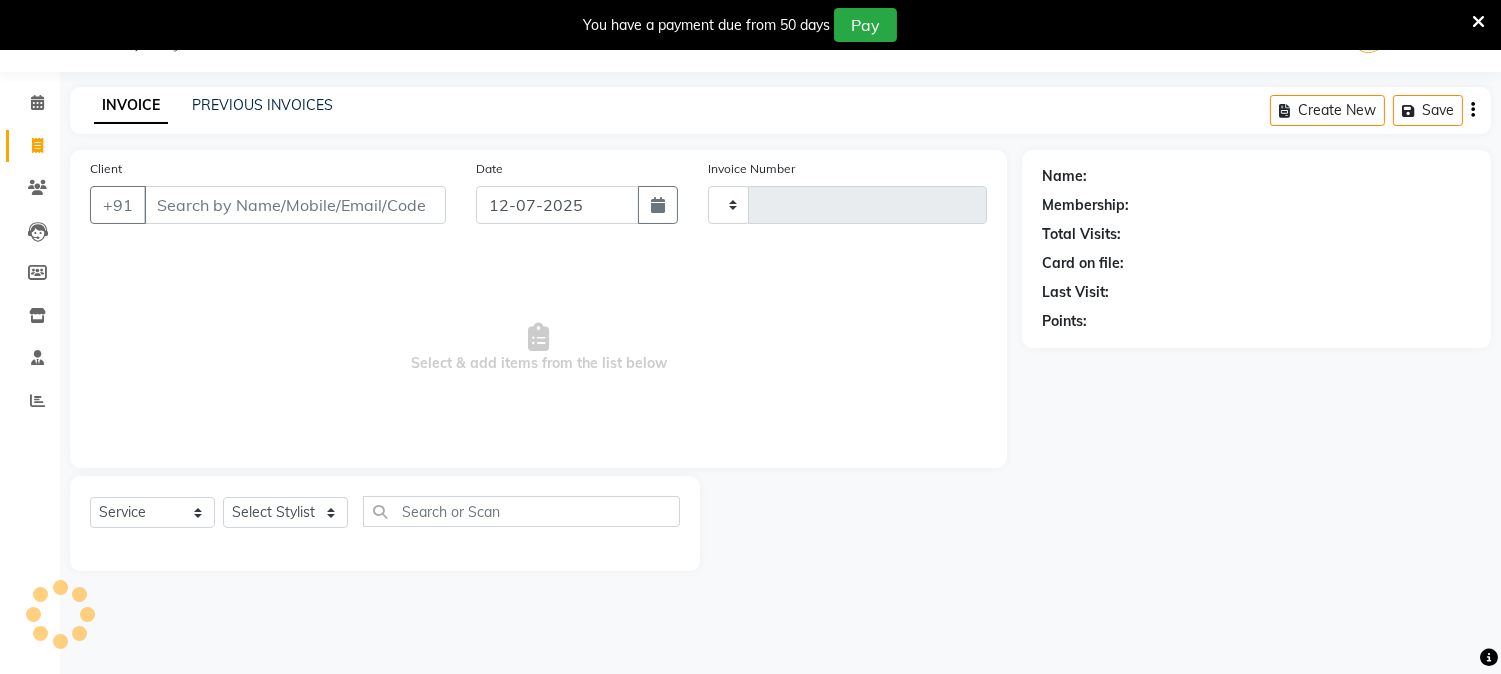 type on "1202" 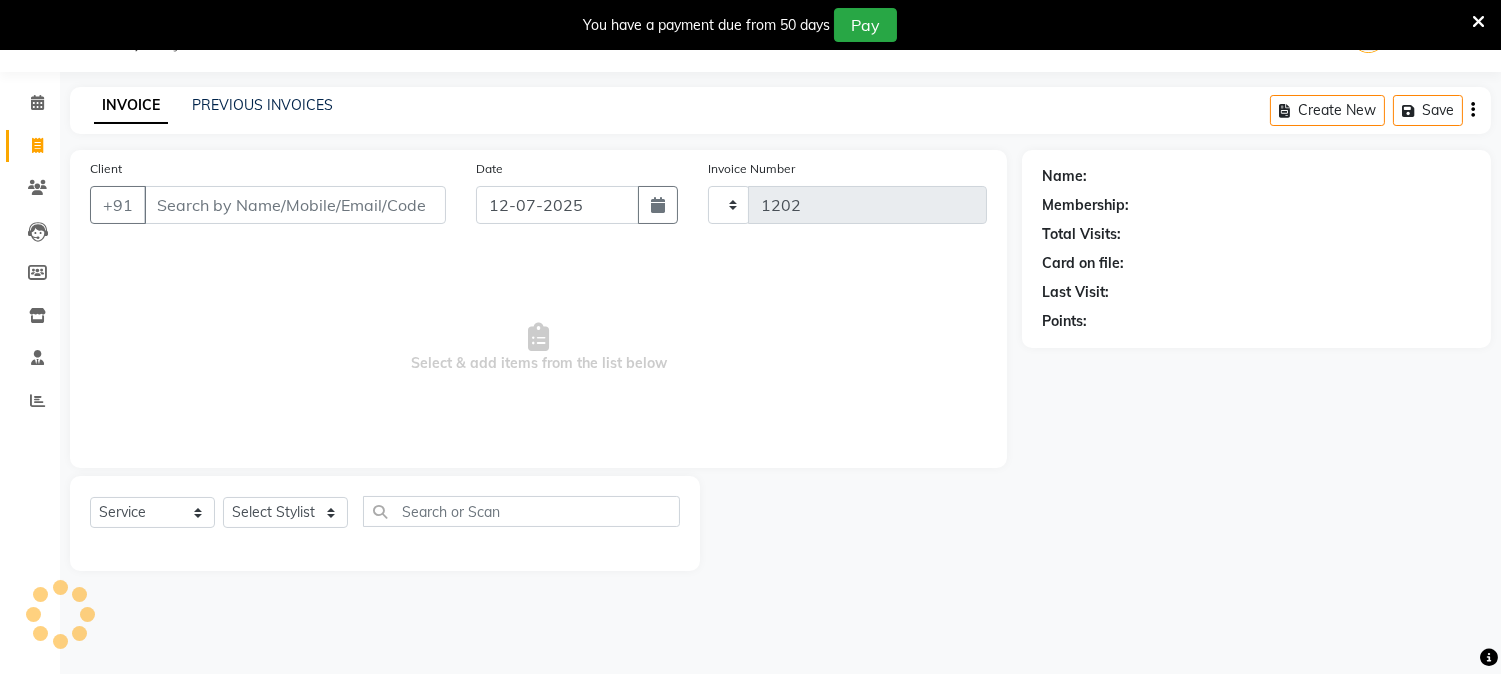 select on "144" 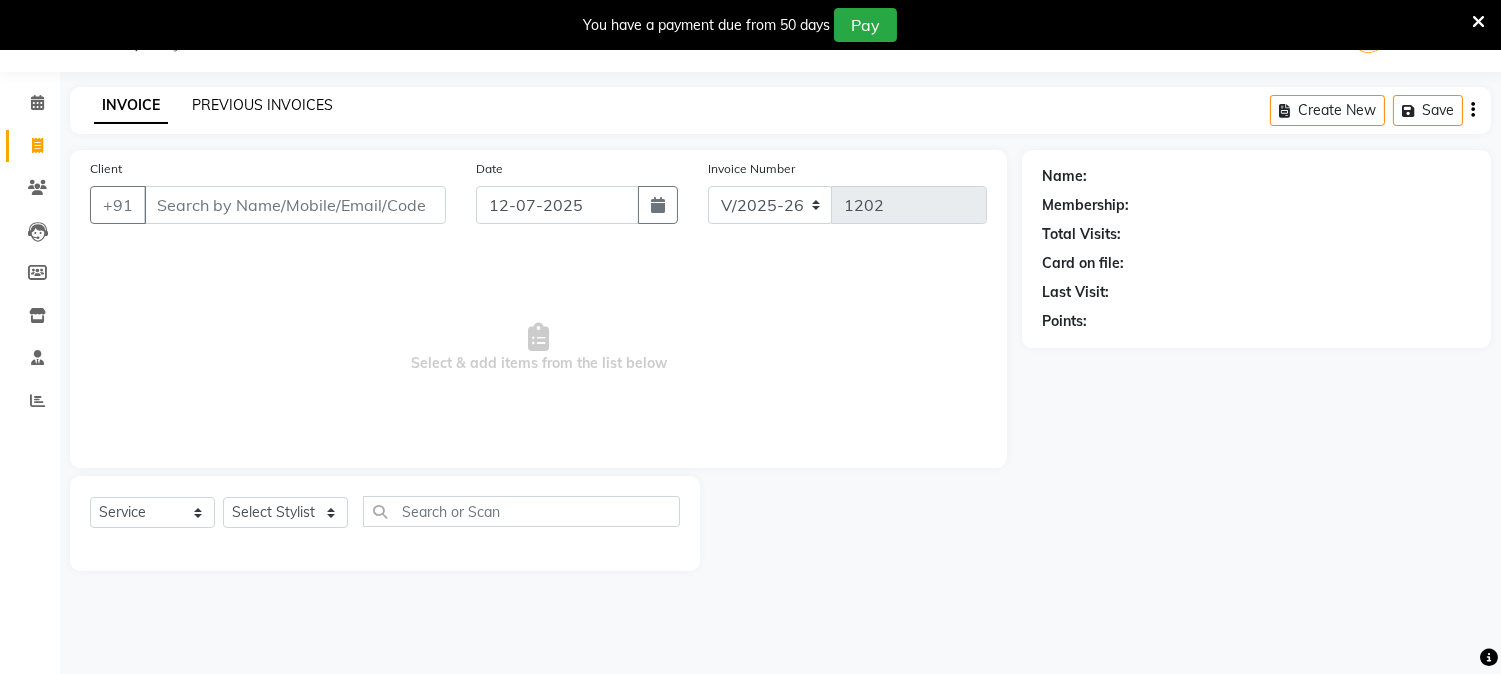 click on "PREVIOUS INVOICES" 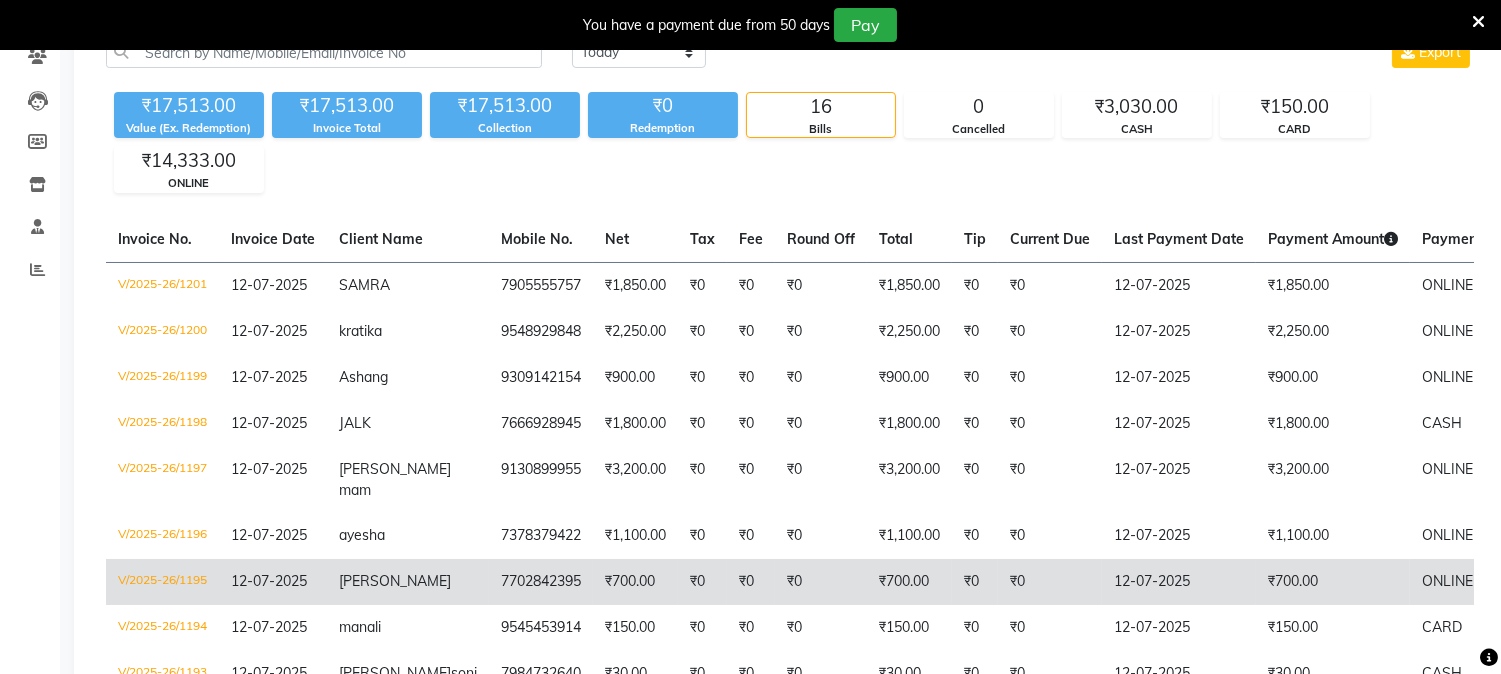 scroll, scrollTop: 0, scrollLeft: 0, axis: both 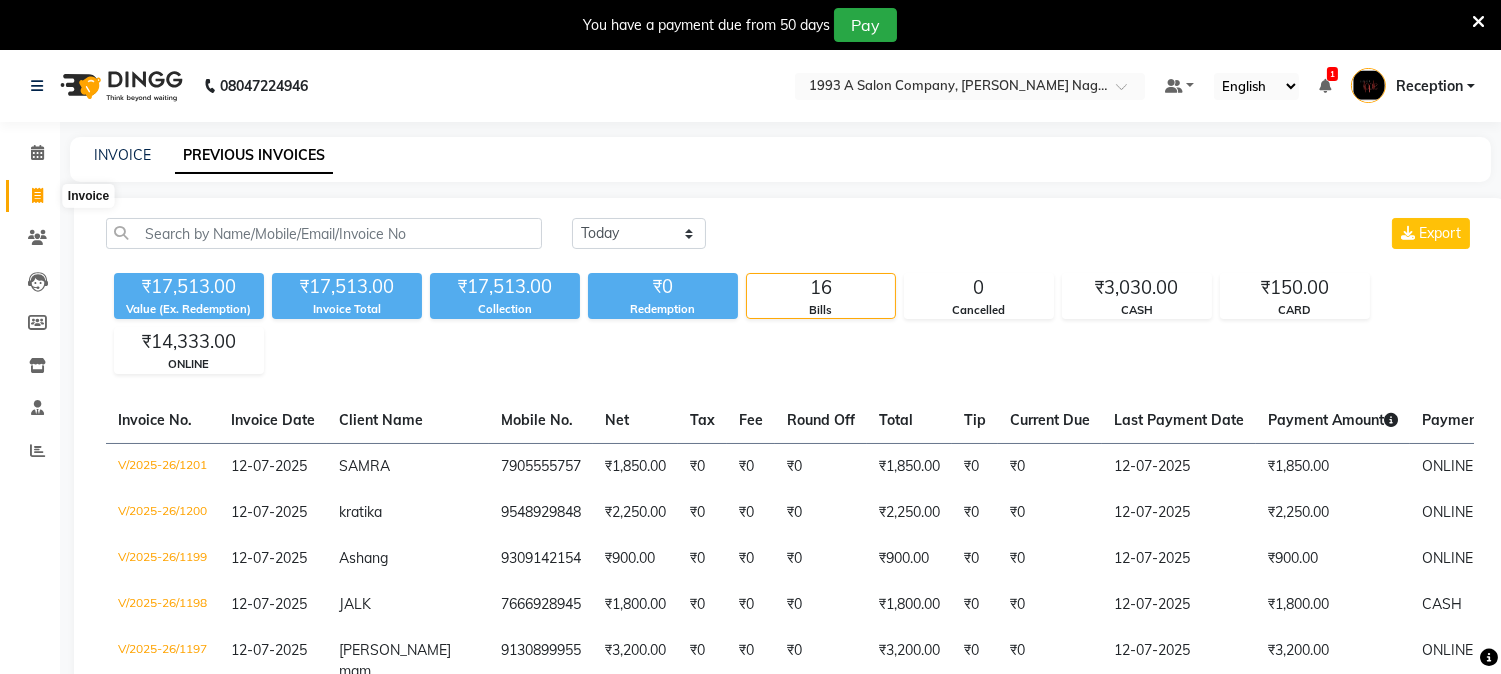 click 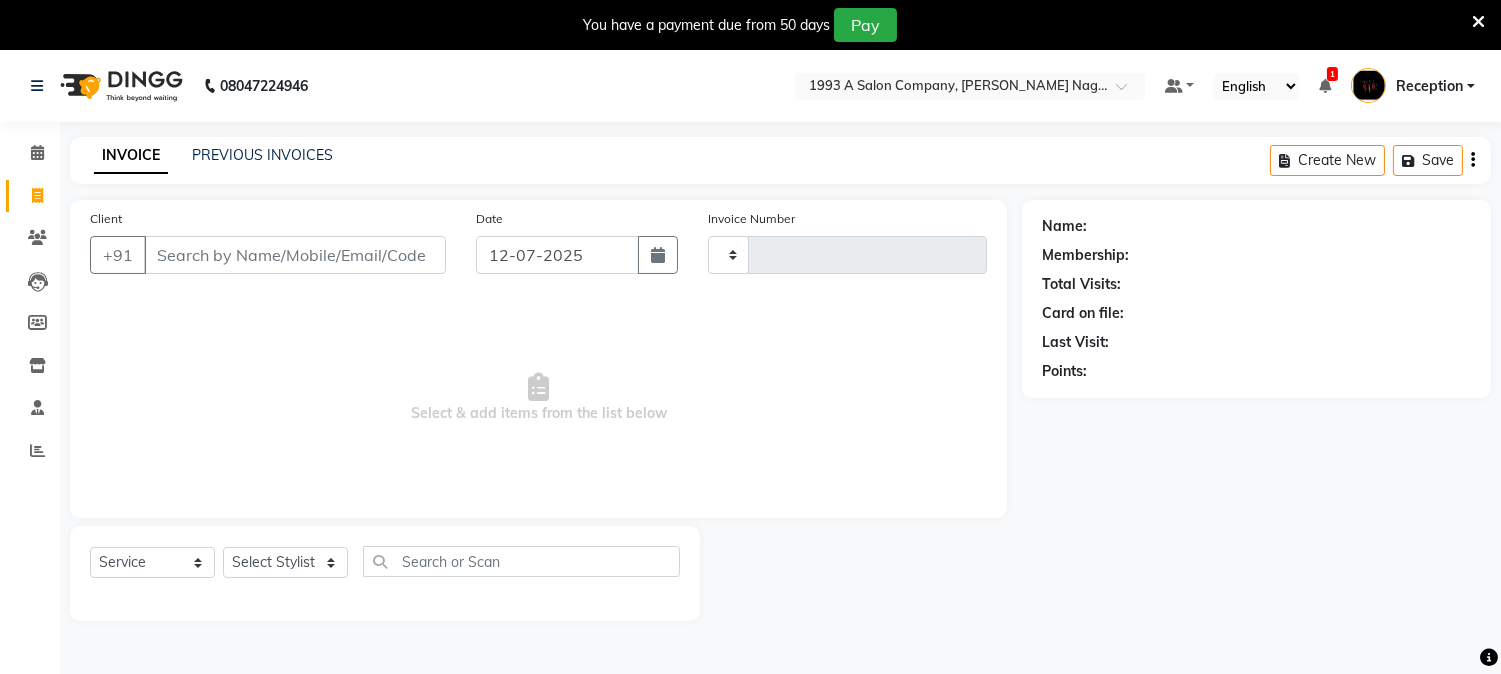 type on "1202" 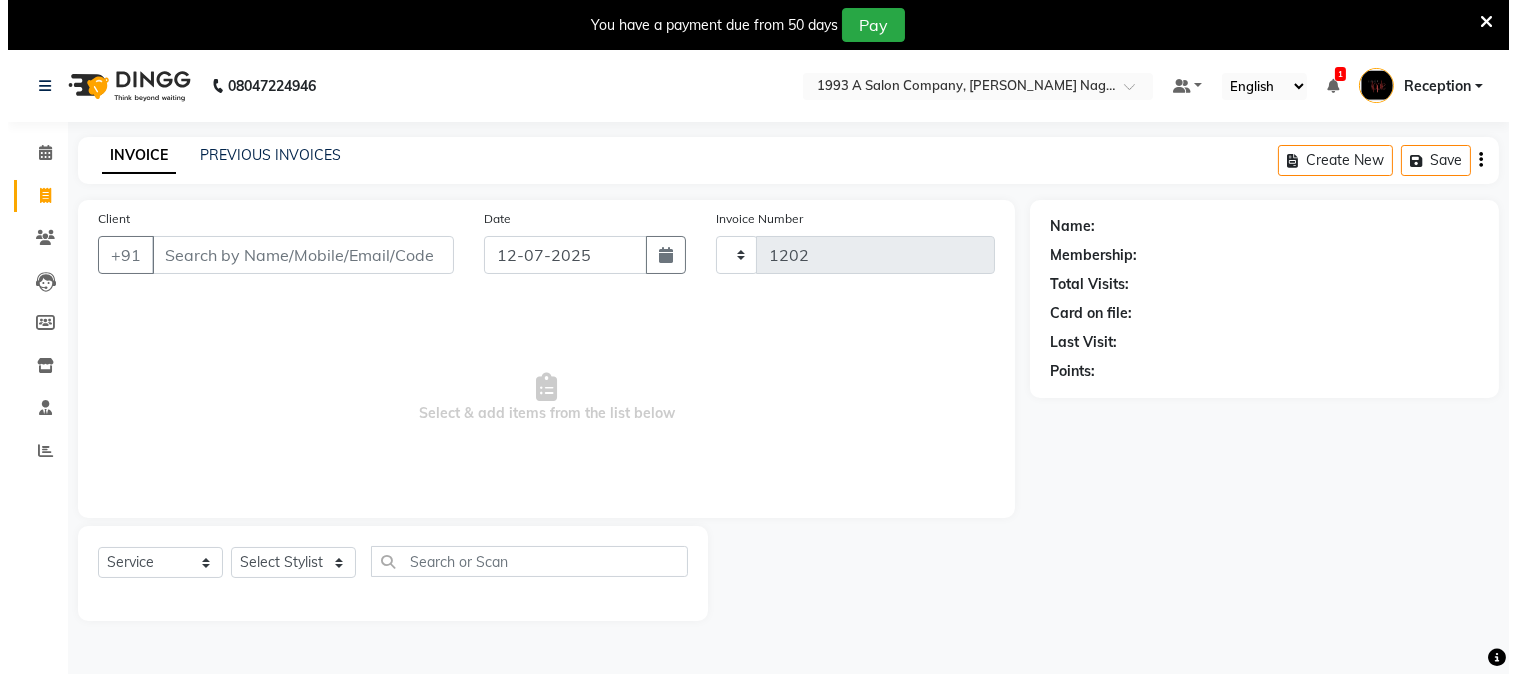 scroll, scrollTop: 50, scrollLeft: 0, axis: vertical 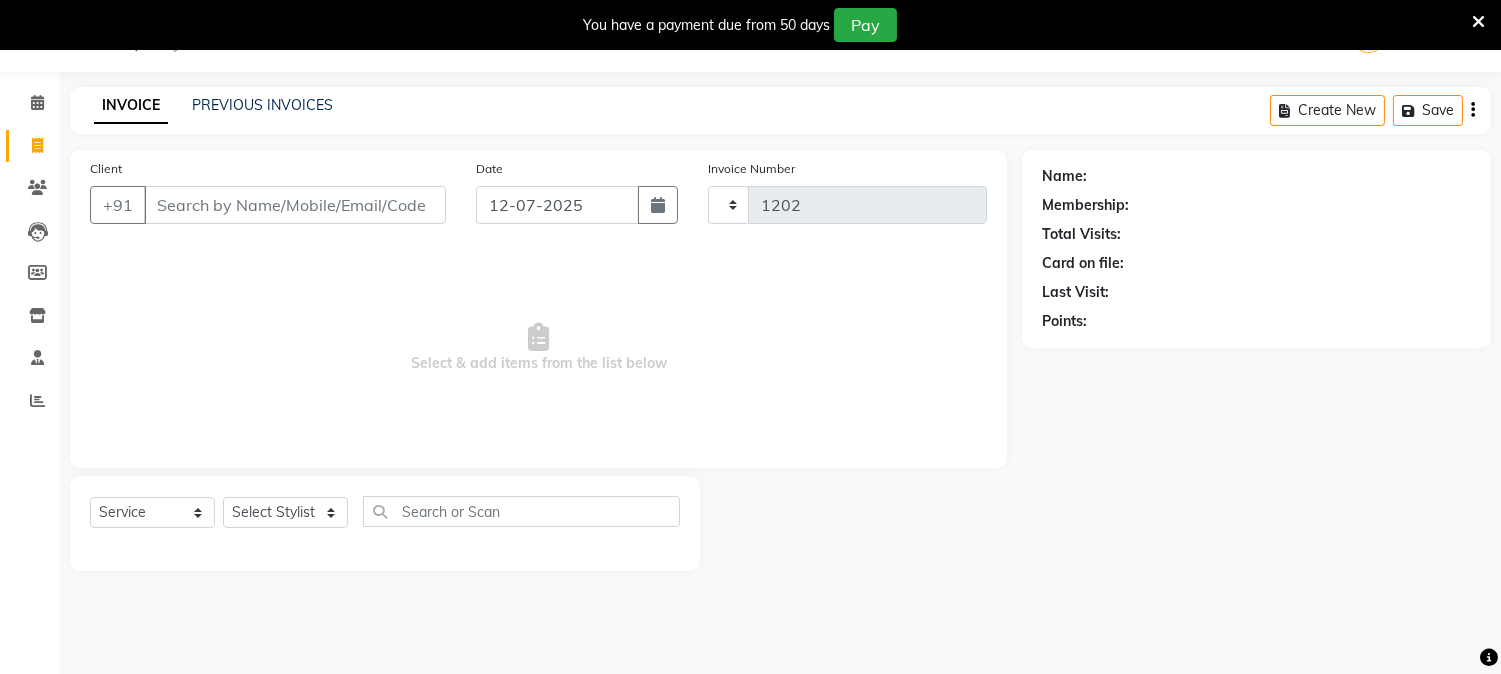 select on "144" 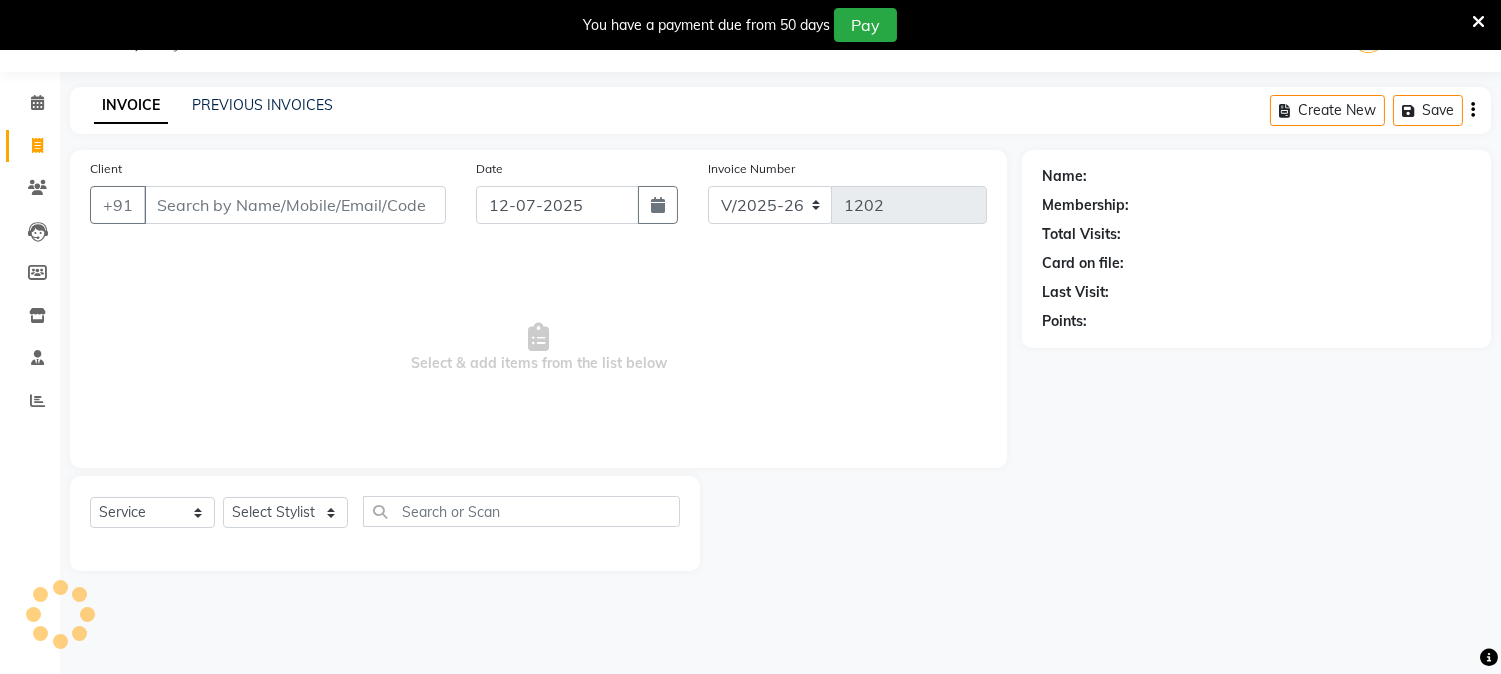 click on "Client" at bounding box center (295, 205) 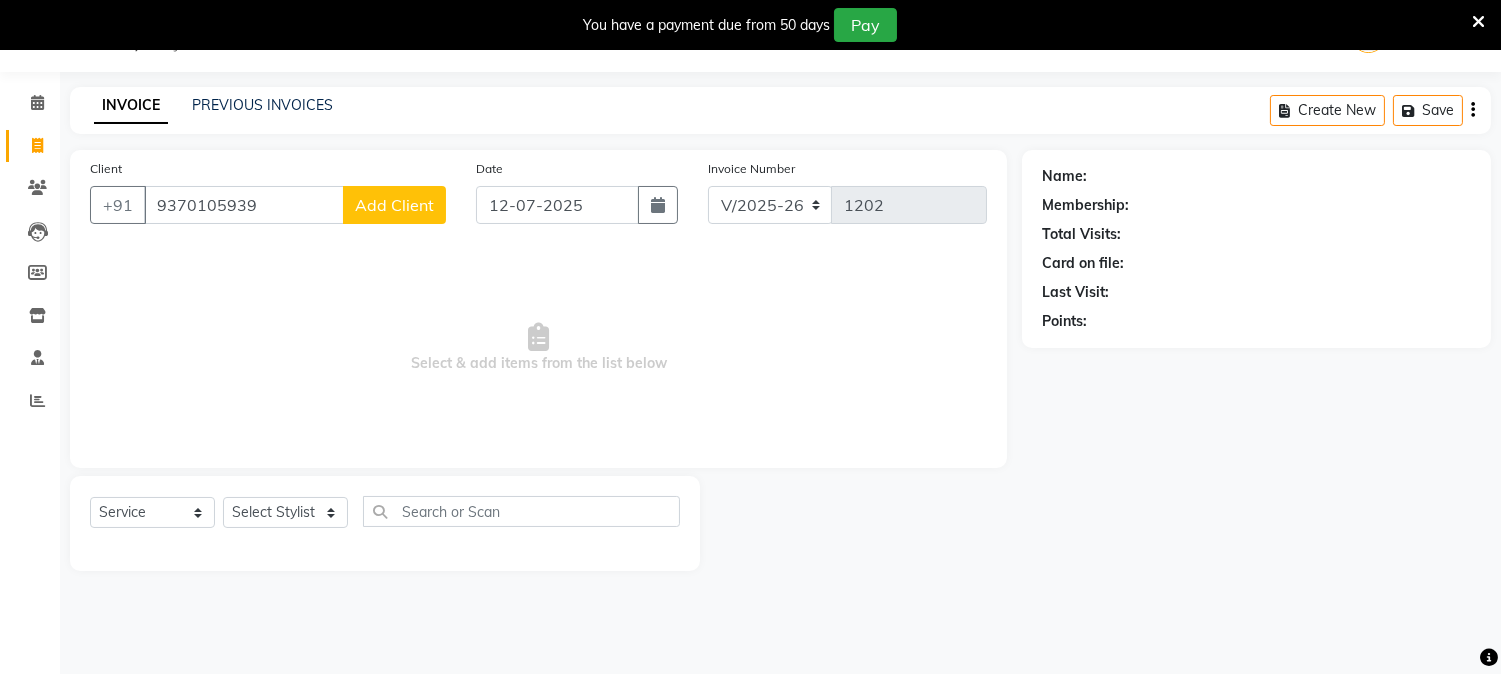 type on "9370105939" 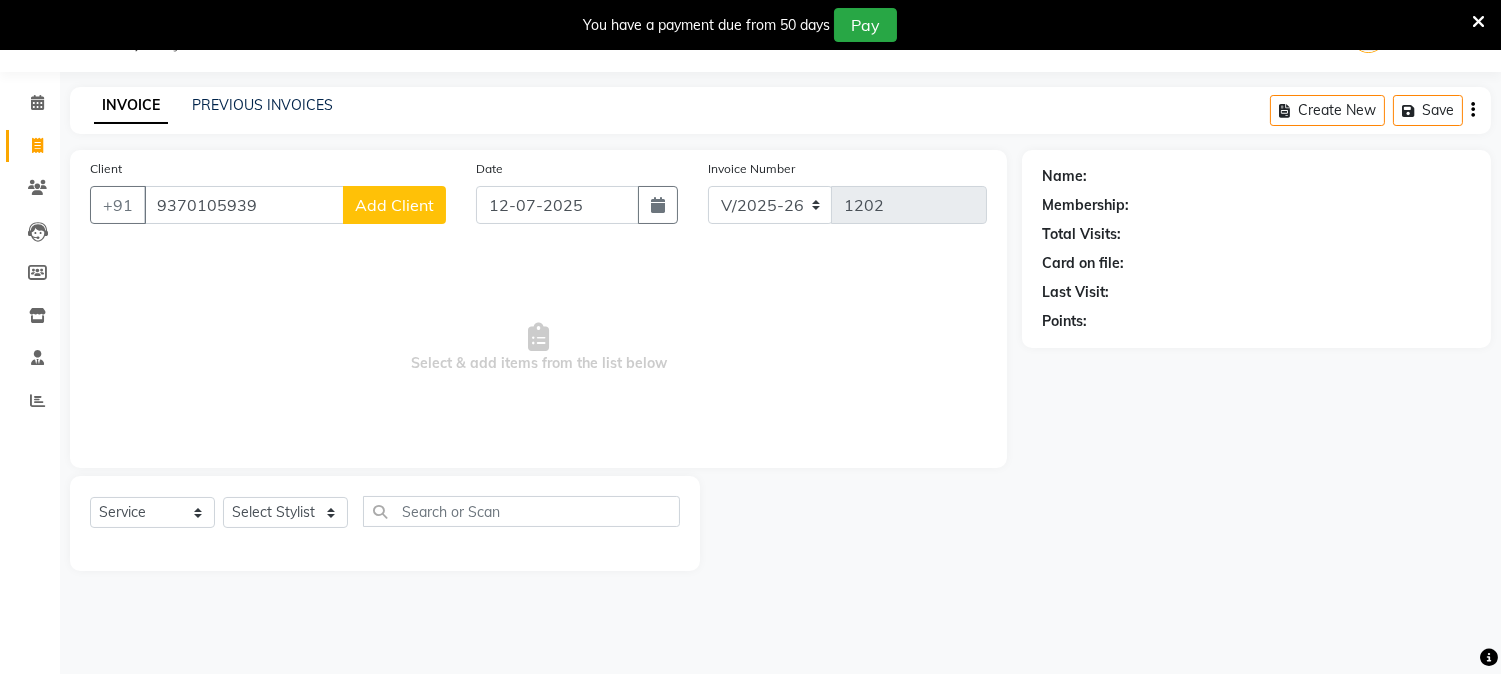 click on "Add Client" 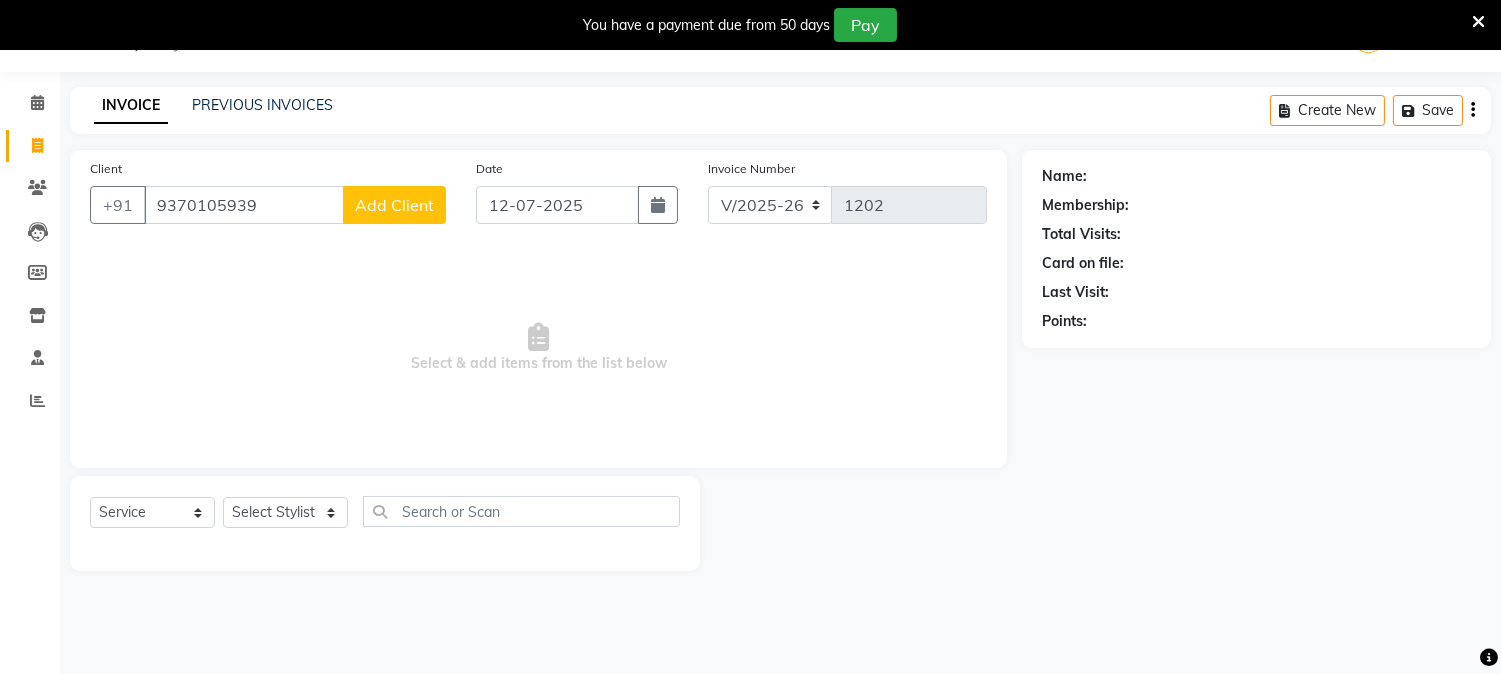 select on "22" 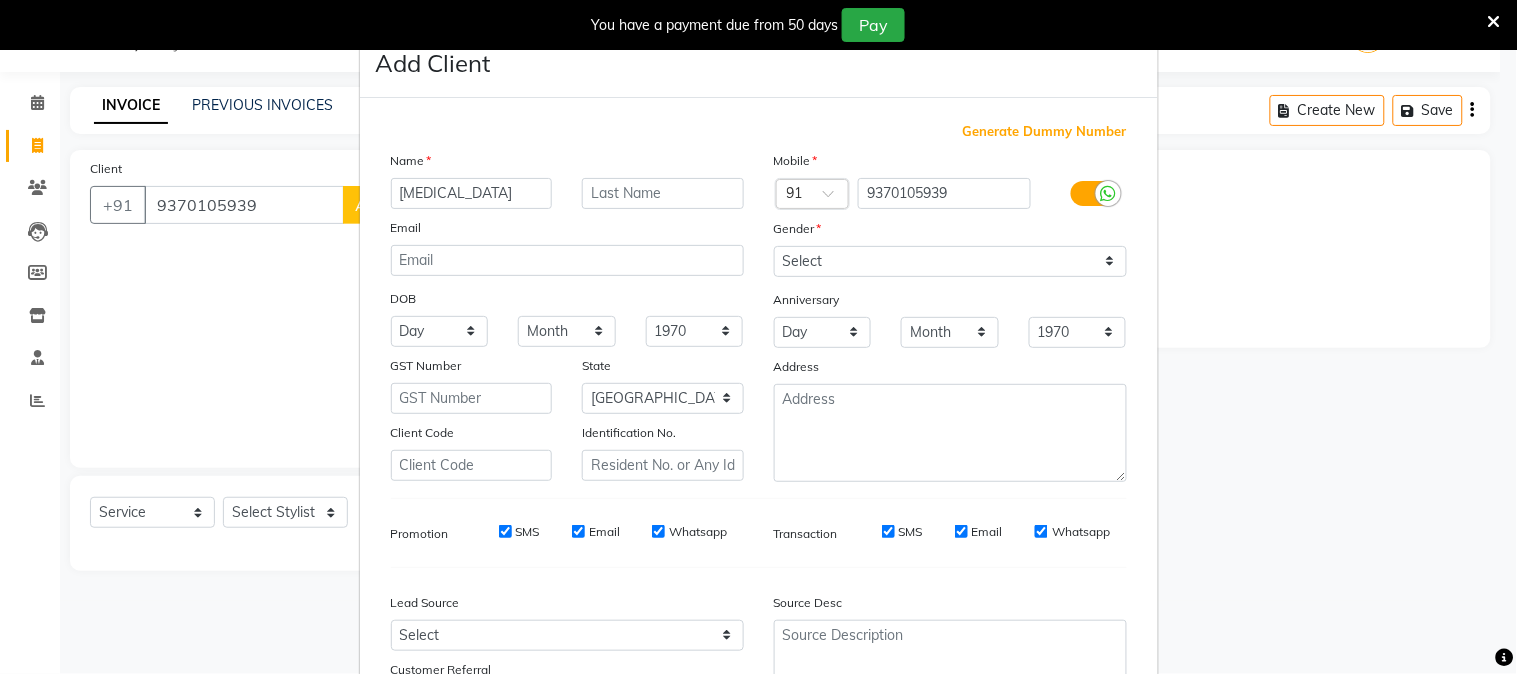 type on "[MEDICAL_DATA]" 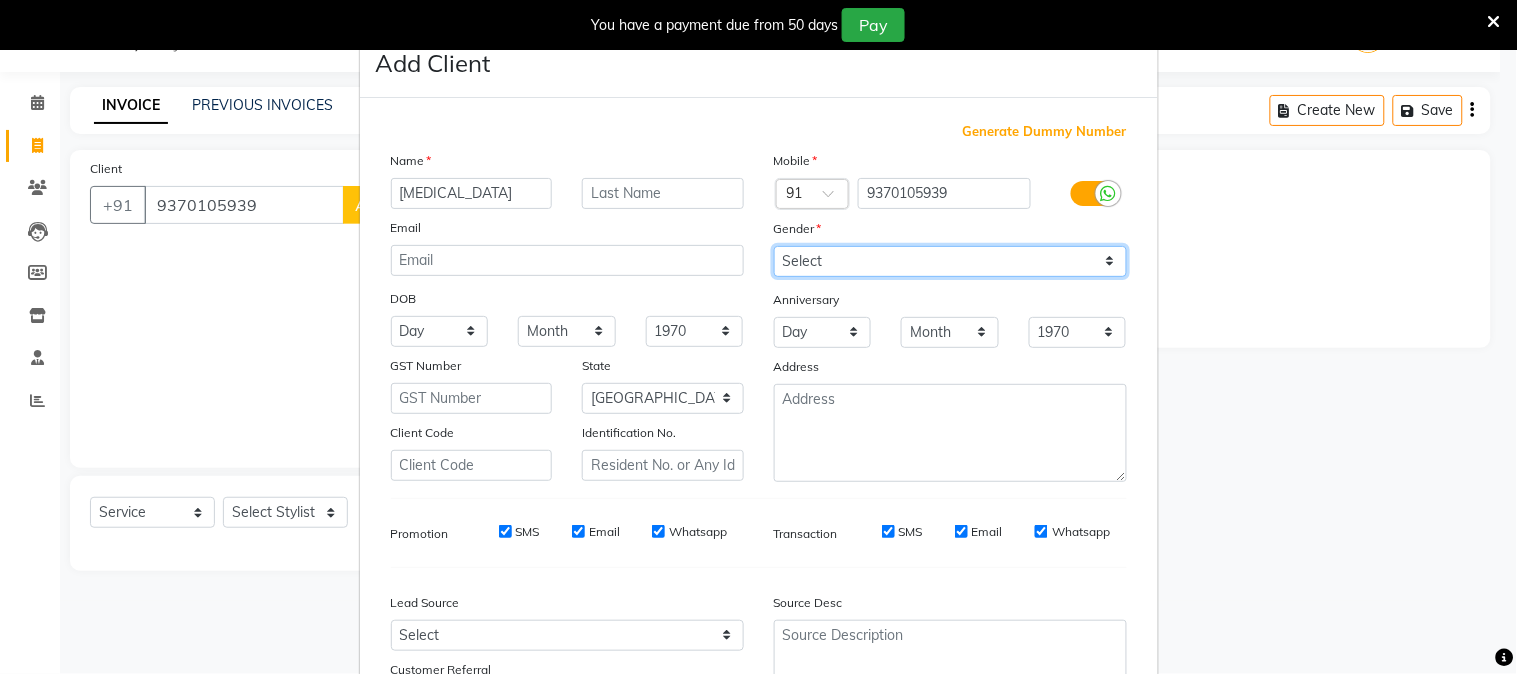 click on "Select [DEMOGRAPHIC_DATA] [DEMOGRAPHIC_DATA] Other Prefer Not To Say" at bounding box center (950, 261) 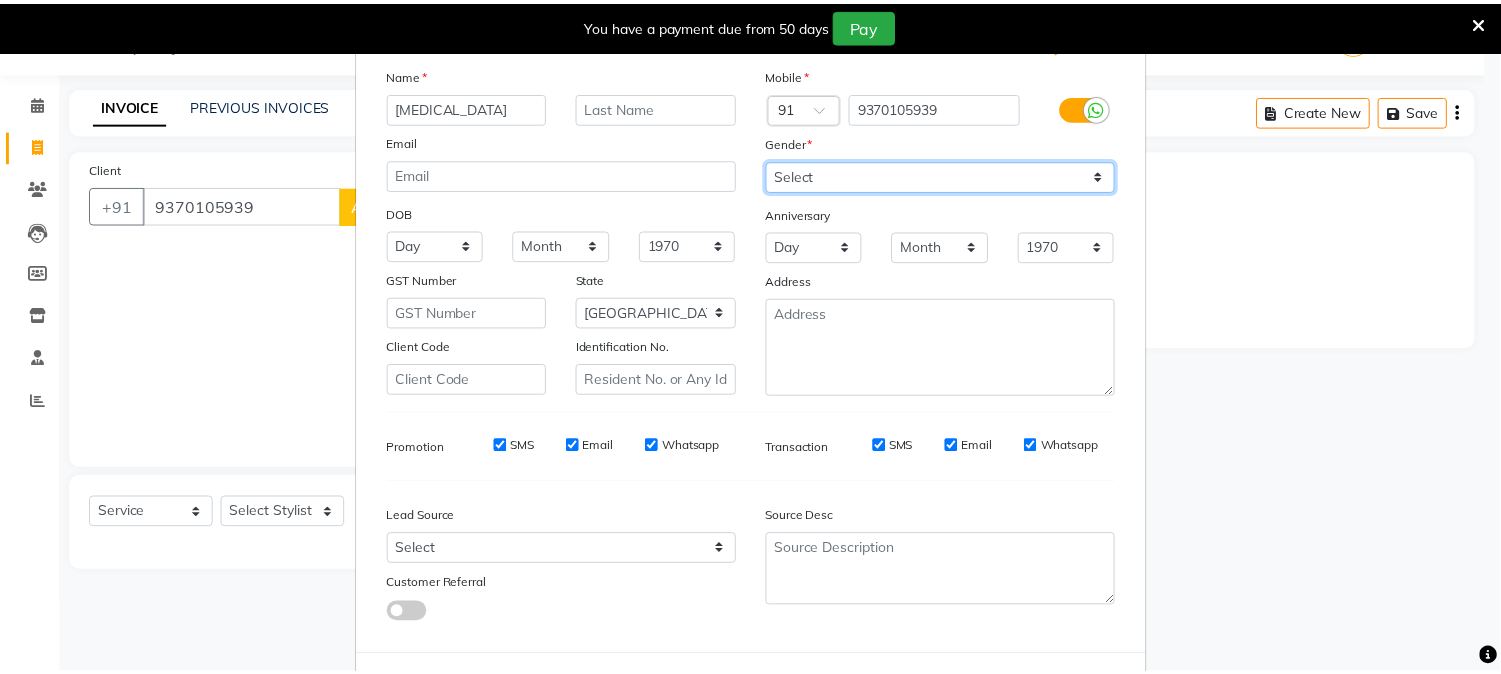scroll, scrollTop: 176, scrollLeft: 0, axis: vertical 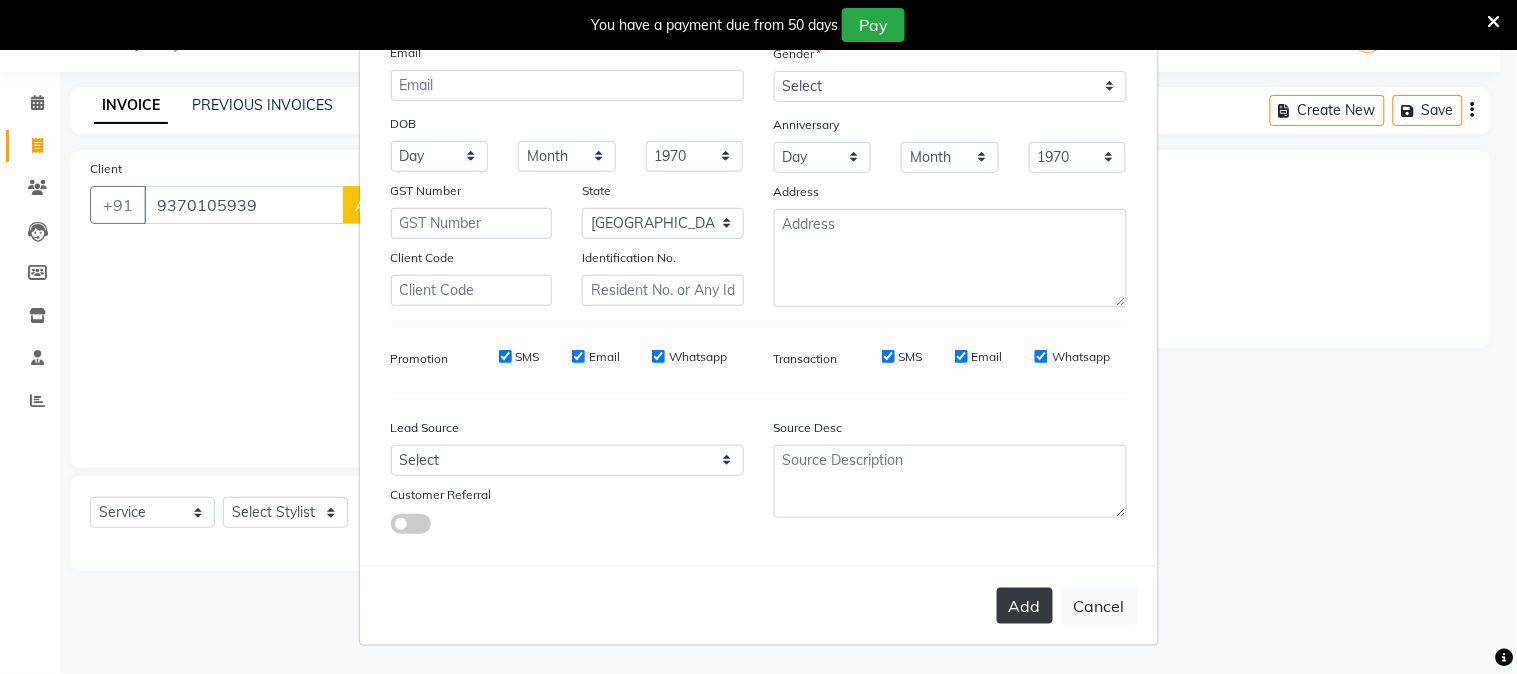 click on "Add" at bounding box center (1025, 606) 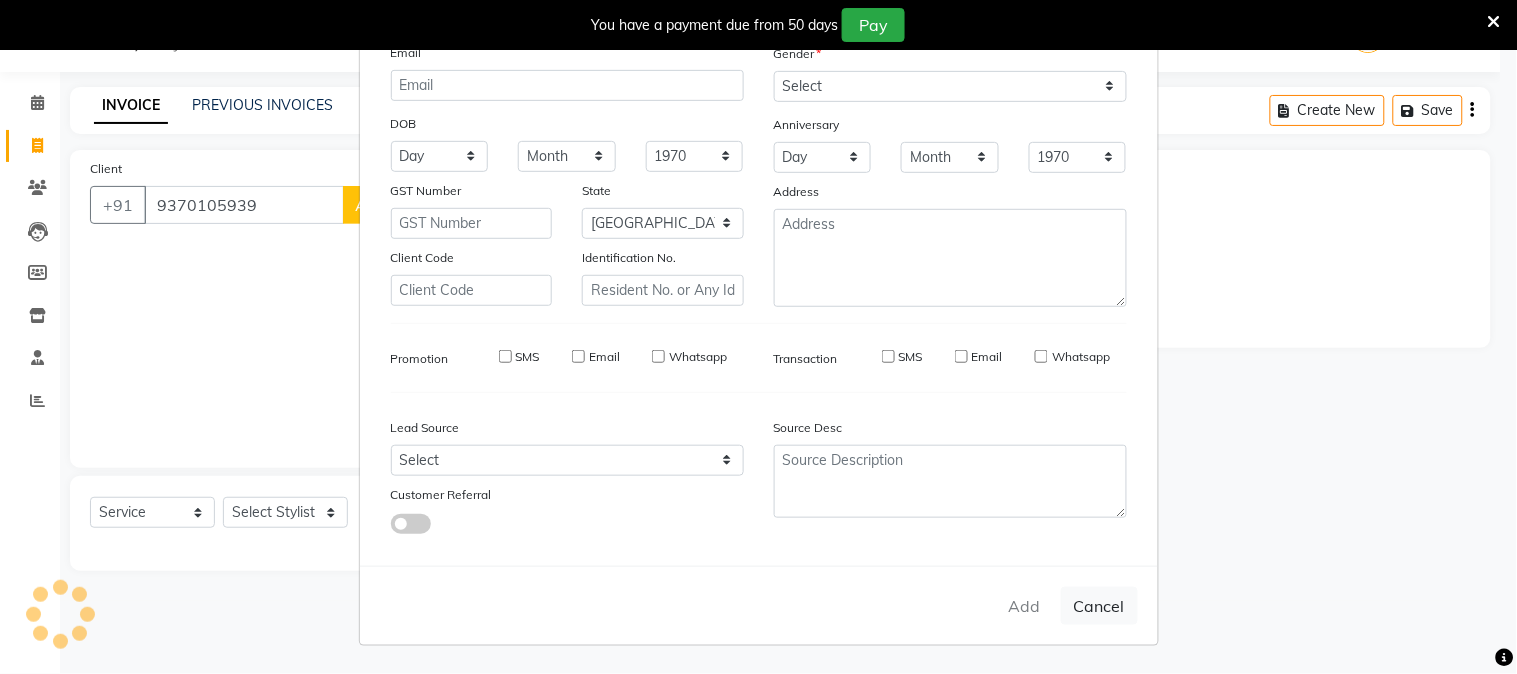 type 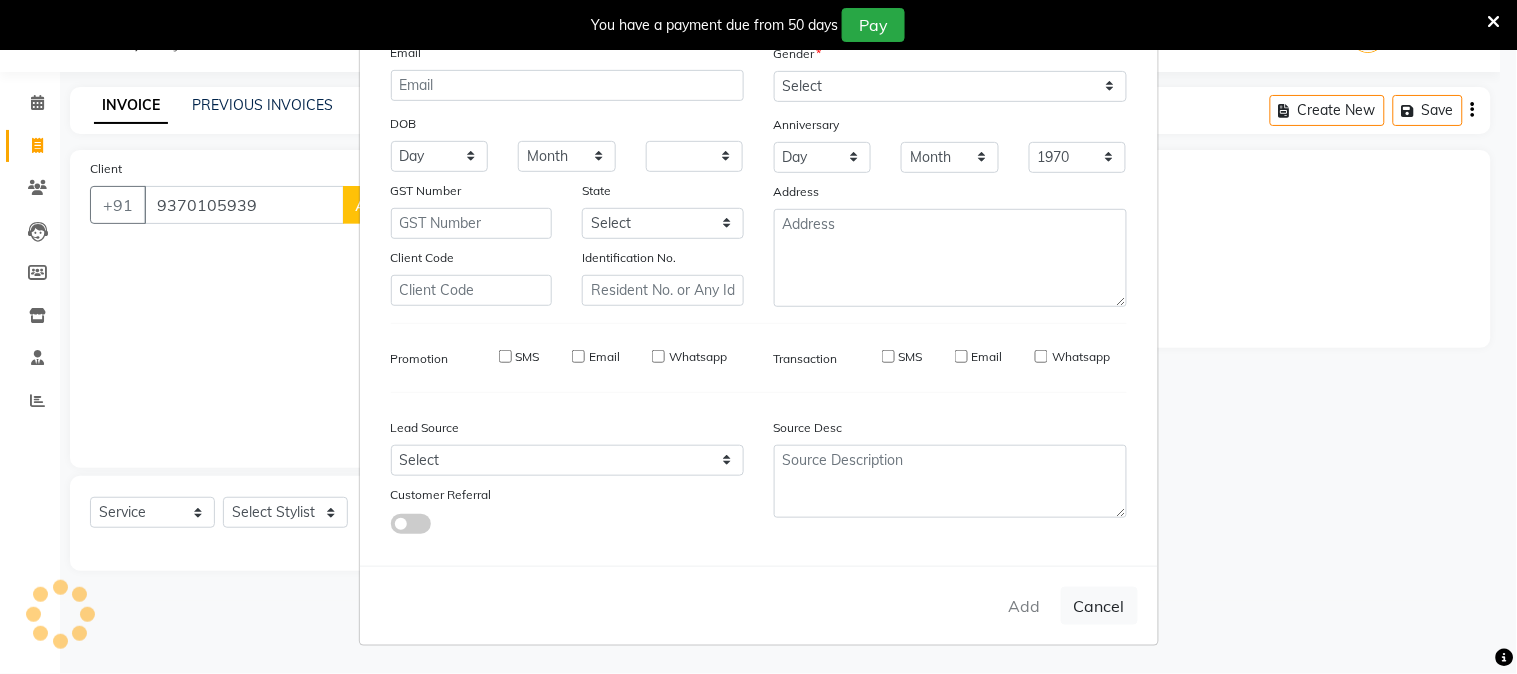 select 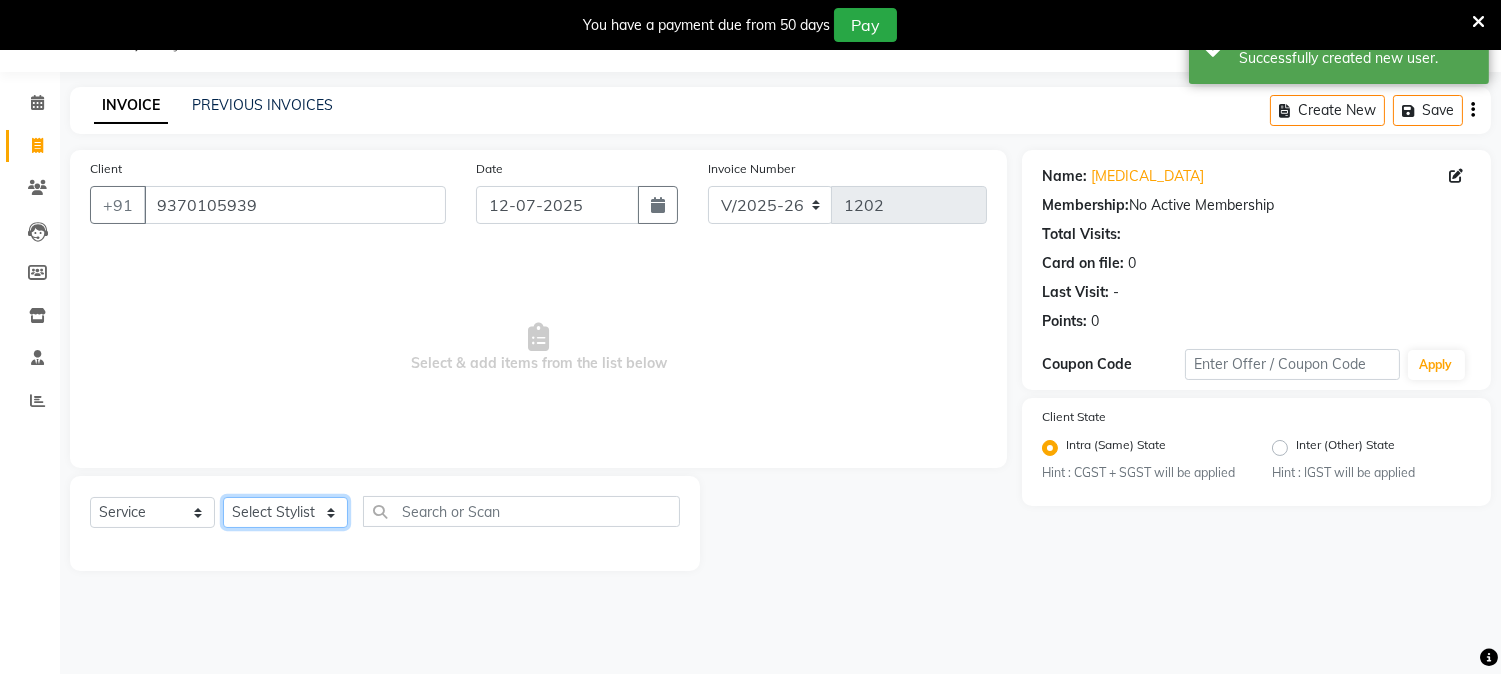 click on "Select Stylist [PERSON_NAME] Mane [PERSON_NAME] [PERSON_NAME]  Reception  [PERSON_NAME] Training Department [PERSON_NAME] [PERSON_NAME] Sir" 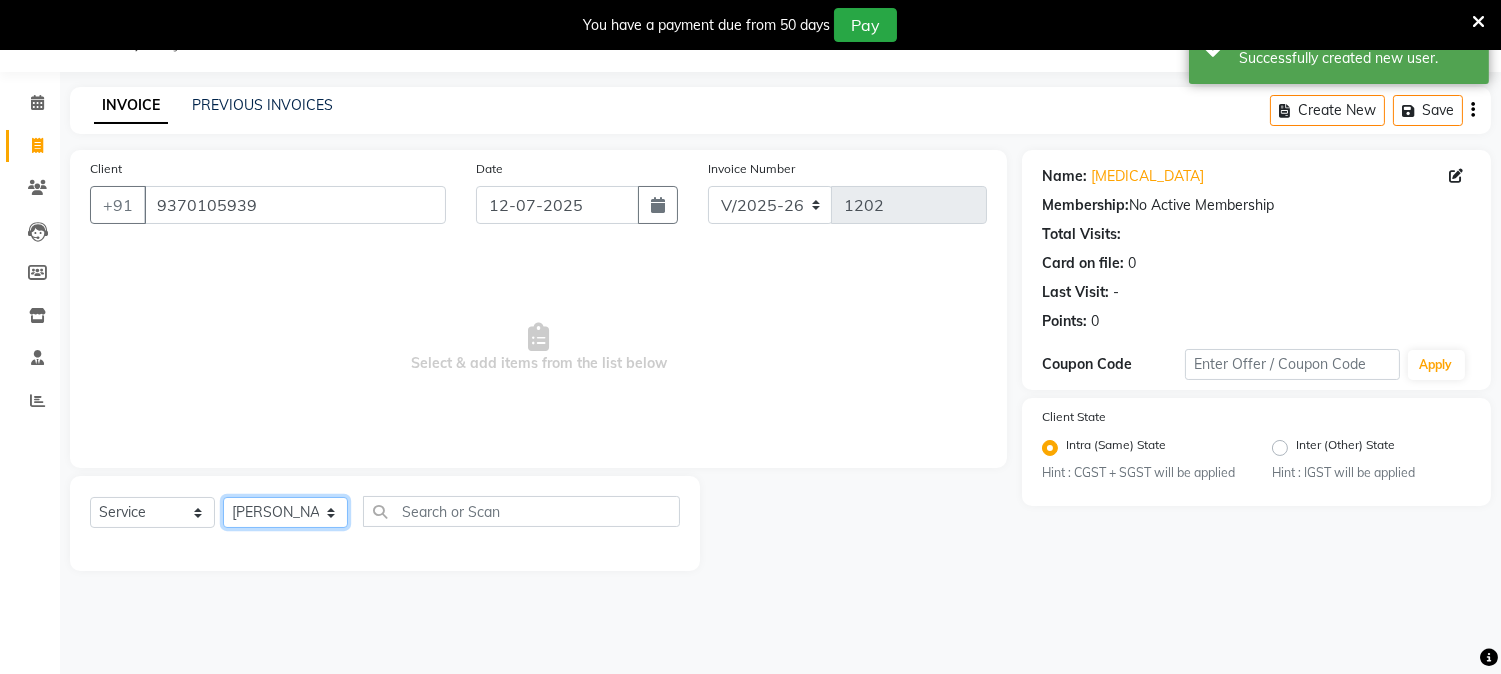 click on "Select Stylist [PERSON_NAME] Mane [PERSON_NAME] [PERSON_NAME]  Reception  [PERSON_NAME] Training Department [PERSON_NAME] [PERSON_NAME] Sir" 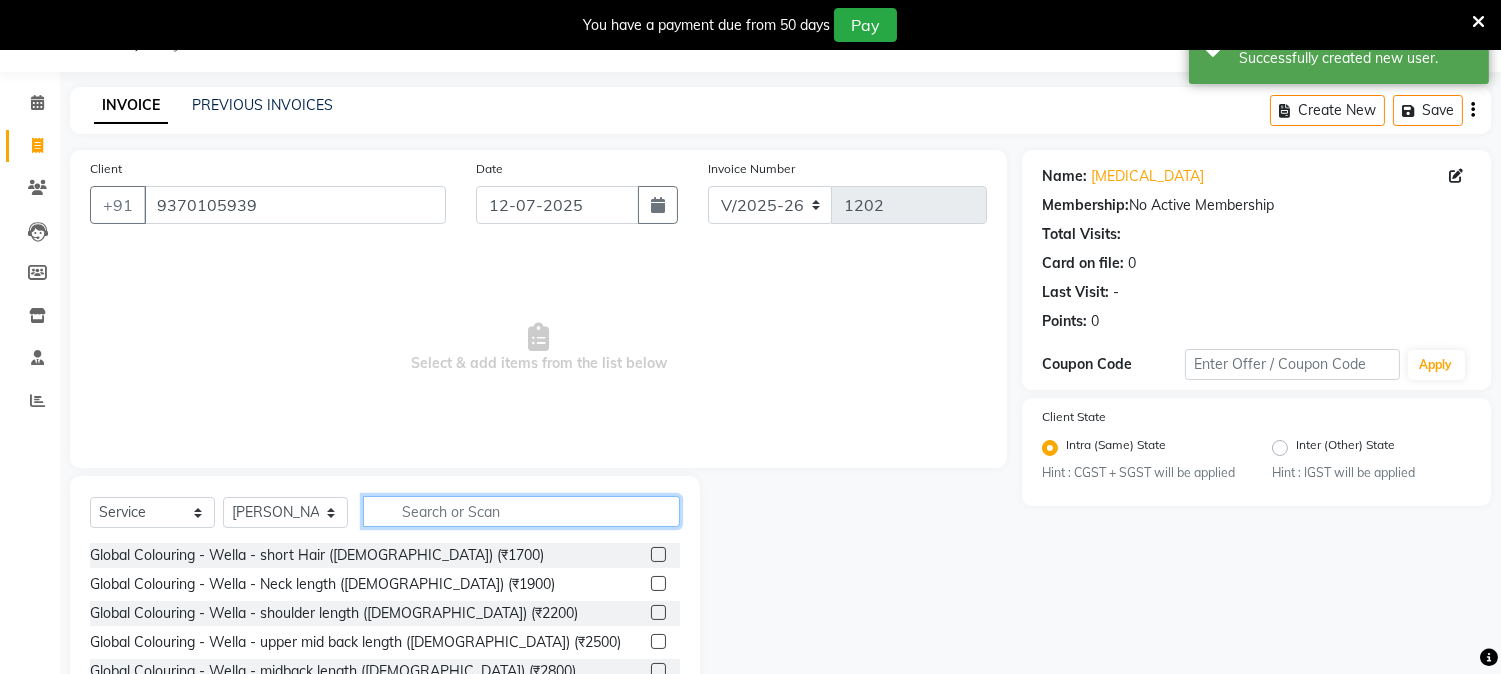 click 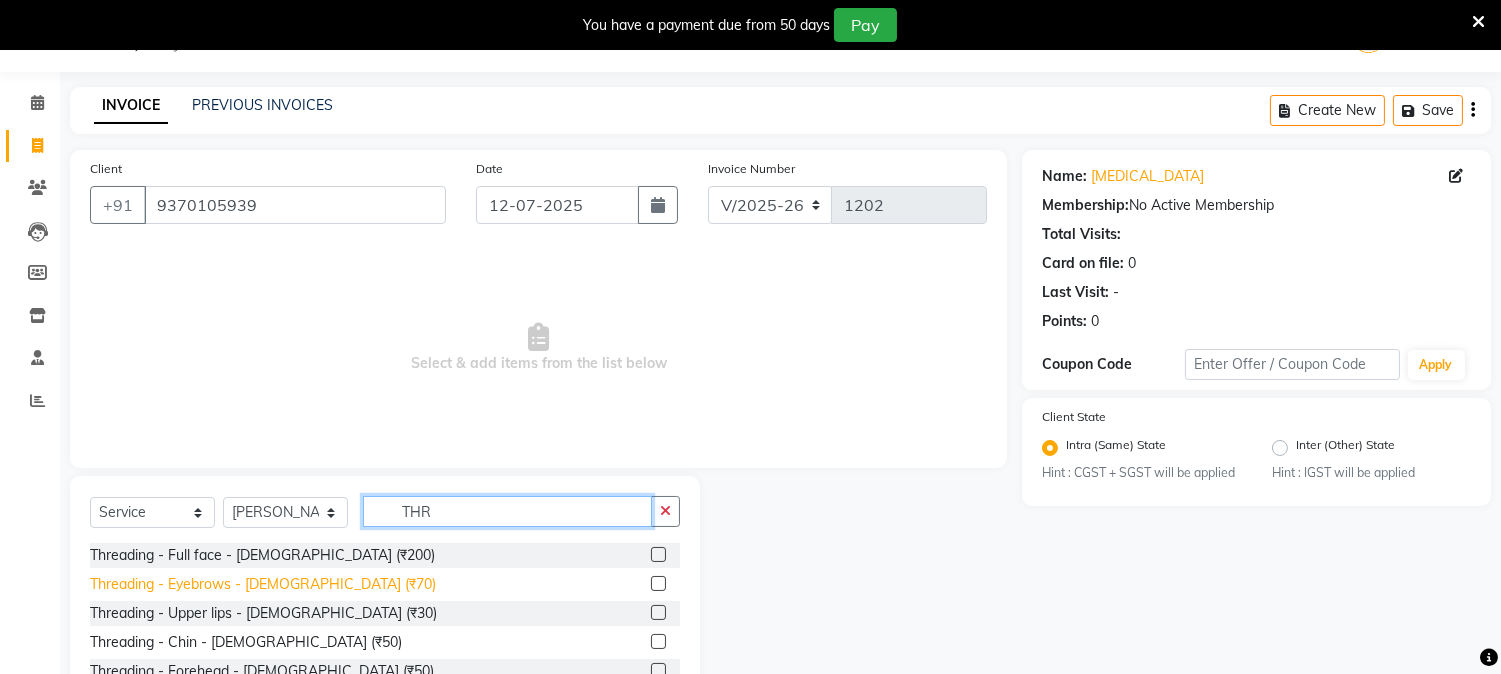 type on "THR" 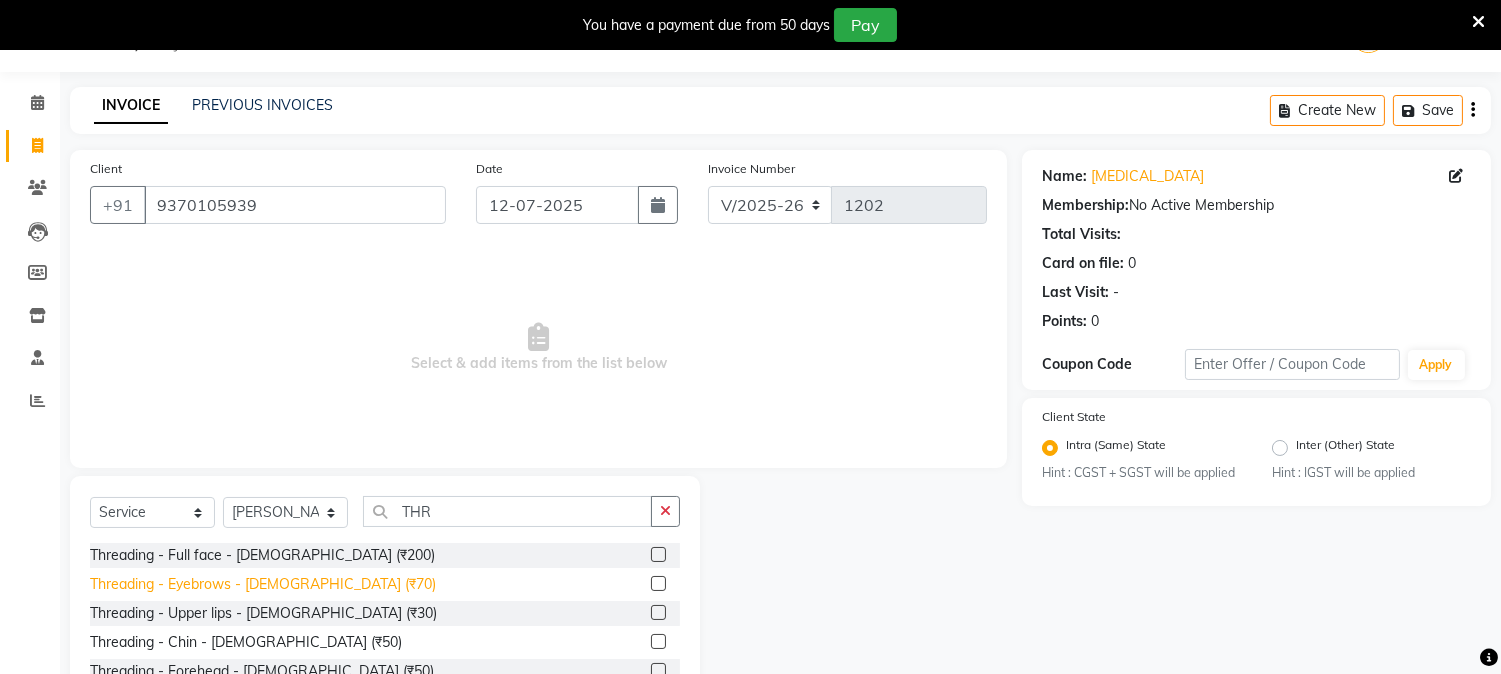 click on "Threading - Eyebrows - [DEMOGRAPHIC_DATA] (₹70)" 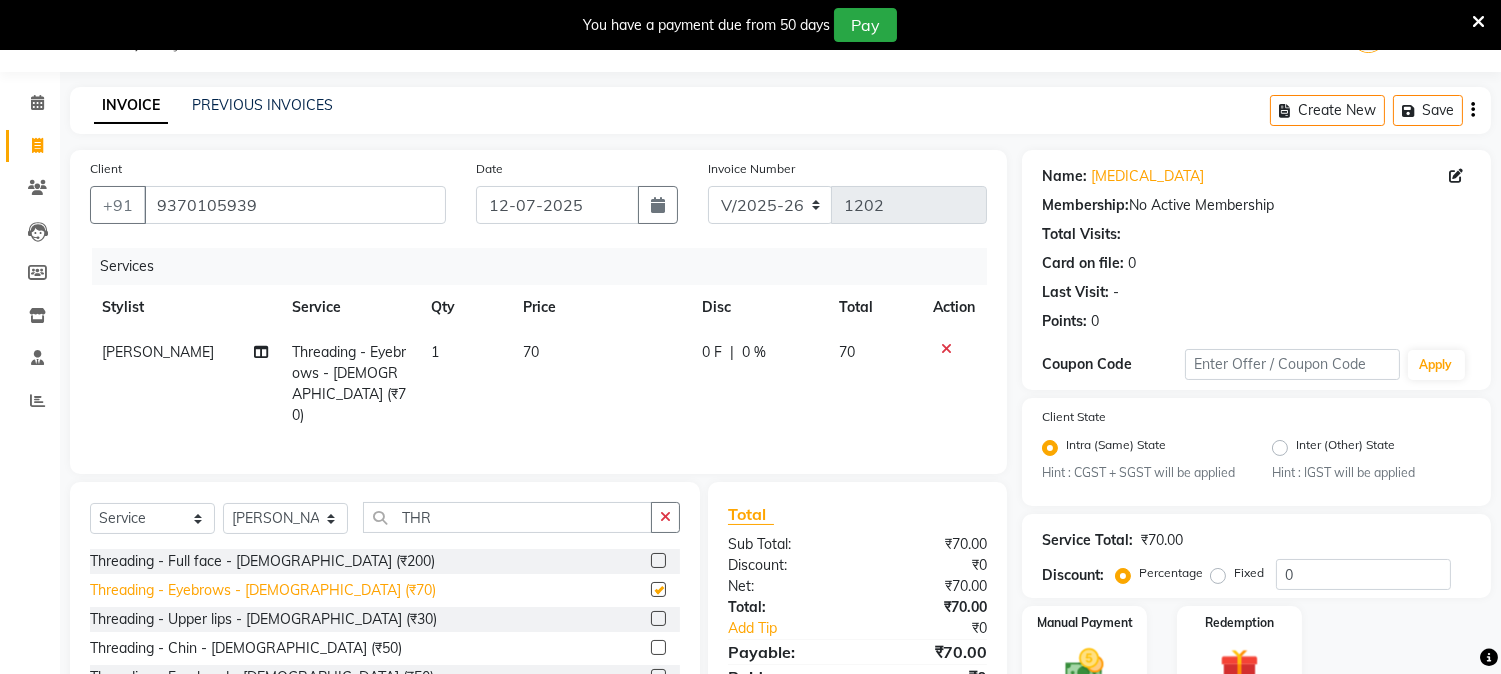 checkbox on "false" 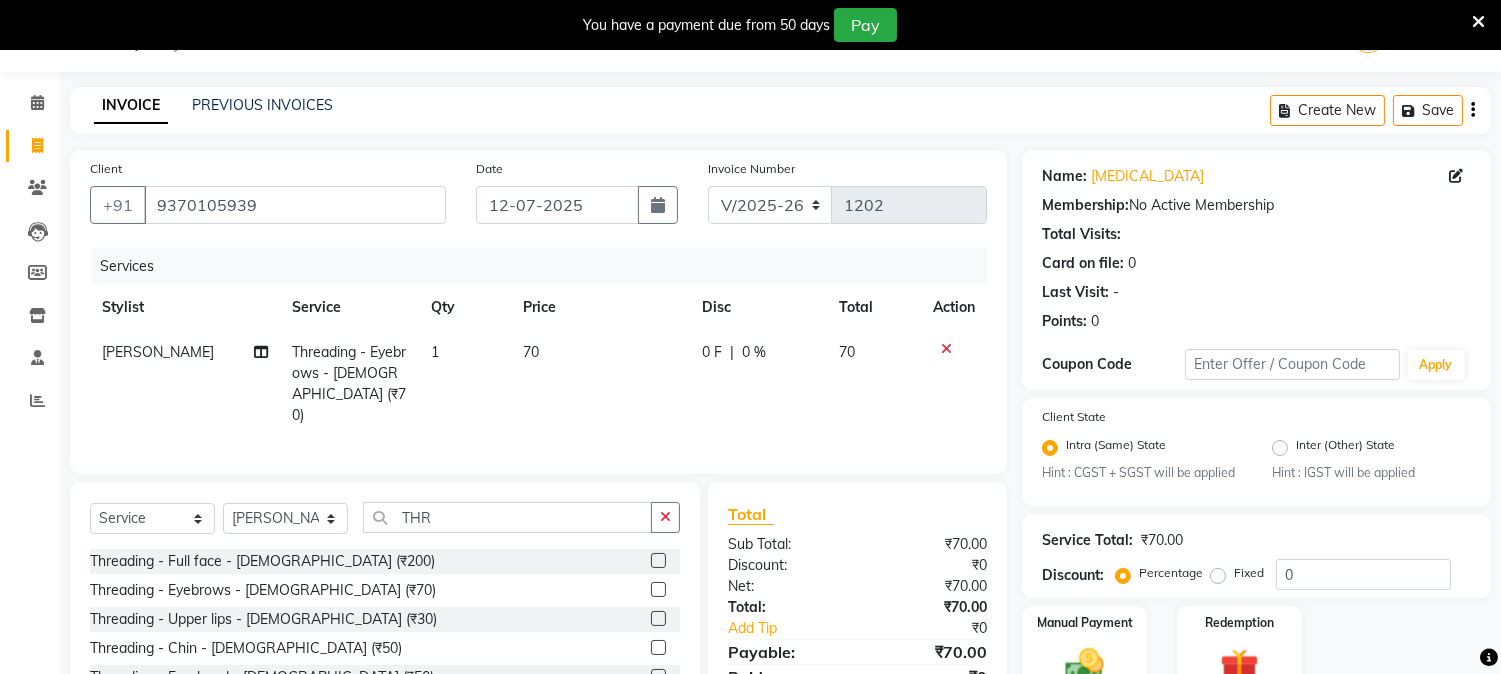 scroll, scrollTop: 178, scrollLeft: 0, axis: vertical 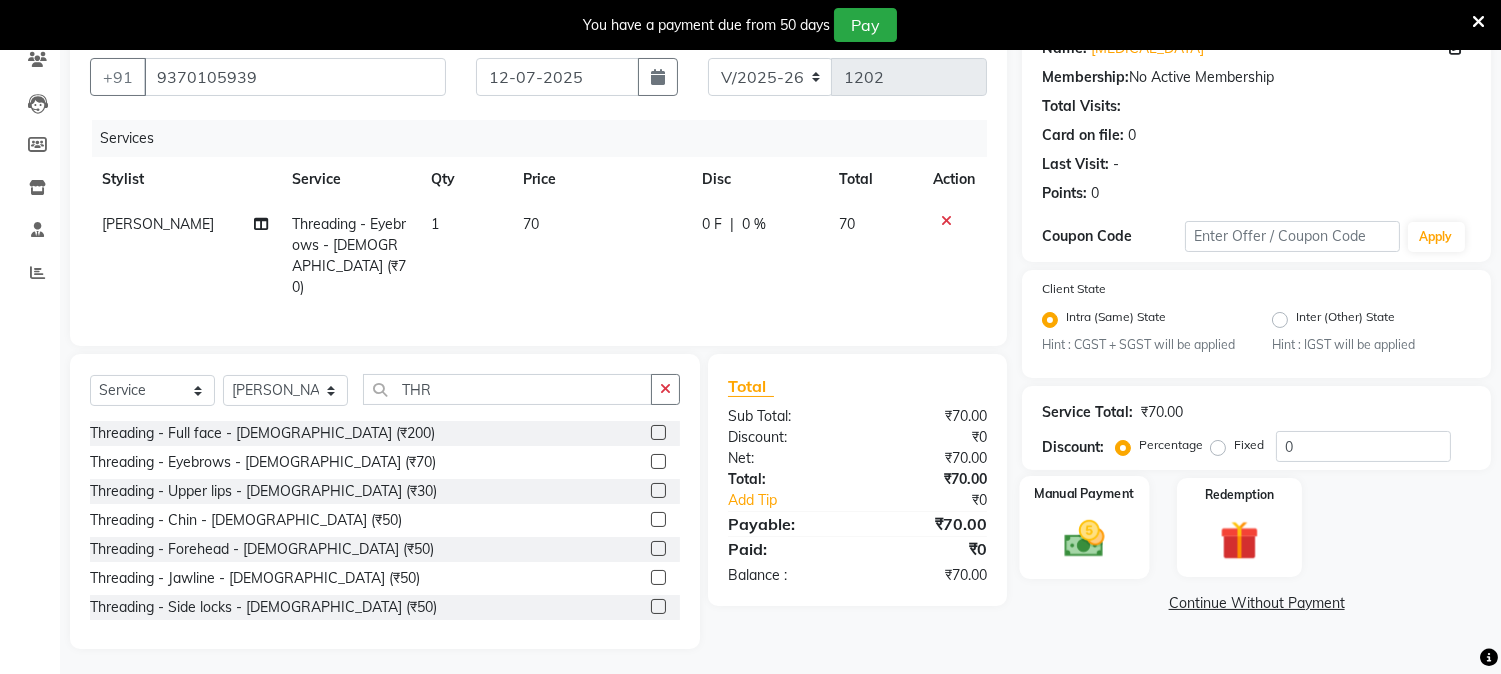 click 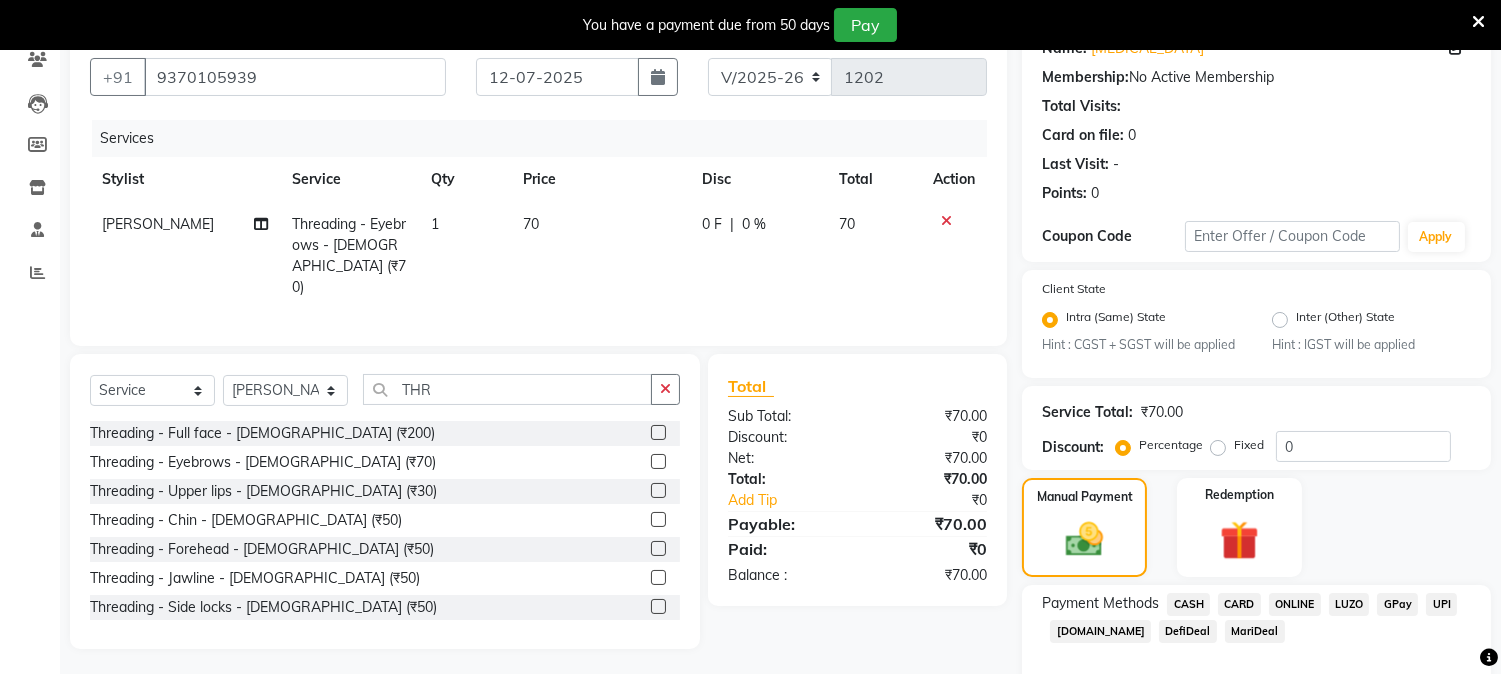 click on "ONLINE" 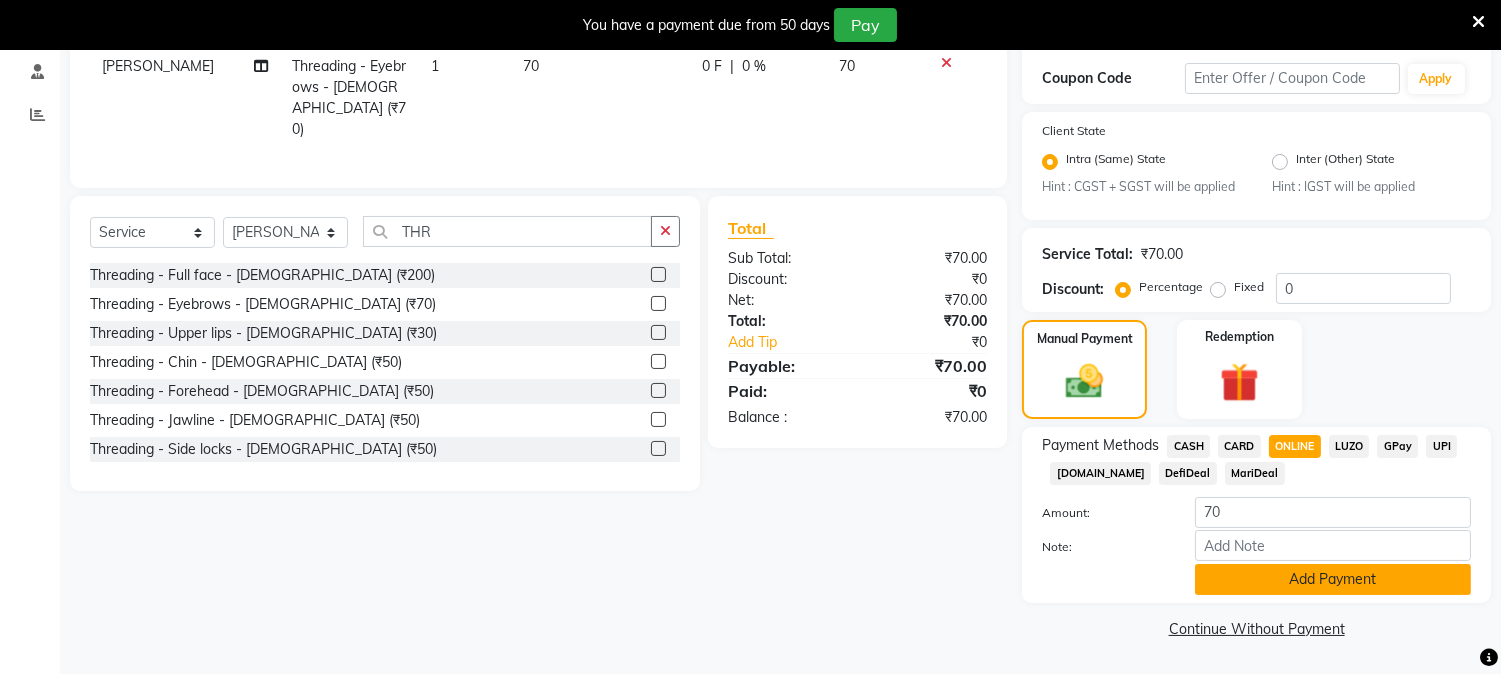 click on "Add Payment" 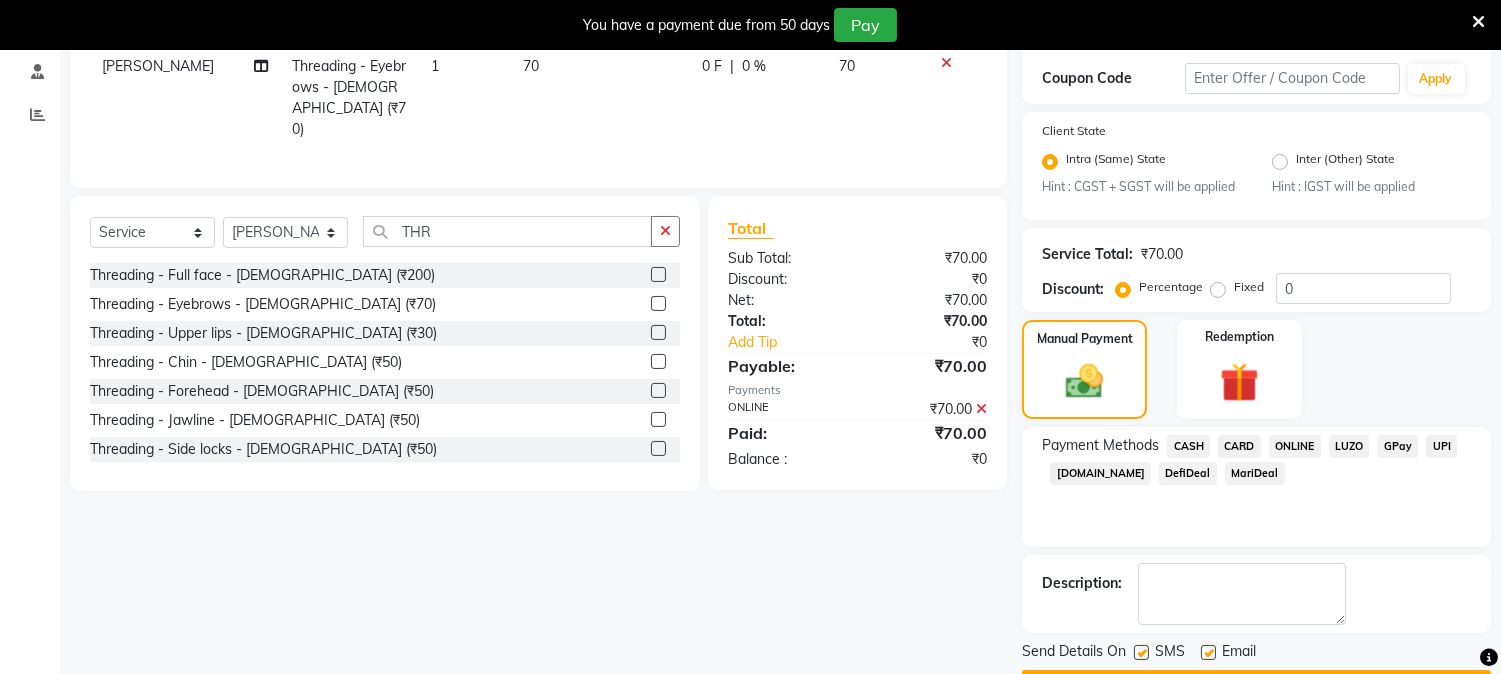 scroll, scrollTop: 393, scrollLeft: 0, axis: vertical 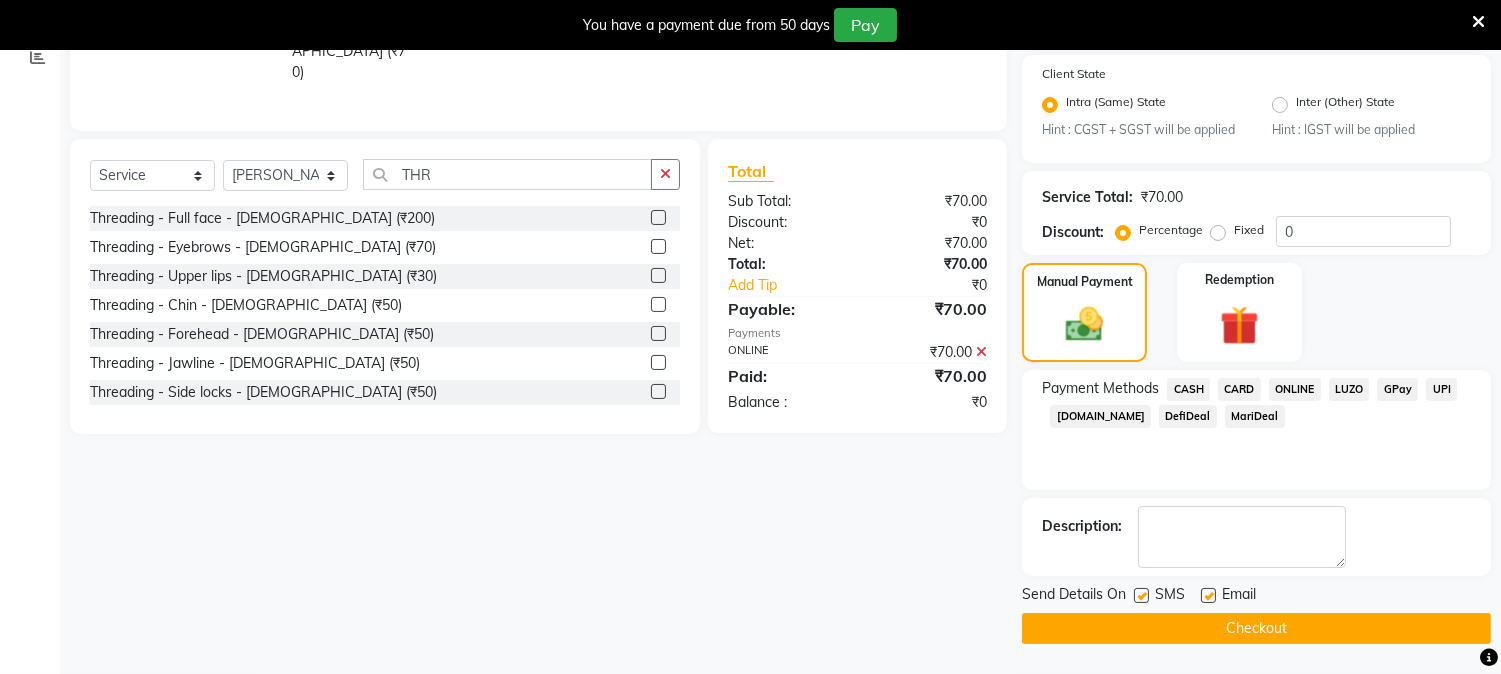 click on "Checkout" 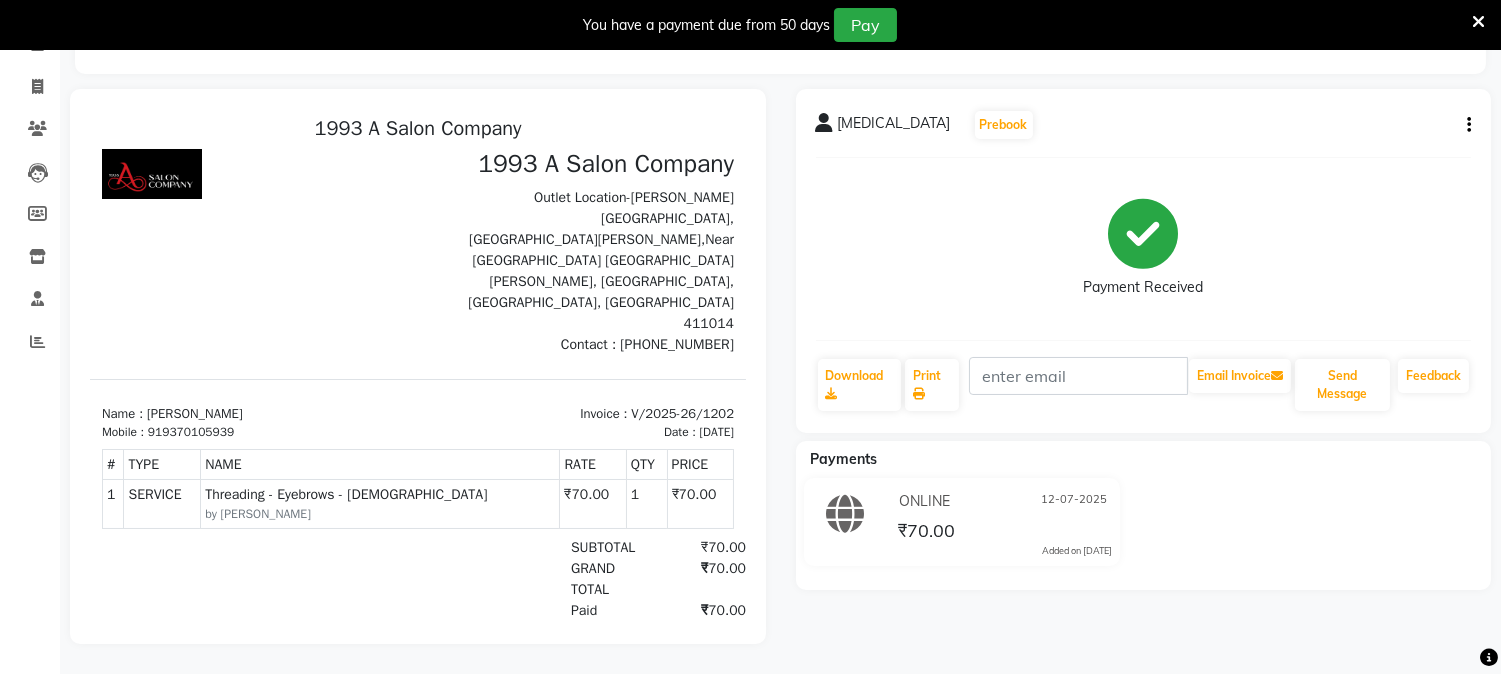 scroll, scrollTop: 0, scrollLeft: 0, axis: both 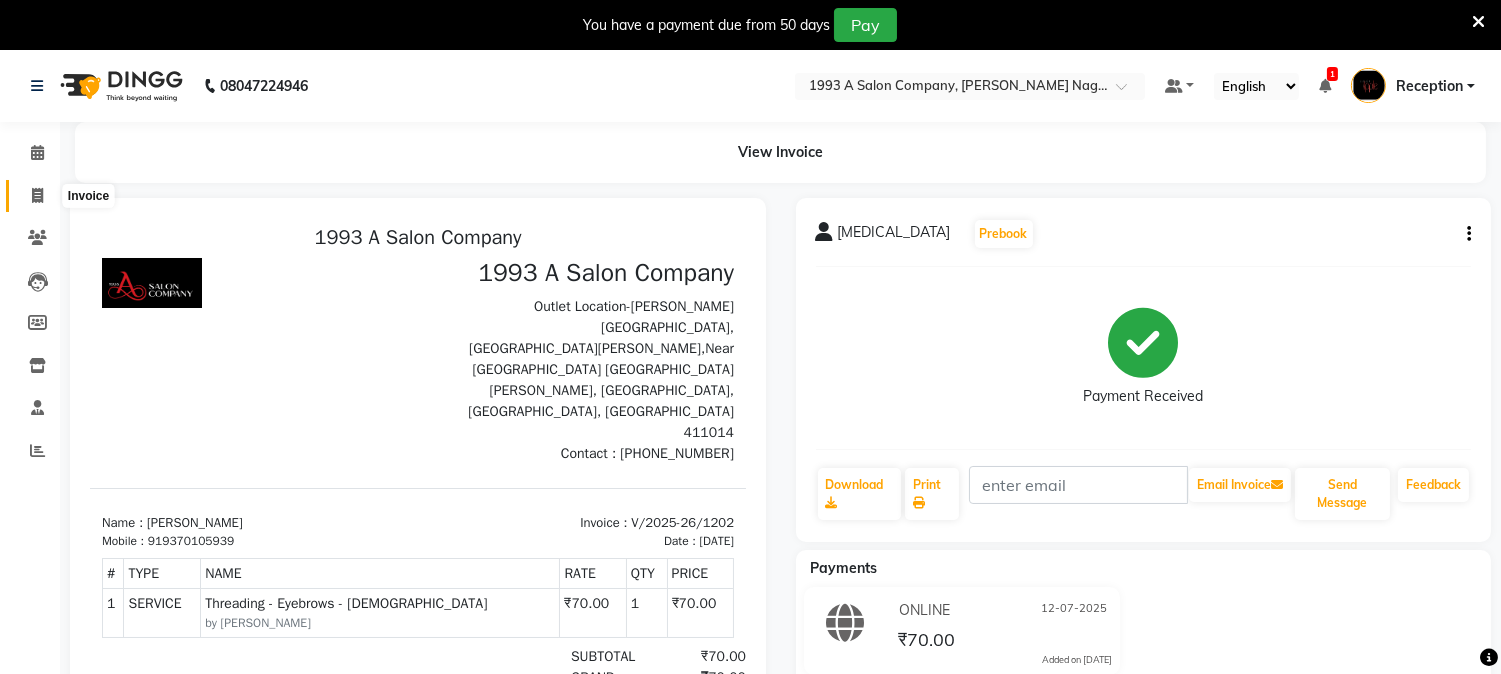 click 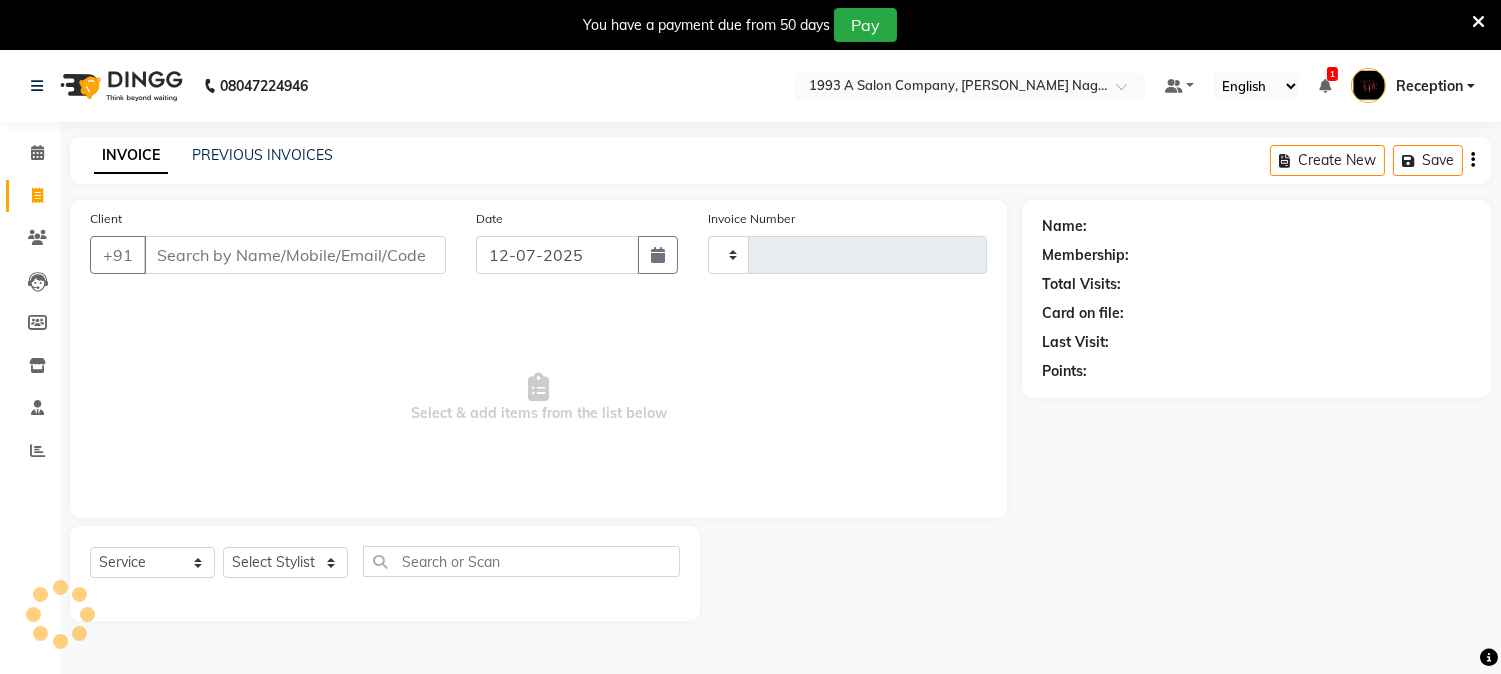 type on "1203" 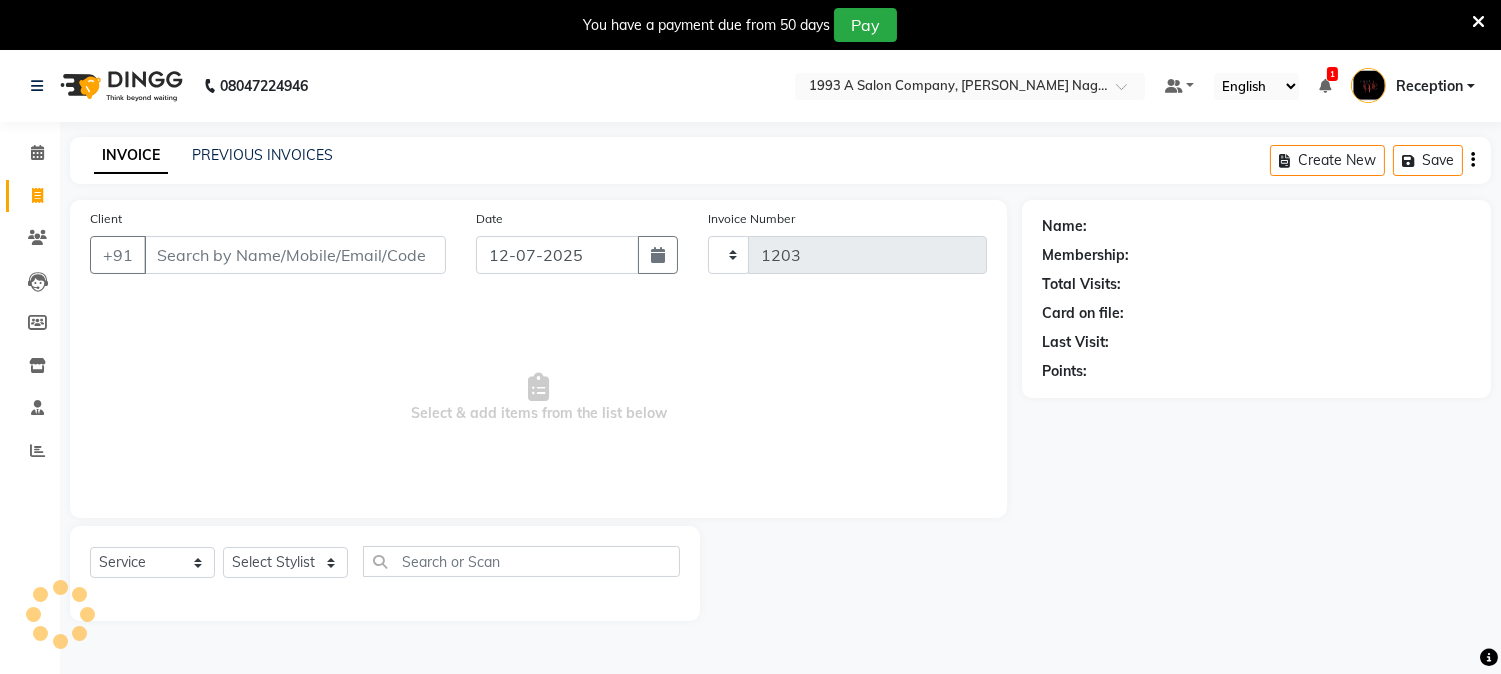 scroll, scrollTop: 50, scrollLeft: 0, axis: vertical 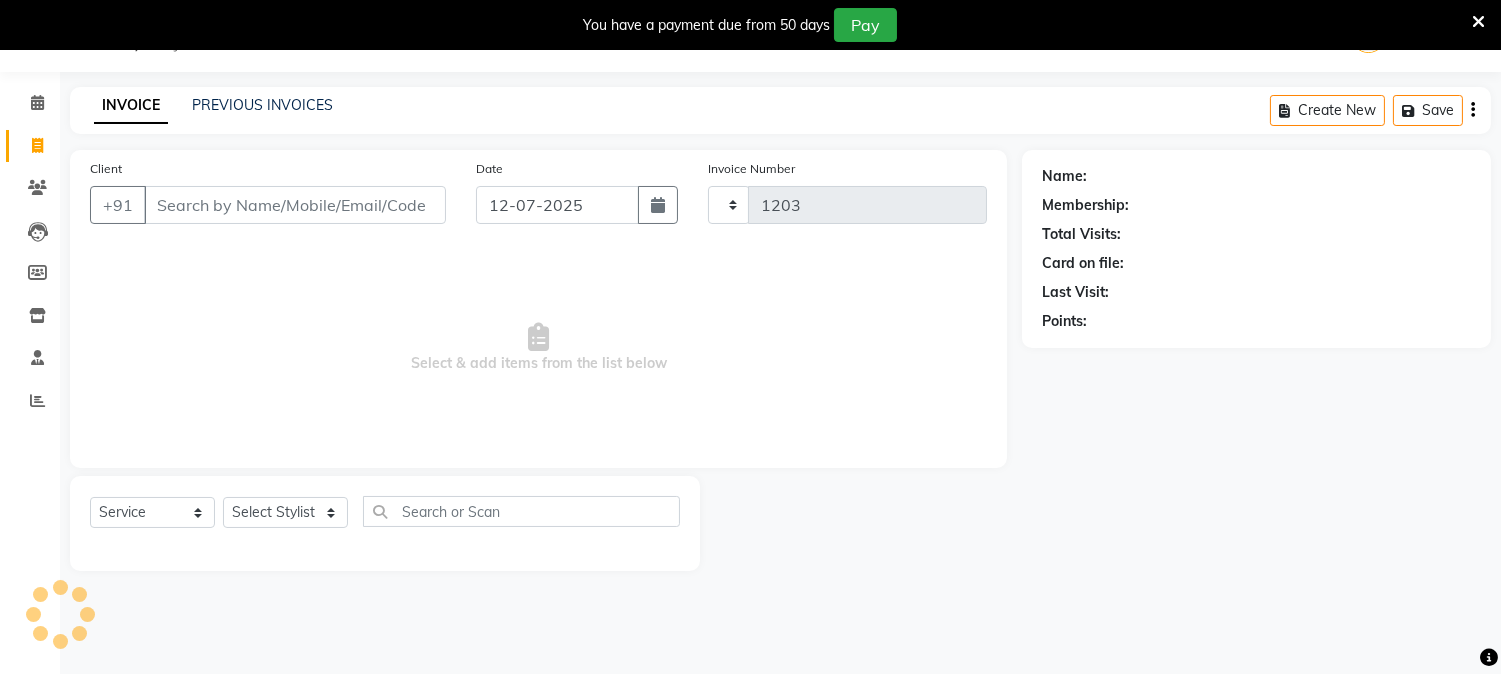 select on "144" 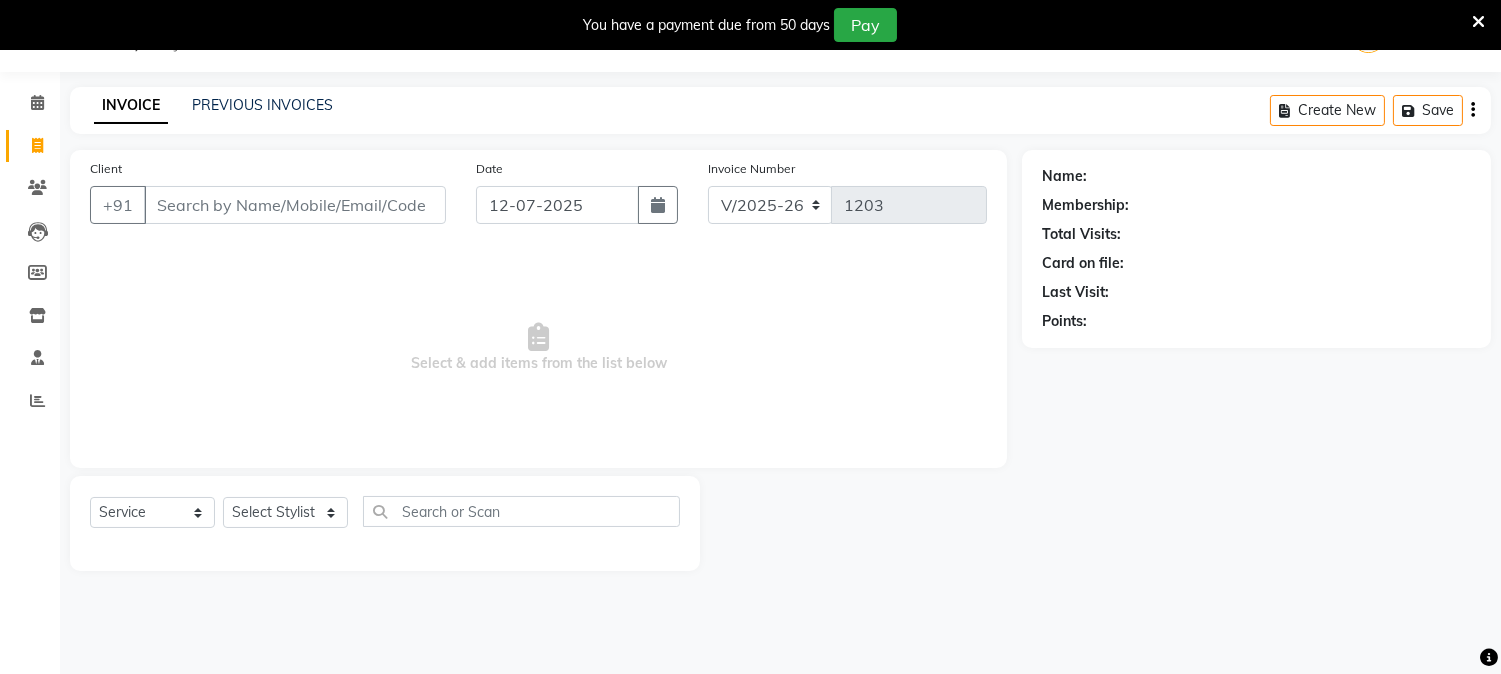 click on "Client" at bounding box center [295, 205] 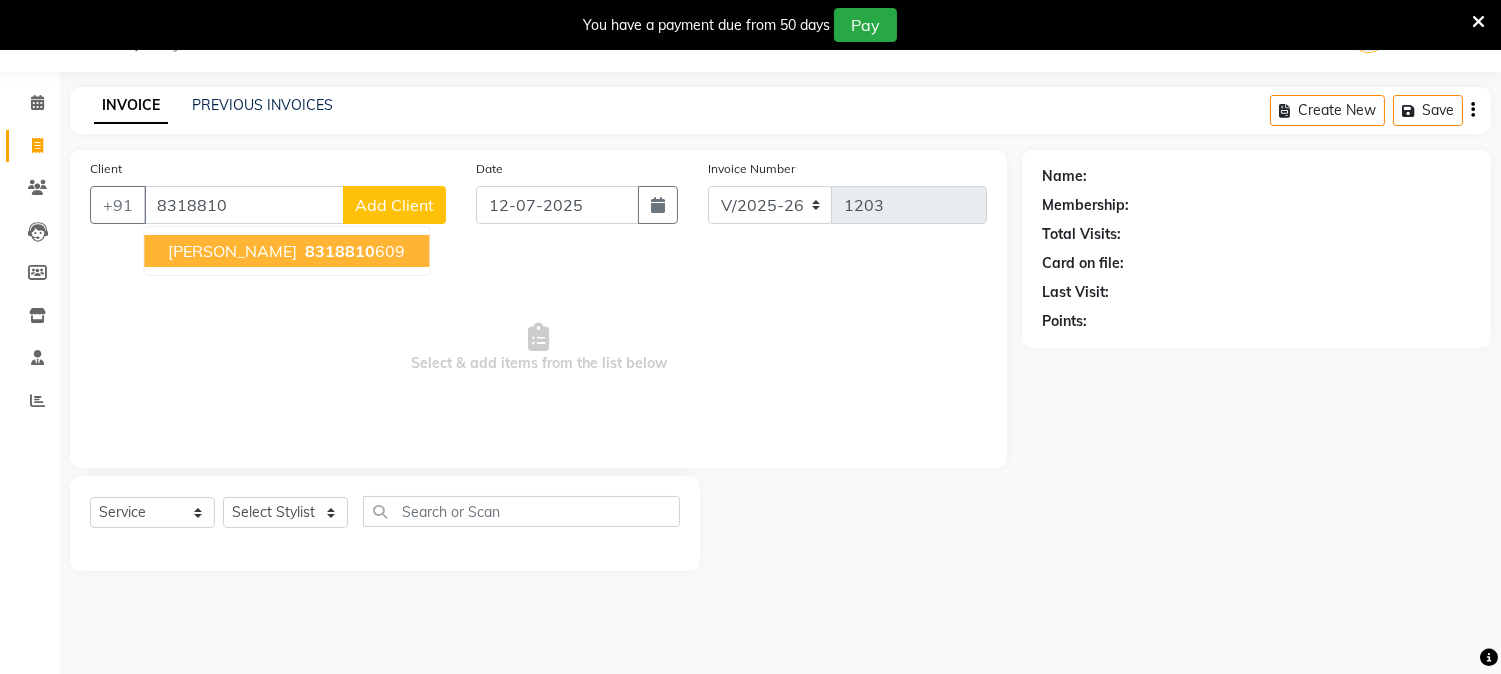 click on "8318810" at bounding box center (340, 251) 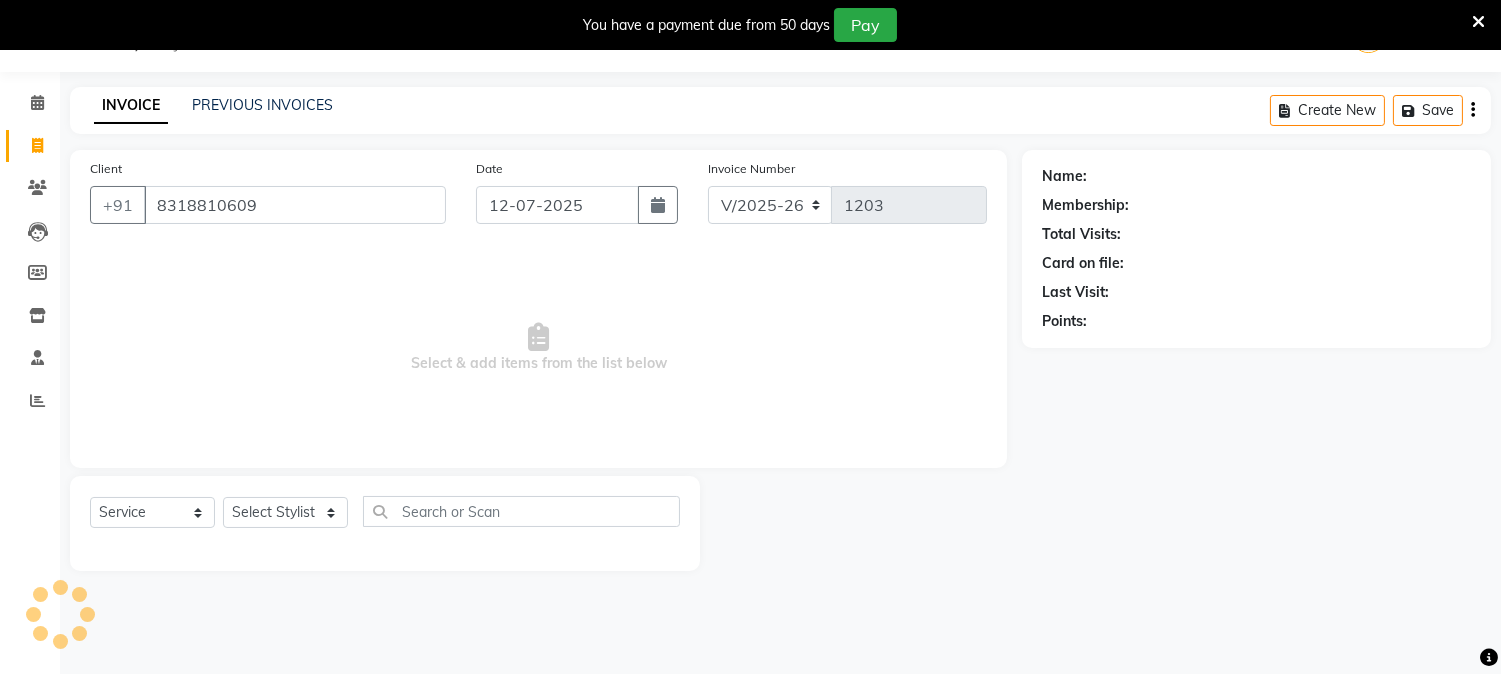 type on "8318810609" 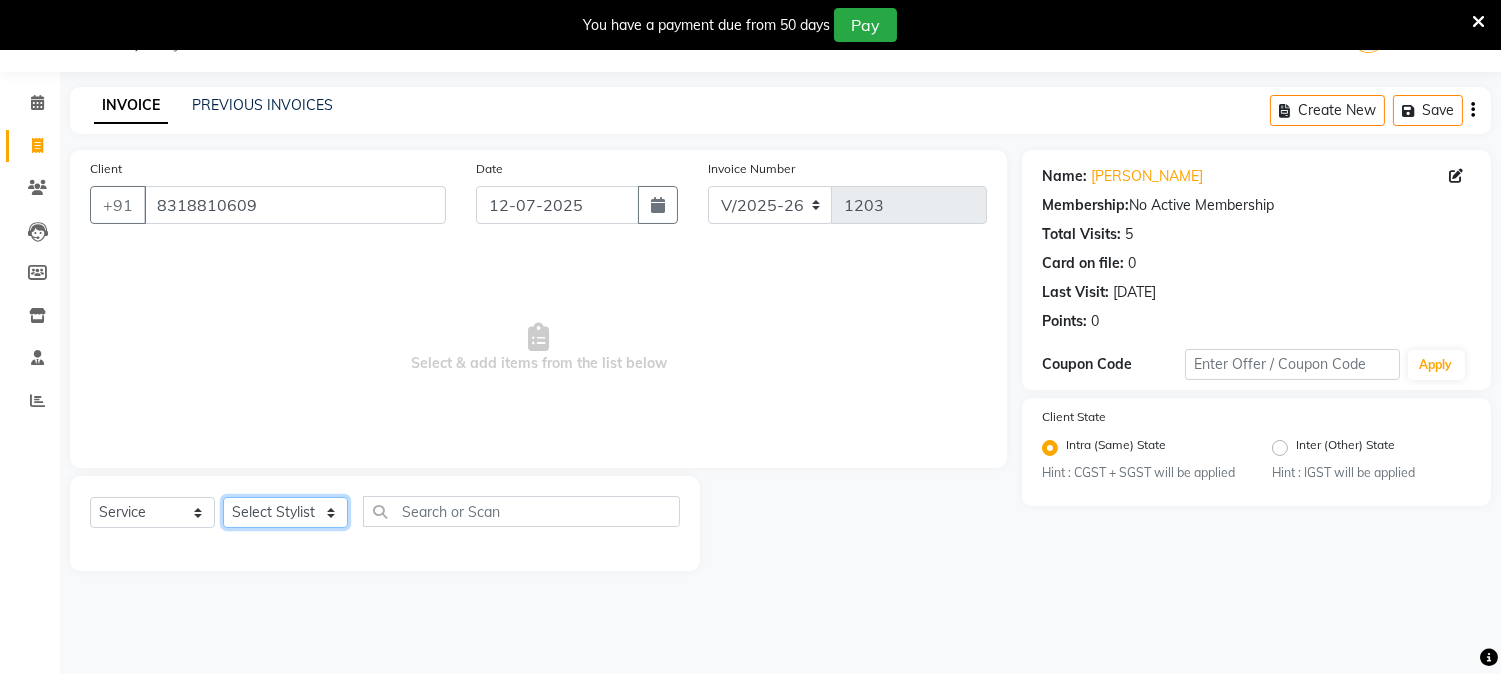 click on "Select Stylist [PERSON_NAME] Mane [PERSON_NAME] [PERSON_NAME]  Reception  [PERSON_NAME] Training Department [PERSON_NAME] [PERSON_NAME] Sir" 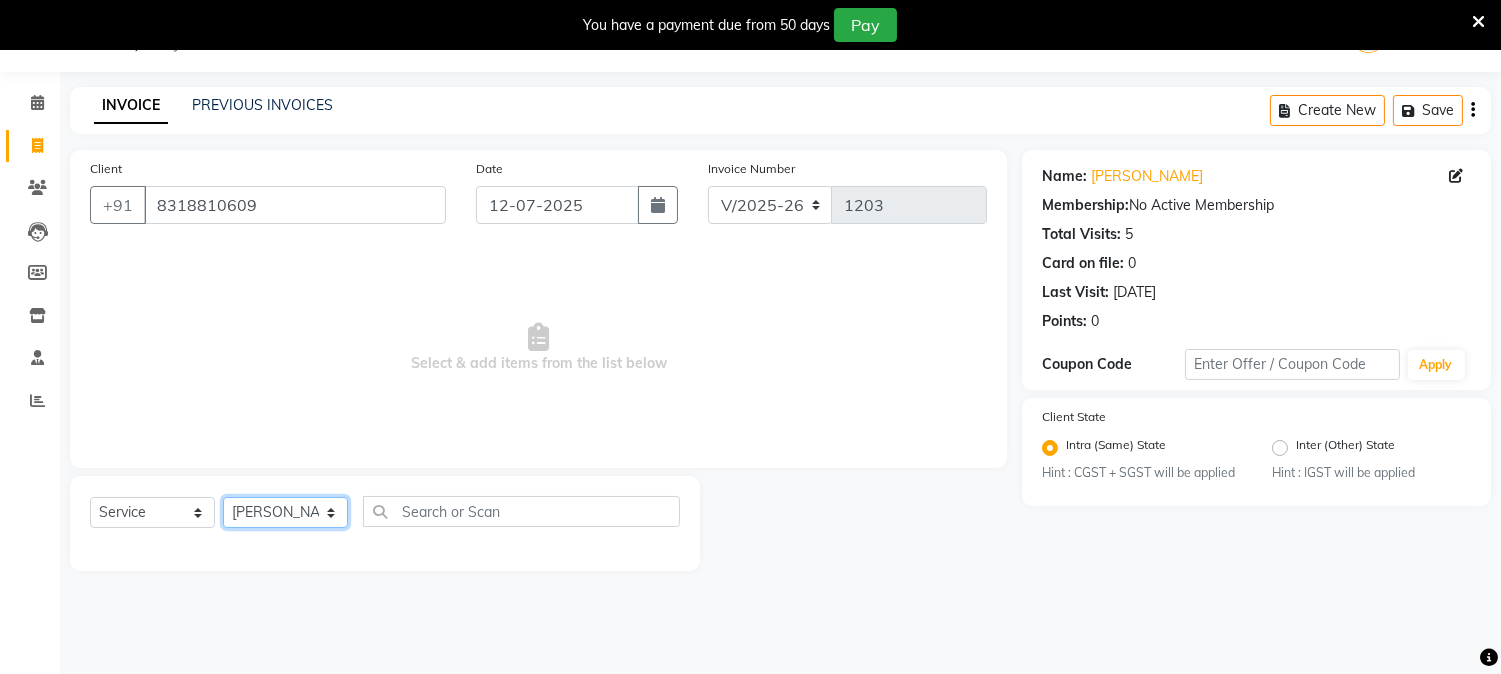 click on "Select Stylist [PERSON_NAME] Mane [PERSON_NAME] [PERSON_NAME]  Reception  [PERSON_NAME] Training Department [PERSON_NAME] [PERSON_NAME] Sir" 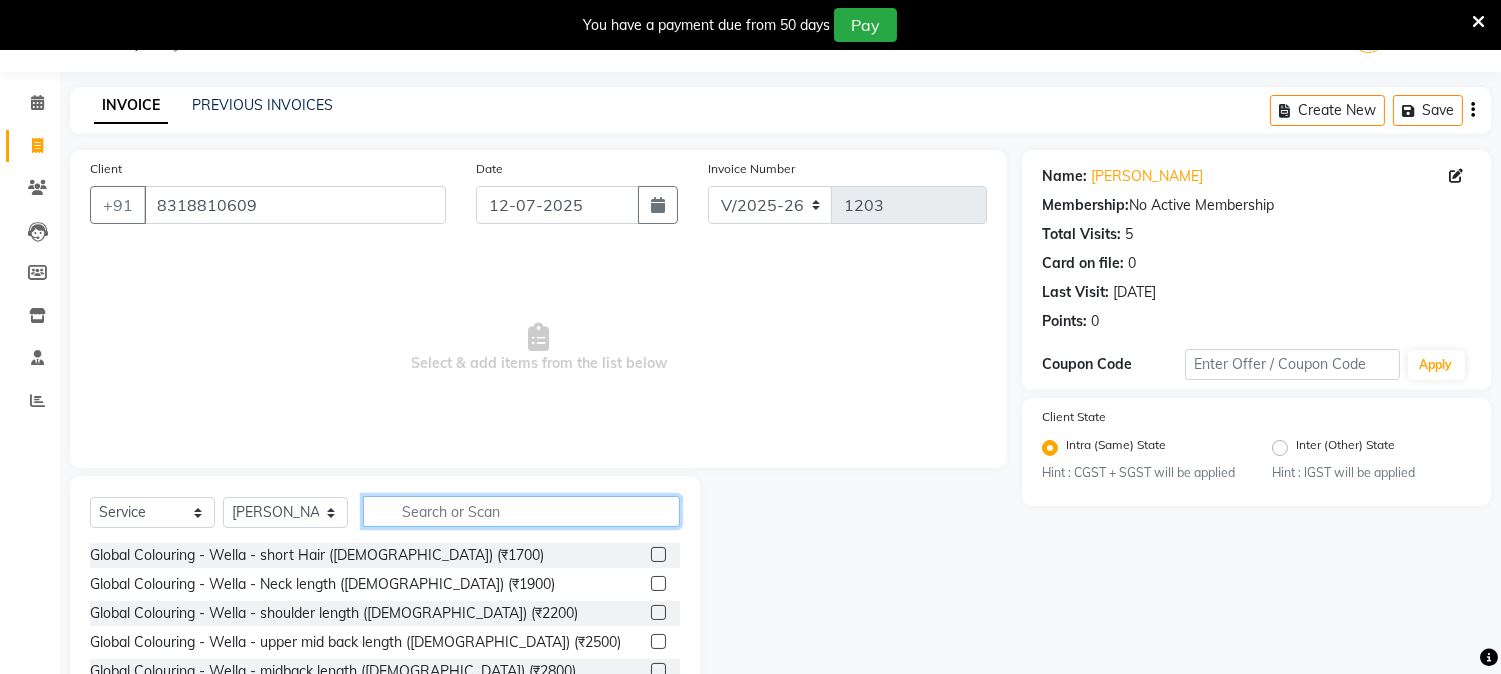 click 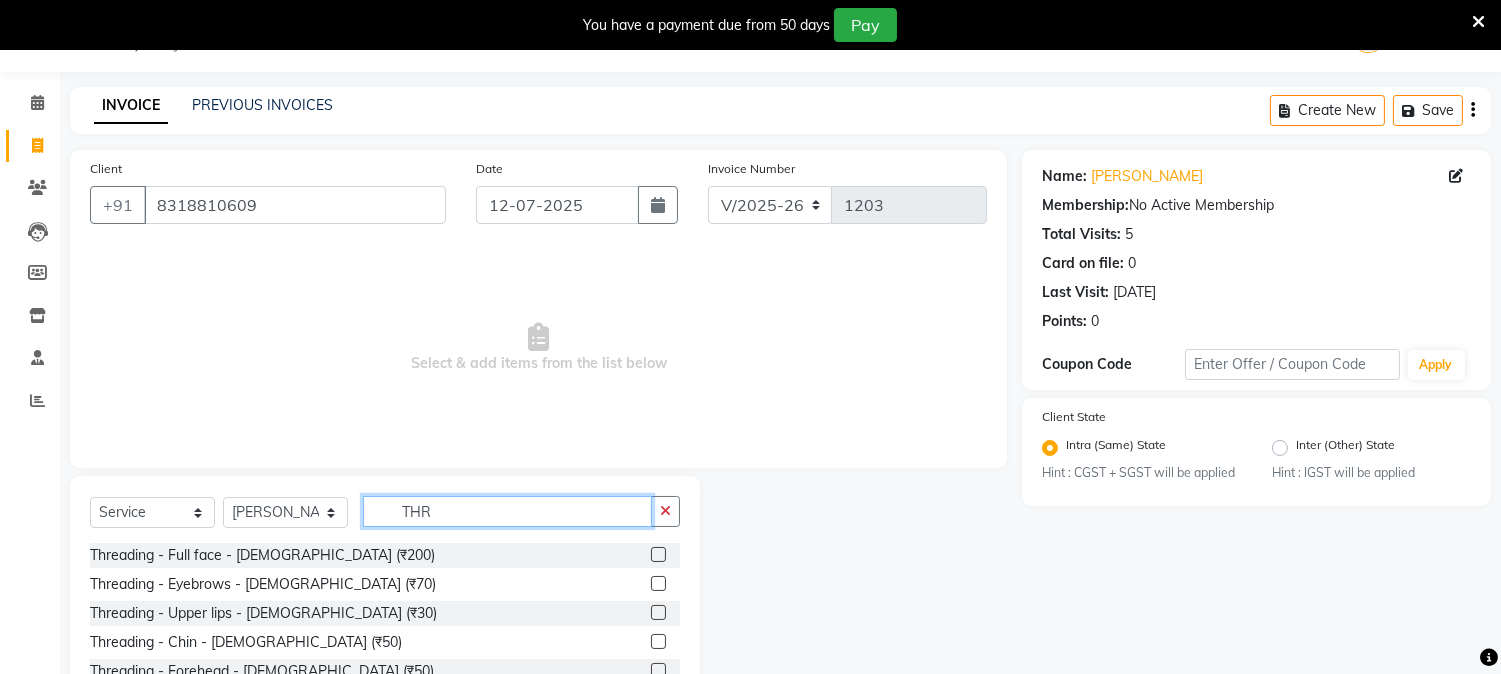 type on "THR" 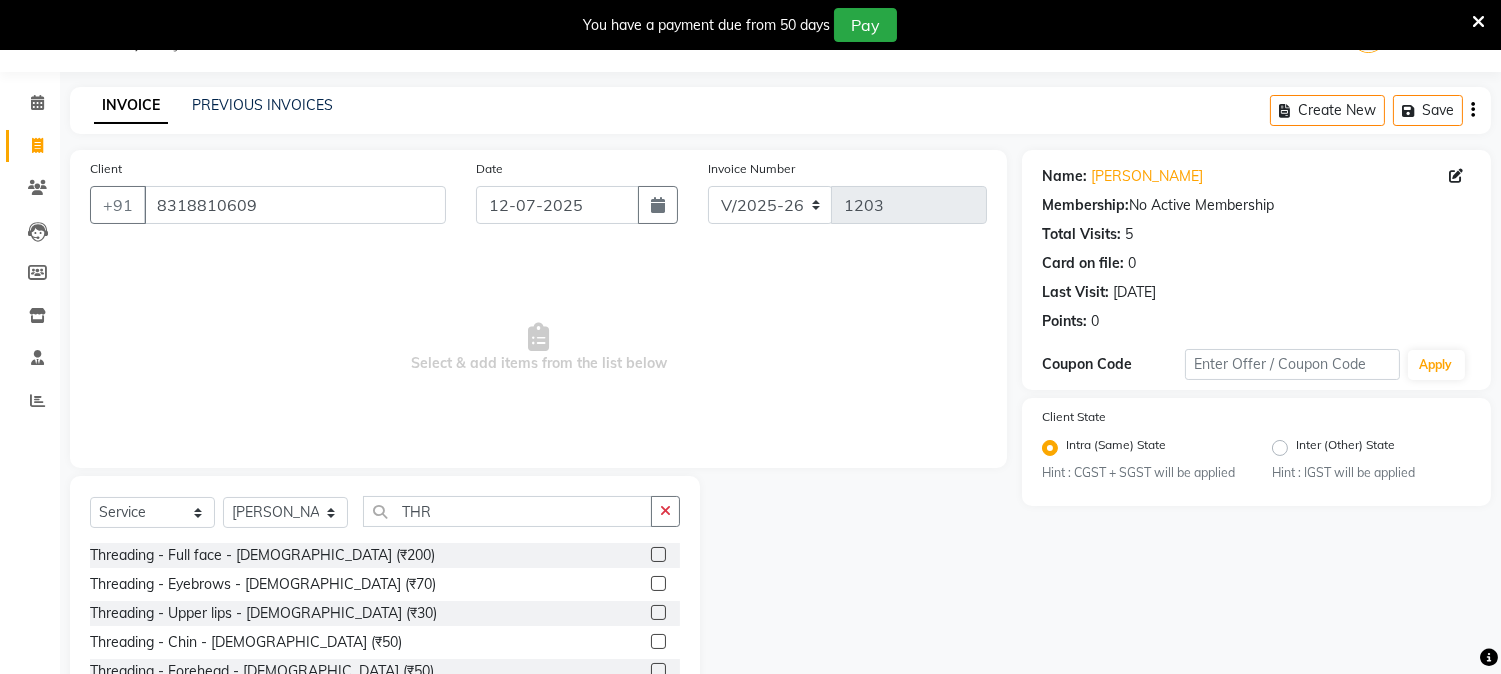 click 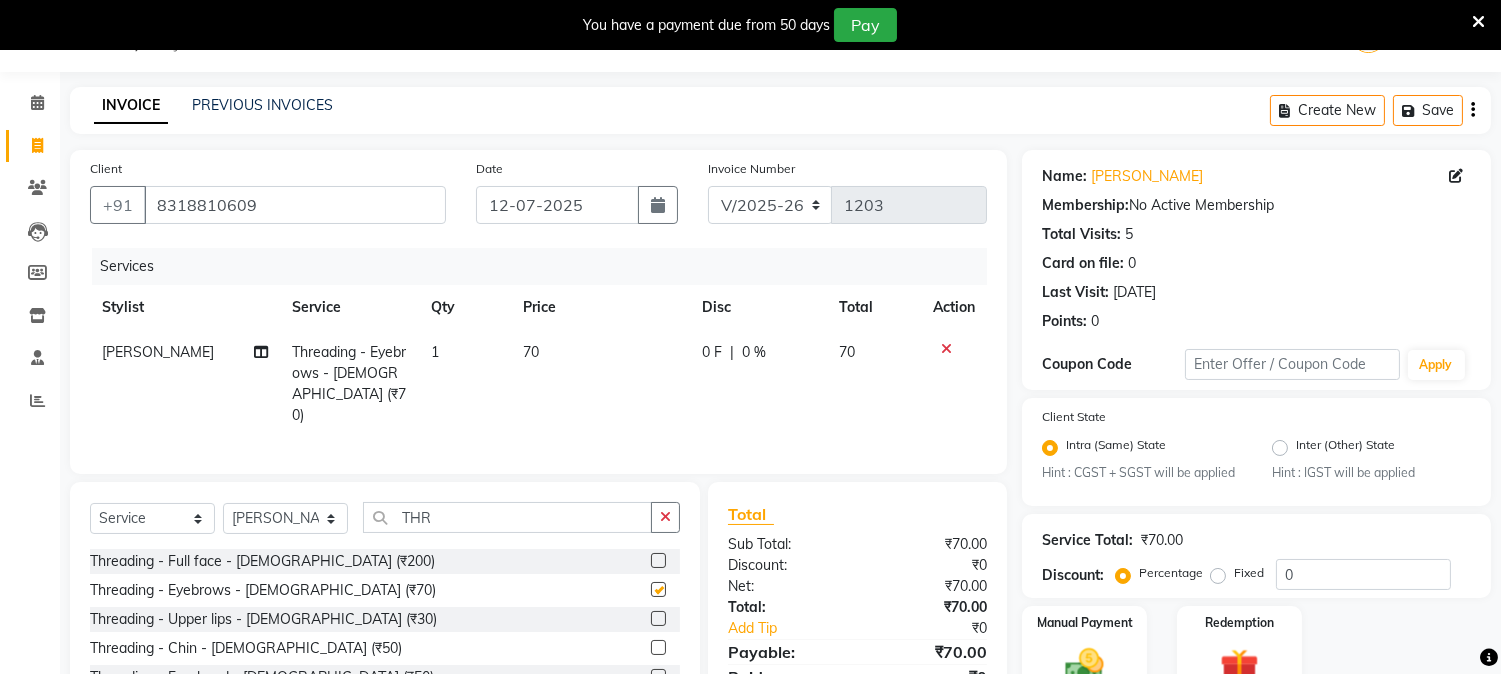 checkbox on "false" 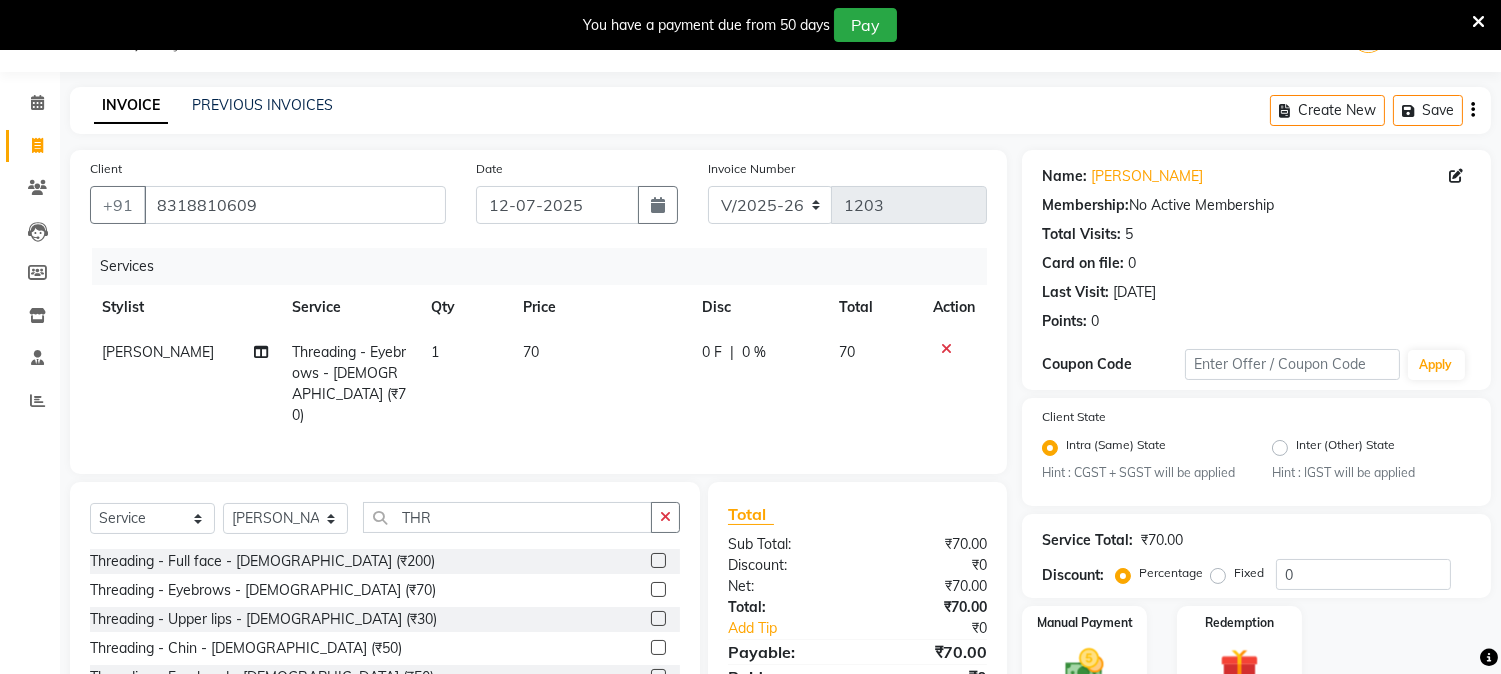 click 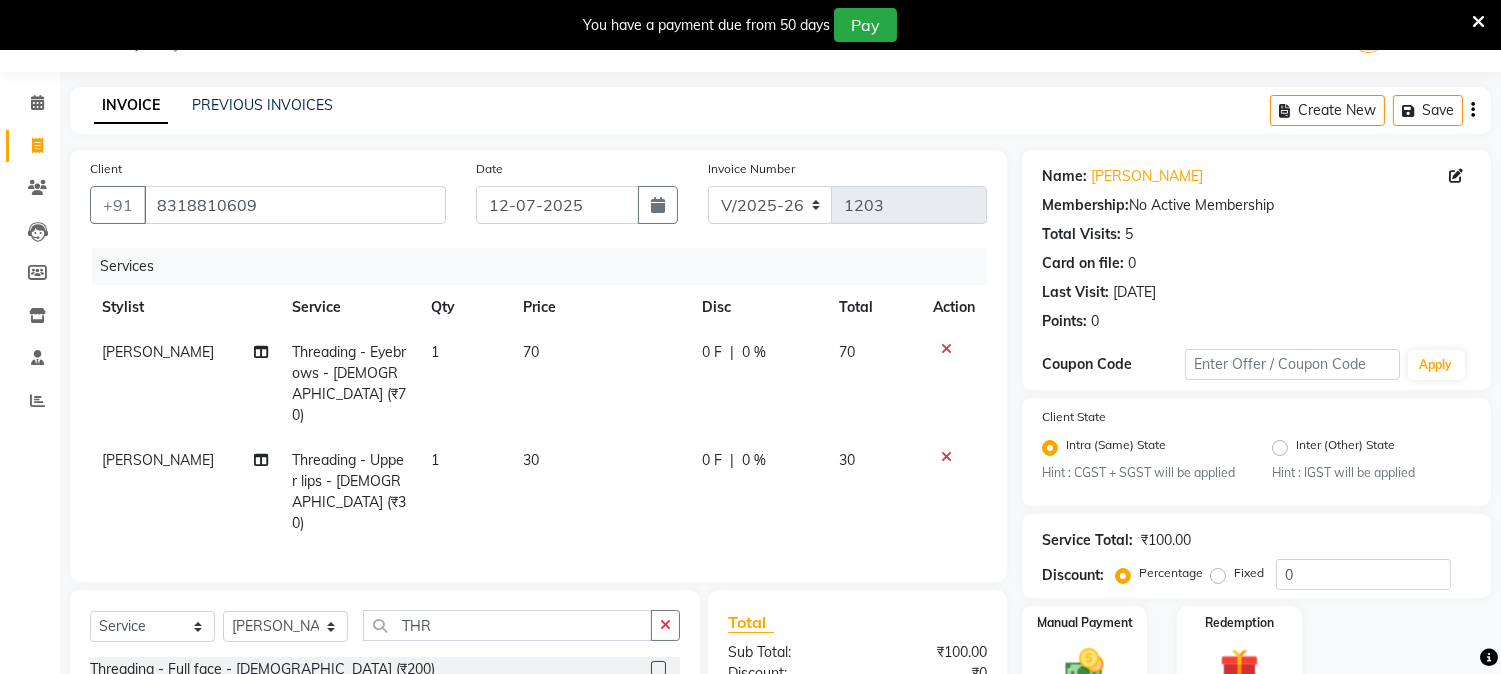 checkbox on "false" 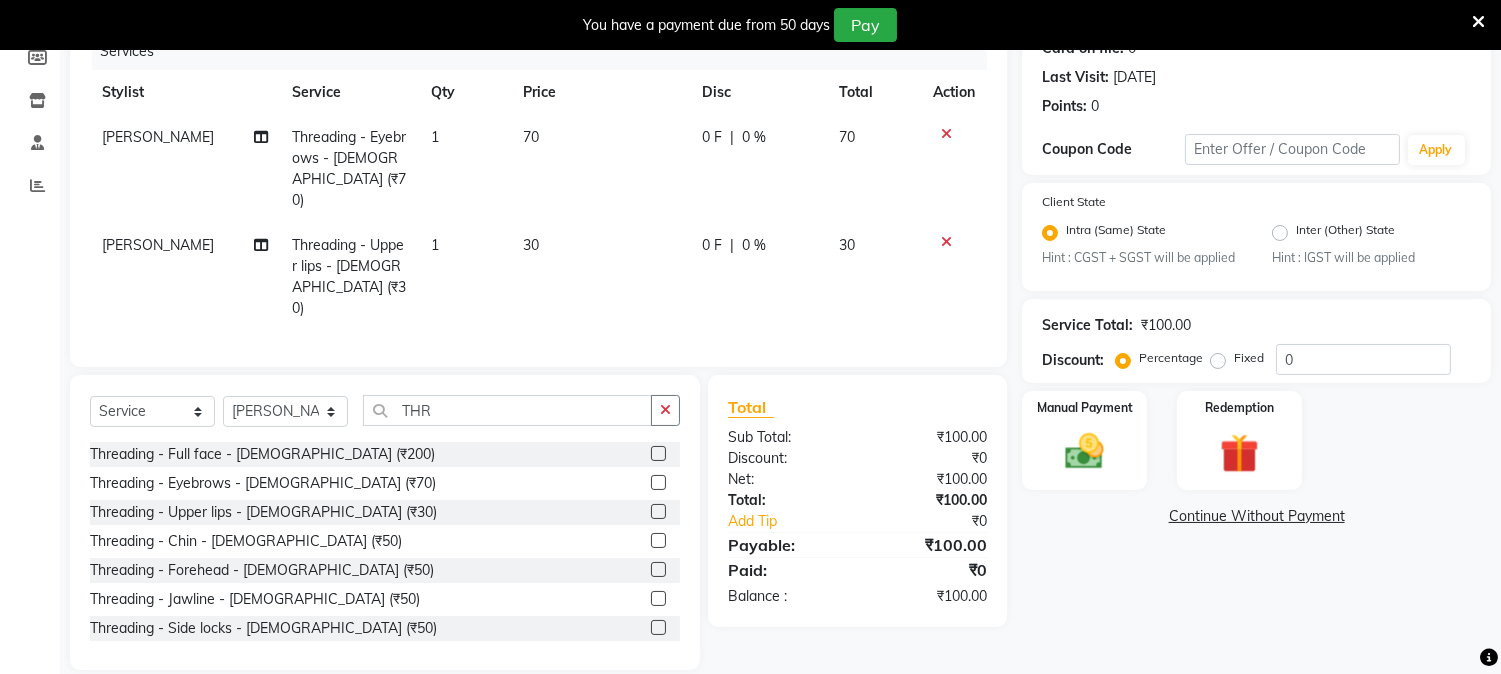 click 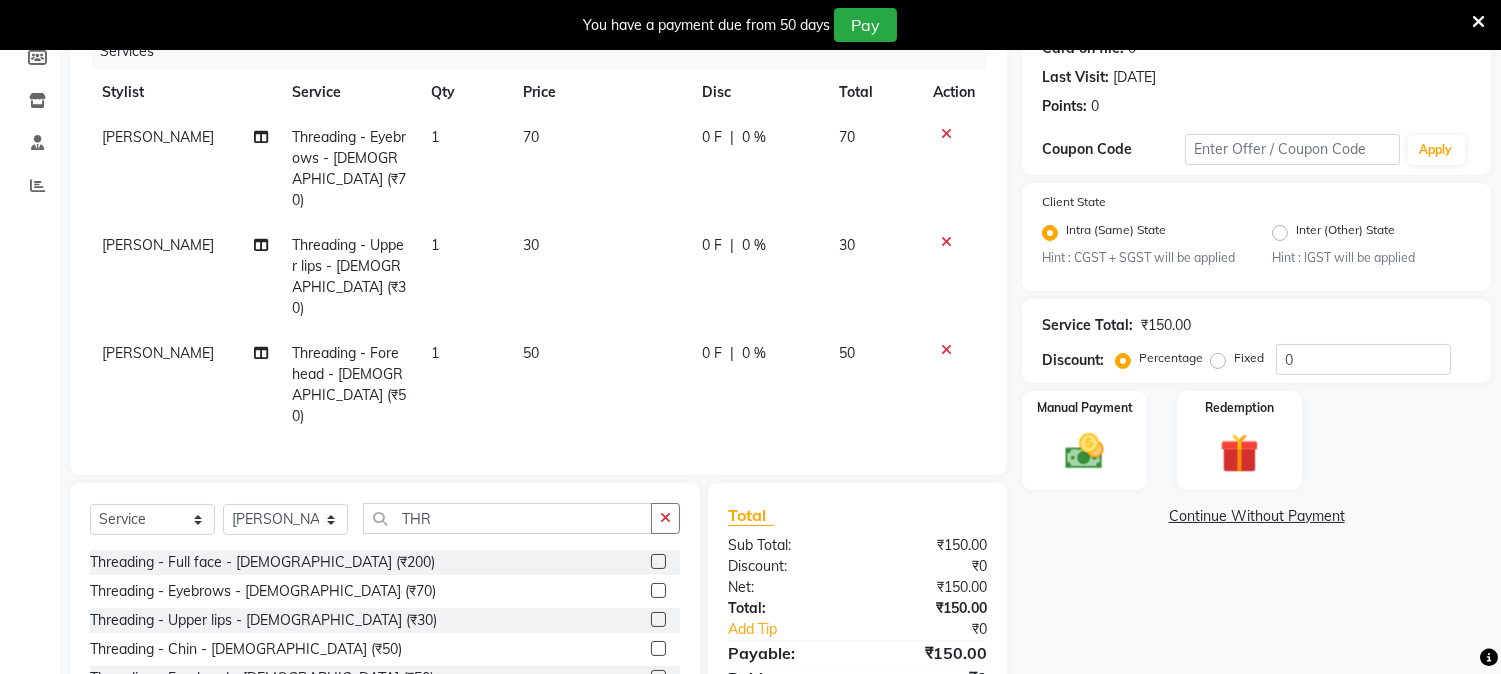 checkbox on "false" 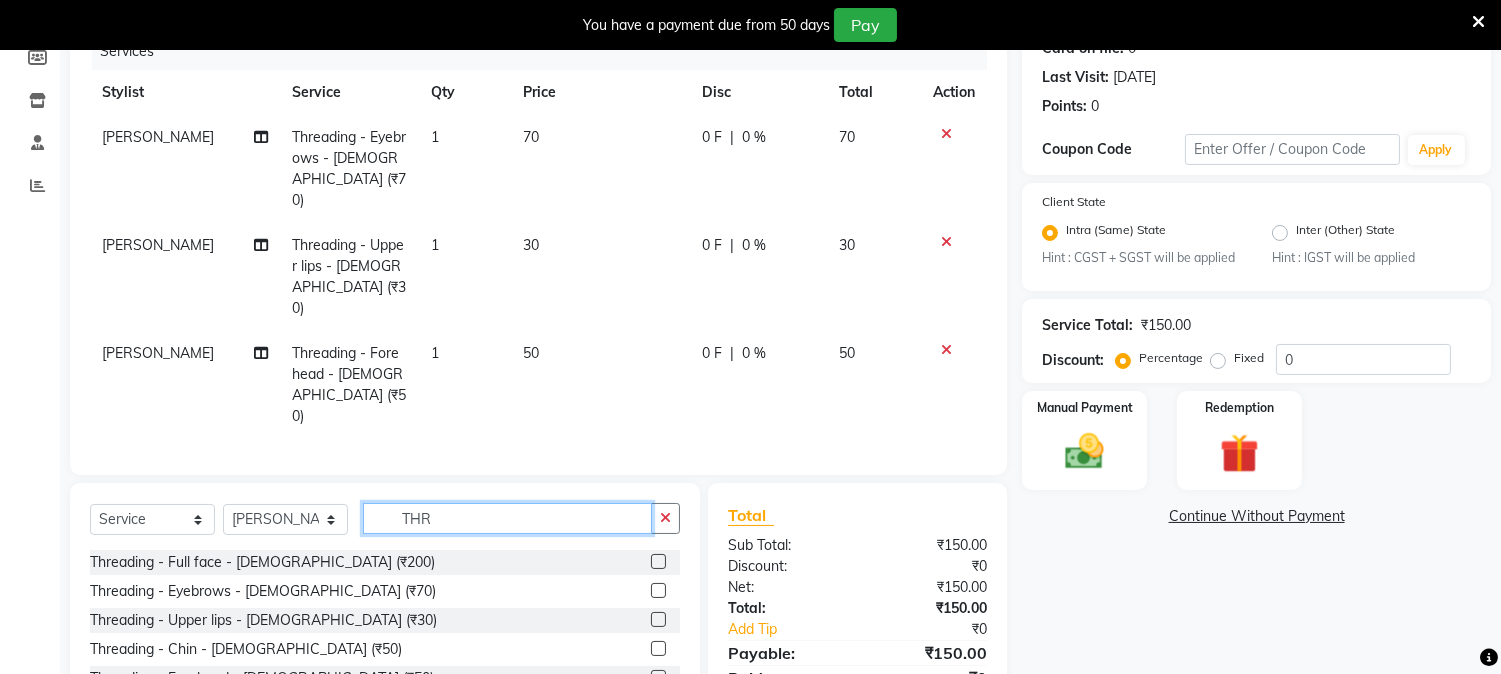 click on "THR" 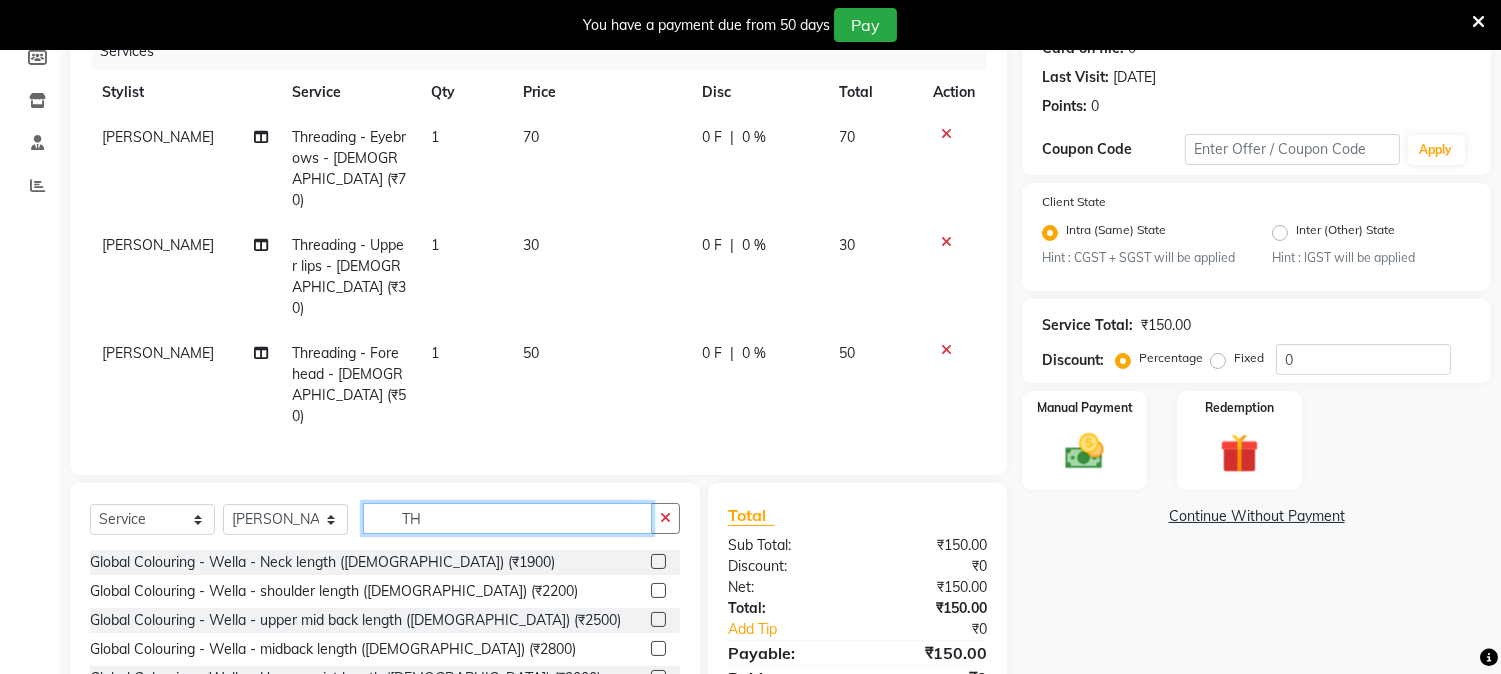 type on "T" 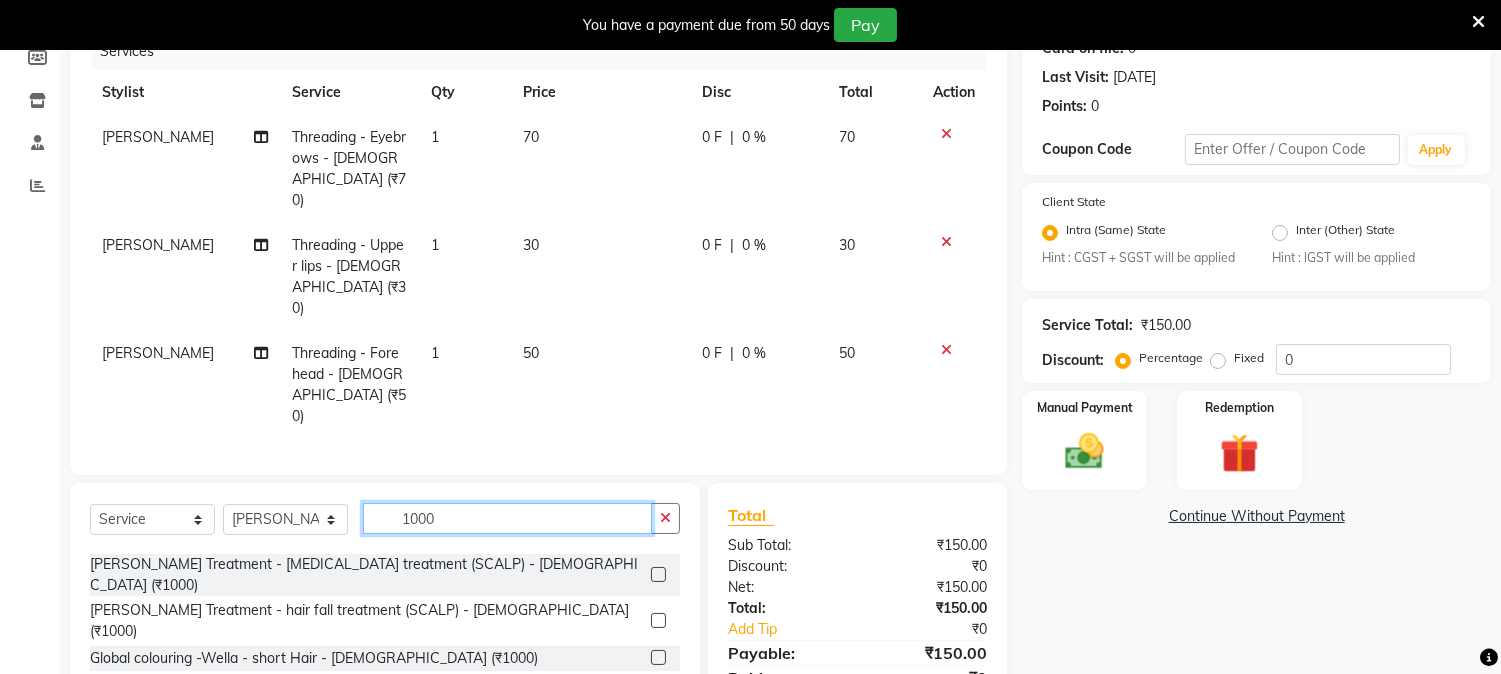 scroll, scrollTop: 222, scrollLeft: 0, axis: vertical 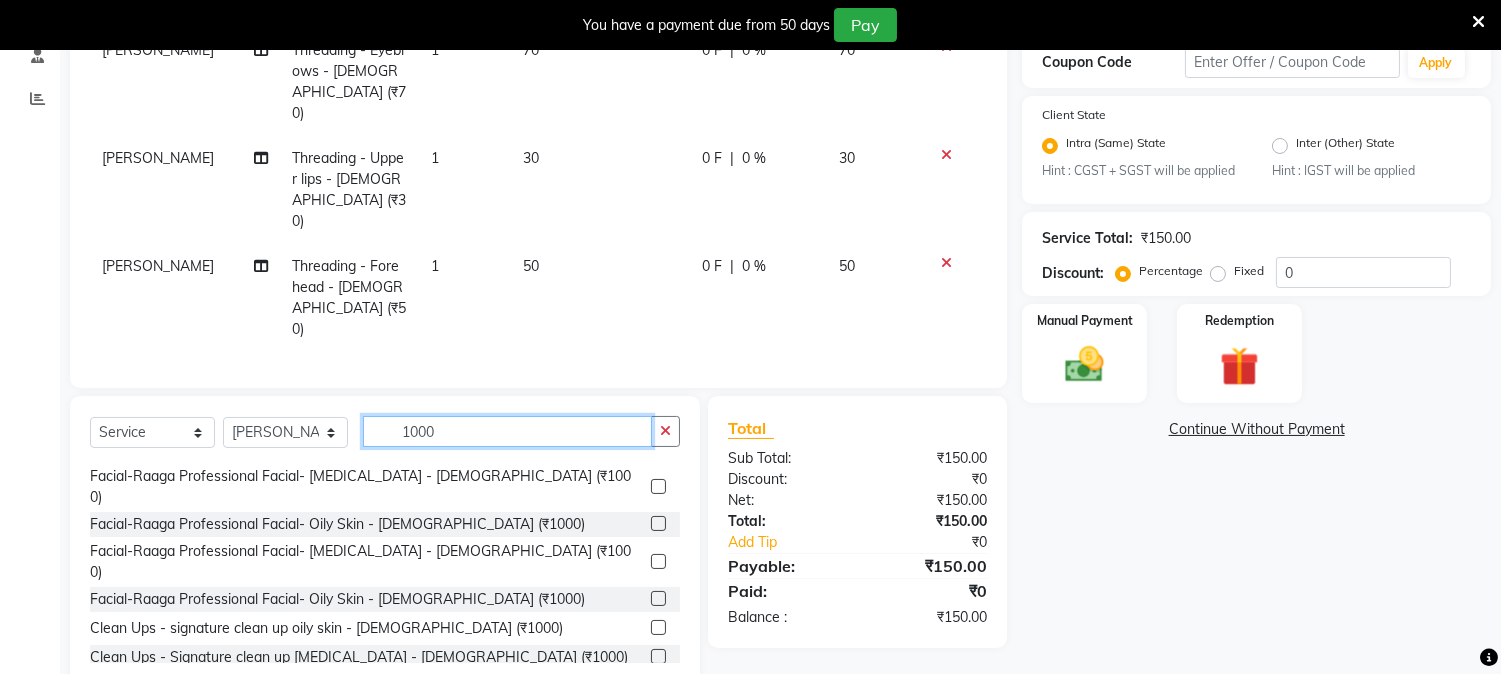 type on "1000" 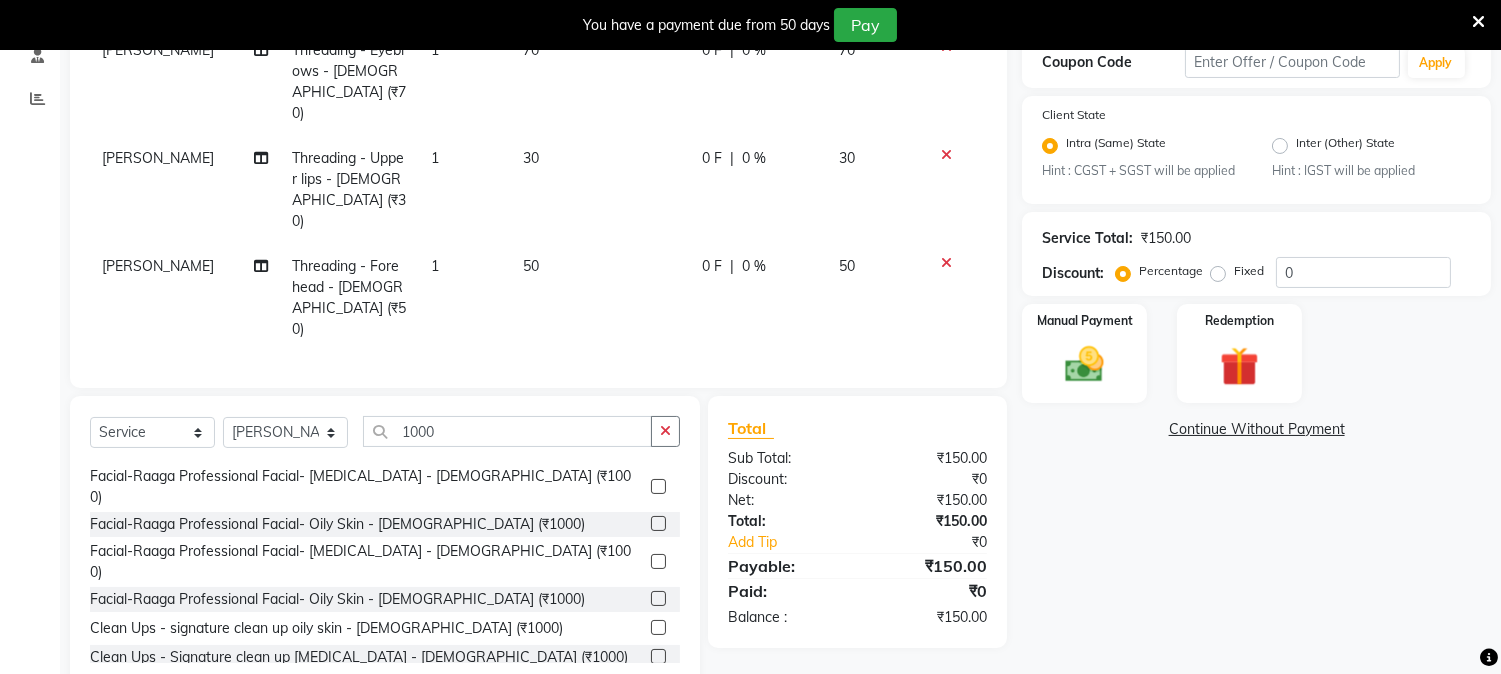 click 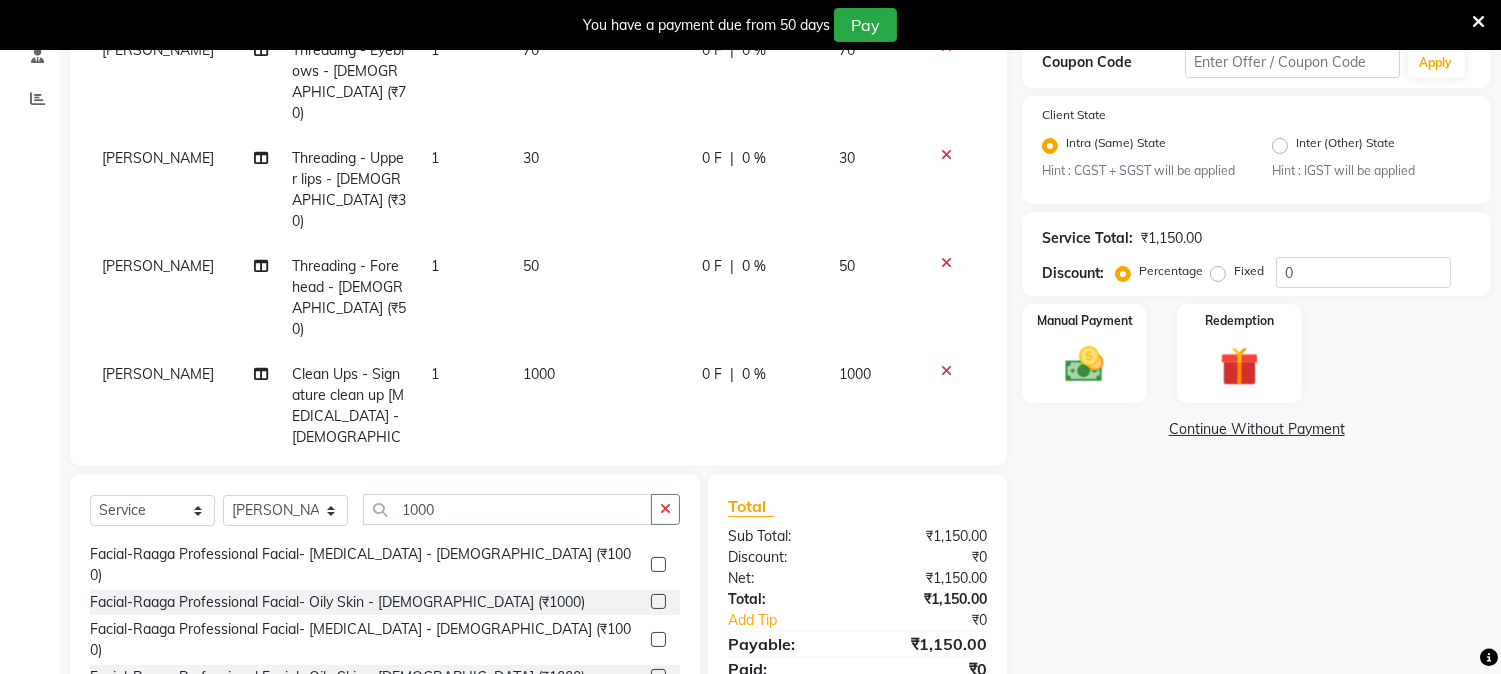 checkbox on "false" 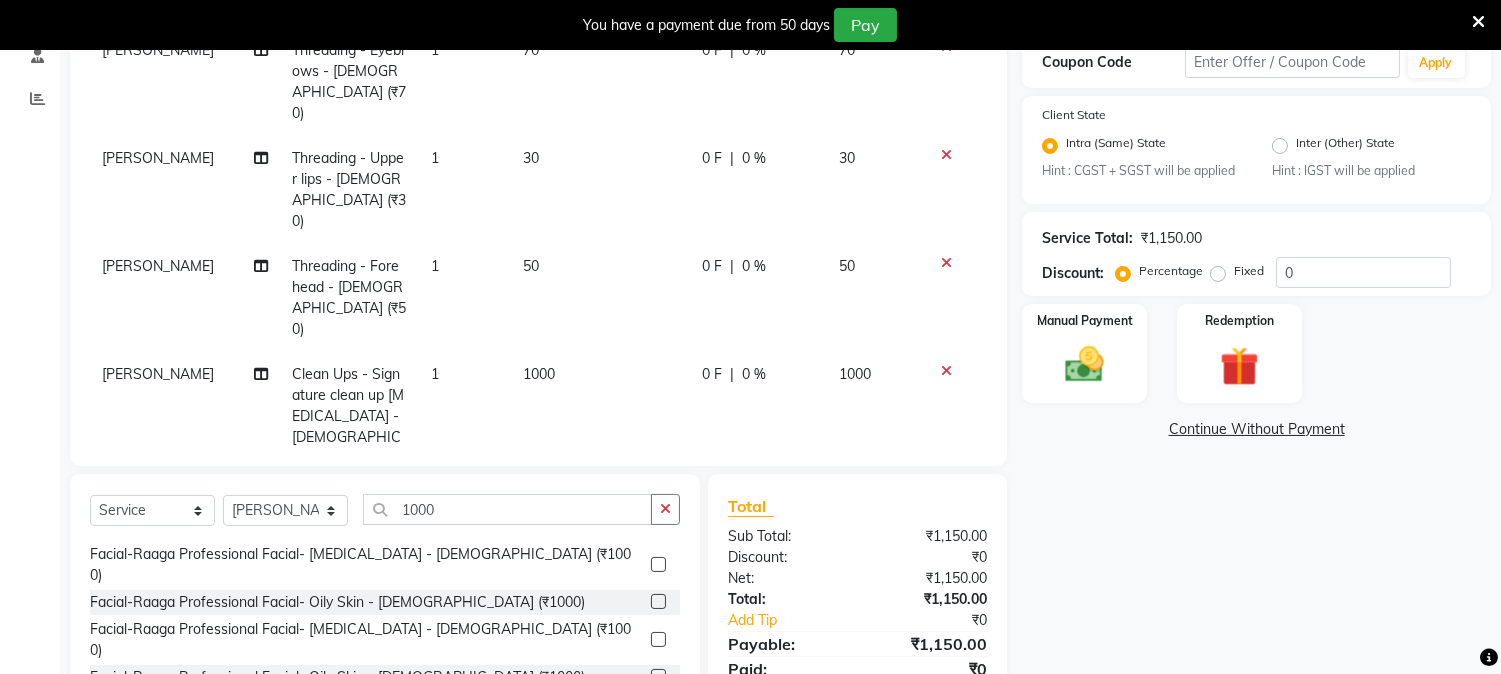 click on "0 %" 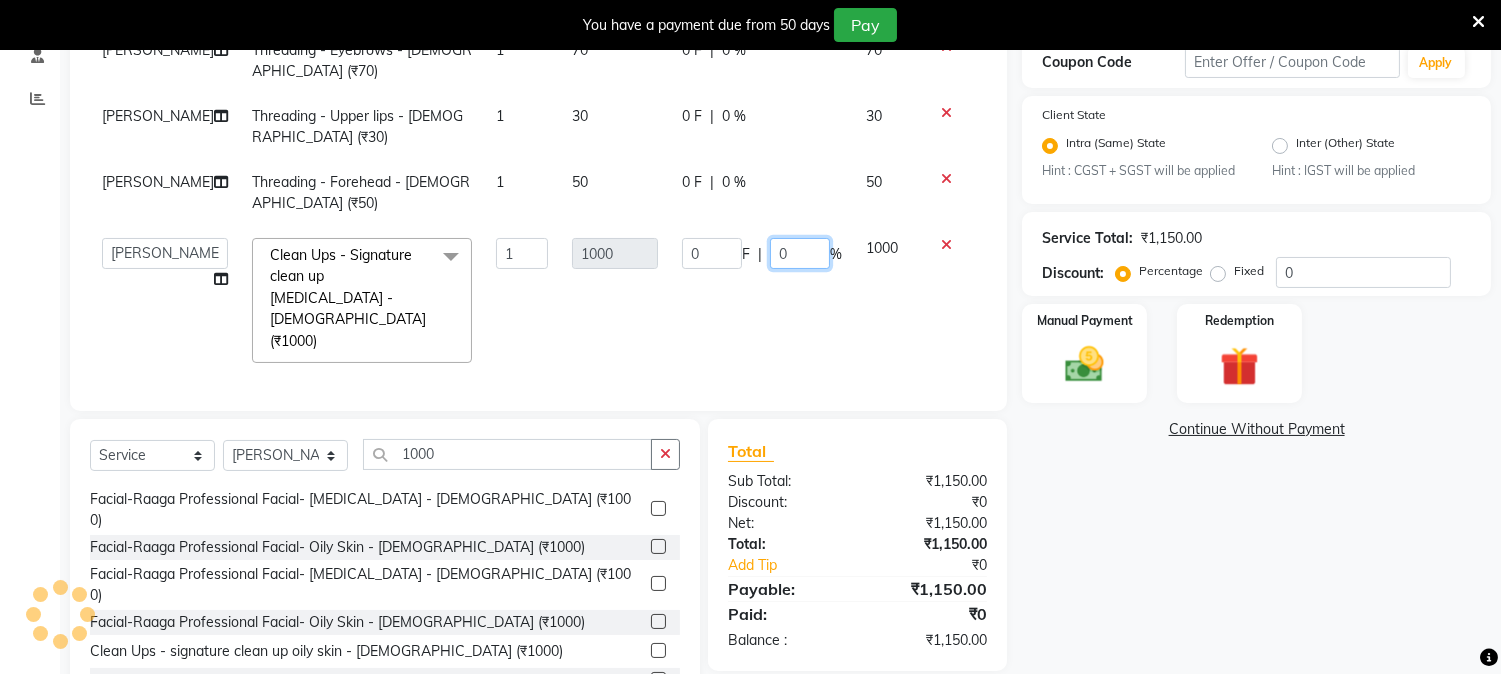 click on "0" 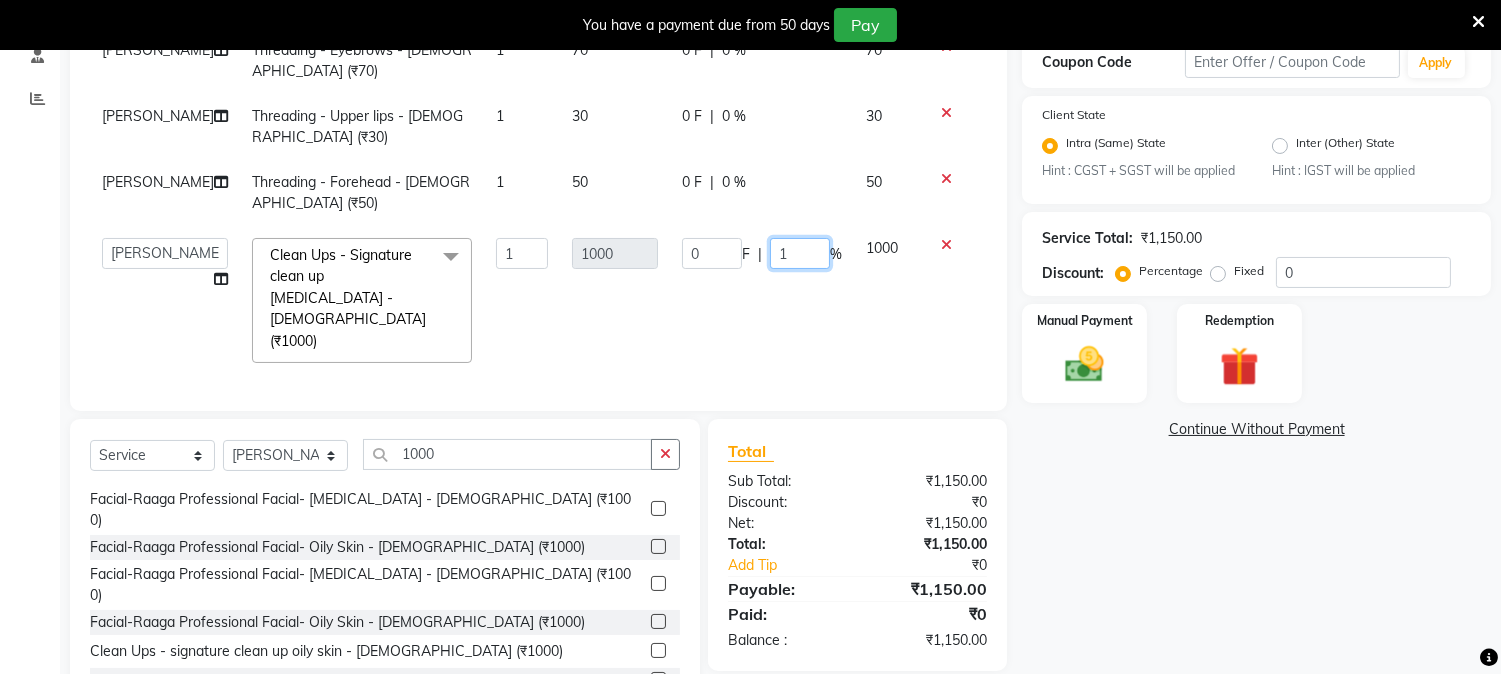 type on "10" 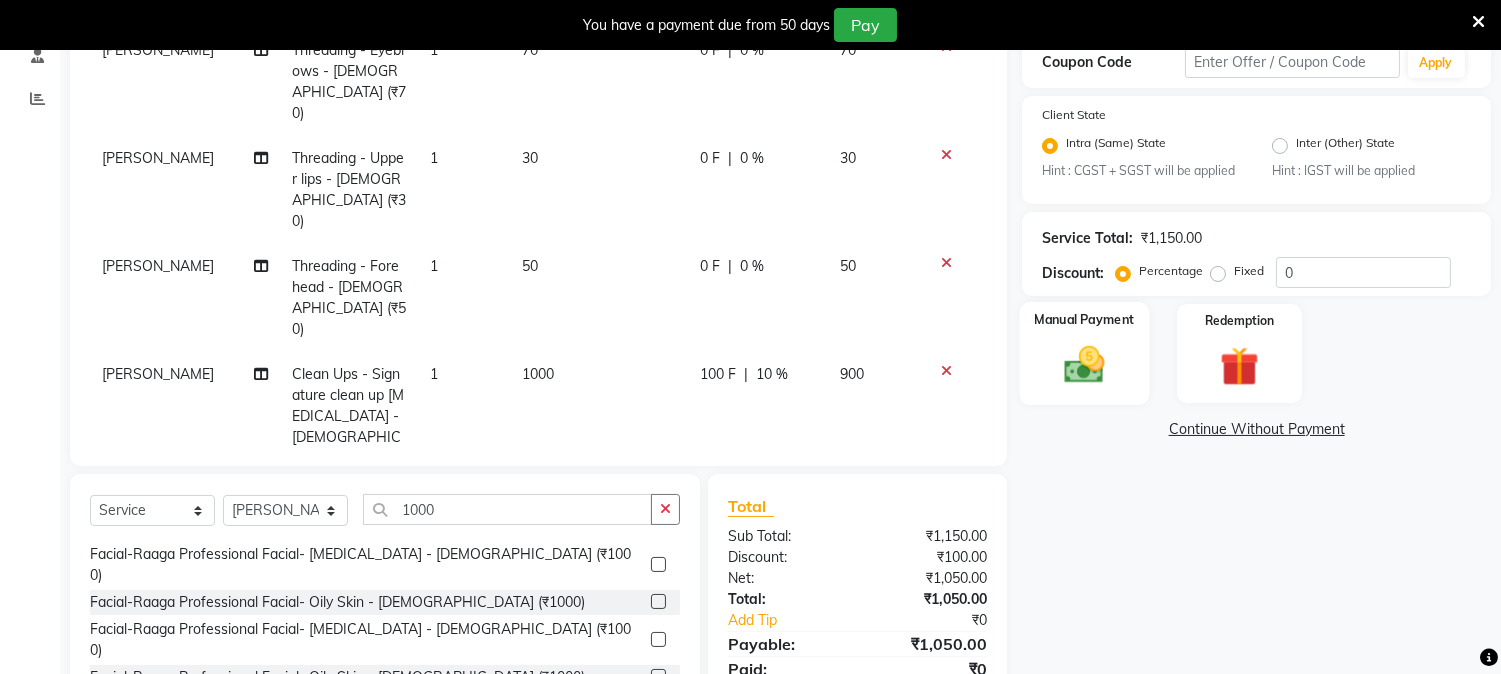 click 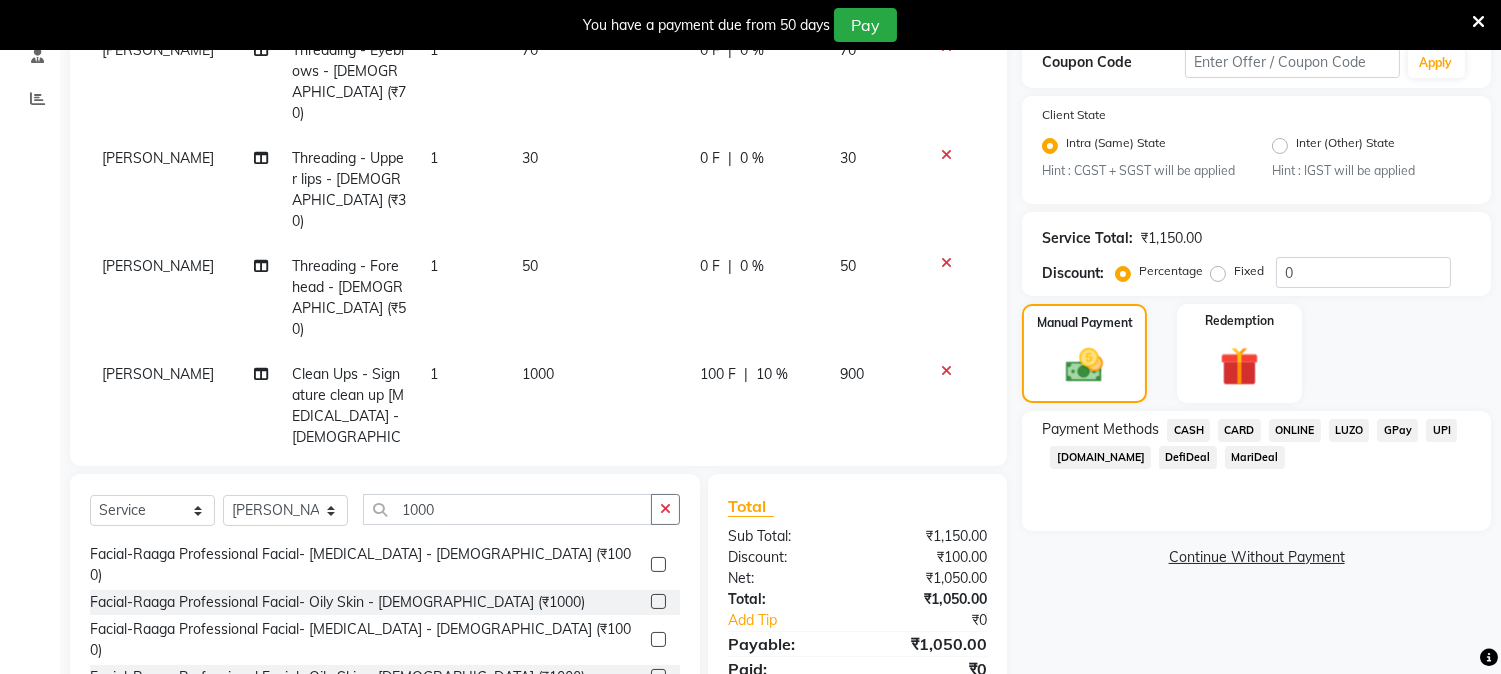 scroll, scrollTop: 460, scrollLeft: 0, axis: vertical 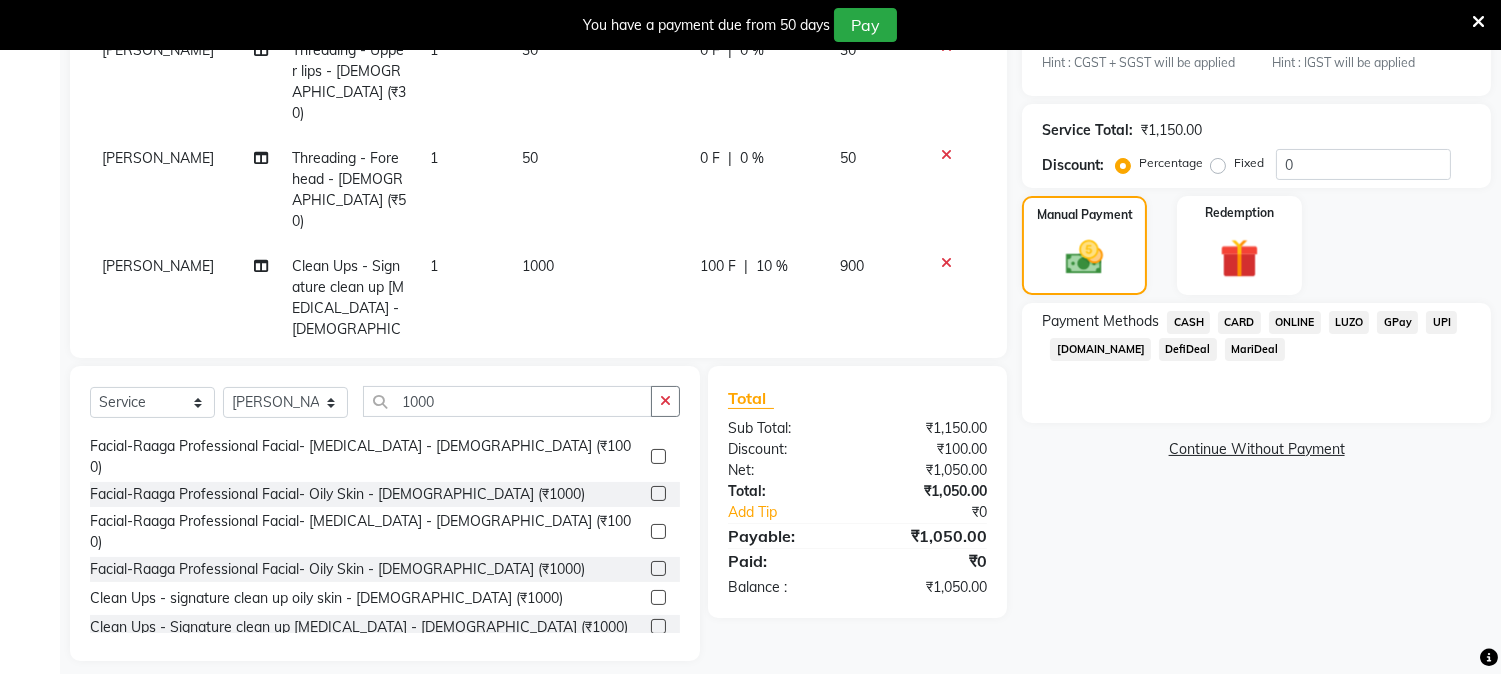 click on "ONLINE" 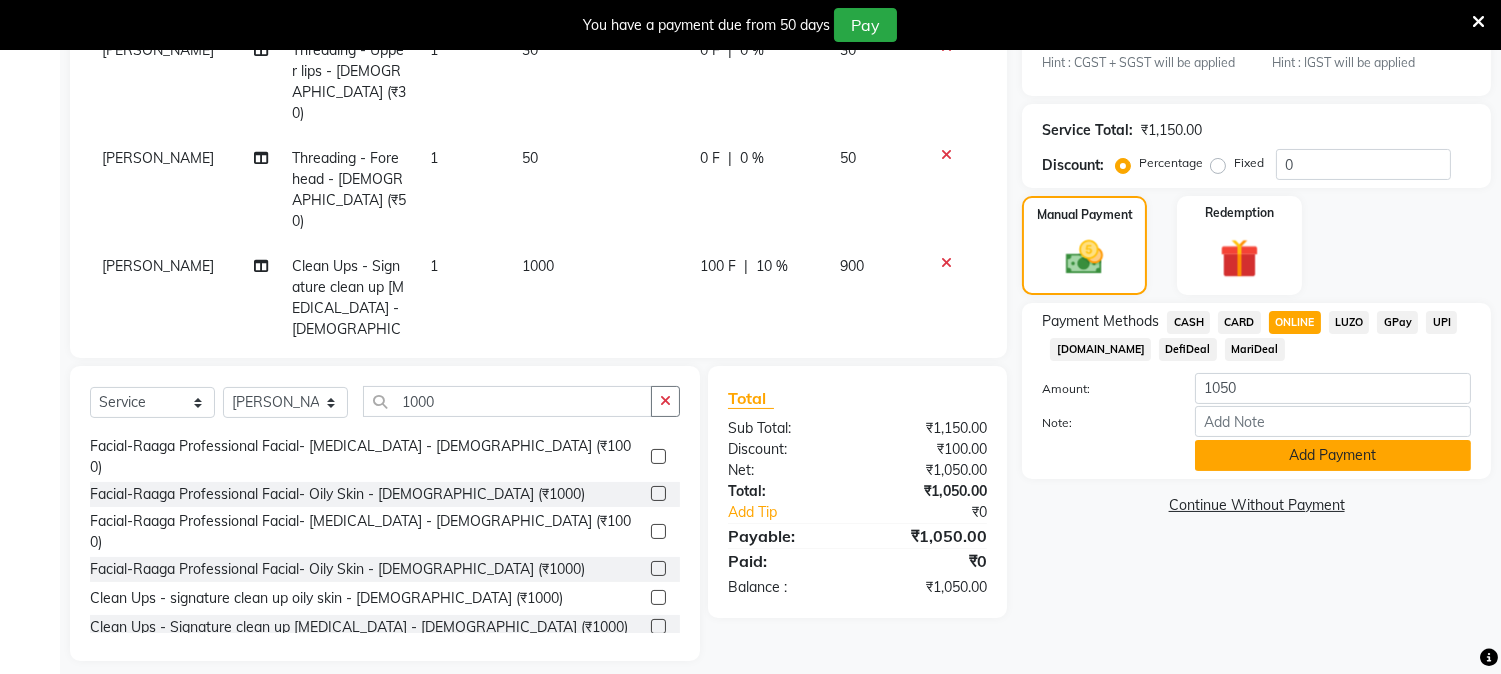 click on "Add Payment" 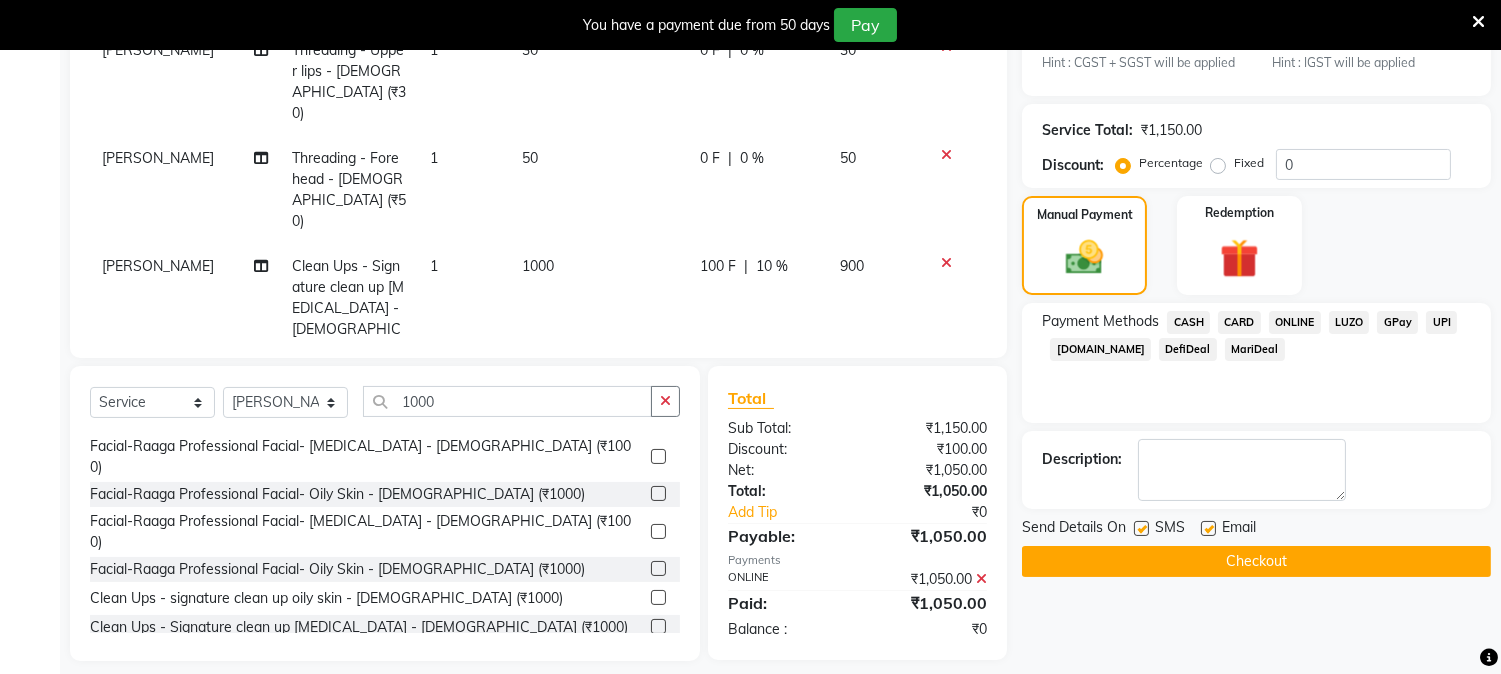 click on "Checkout" 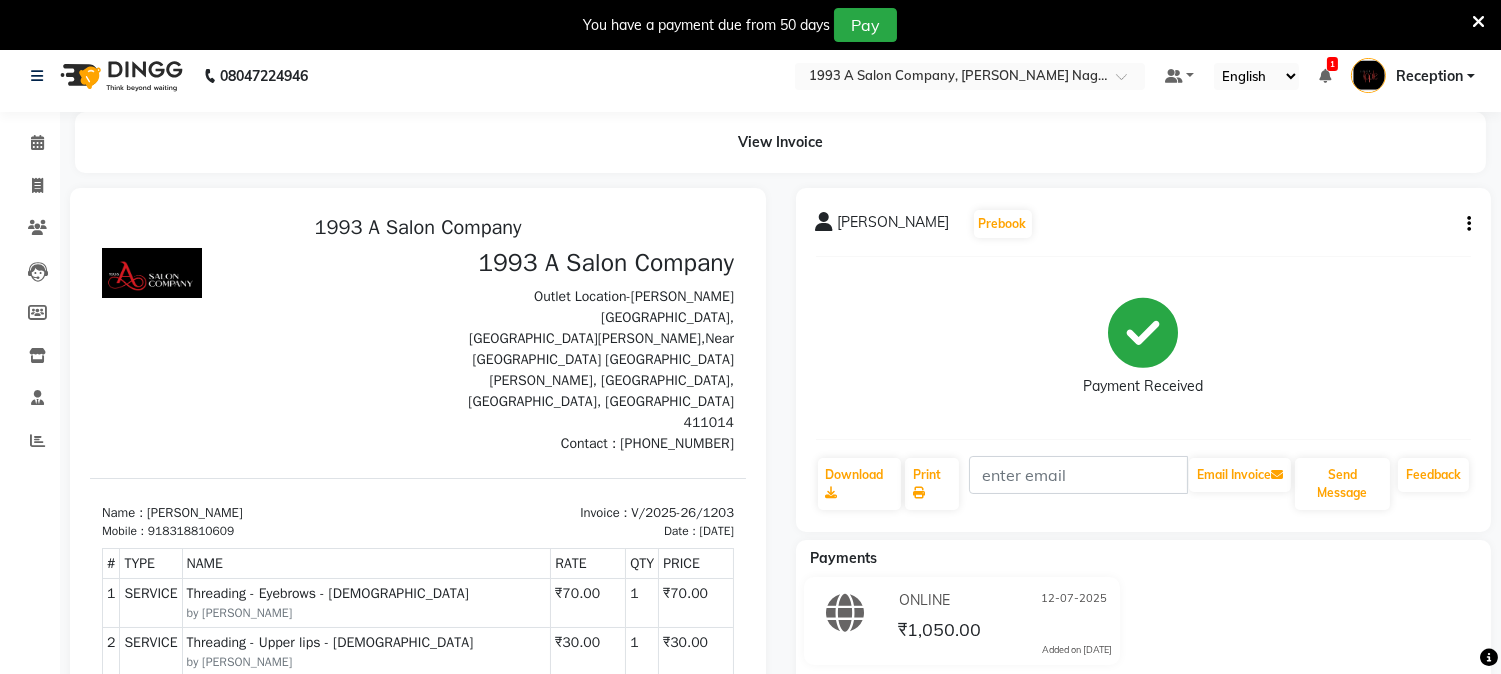 scroll, scrollTop: 0, scrollLeft: 0, axis: both 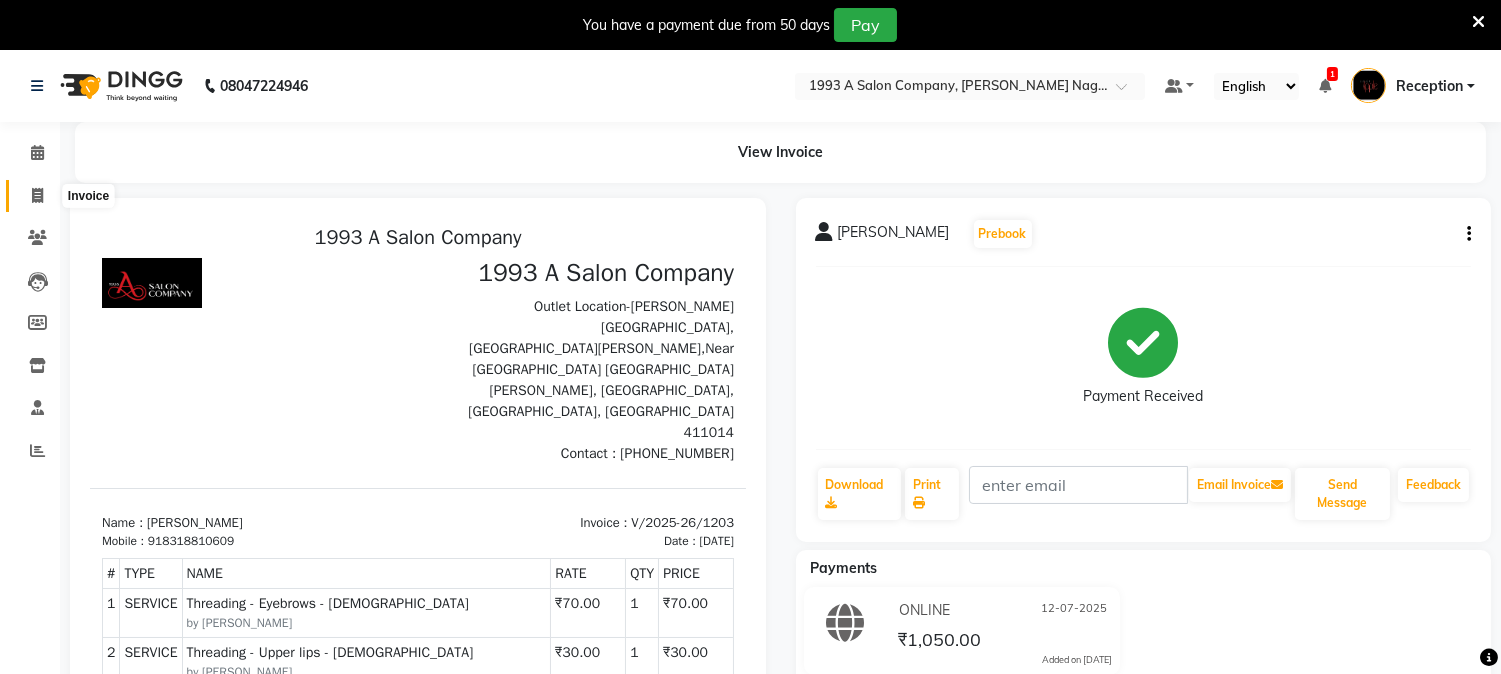 click 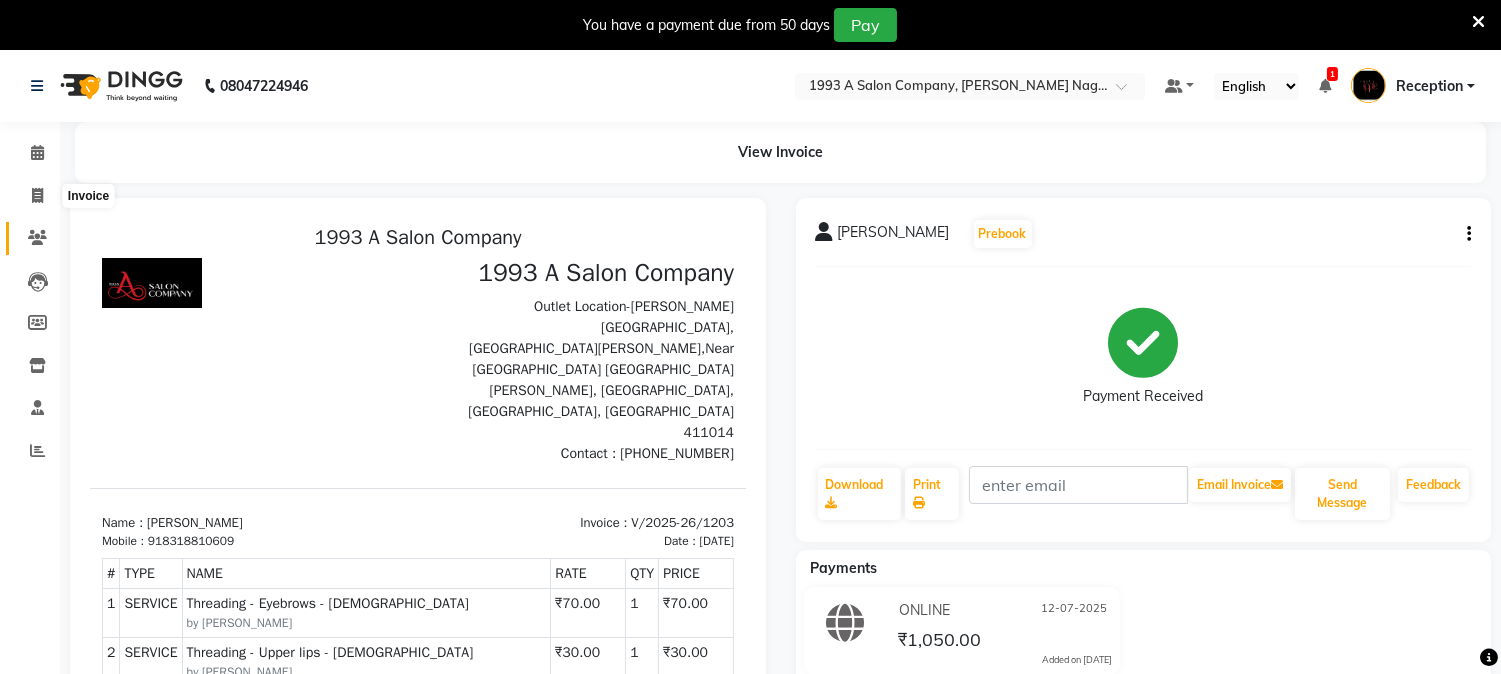 select on "service" 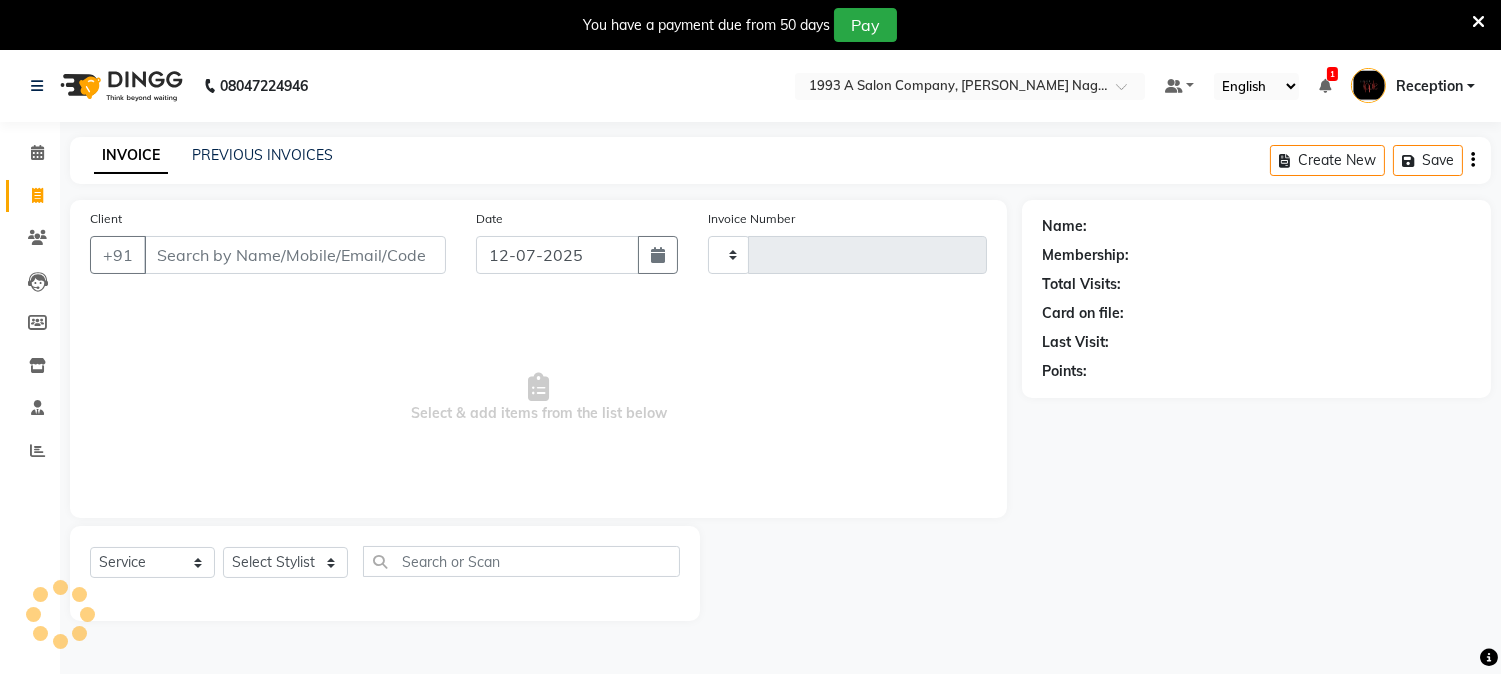 scroll, scrollTop: 50, scrollLeft: 0, axis: vertical 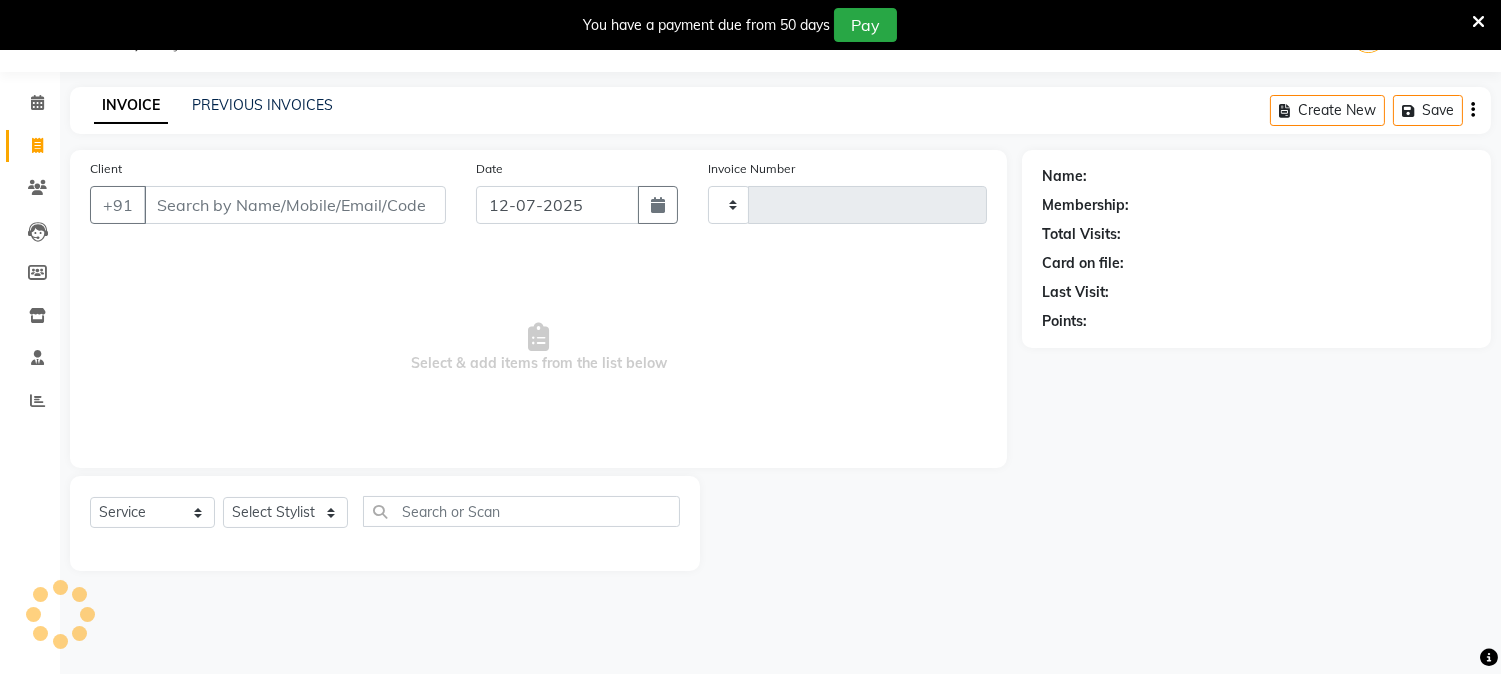 type on "1204" 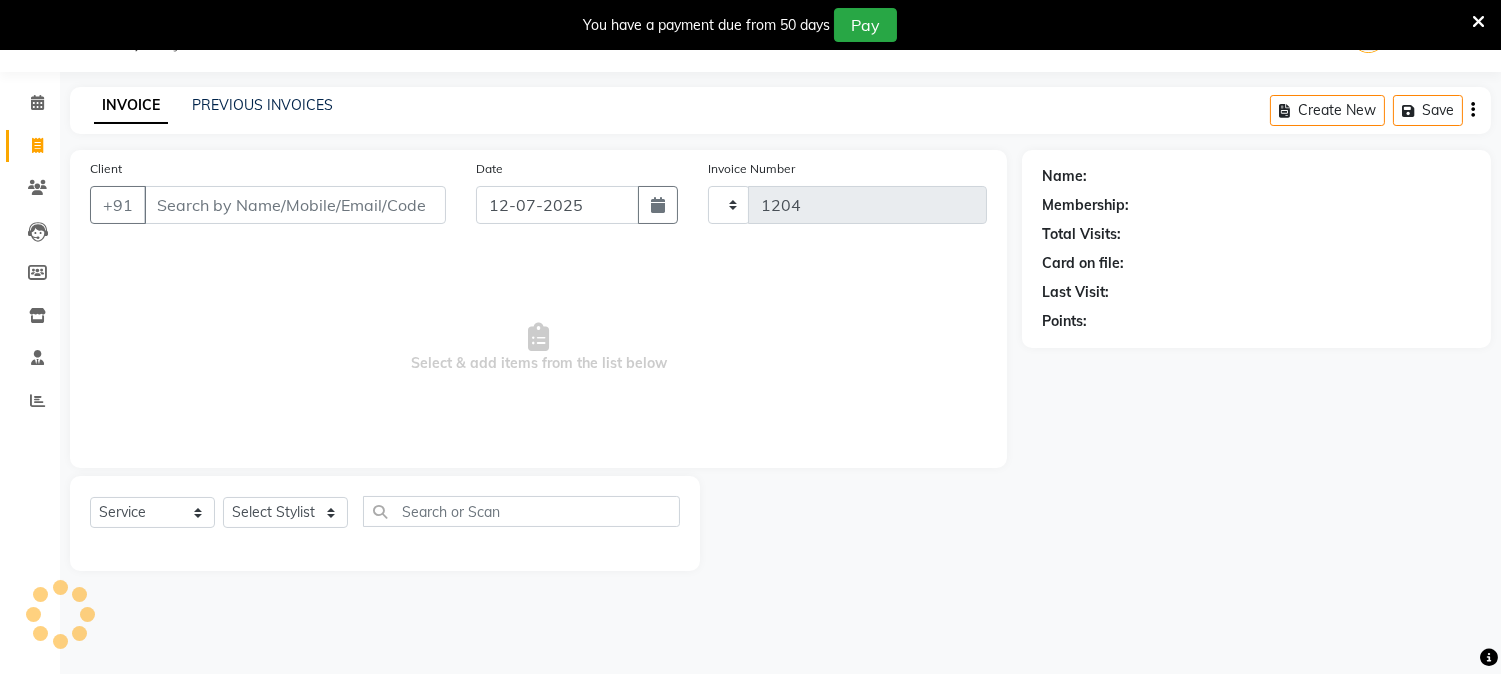 select on "144" 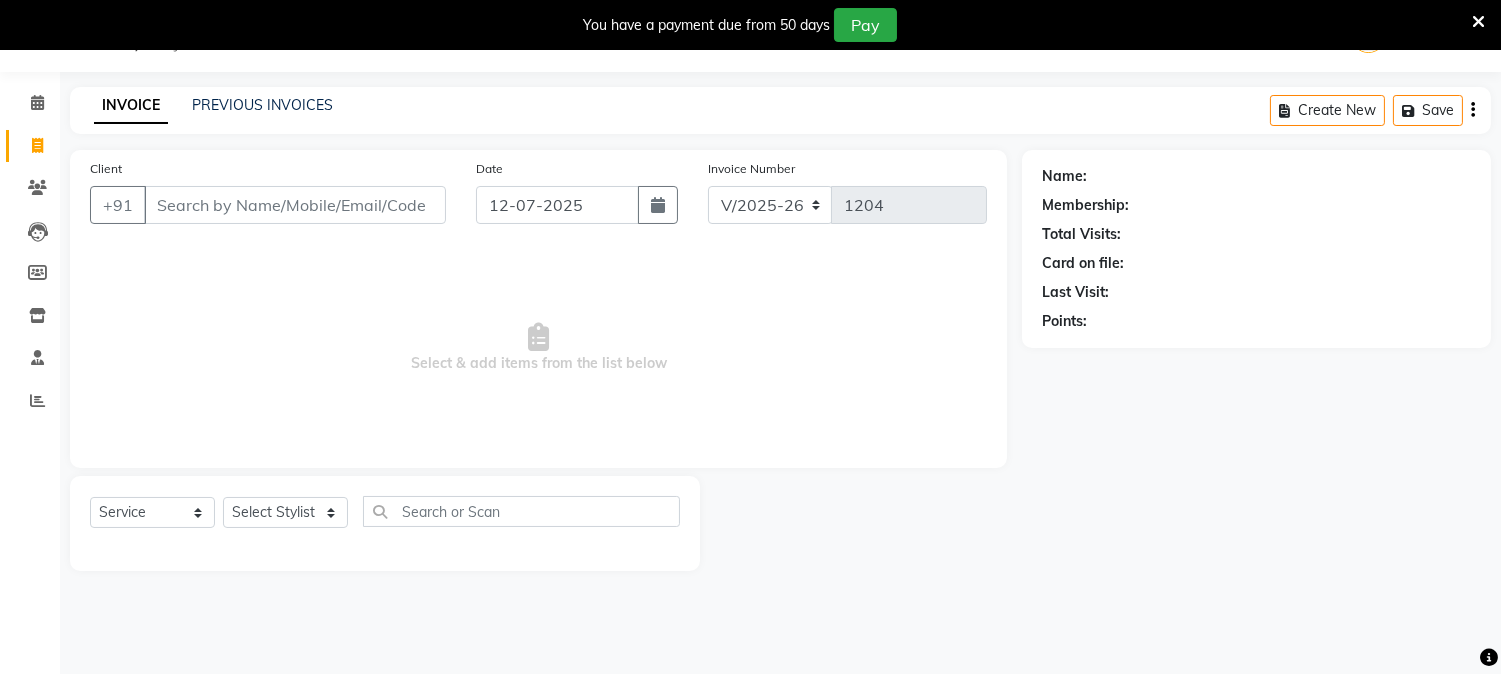 click on "Client" at bounding box center (295, 205) 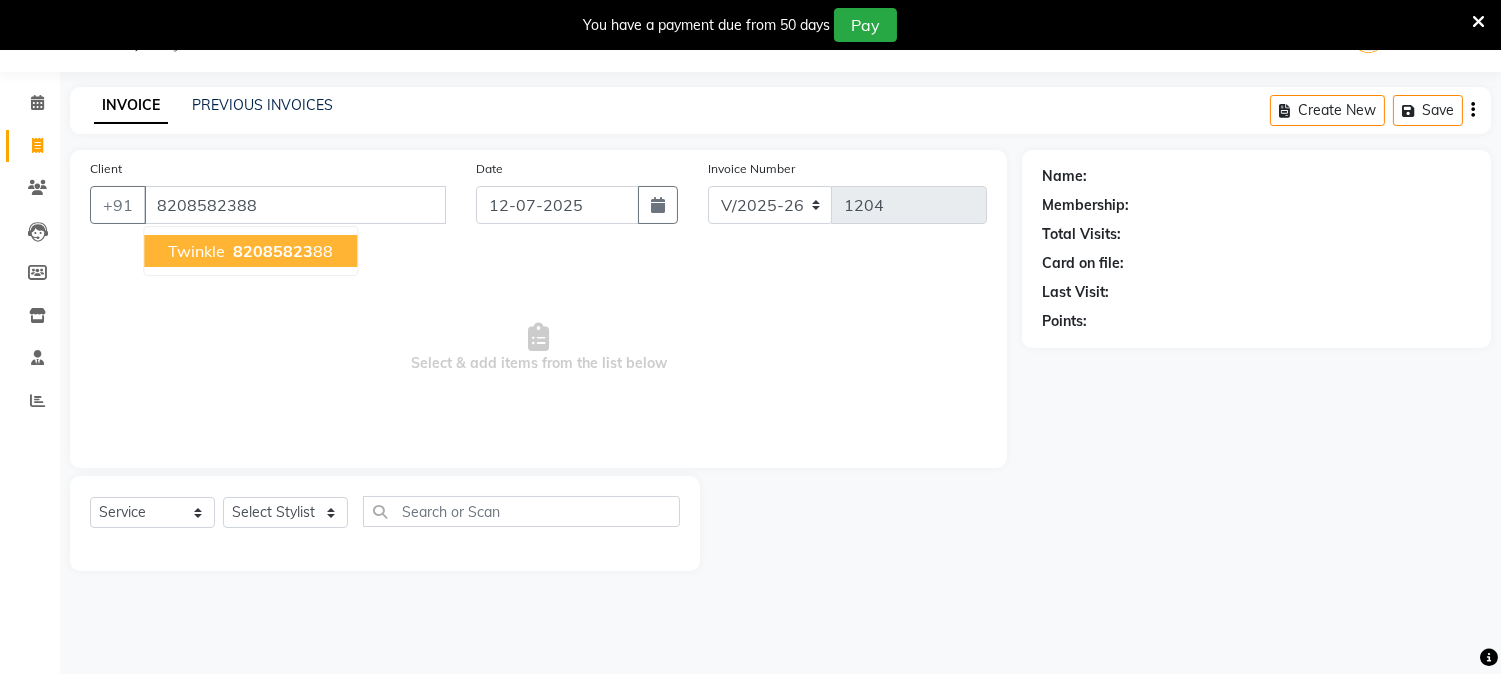 type on "8208582388" 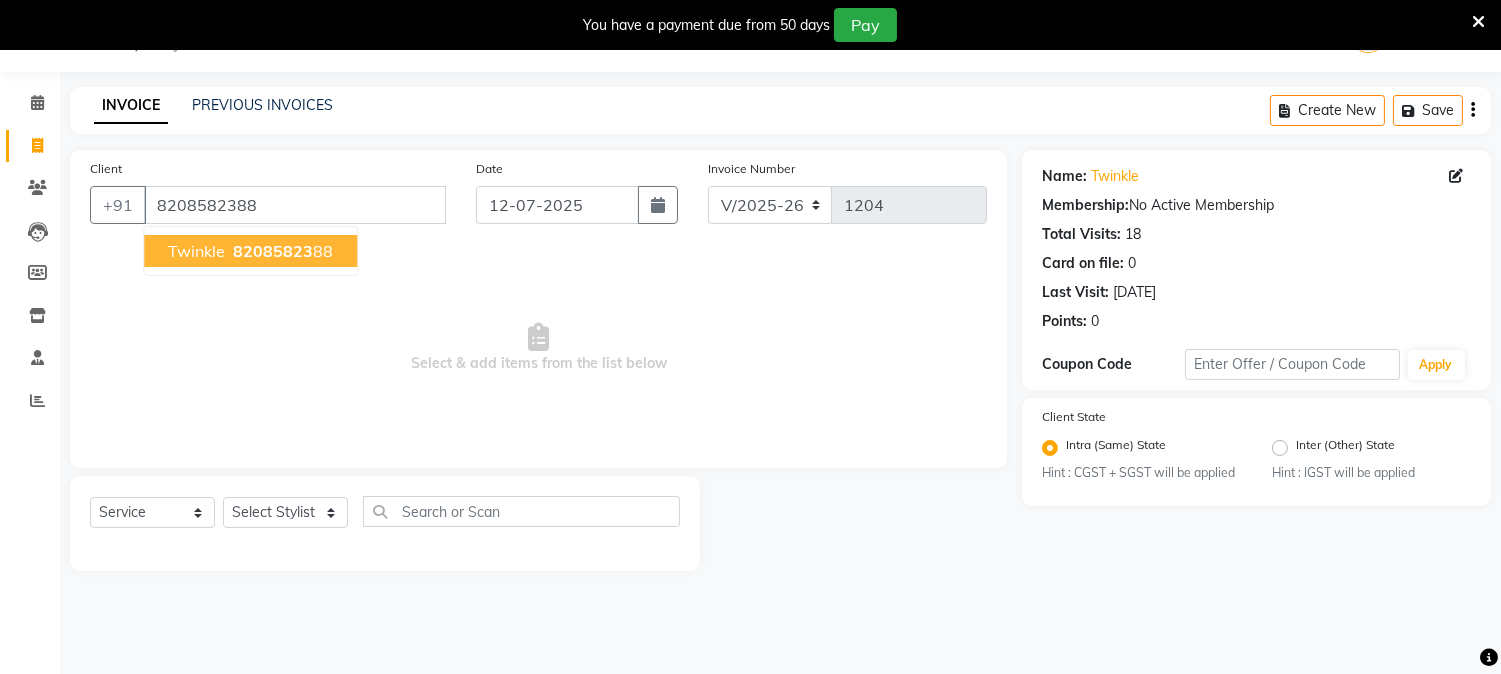 click on "82085823 88" at bounding box center [281, 251] 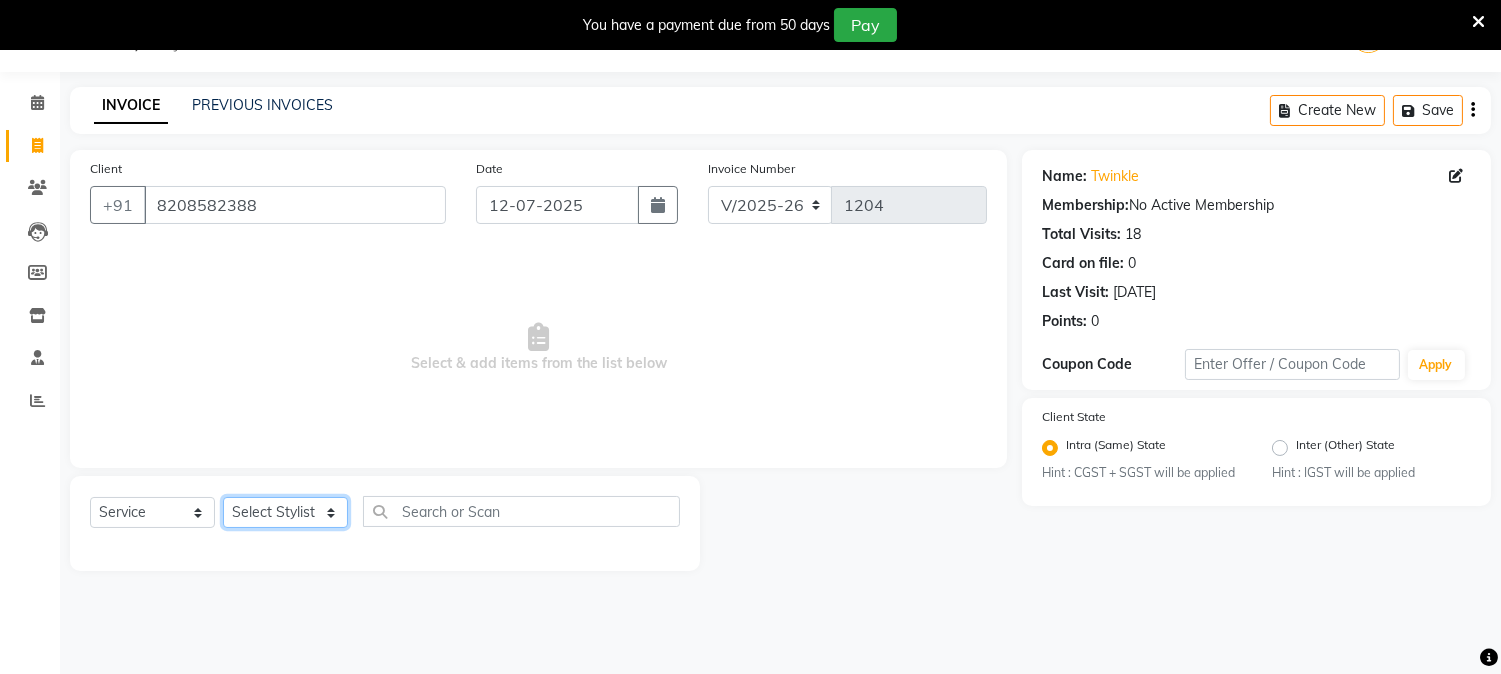 click on "Select Stylist [PERSON_NAME] Mane [PERSON_NAME] [PERSON_NAME]  Reception  [PERSON_NAME] Training Department [PERSON_NAME] [PERSON_NAME] Sir" 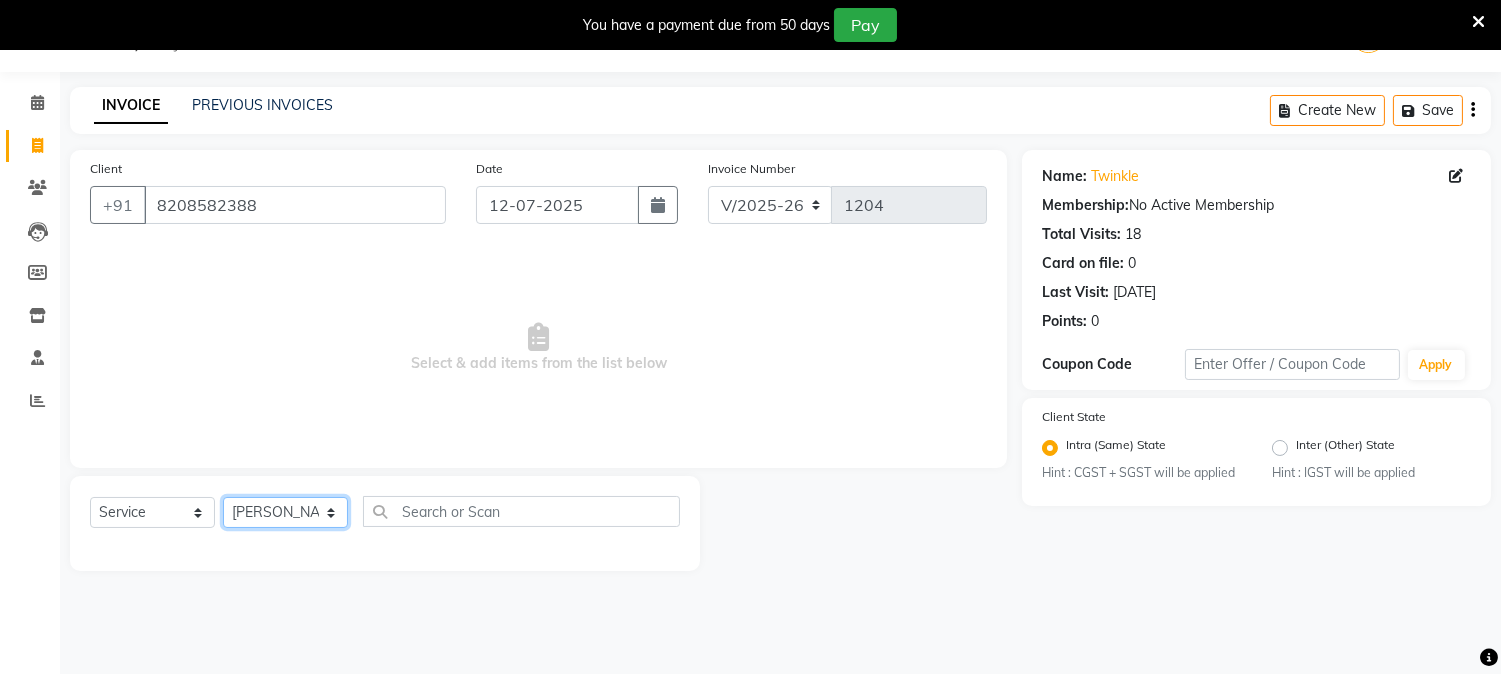 click on "Select Stylist [PERSON_NAME] Mane [PERSON_NAME] [PERSON_NAME]  Reception  [PERSON_NAME] Training Department [PERSON_NAME] [PERSON_NAME] Sir" 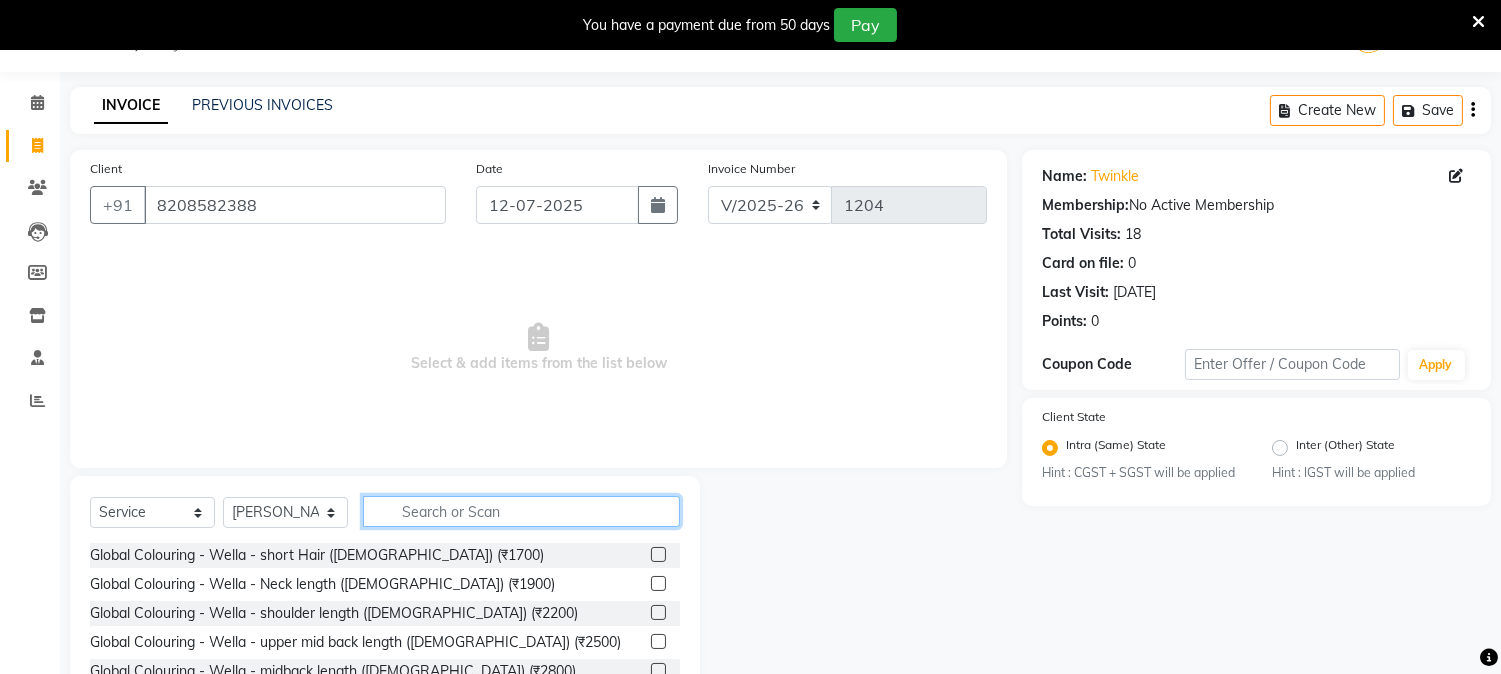 click 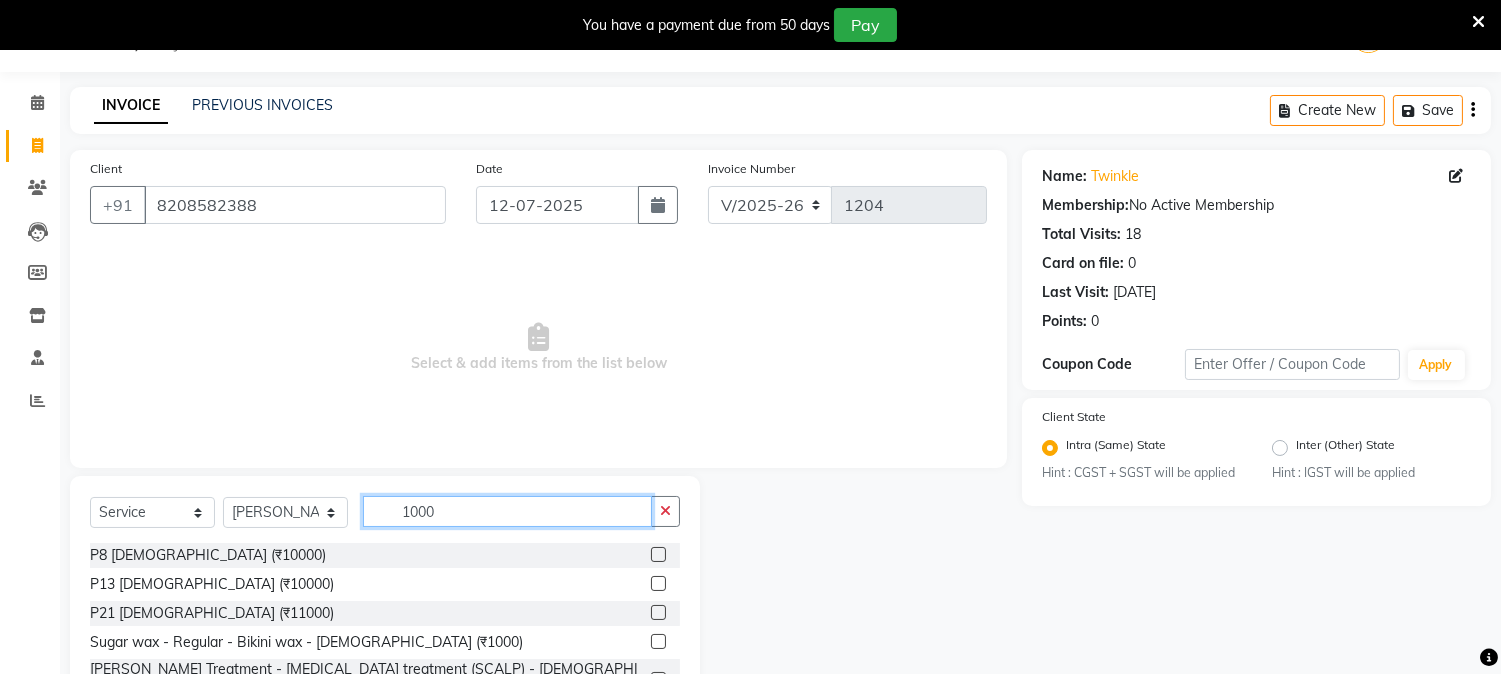 scroll, scrollTop: 161, scrollLeft: 0, axis: vertical 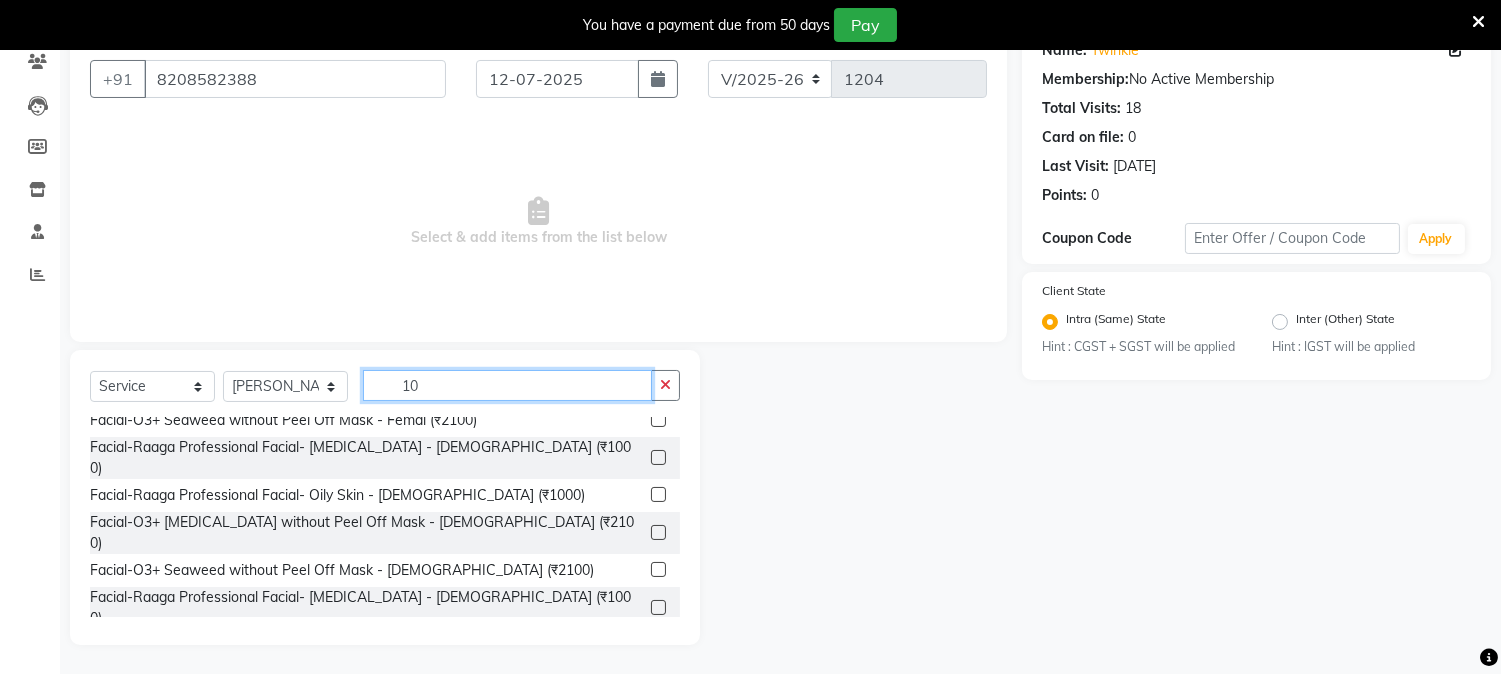 type on "1" 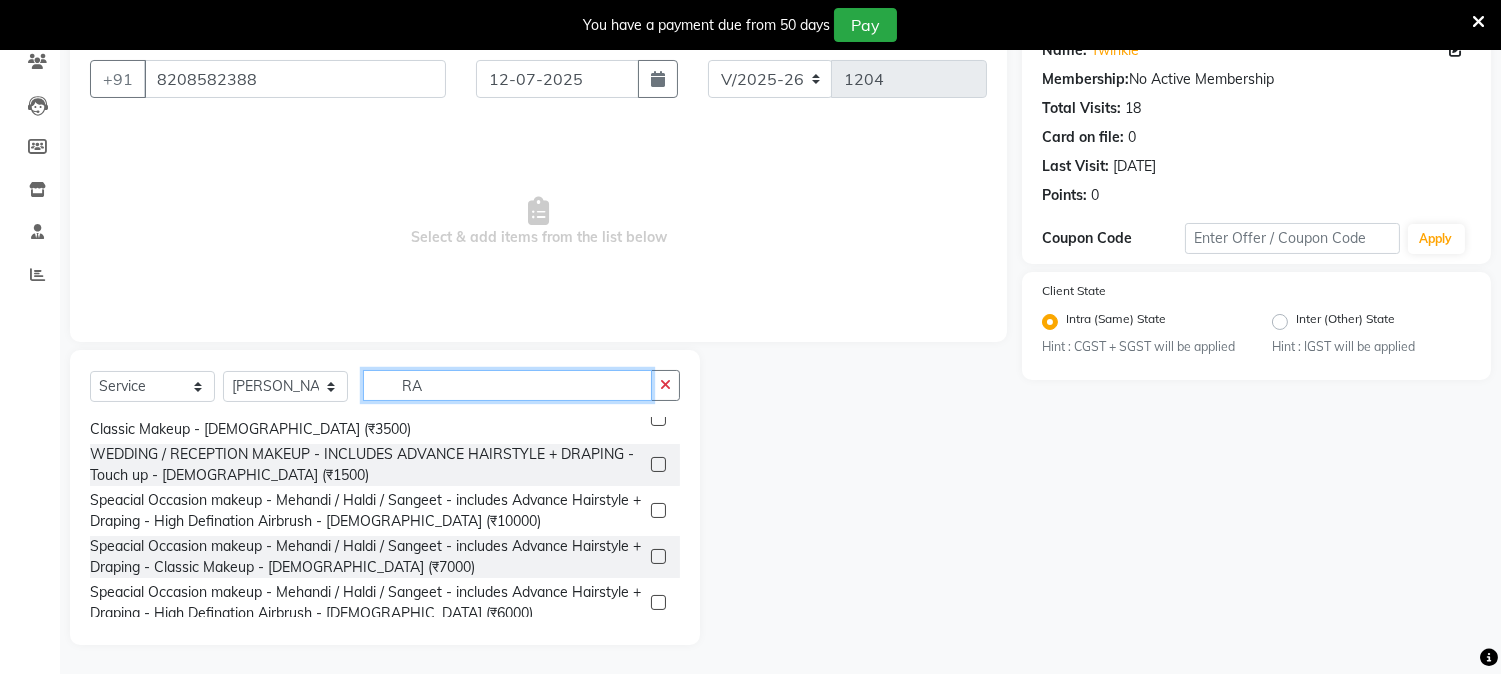 scroll, scrollTop: 0, scrollLeft: 0, axis: both 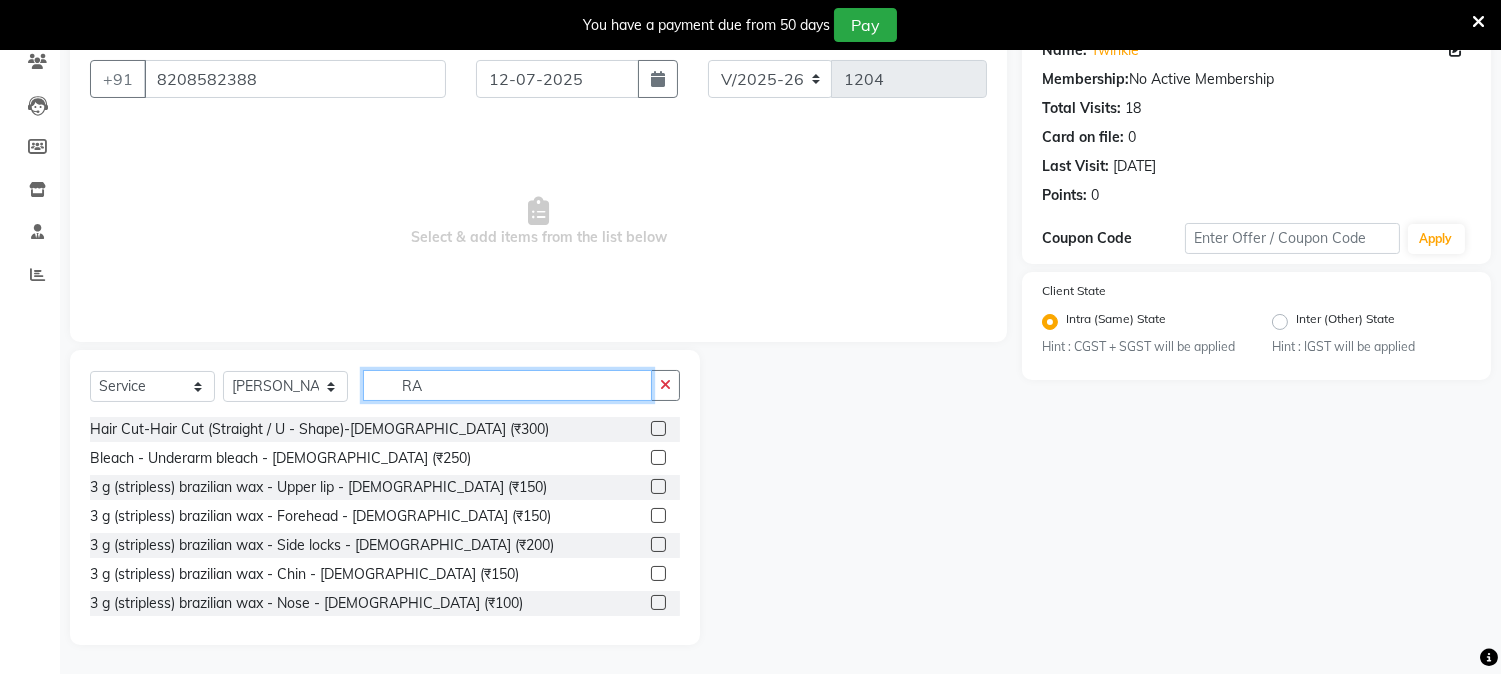 type on "R" 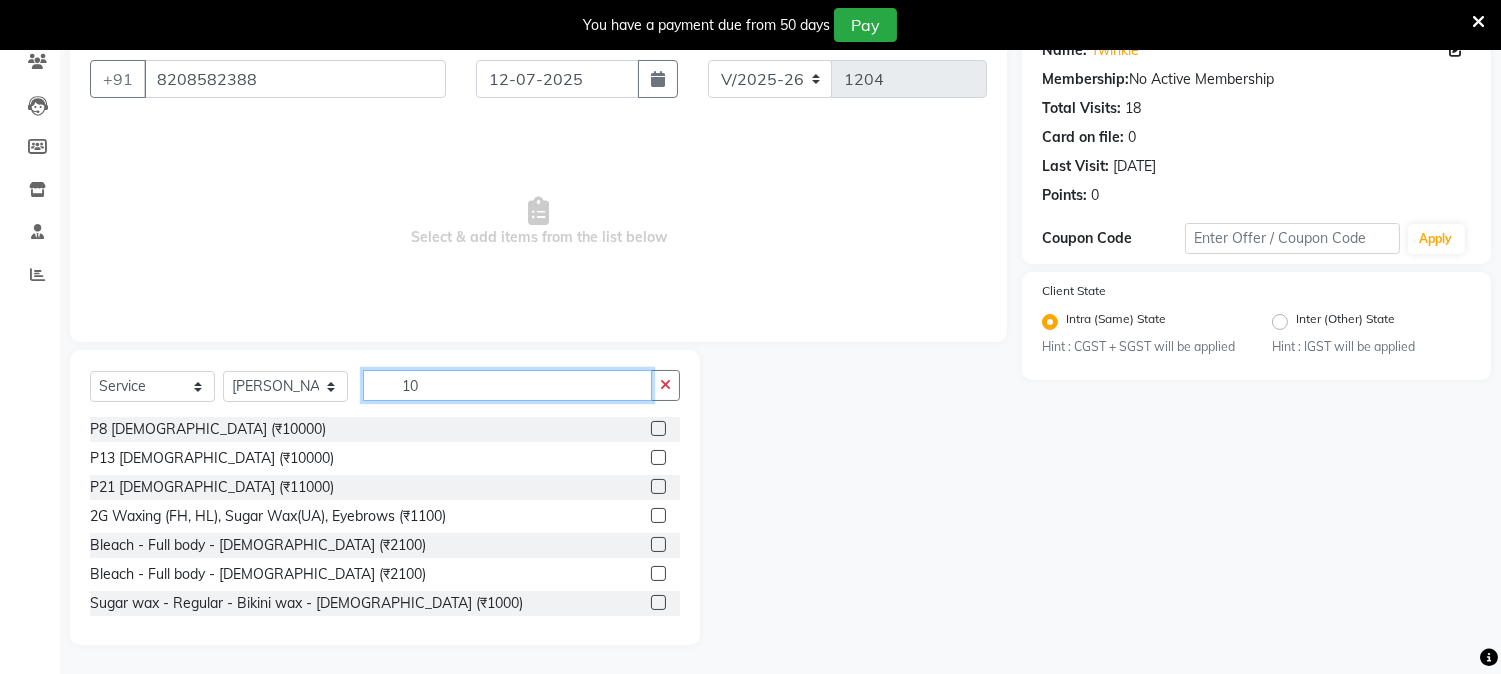 type on "1" 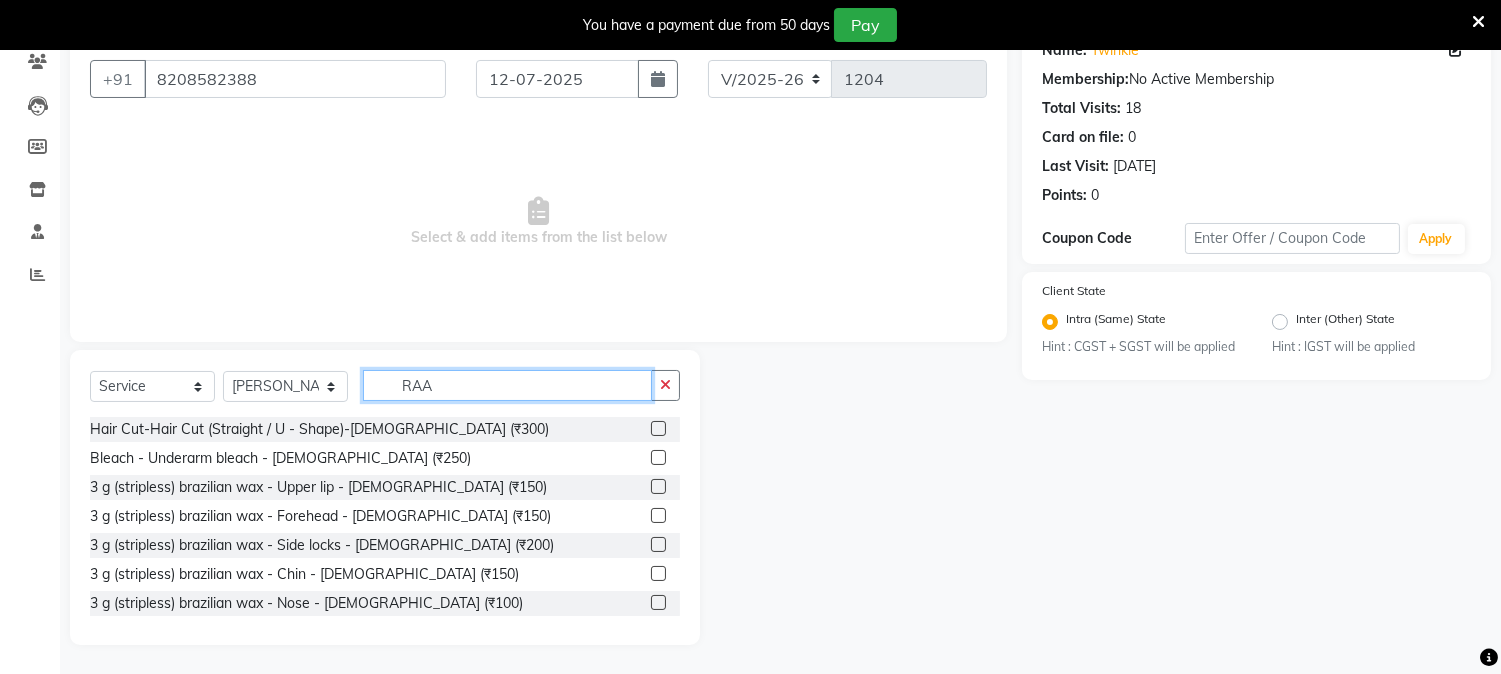 scroll, scrollTop: 93, scrollLeft: 0, axis: vertical 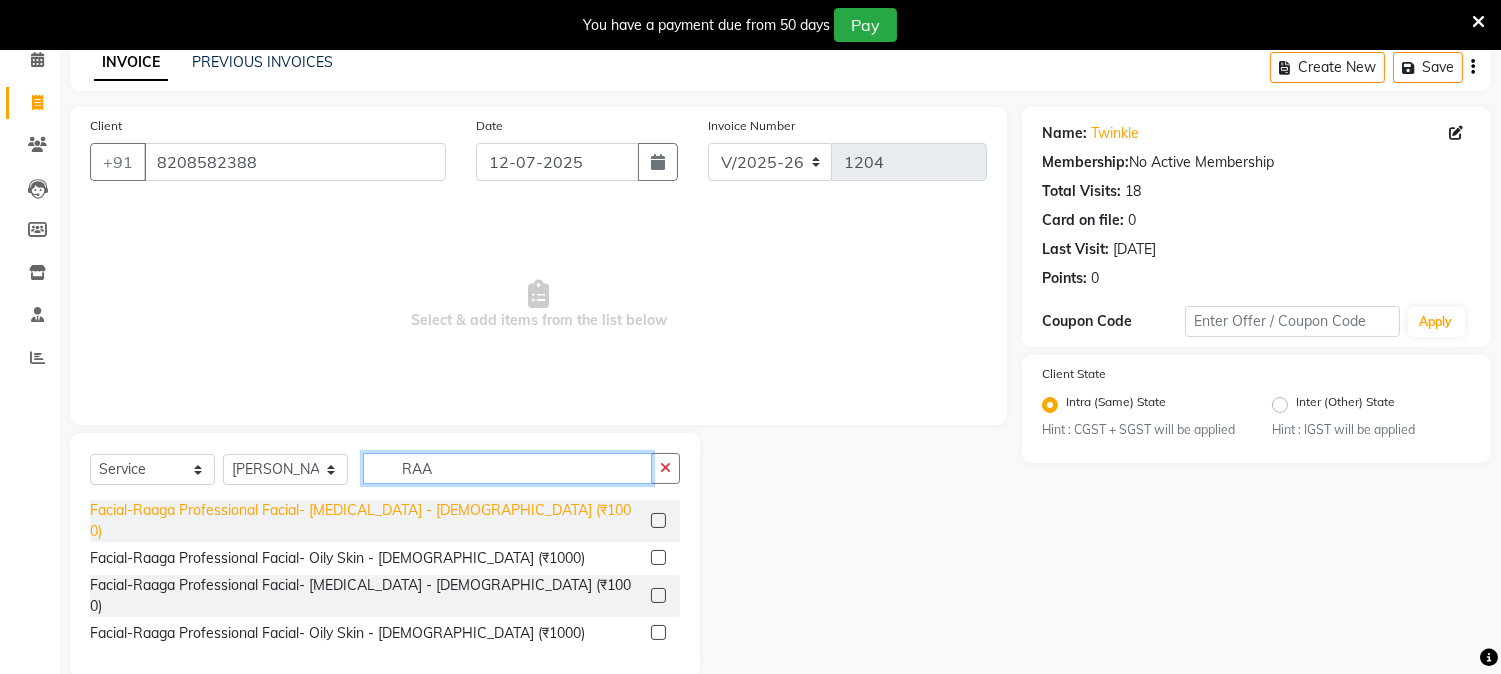 type on "RAA" 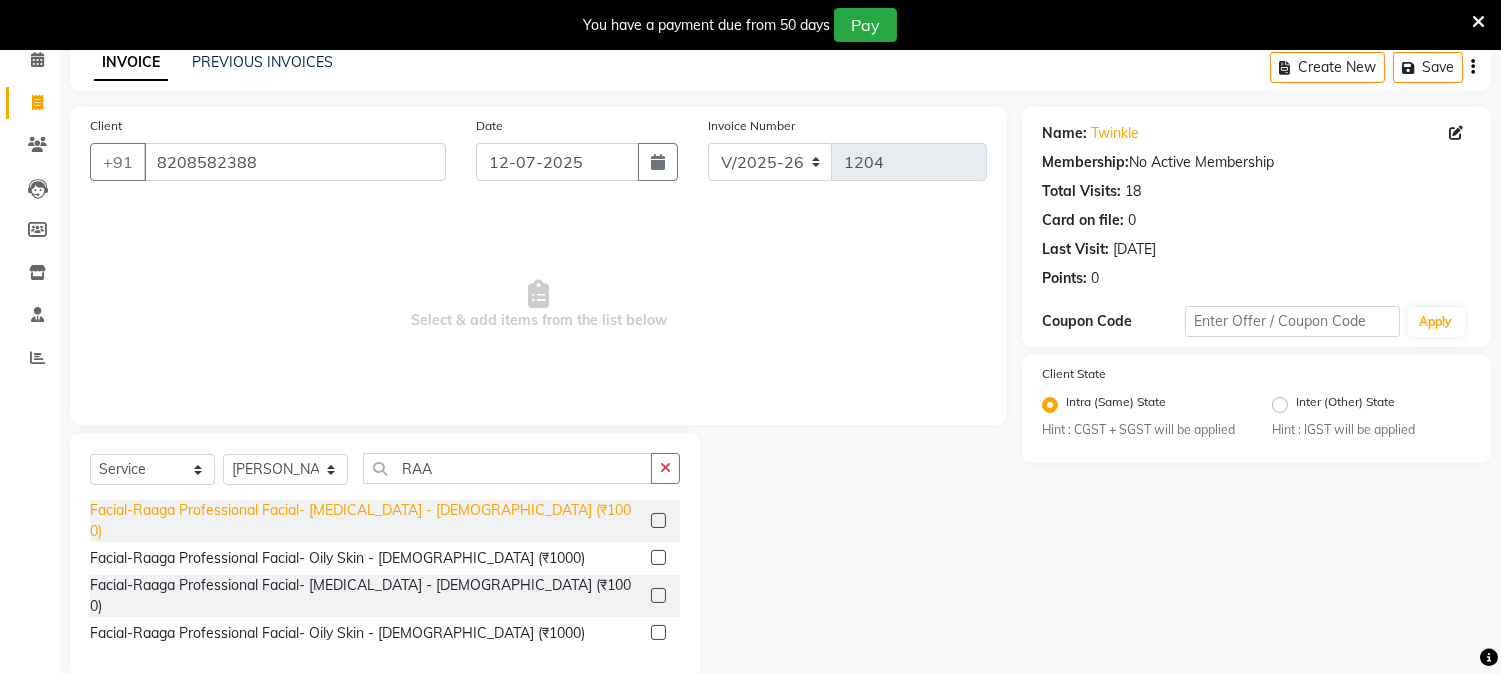 click on "Facial-Raaga Professional Facial- [MEDICAL_DATA] - [DEMOGRAPHIC_DATA] (₹1000)" 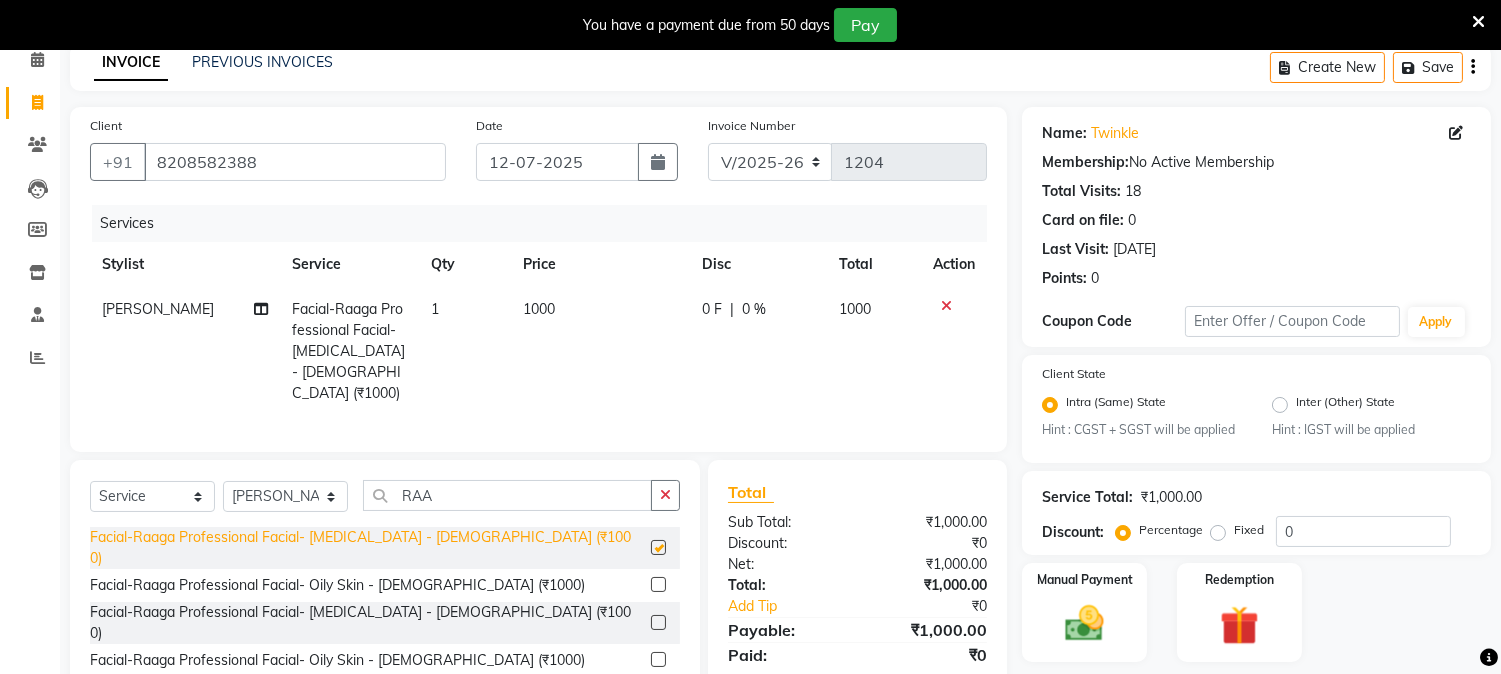 checkbox on "false" 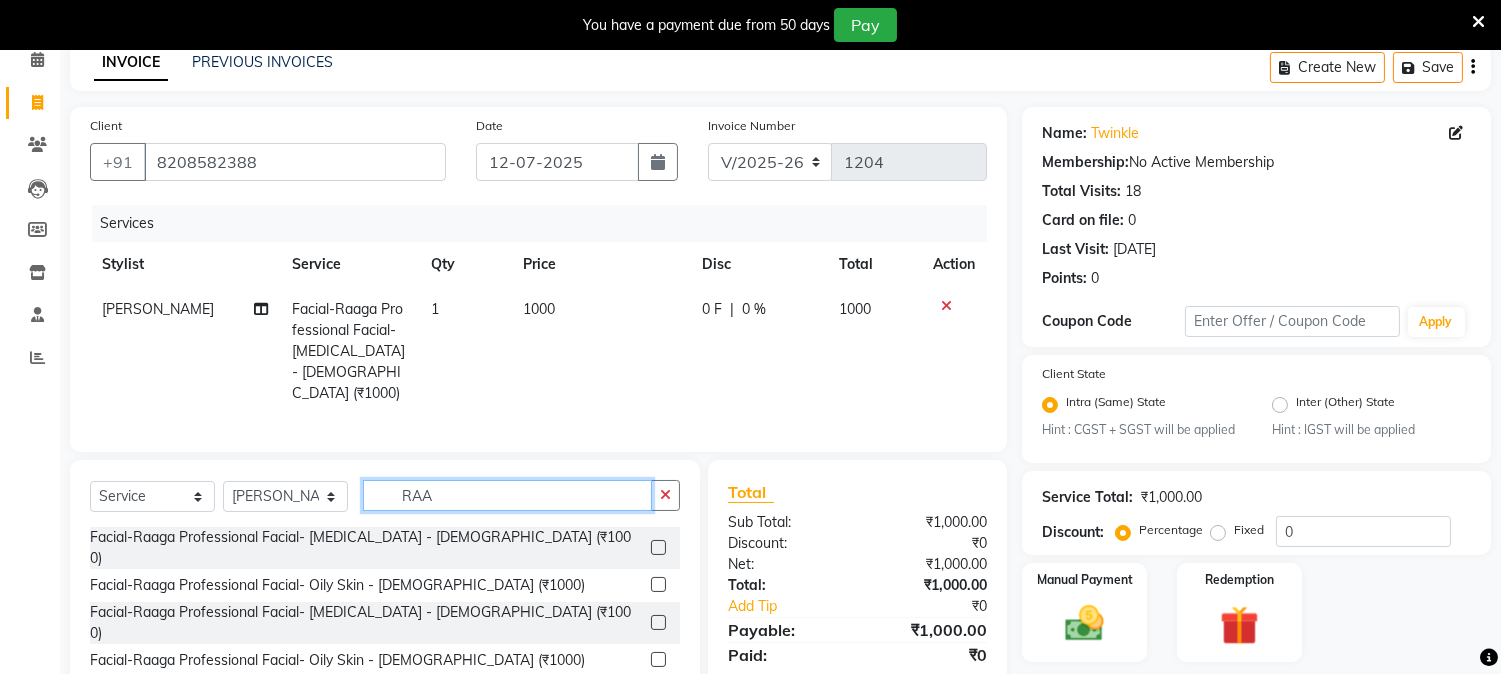 click on "RAA" 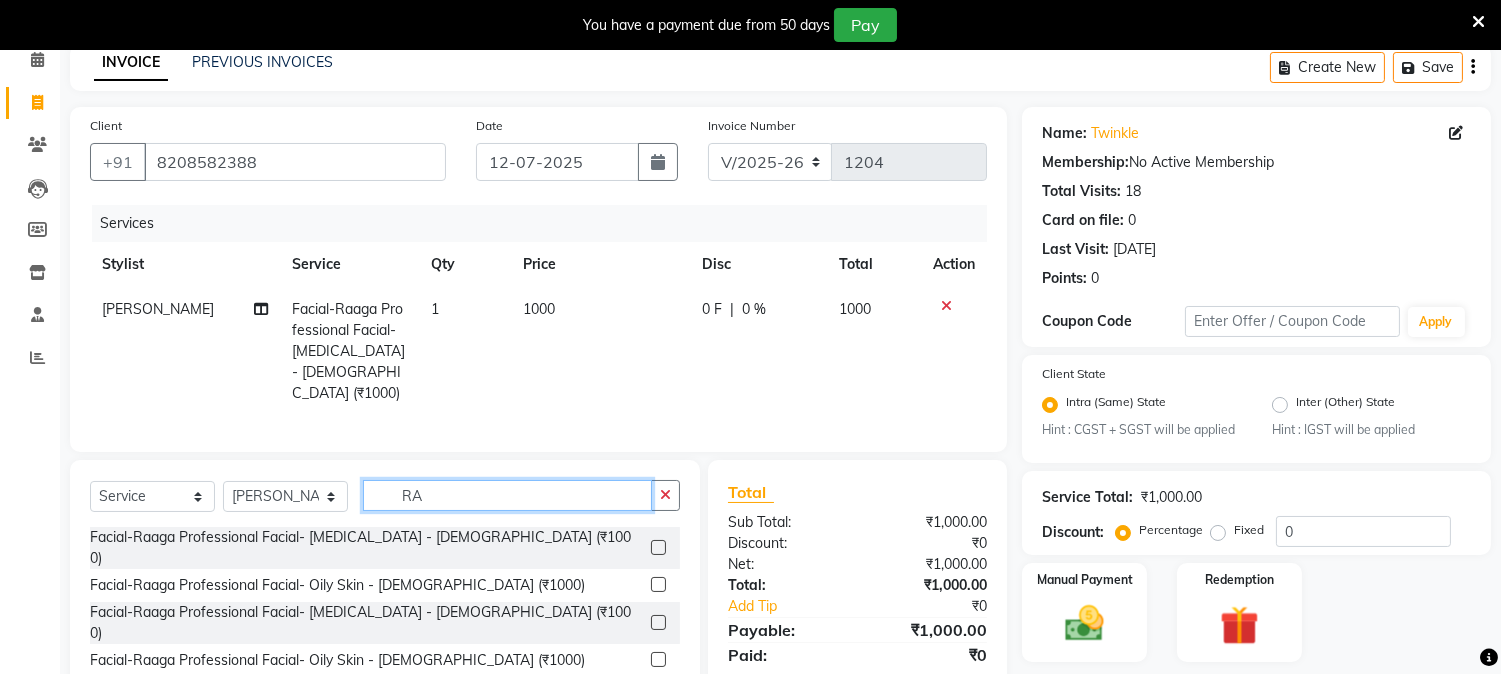 type on "R" 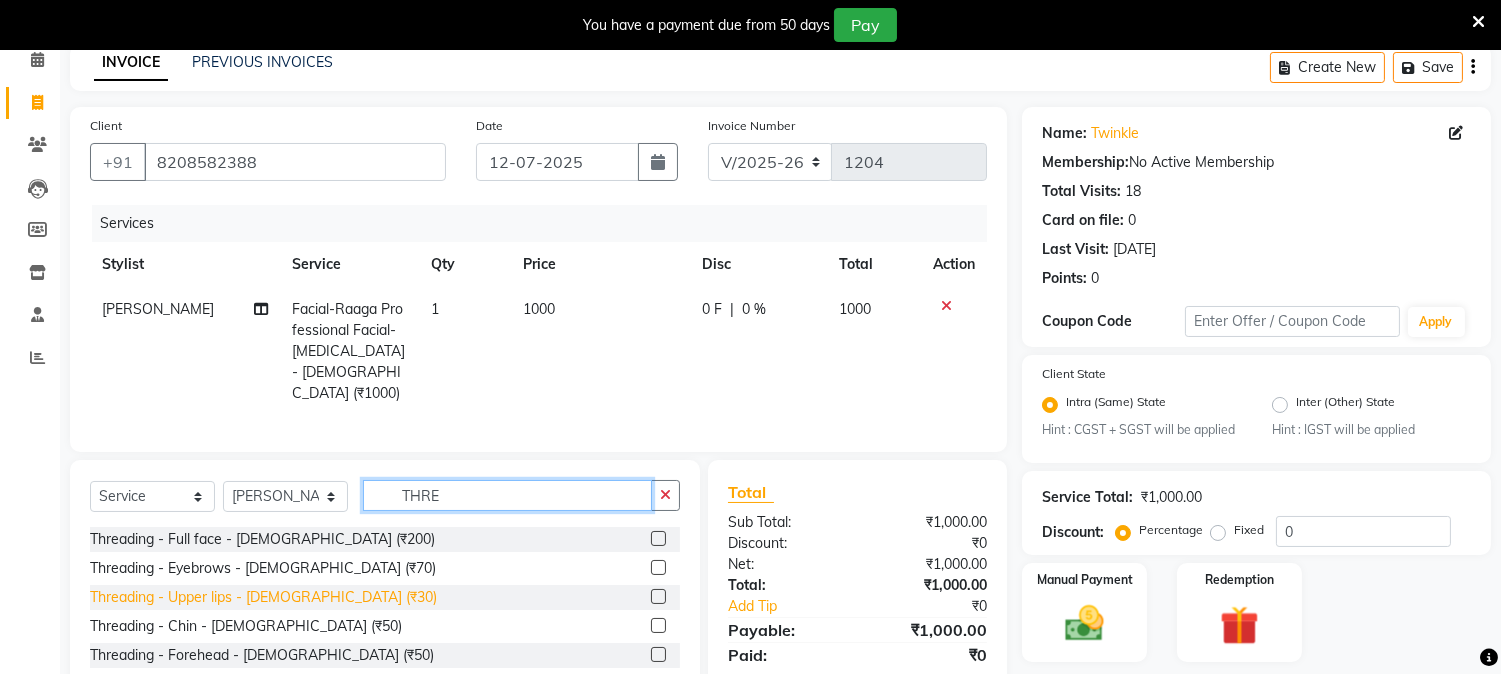 type on "THRE" 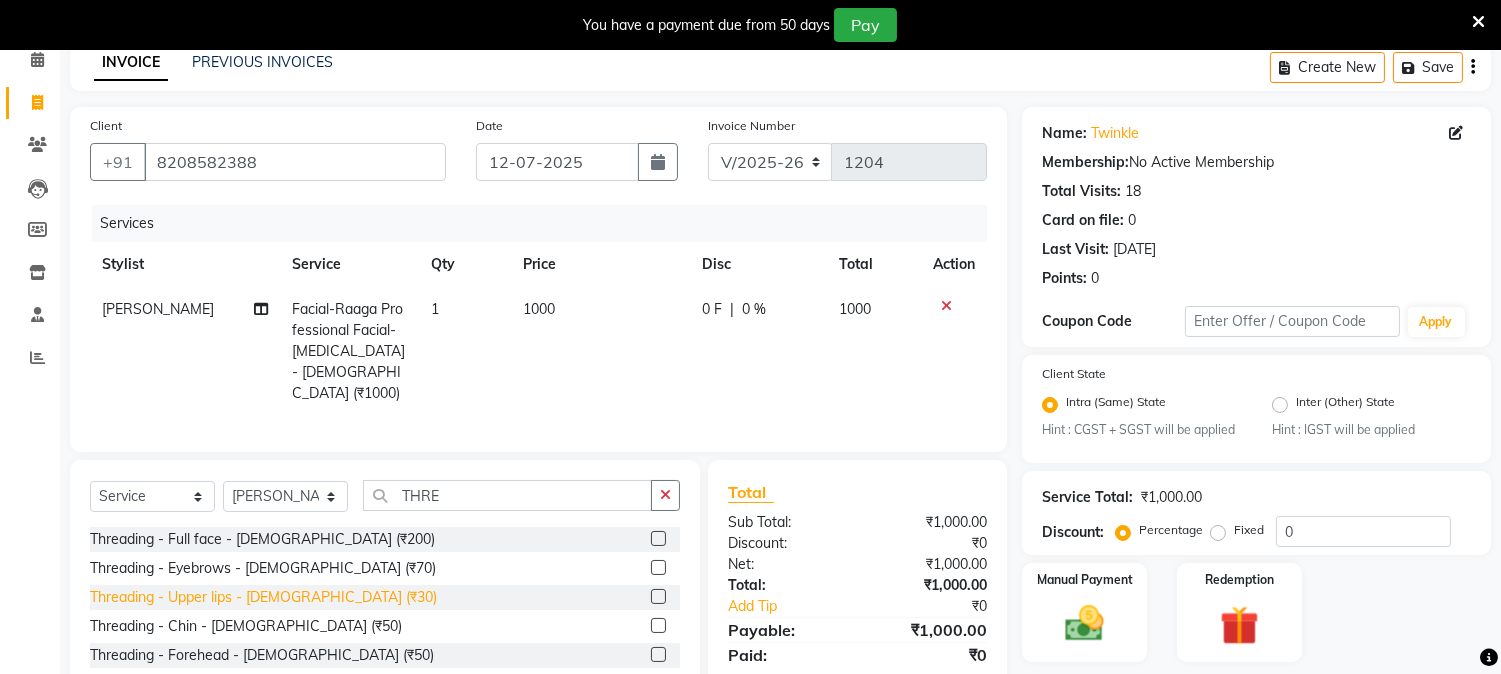 click on "Threading - Upper lips - [DEMOGRAPHIC_DATA] (₹30)" 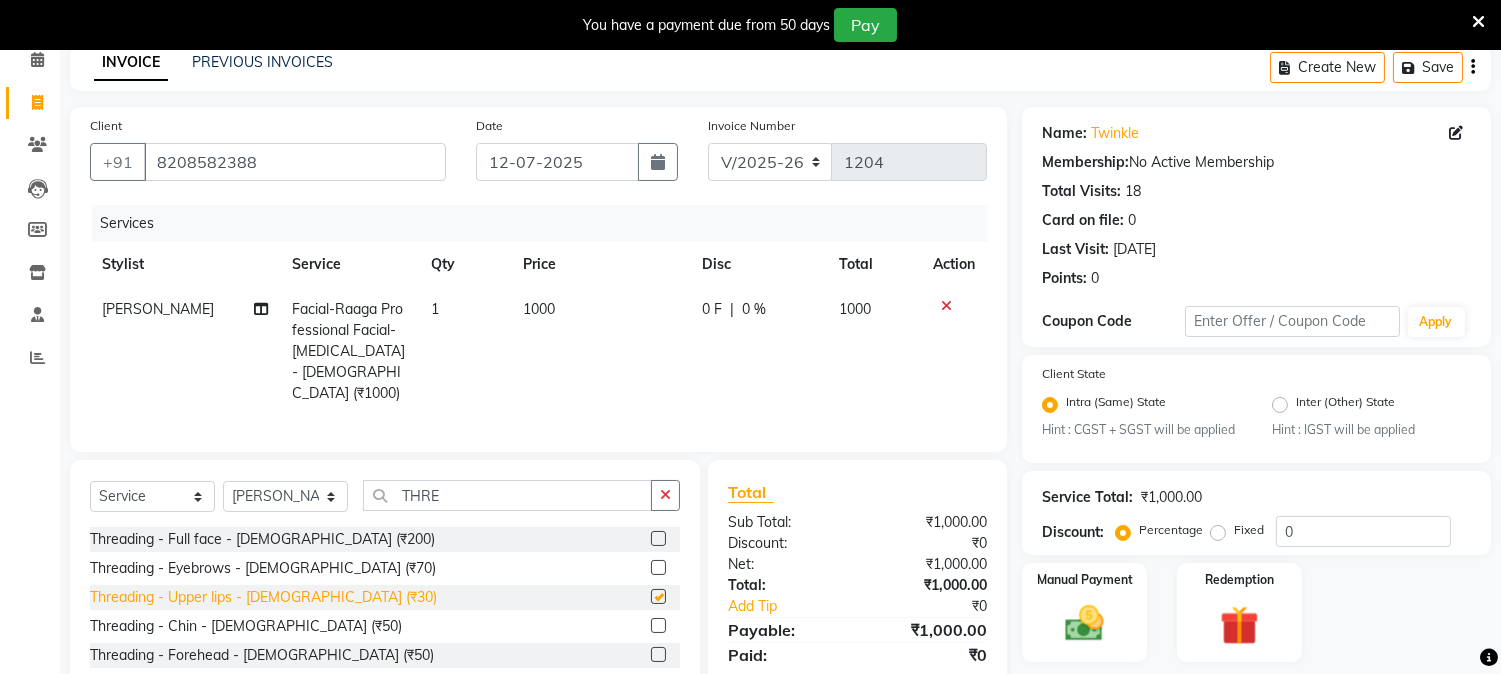 checkbox on "false" 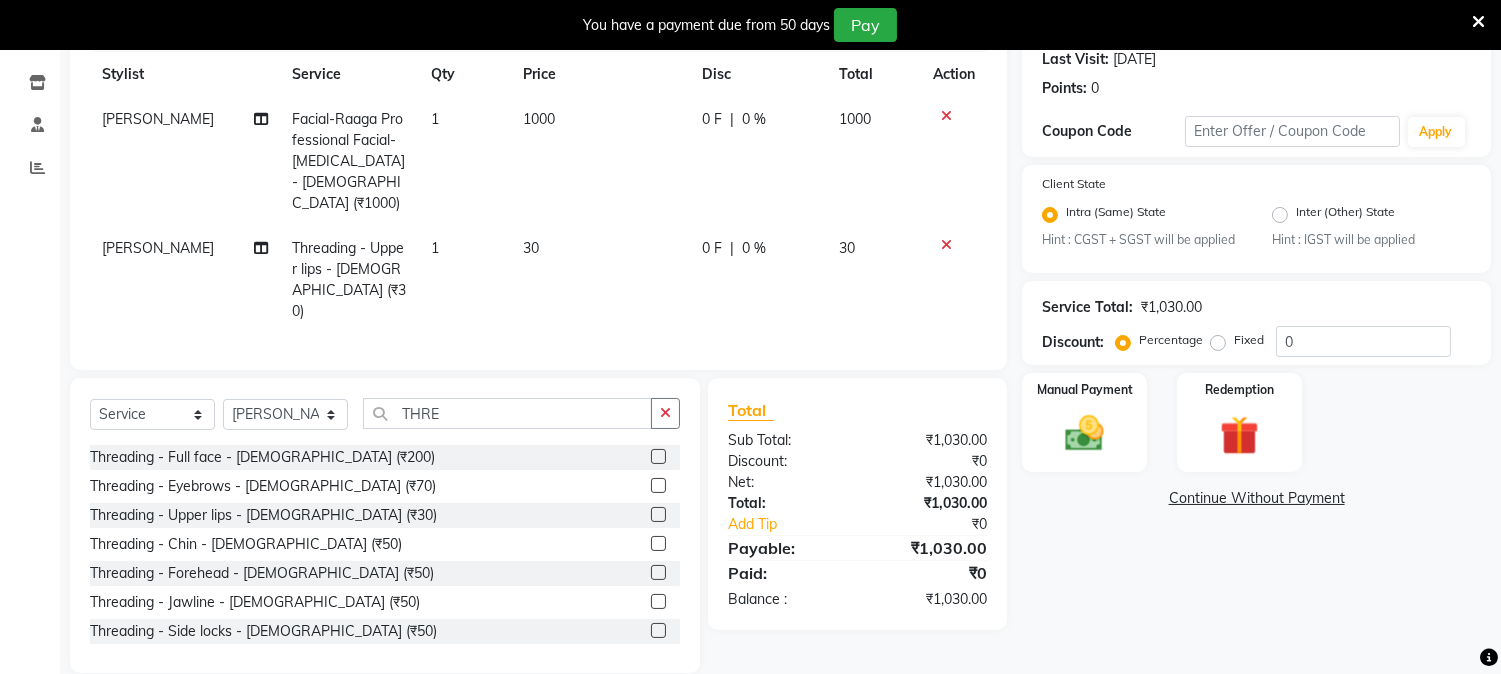 scroll, scrollTop: 286, scrollLeft: 0, axis: vertical 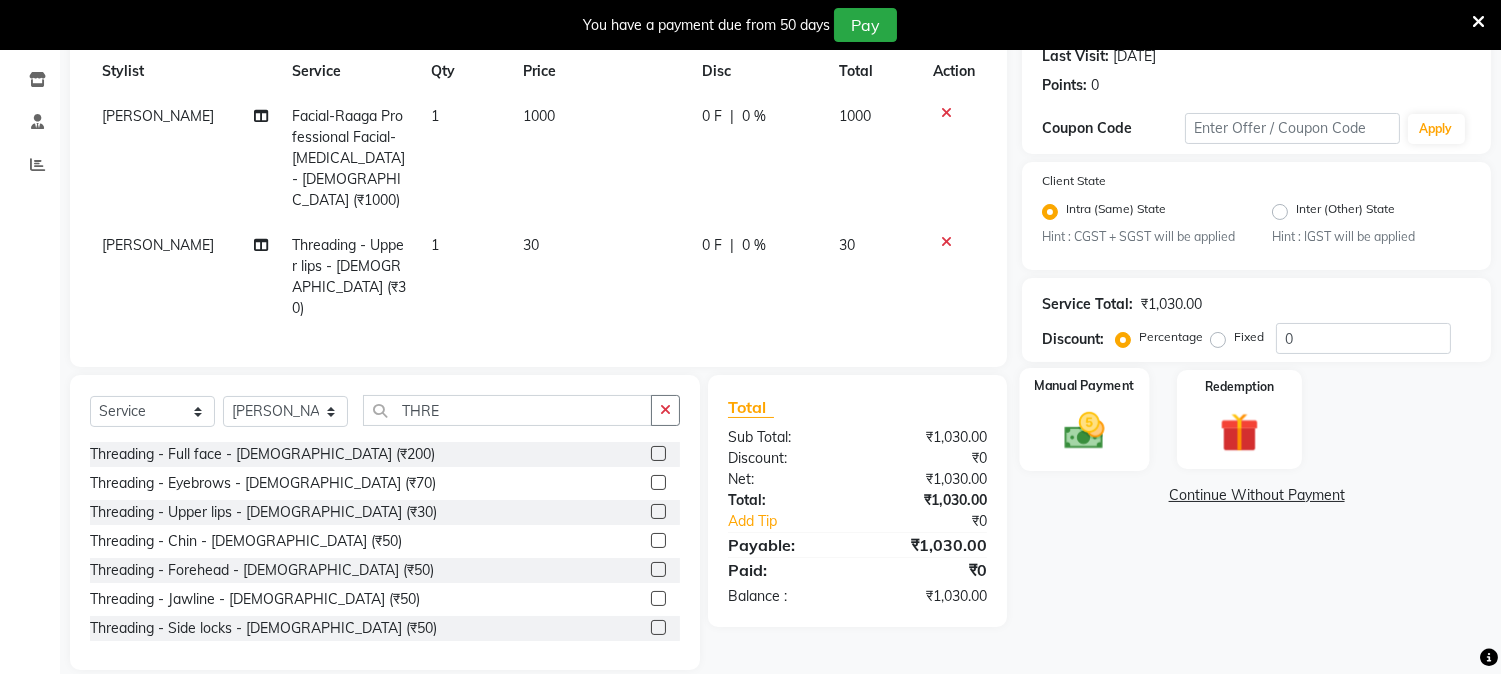 click 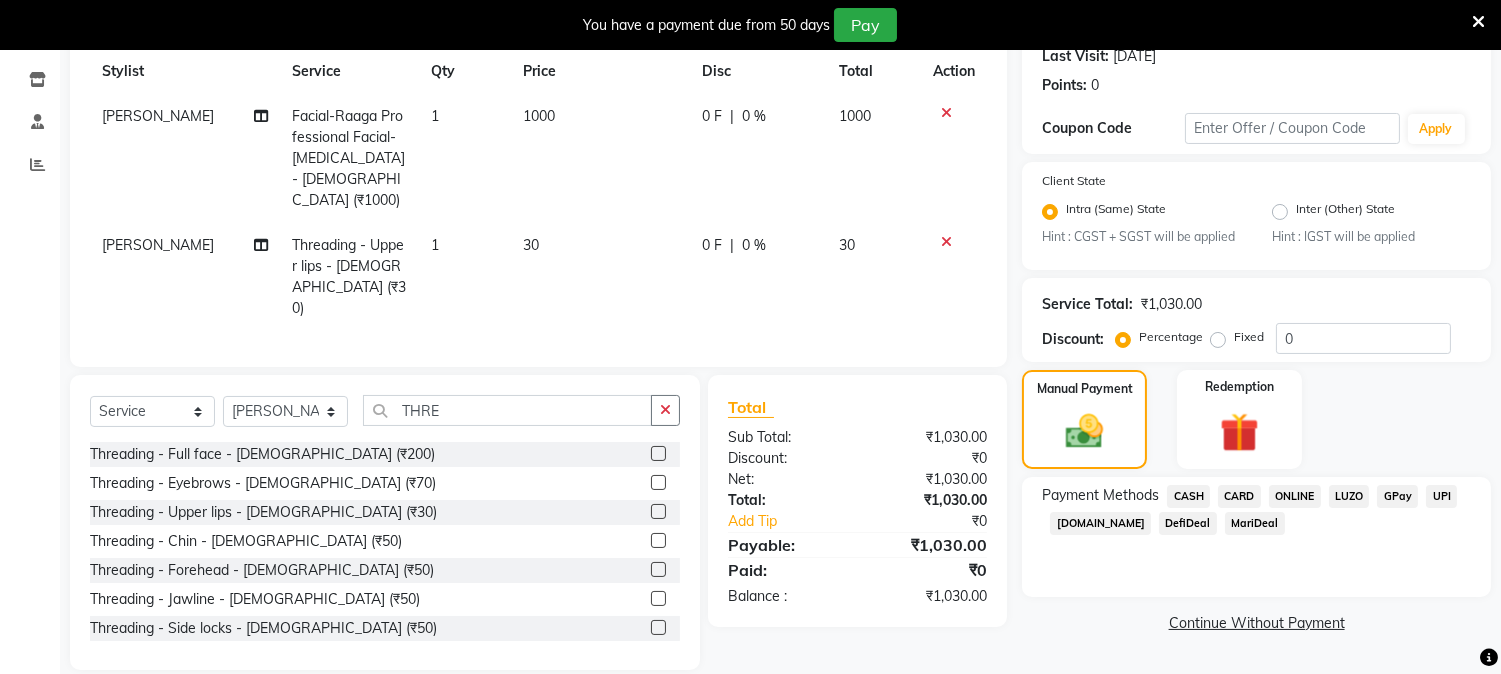 click on "CARD" 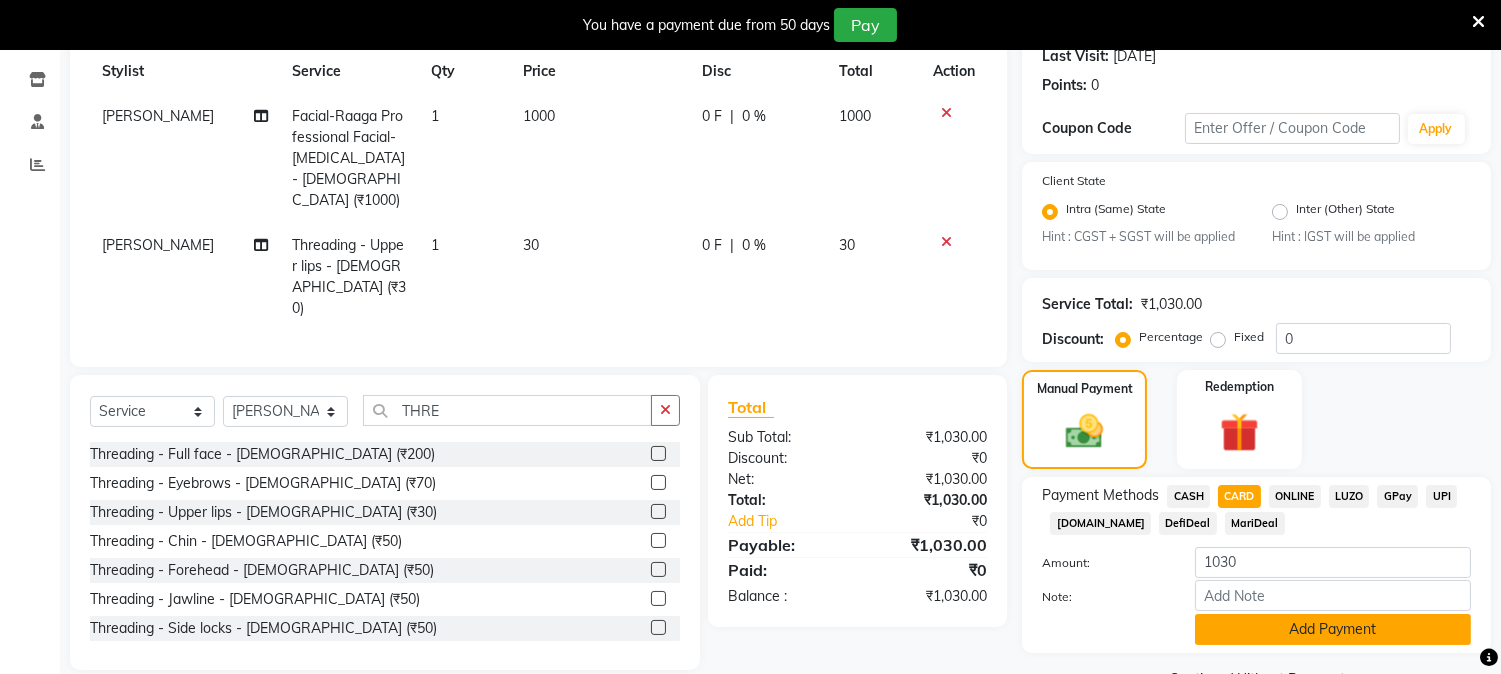 click on "Add Payment" 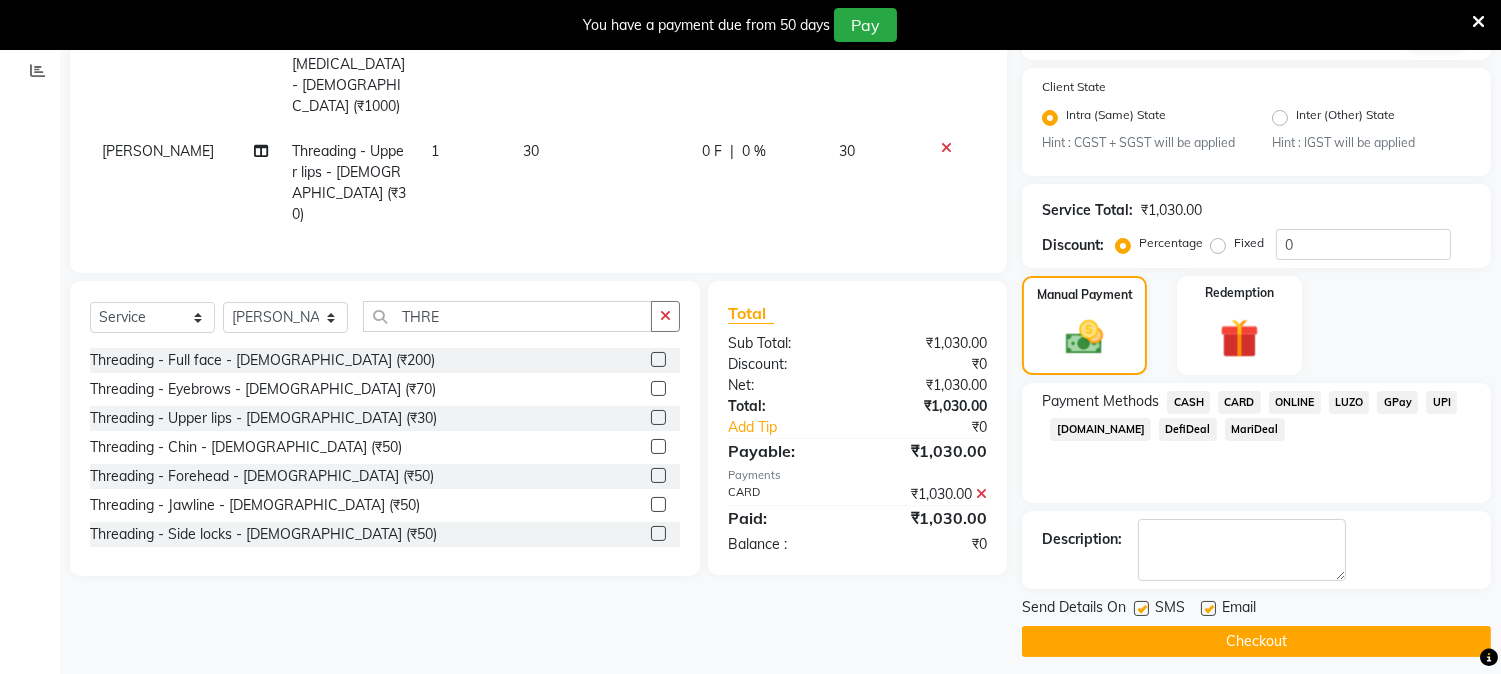 scroll, scrollTop: 393, scrollLeft: 0, axis: vertical 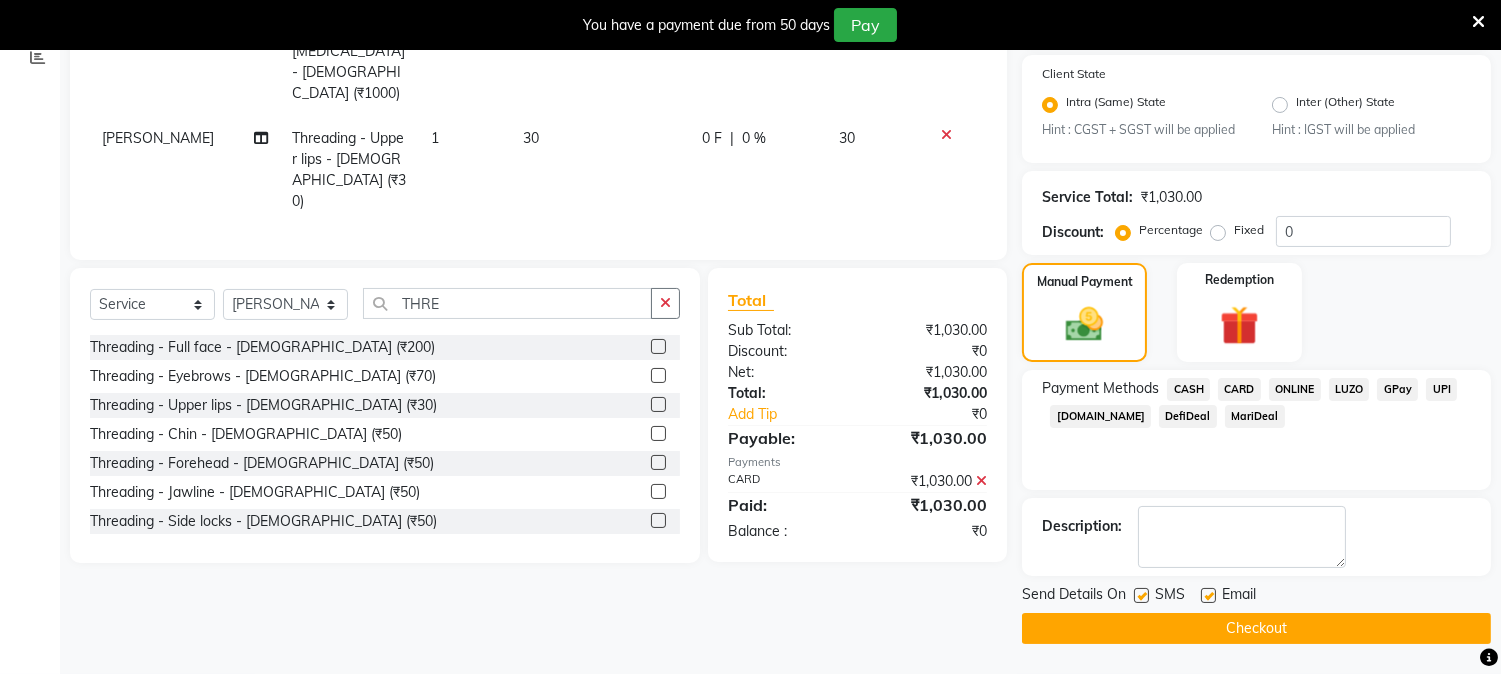 click on "Checkout" 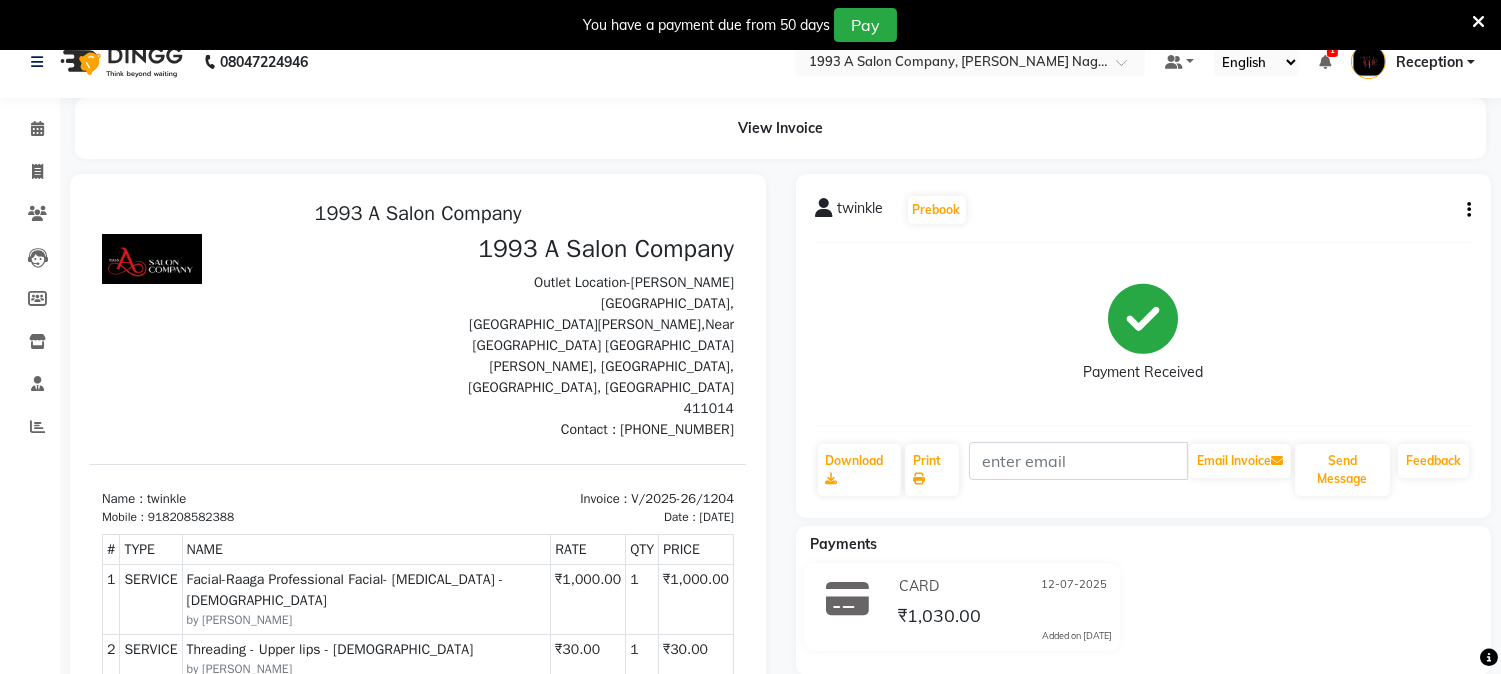 scroll, scrollTop: 0, scrollLeft: 0, axis: both 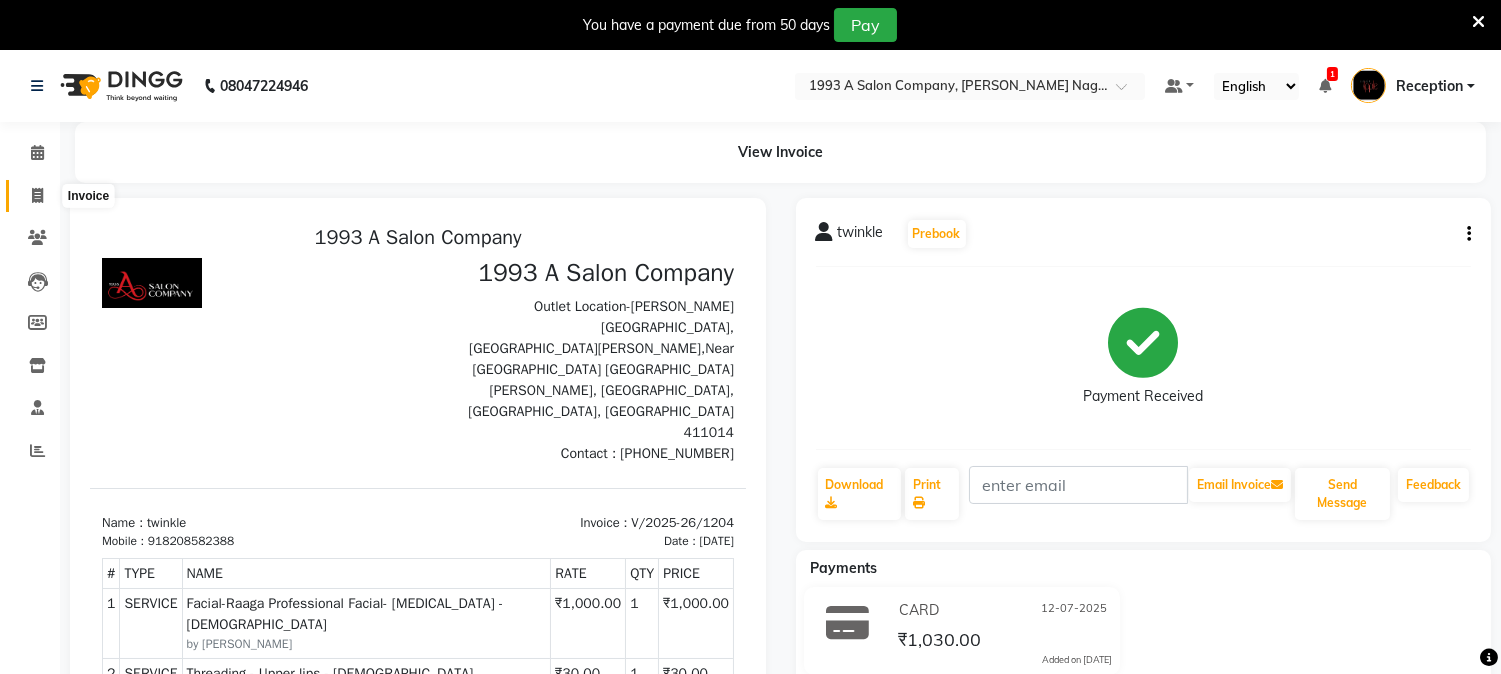 click 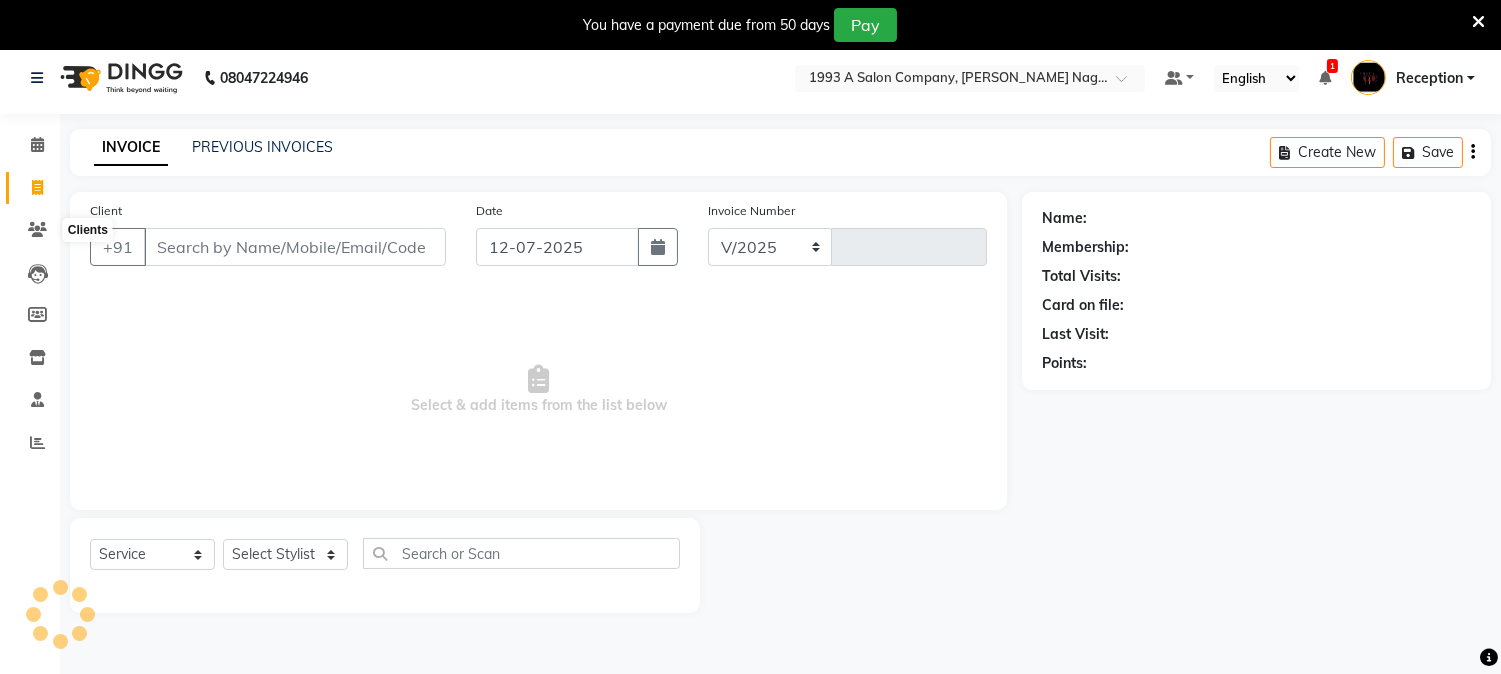 select on "144" 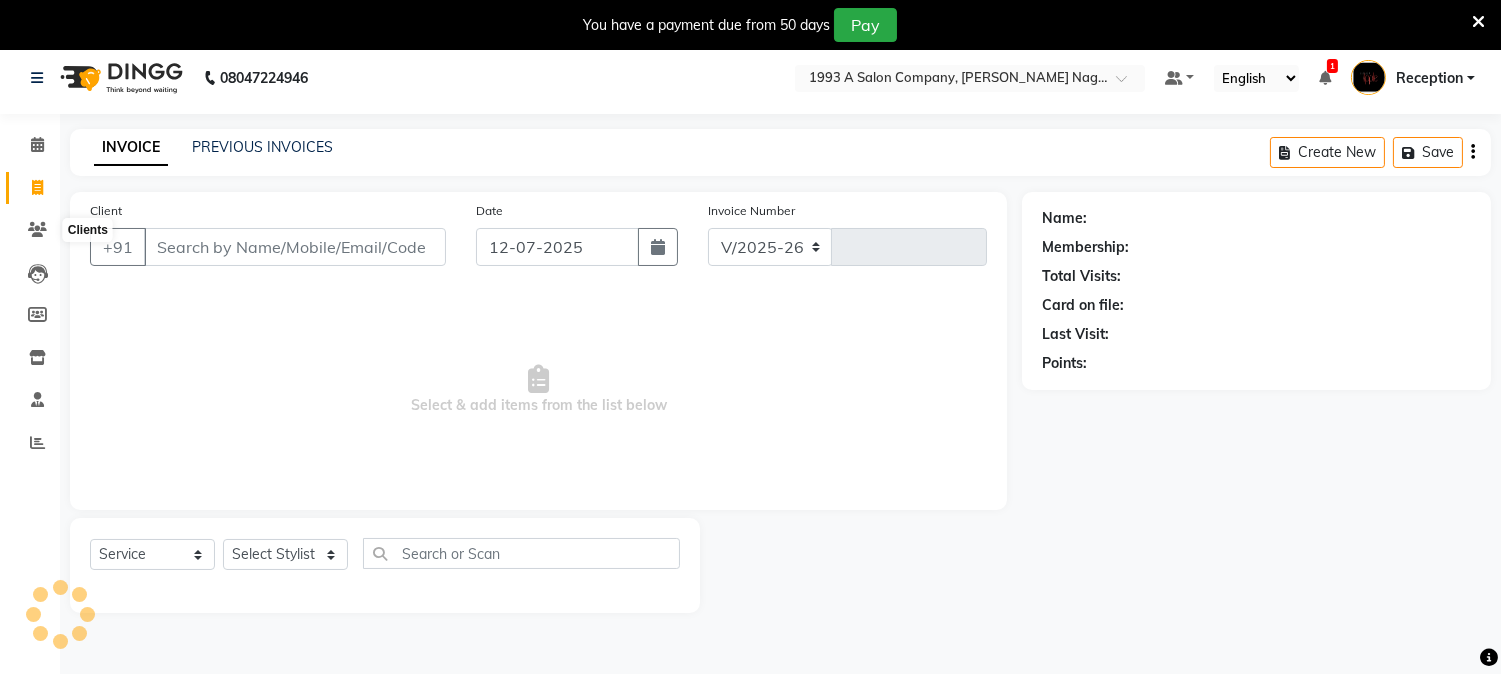 type on "1205" 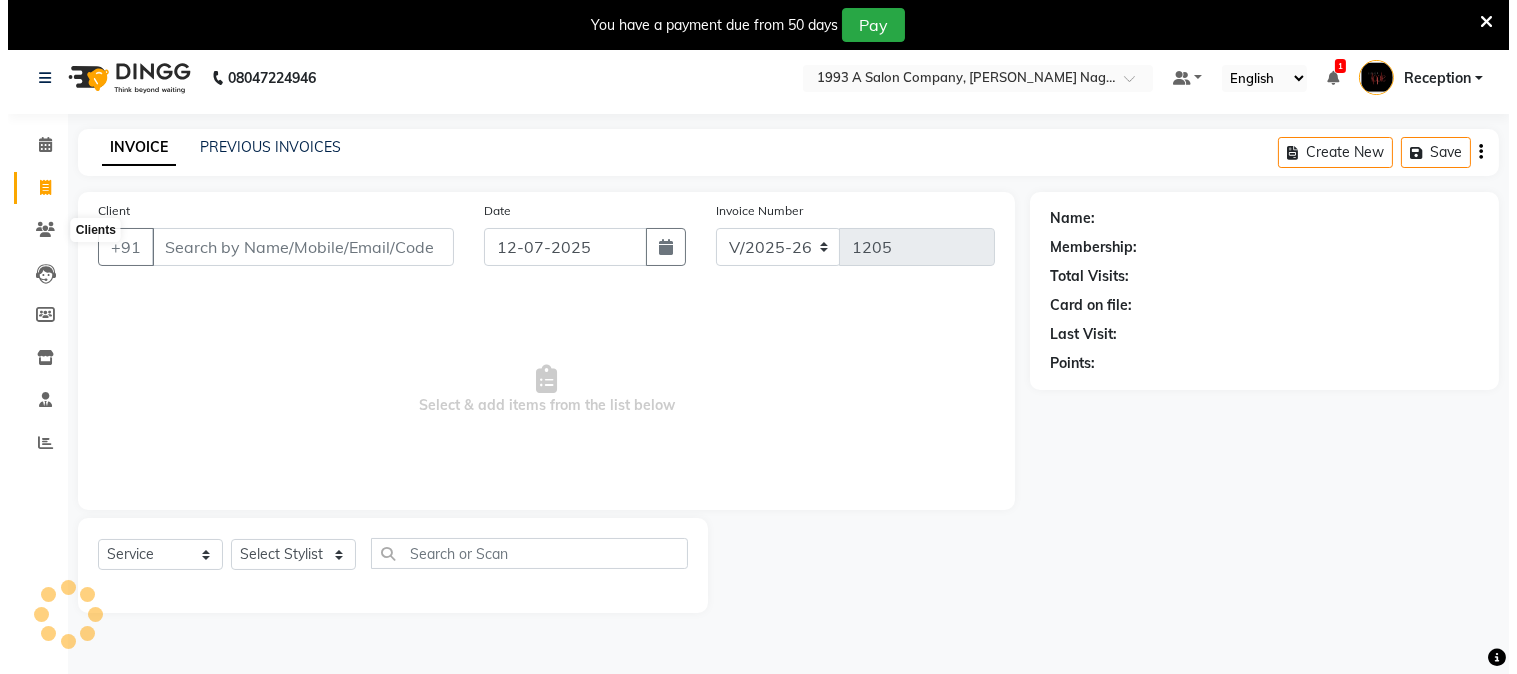 scroll, scrollTop: 50, scrollLeft: 0, axis: vertical 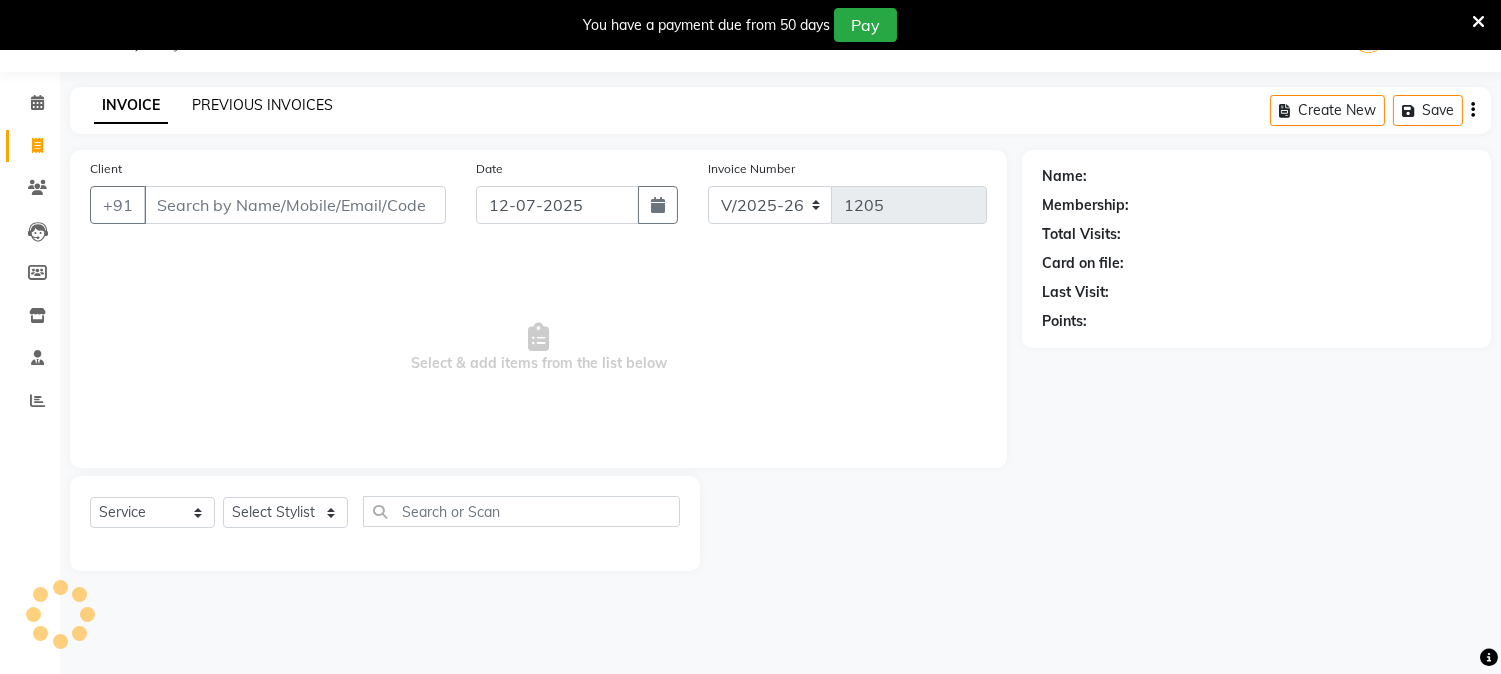 click on "PREVIOUS INVOICES" 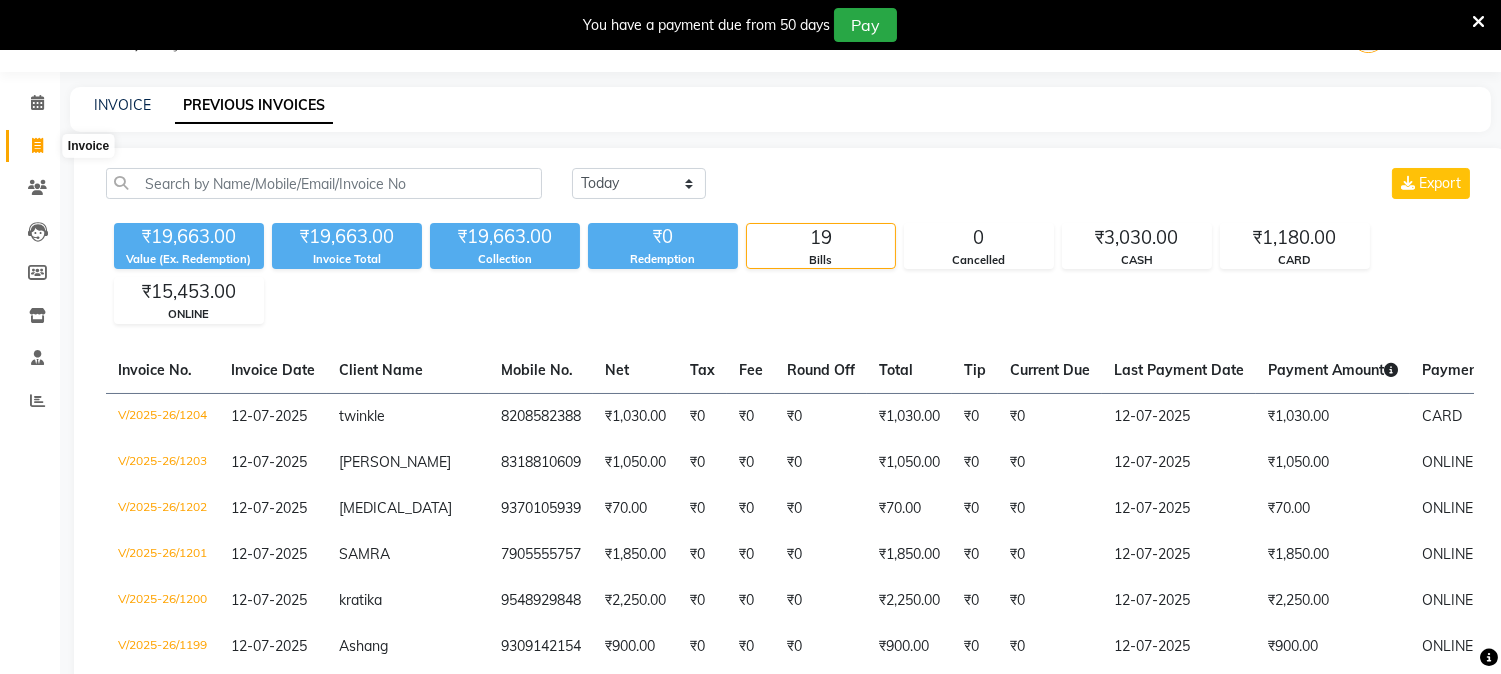 click 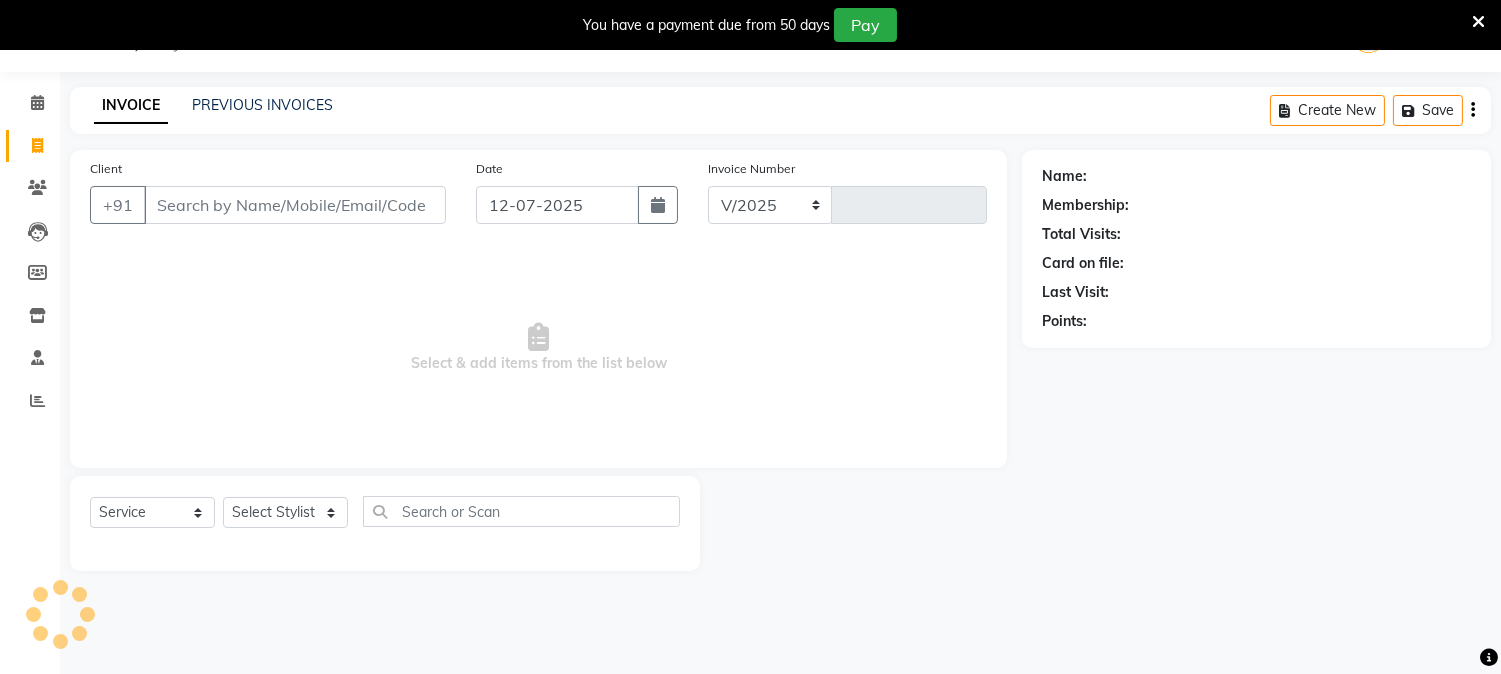 select on "144" 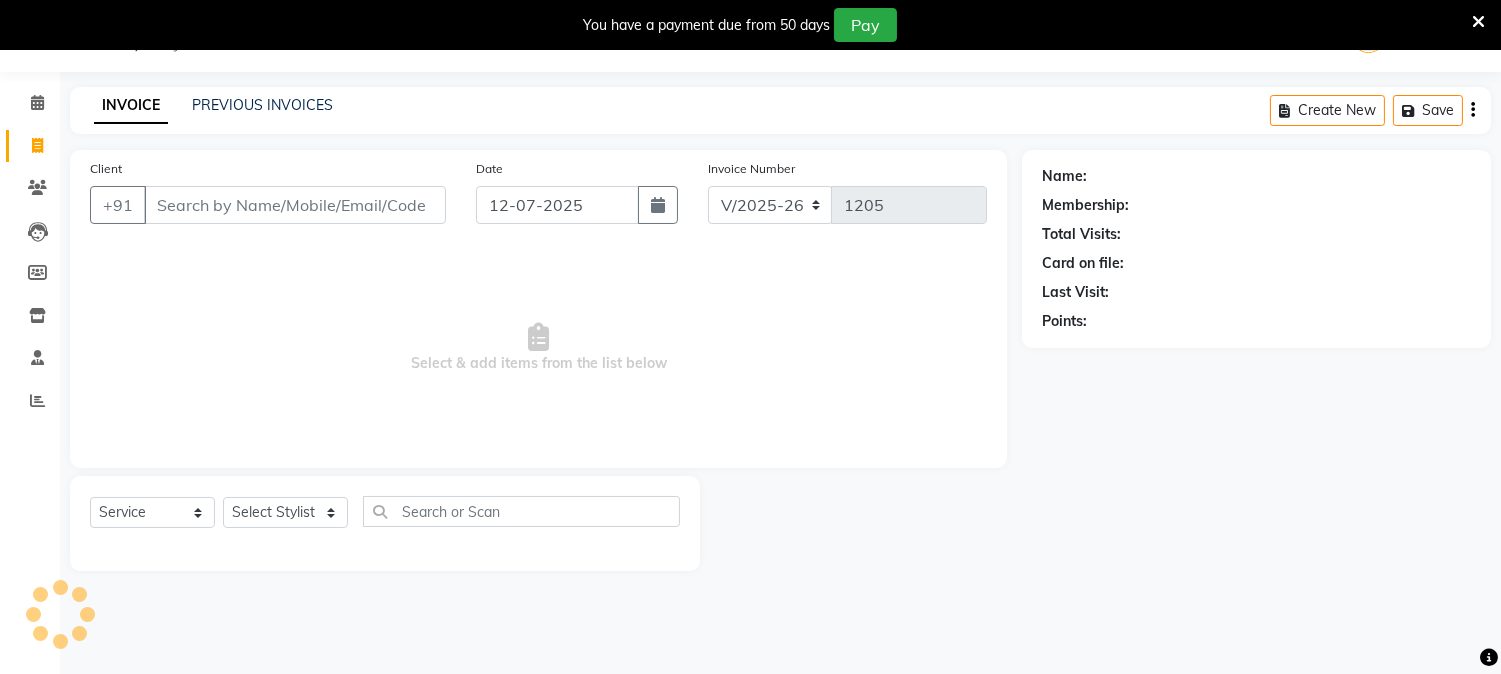 click on "Client" at bounding box center [295, 205] 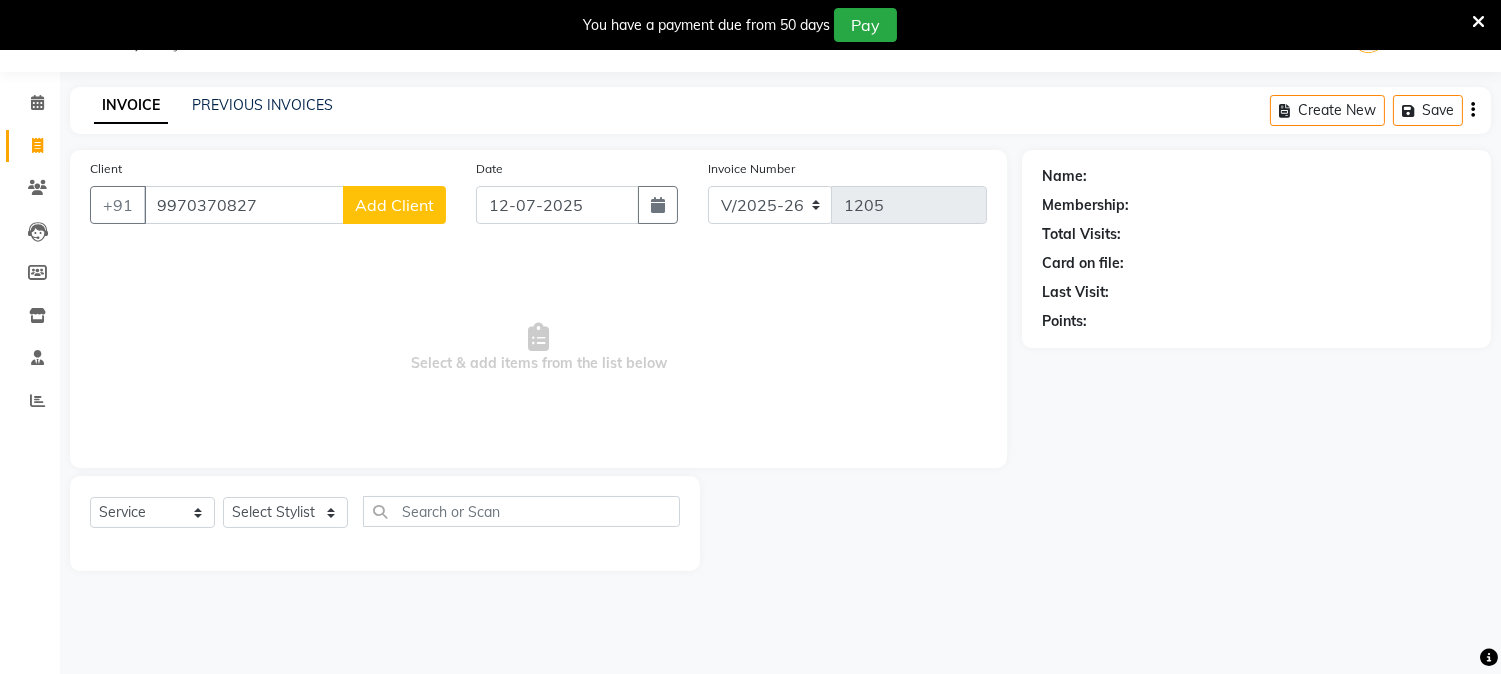 type on "9970370827" 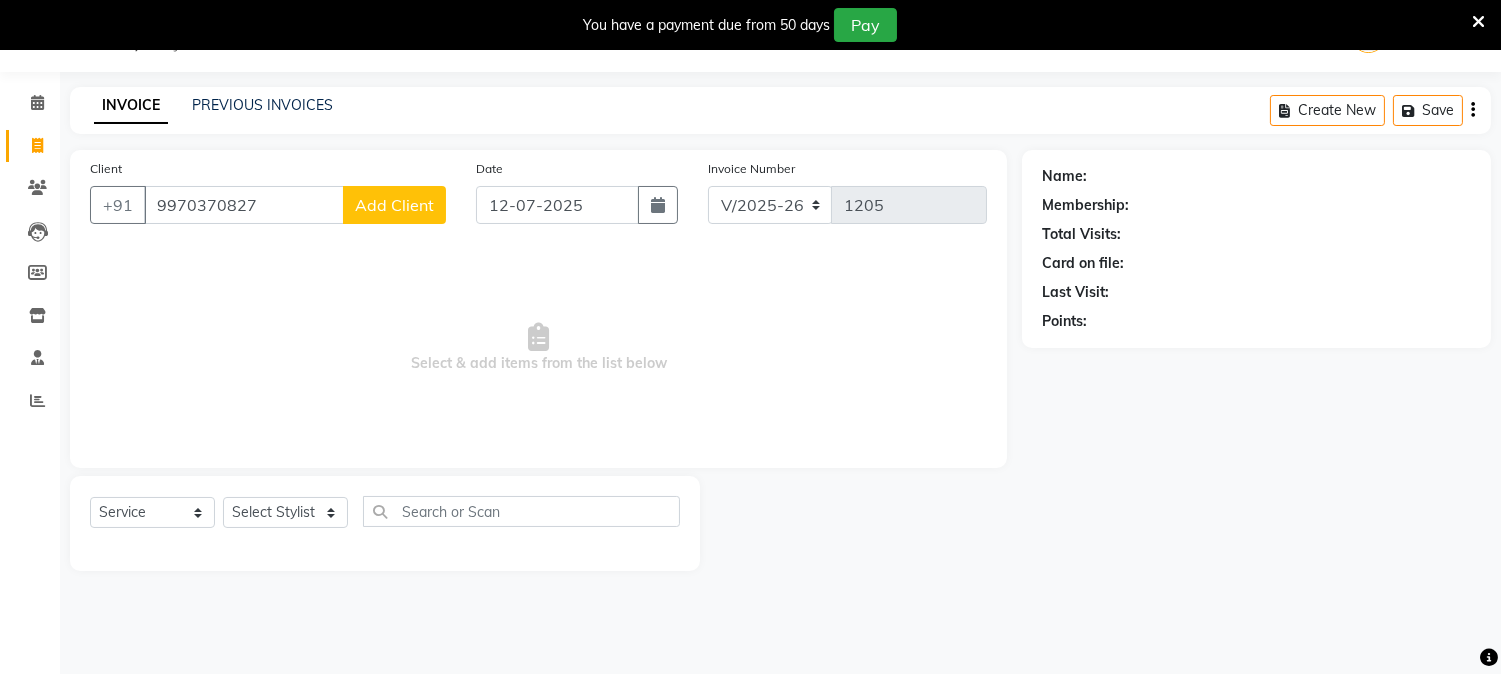 click on "Add Client" 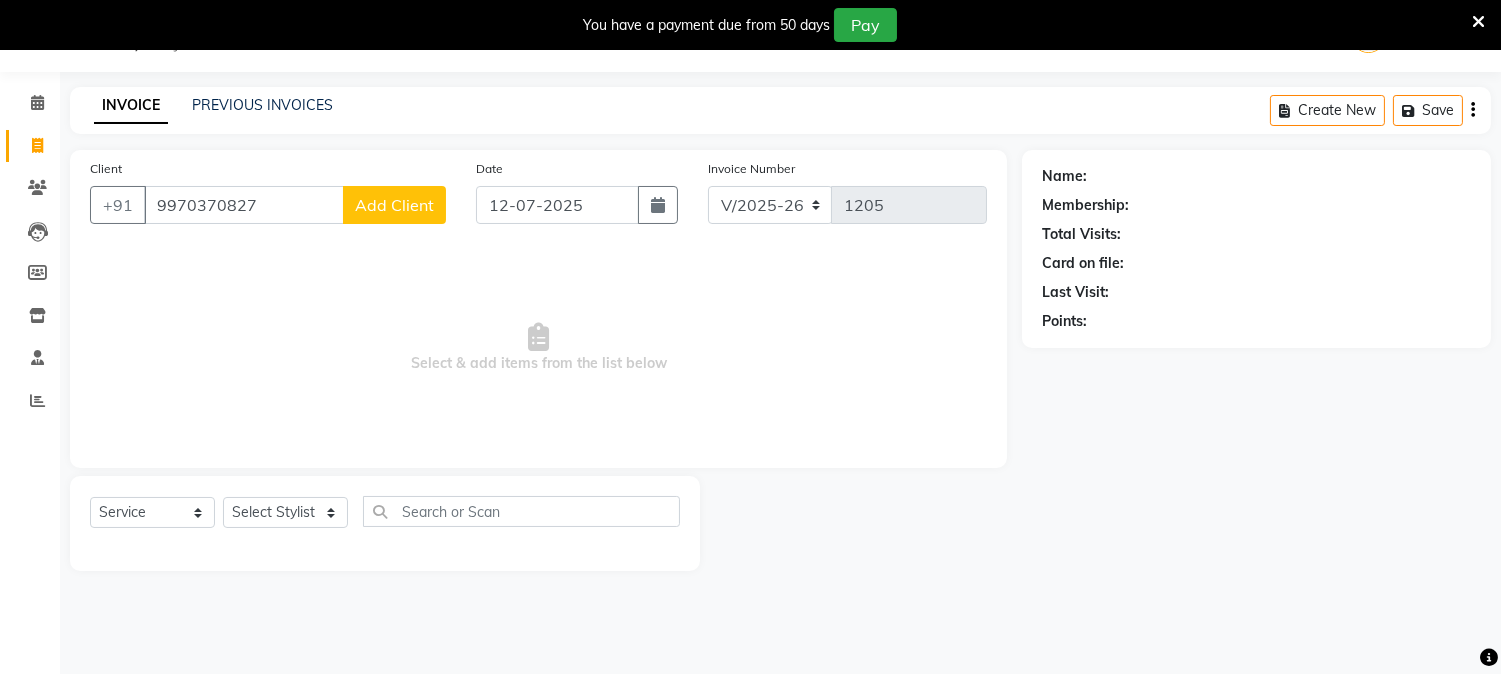 select on "22" 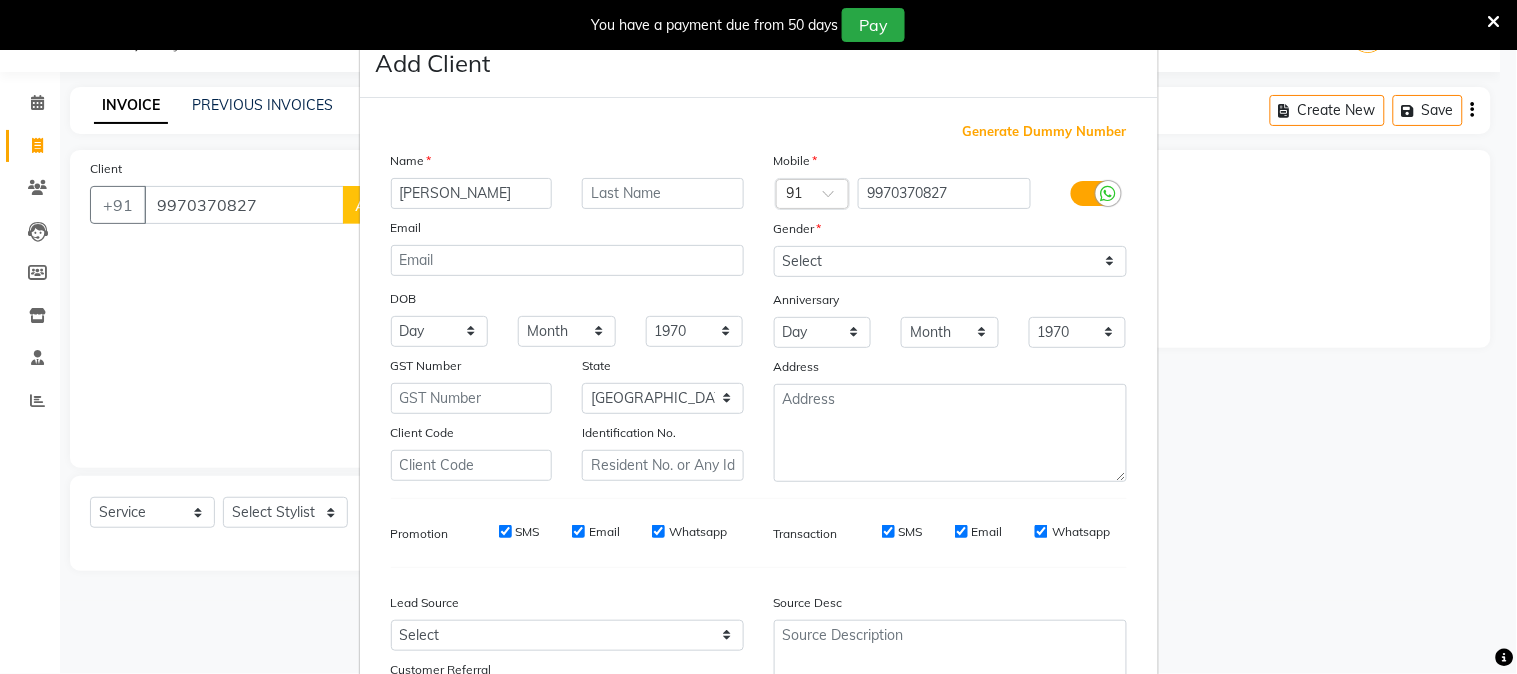 type on "[PERSON_NAME]" 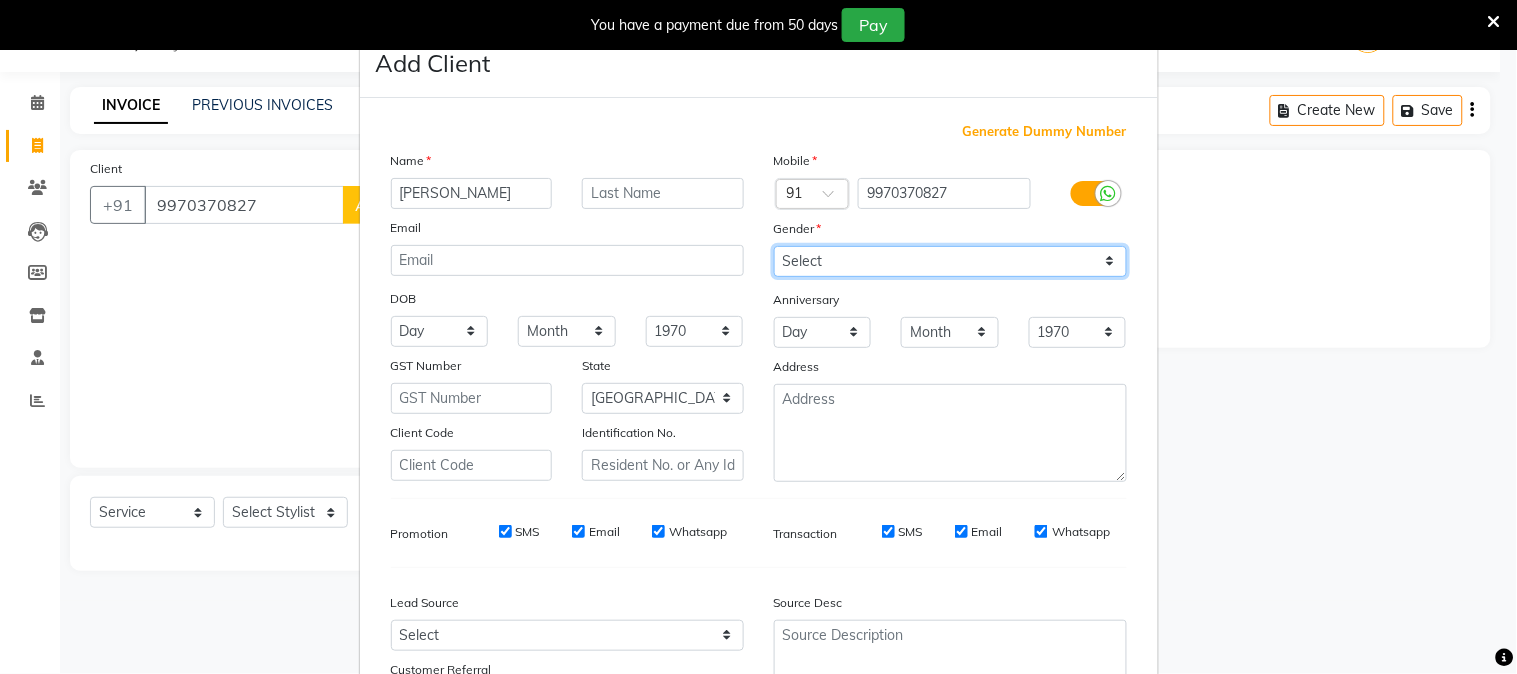 click on "Select [DEMOGRAPHIC_DATA] [DEMOGRAPHIC_DATA] Other Prefer Not To Say" at bounding box center (950, 261) 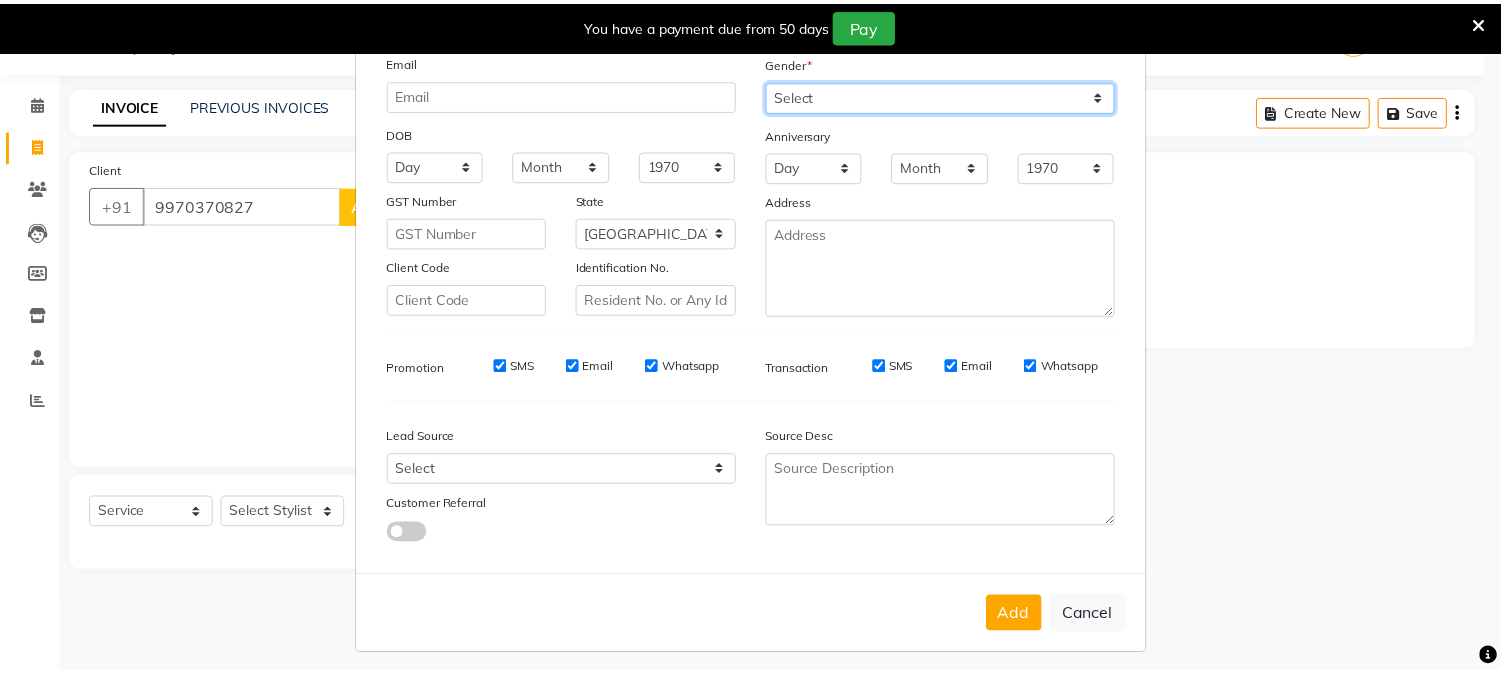 scroll, scrollTop: 176, scrollLeft: 0, axis: vertical 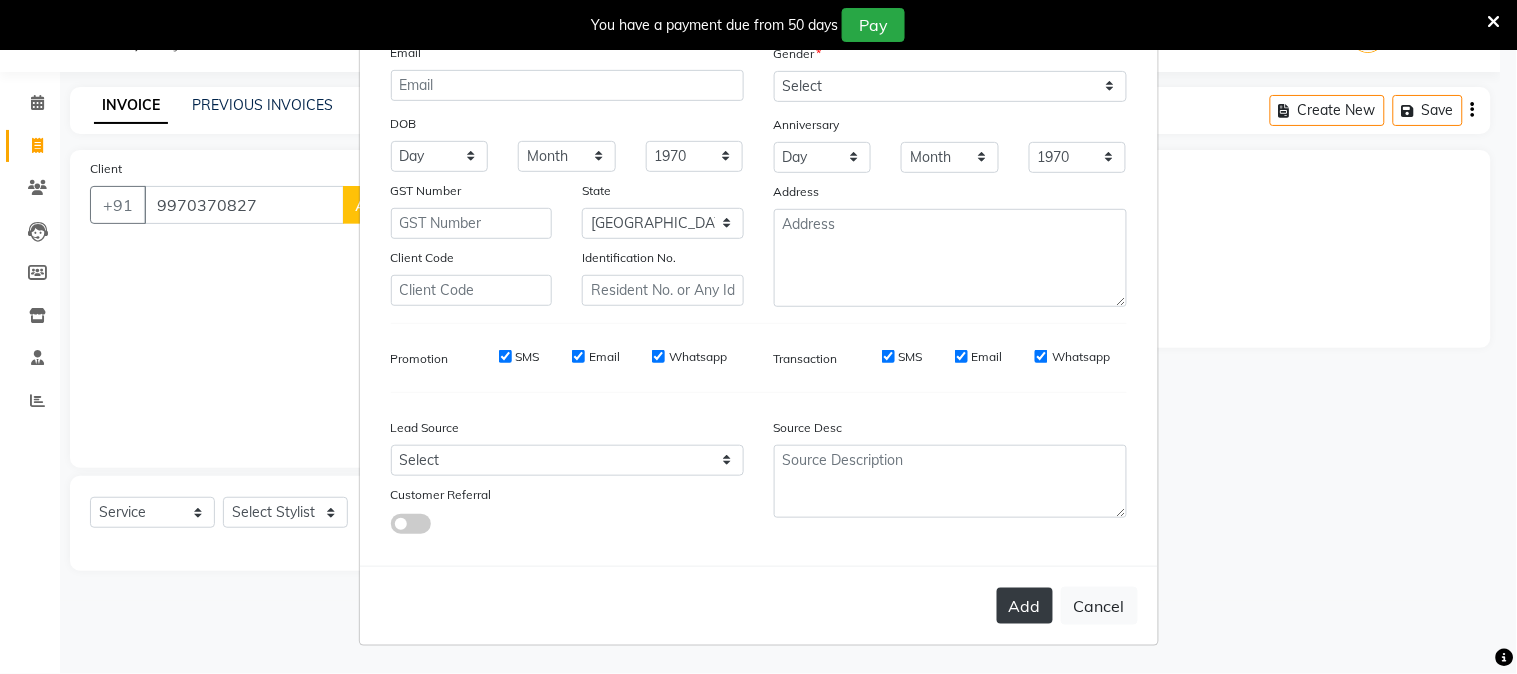 click on "Add" at bounding box center (1025, 606) 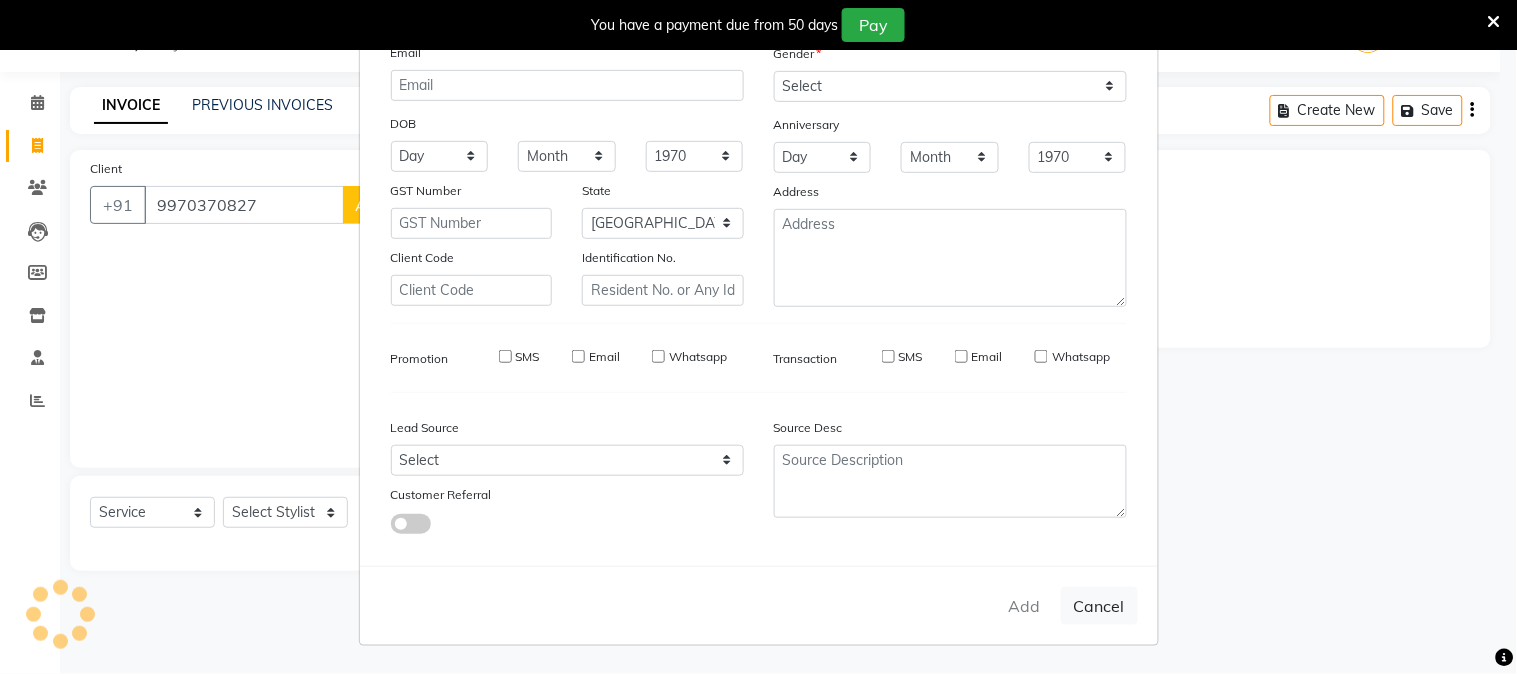 type 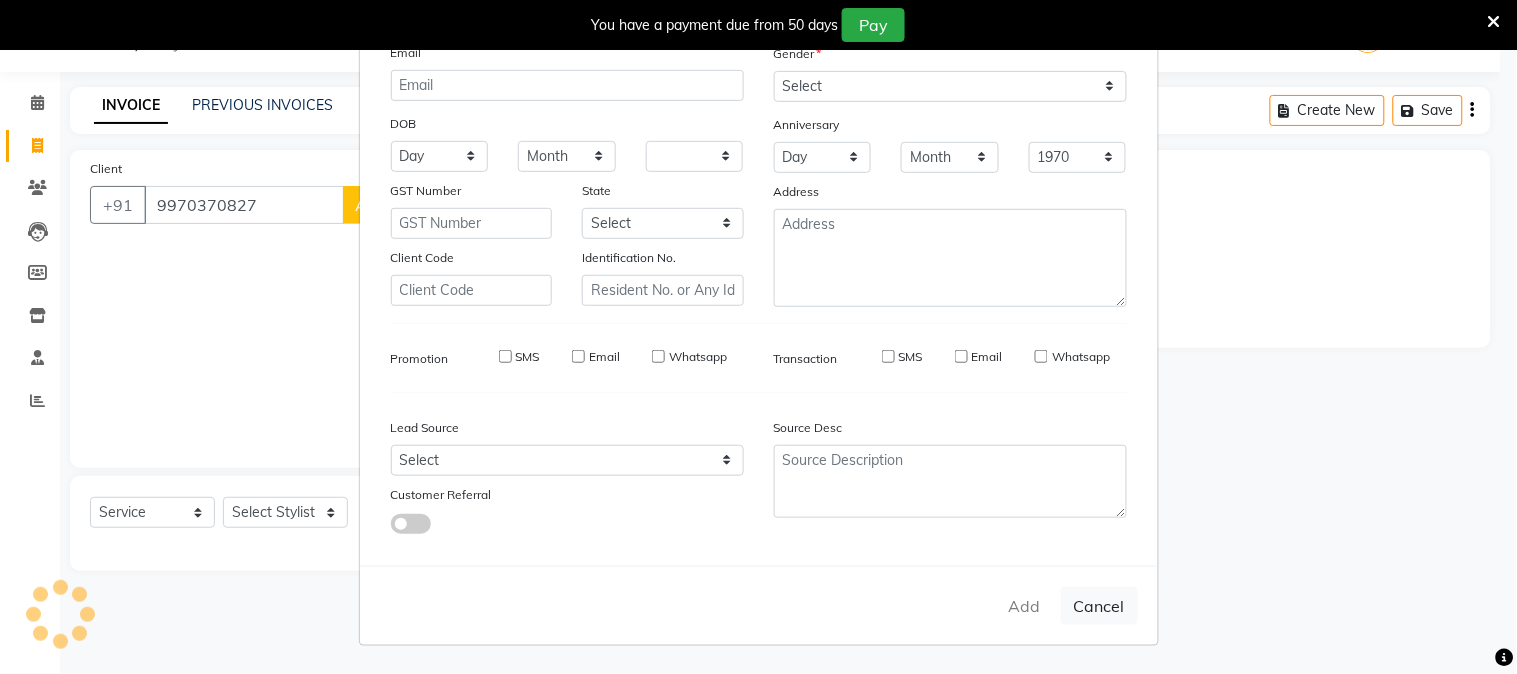 type 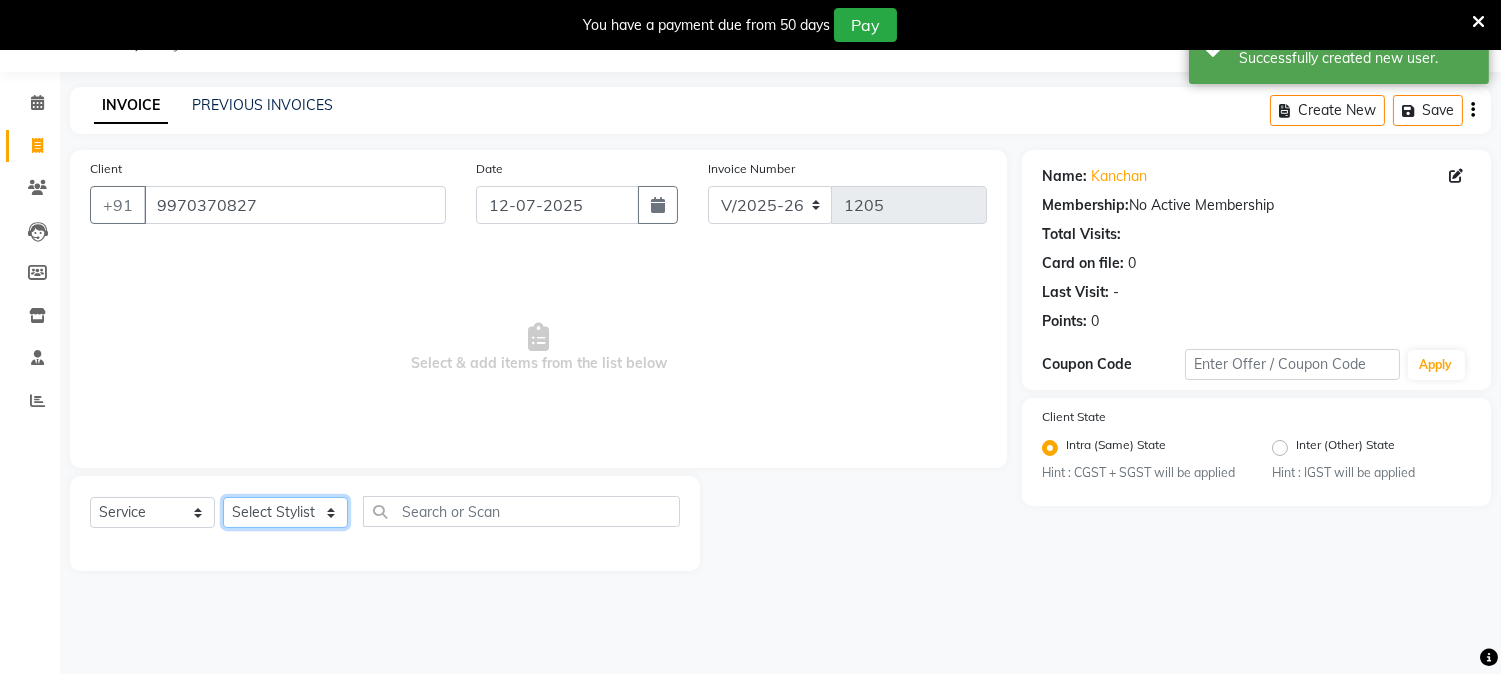 click on "Select Stylist [PERSON_NAME] Mane [PERSON_NAME] [PERSON_NAME]  Reception  [PERSON_NAME] Training Department [PERSON_NAME] [PERSON_NAME] Sir" 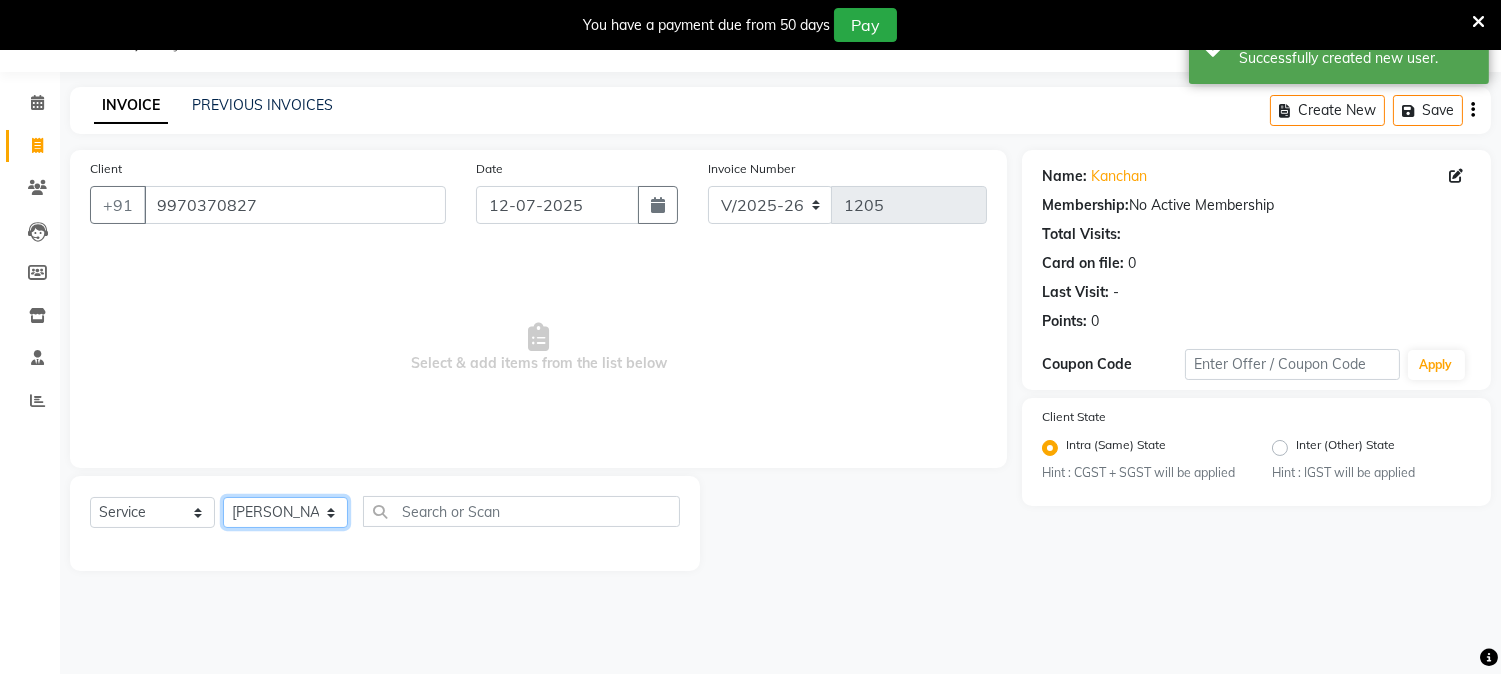 click on "Select Stylist [PERSON_NAME] Mane [PERSON_NAME] [PERSON_NAME]  Reception  [PERSON_NAME] Training Department [PERSON_NAME] [PERSON_NAME] Sir" 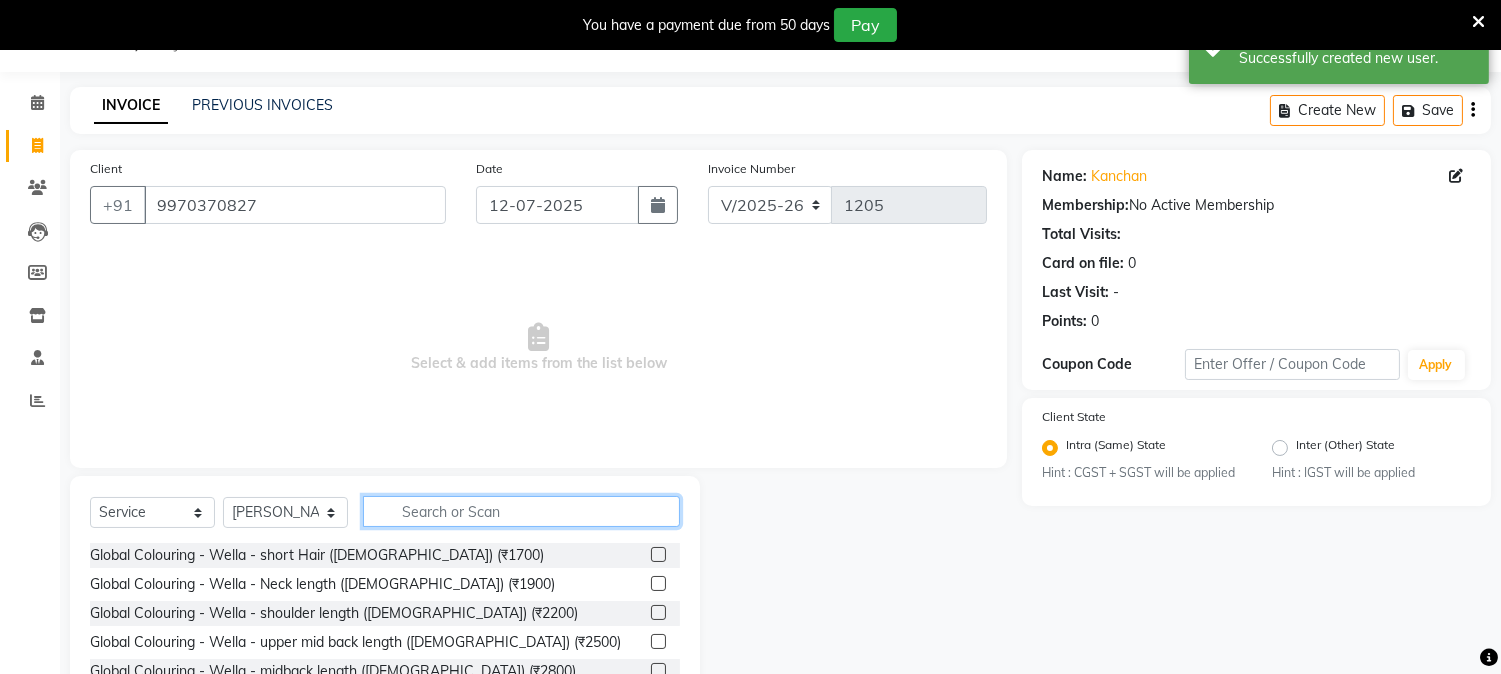 click 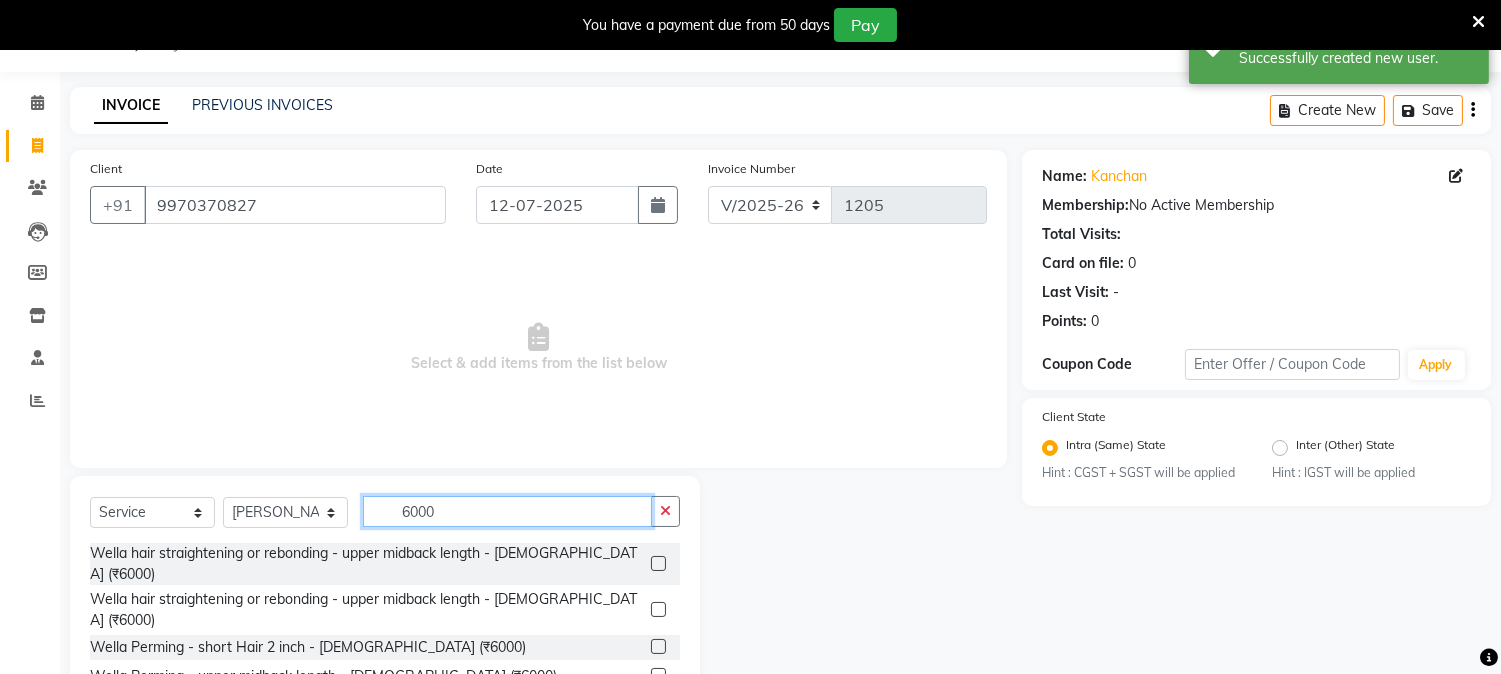 scroll, scrollTop: 176, scrollLeft: 0, axis: vertical 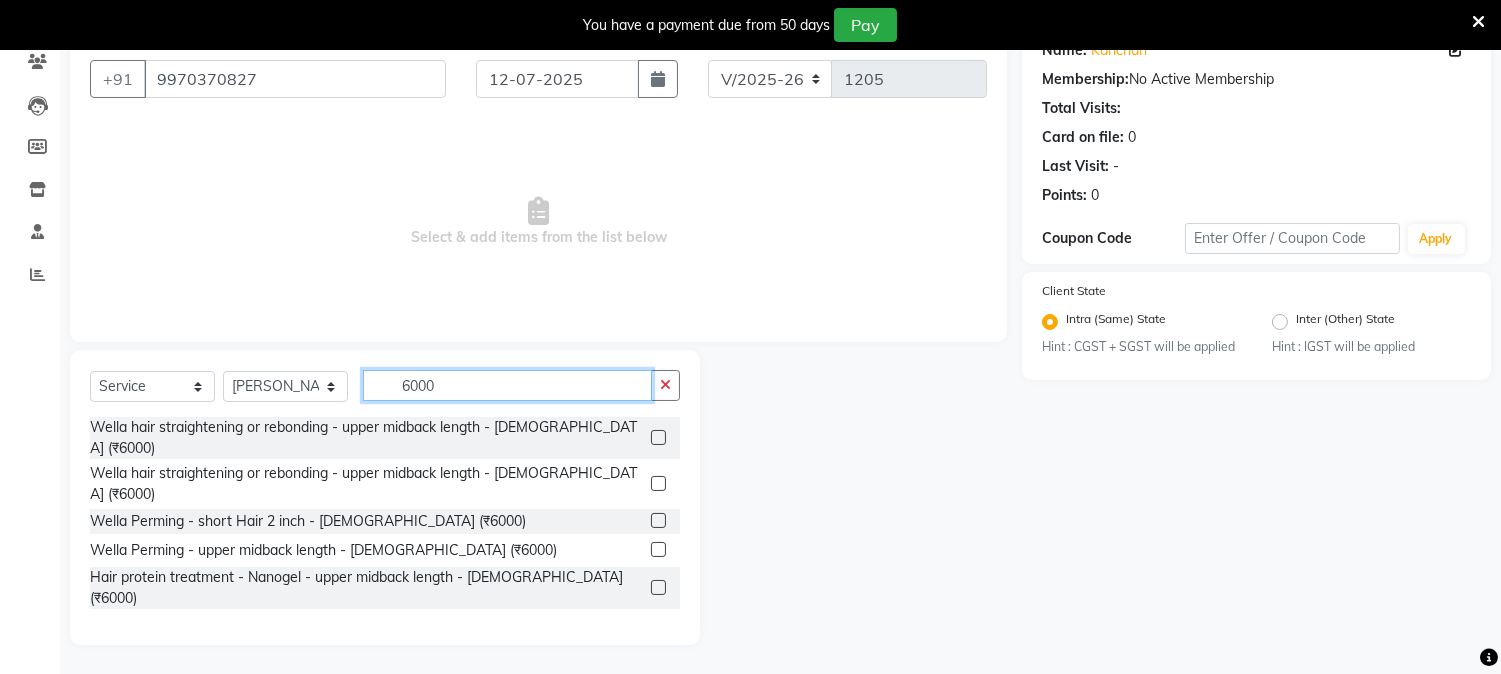 type on "6000" 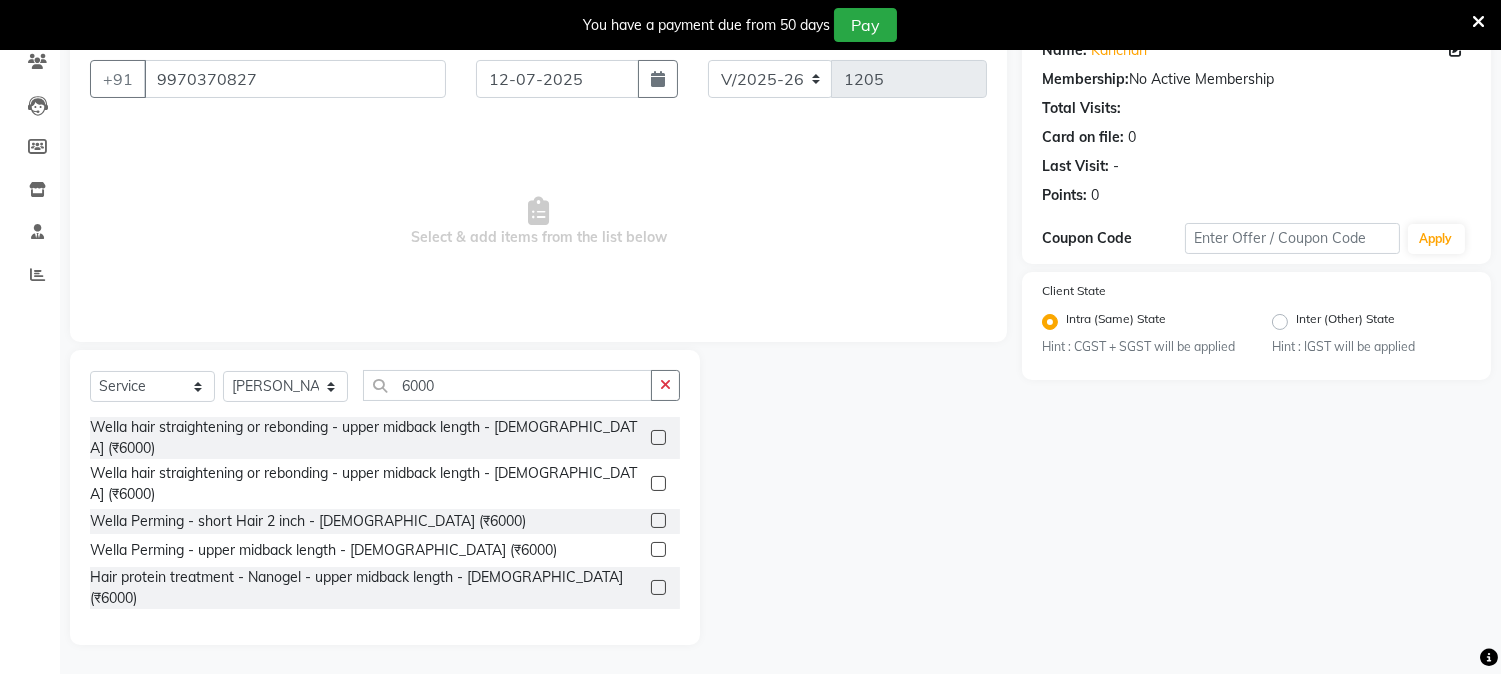 click on "Hair protein treatment - Nanoplastia - Neck length - [DEMOGRAPHIC_DATA] (₹6000)" 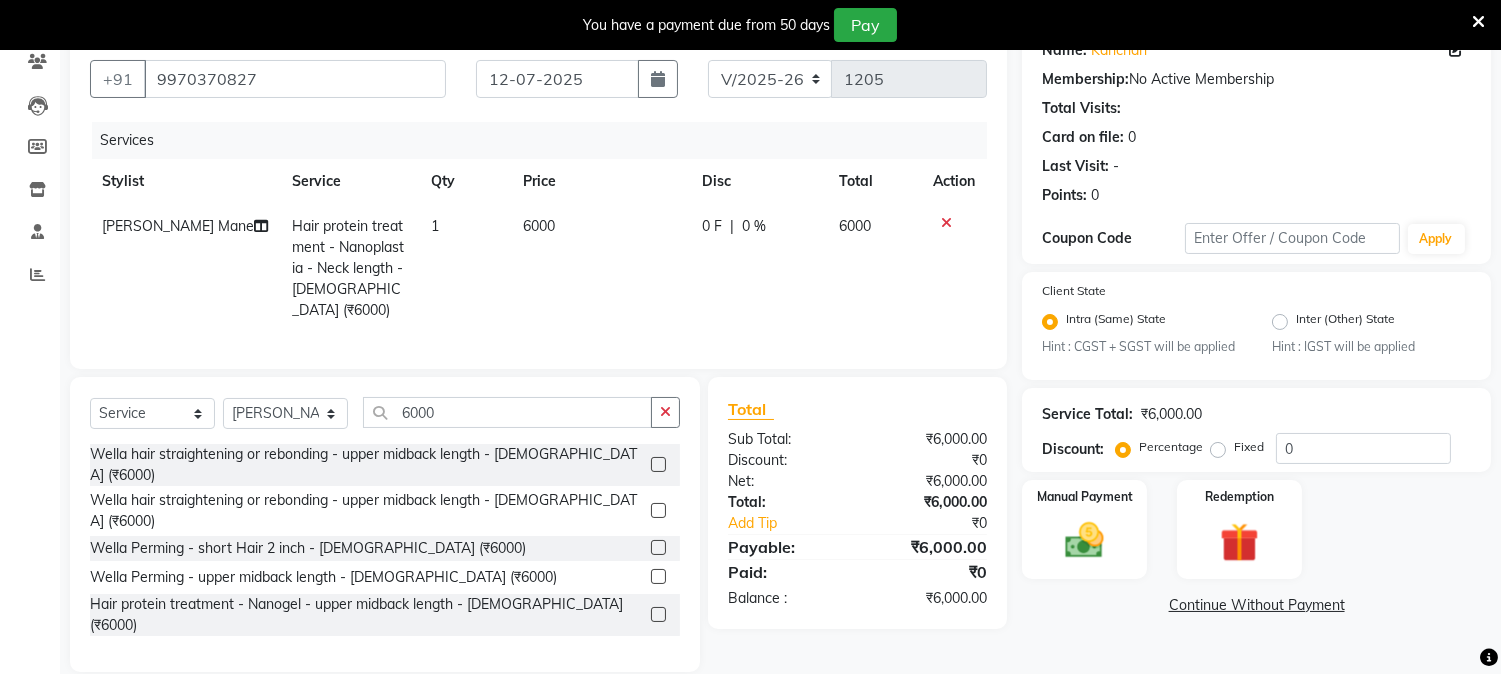 click on "Hair protein treatment - Nanogel - midback length - [DEMOGRAPHIC_DATA] (₹6000)" 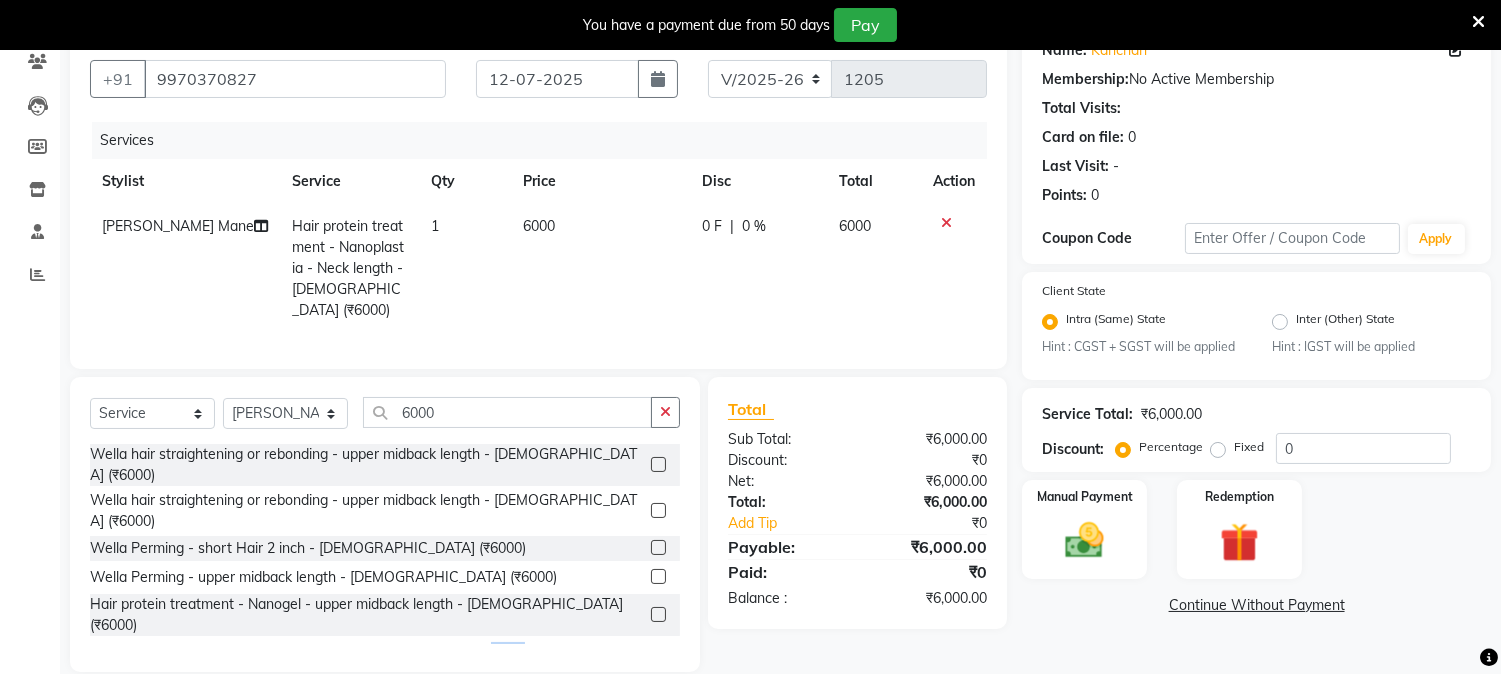 checkbox on "false" 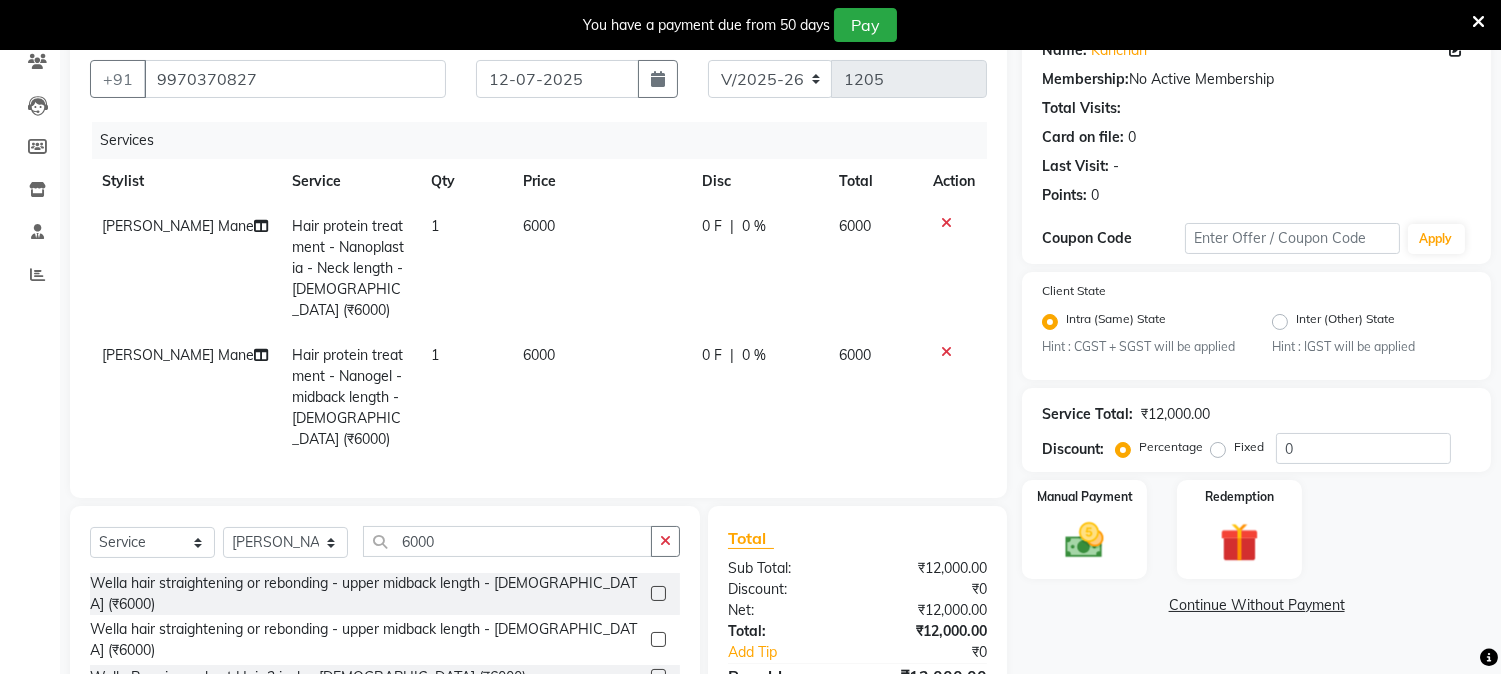 click 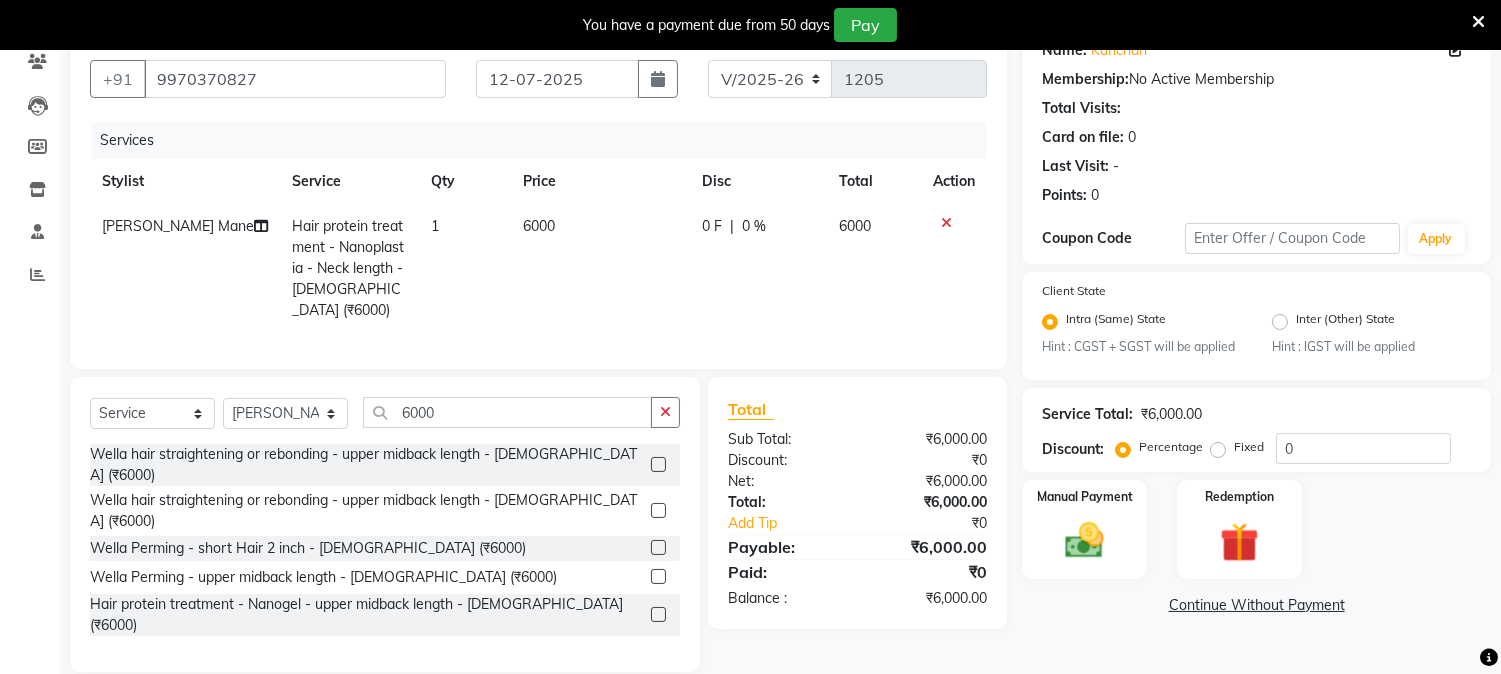 click 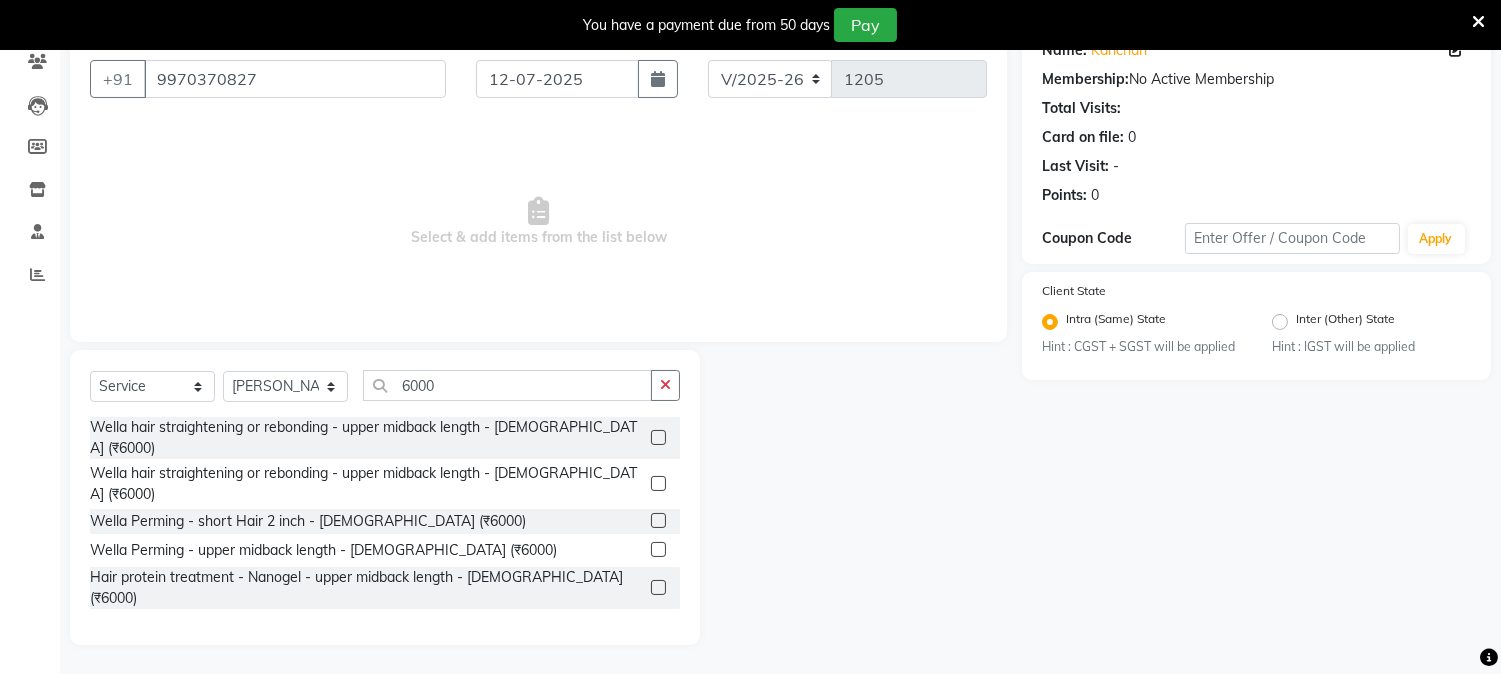 click on "Select & add items from the list below" at bounding box center (538, 222) 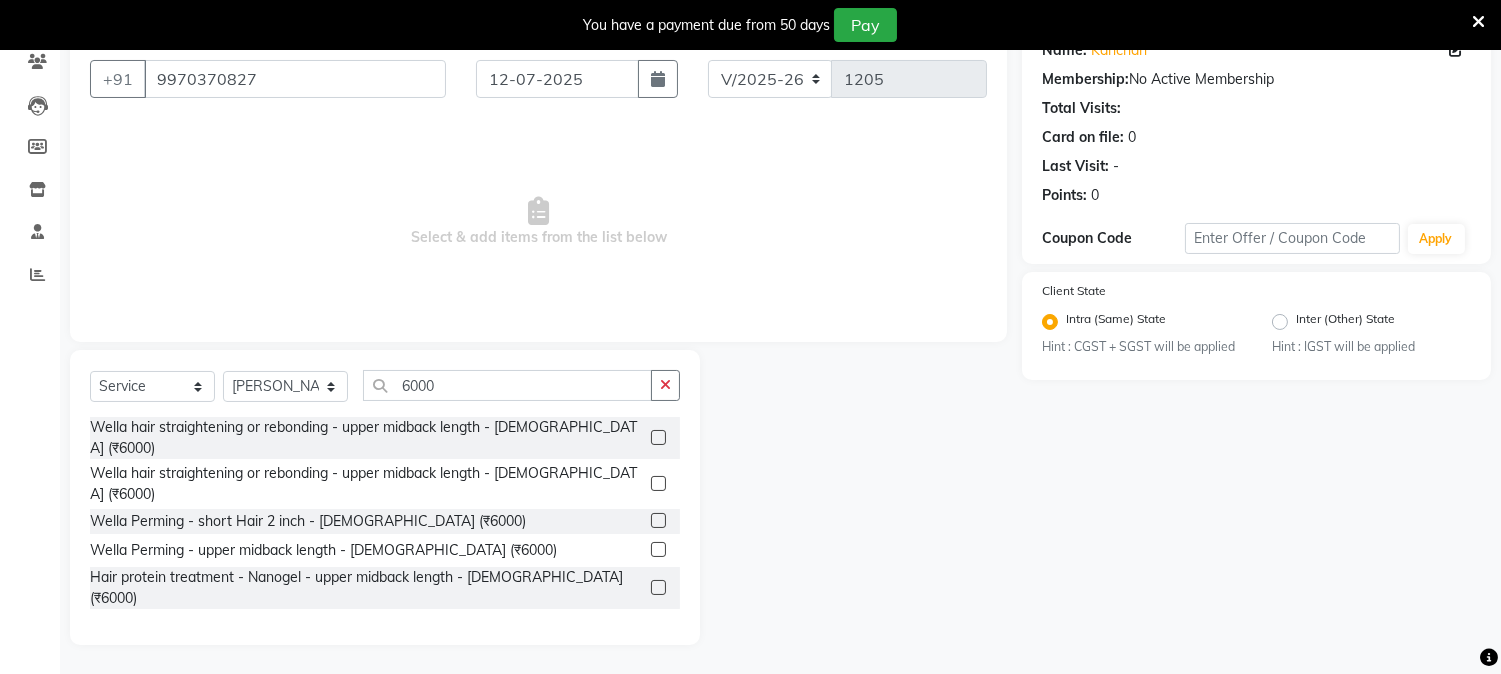 click on "Hair protein treatment - Nanoplastia - Neck length - [DEMOGRAPHIC_DATA] (₹6000)" 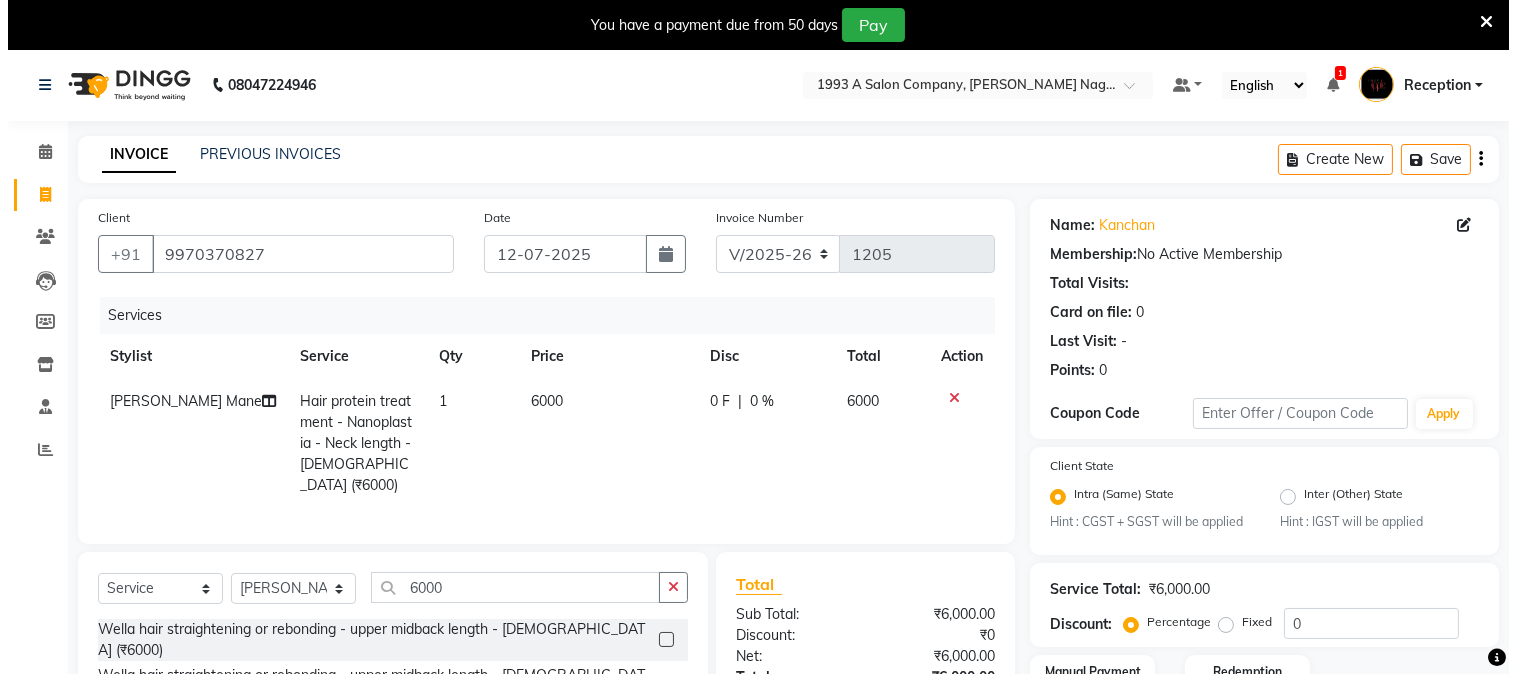 scroll, scrollTop: 0, scrollLeft: 0, axis: both 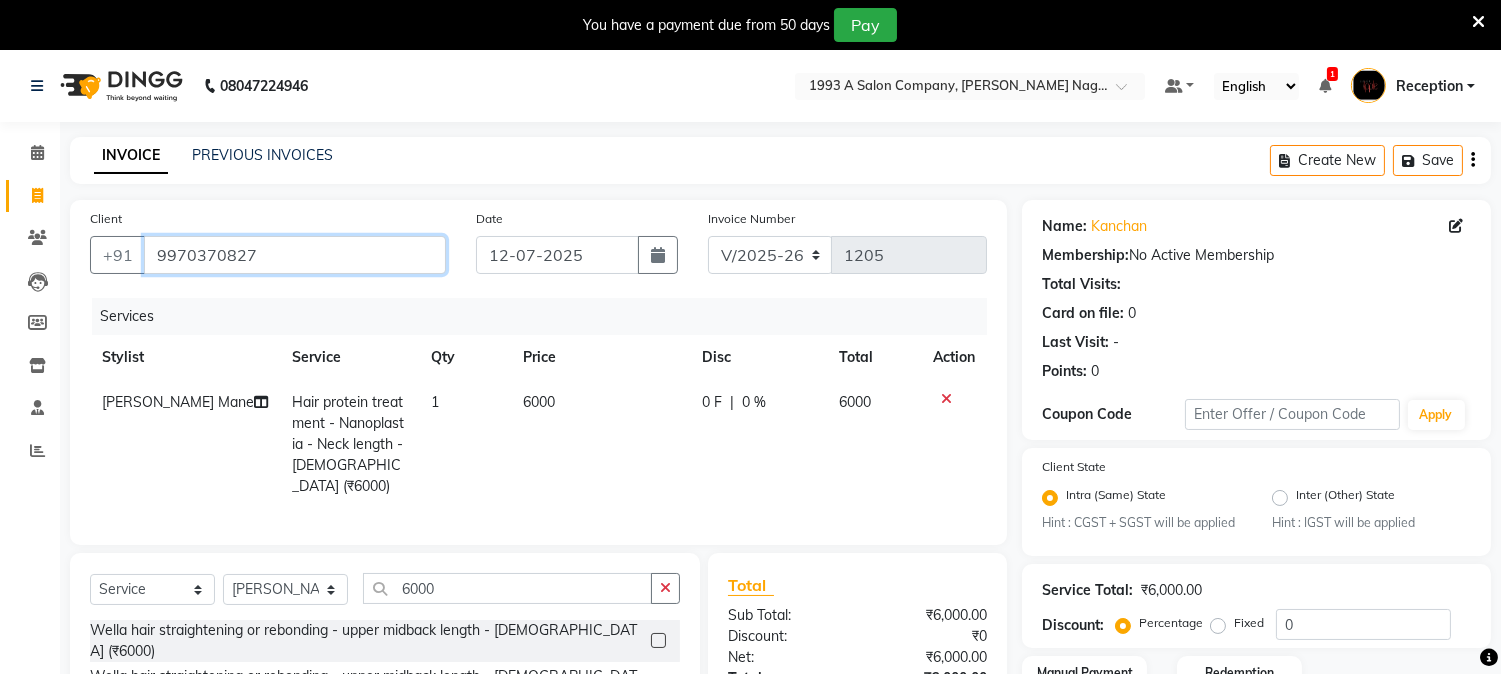 click on "9970370827" at bounding box center (295, 255) 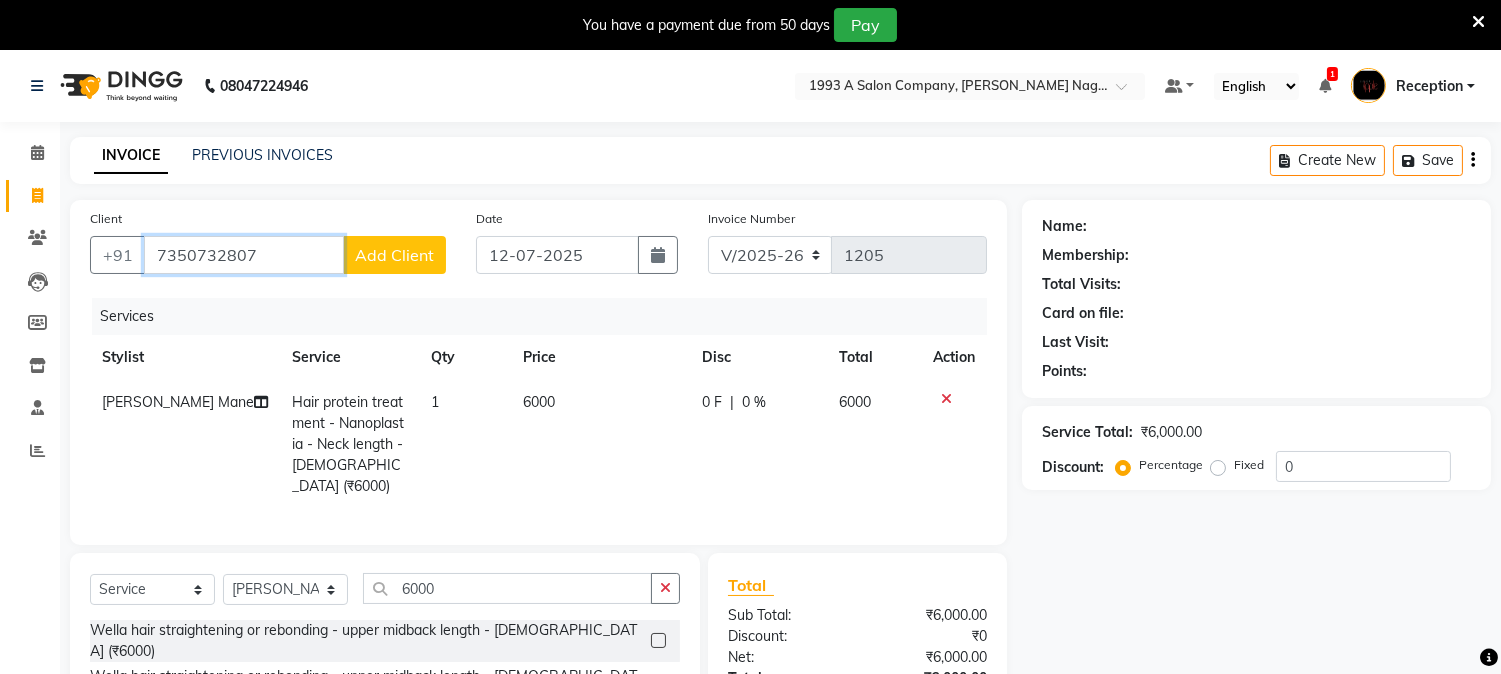 type on "7350732807" 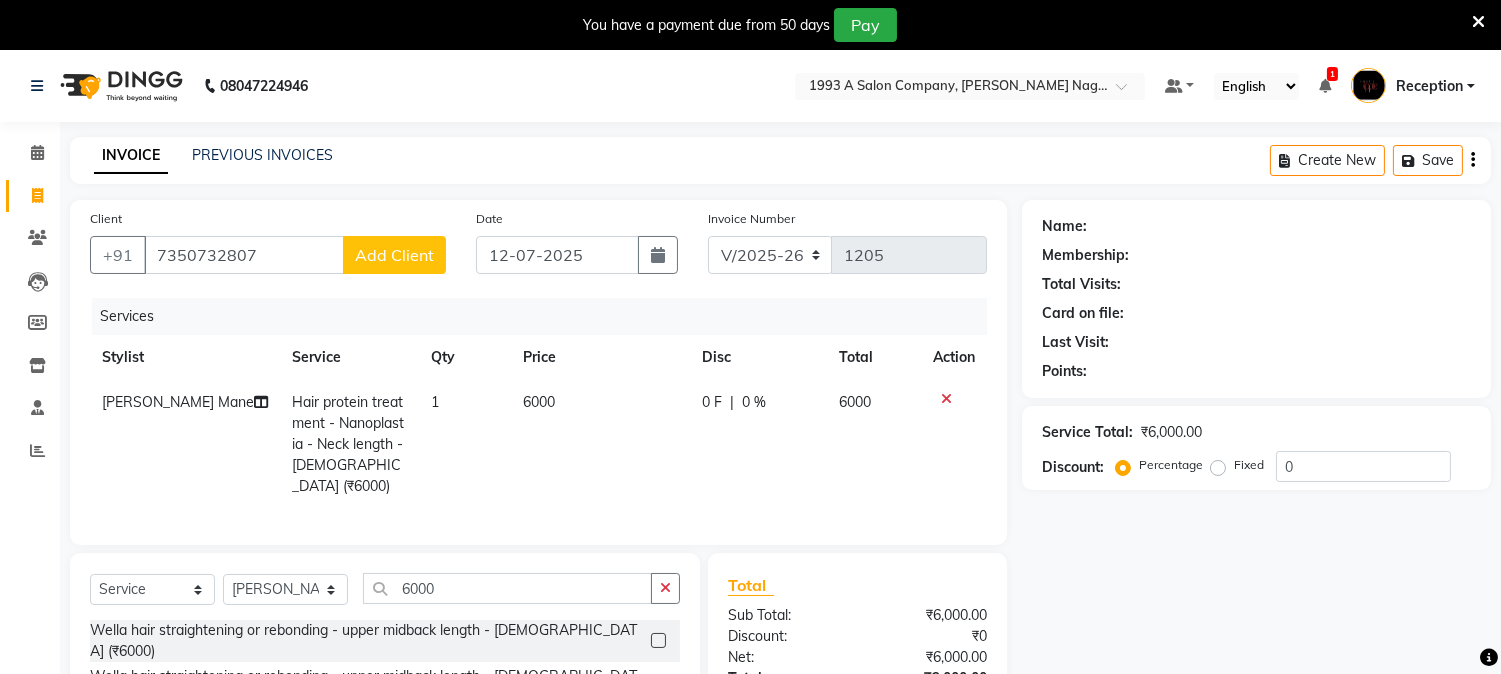 click on "Add Client" 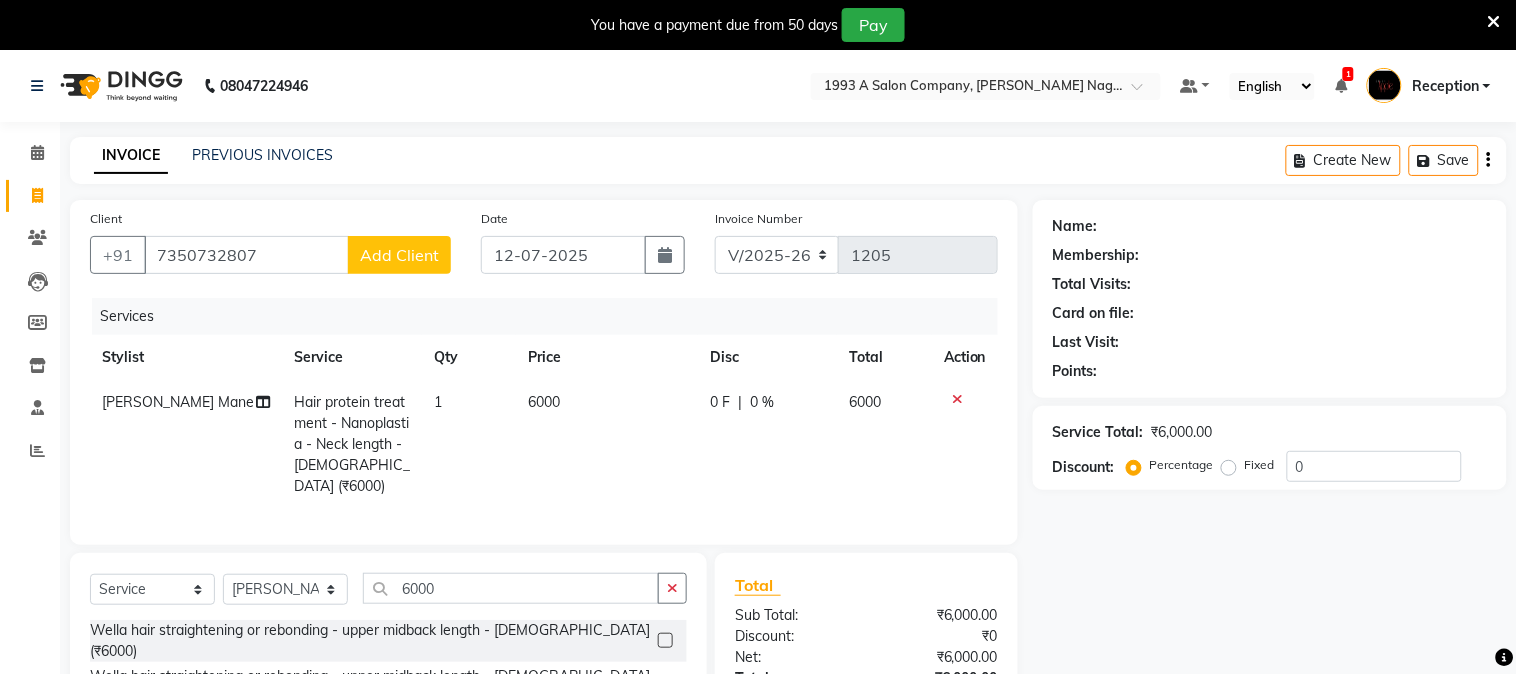 select on "22" 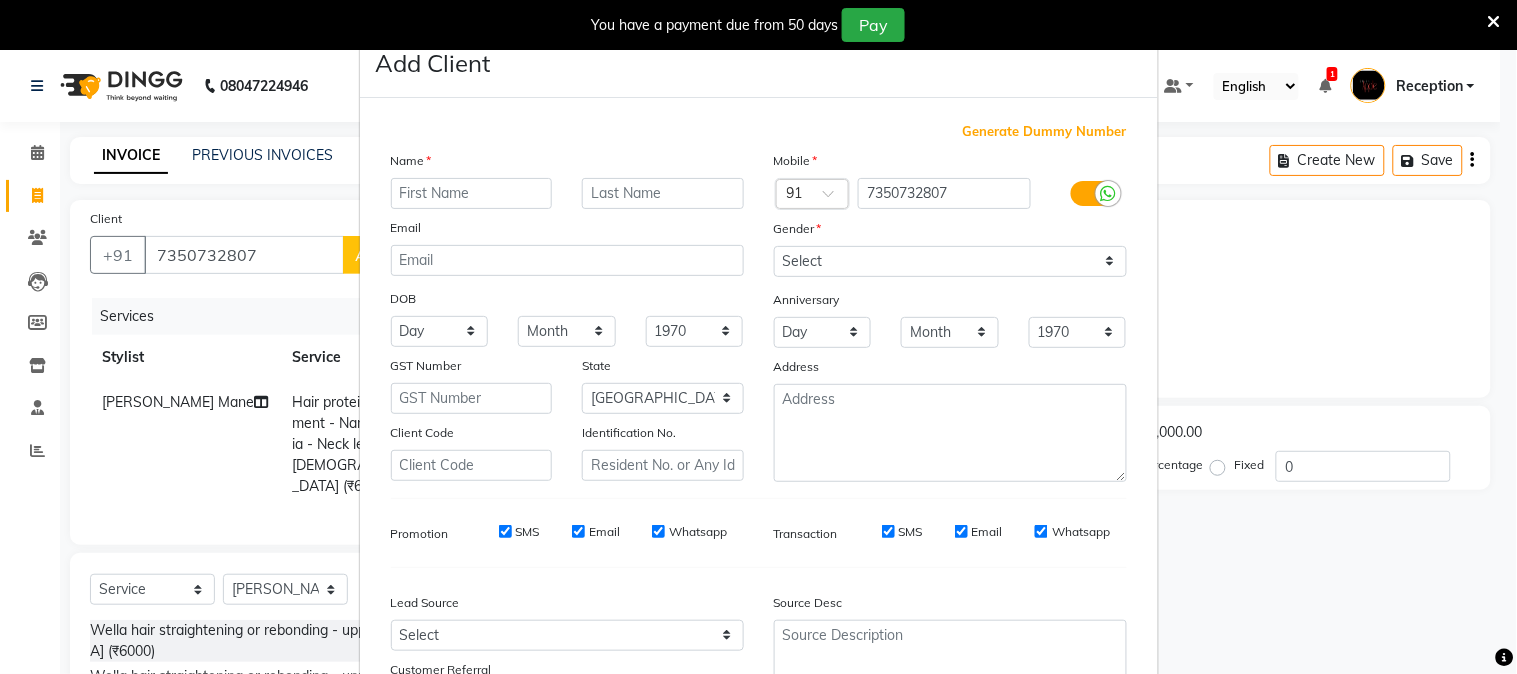 click at bounding box center (472, 193) 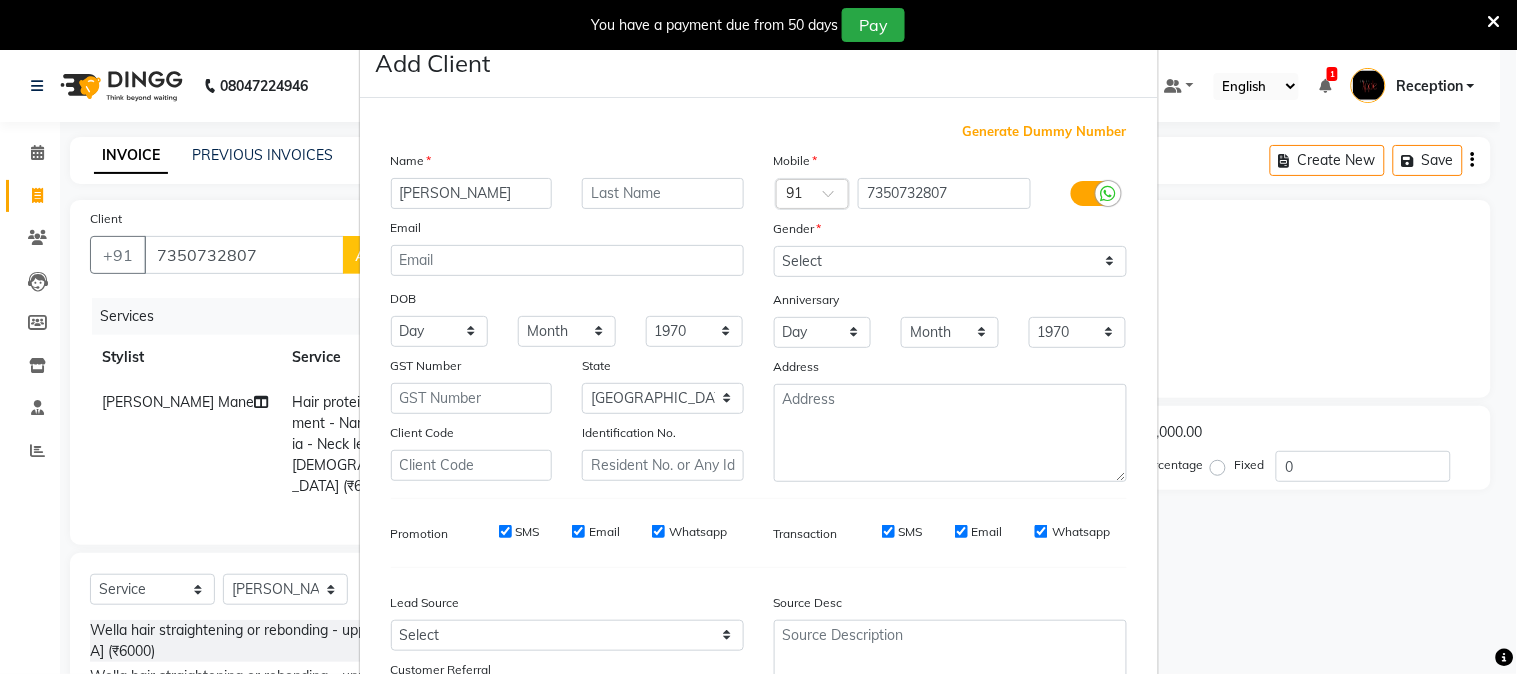 type on "[PERSON_NAME]" 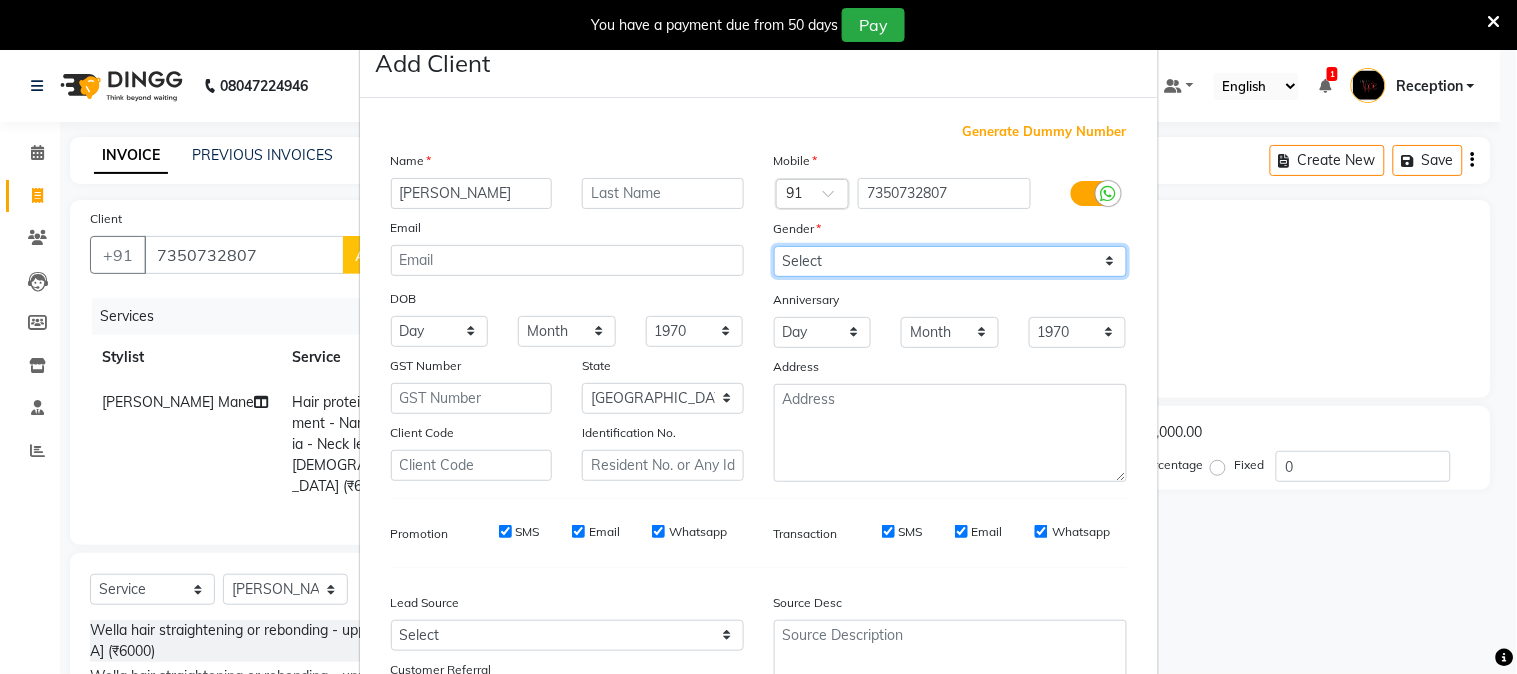 click on "Select [DEMOGRAPHIC_DATA] [DEMOGRAPHIC_DATA] Other Prefer Not To Say" at bounding box center (950, 261) 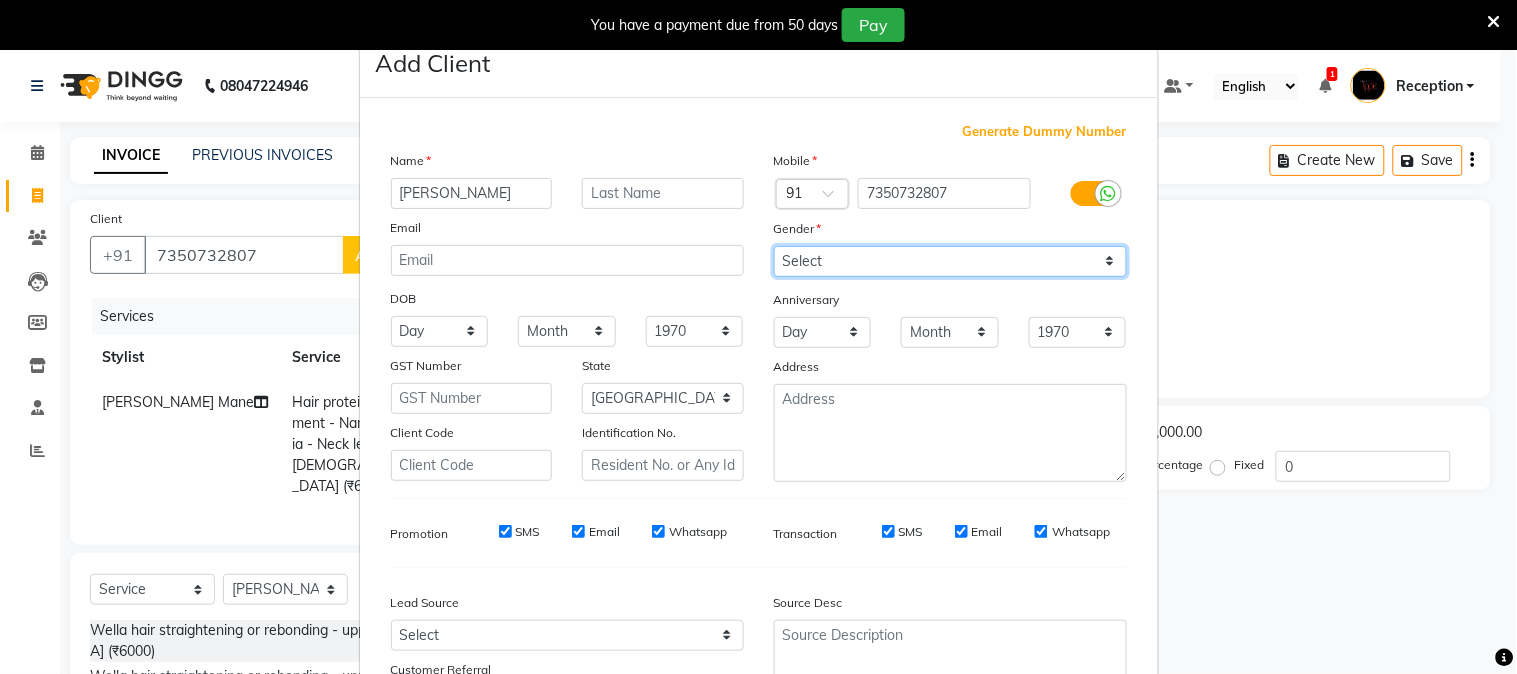select on "[DEMOGRAPHIC_DATA]" 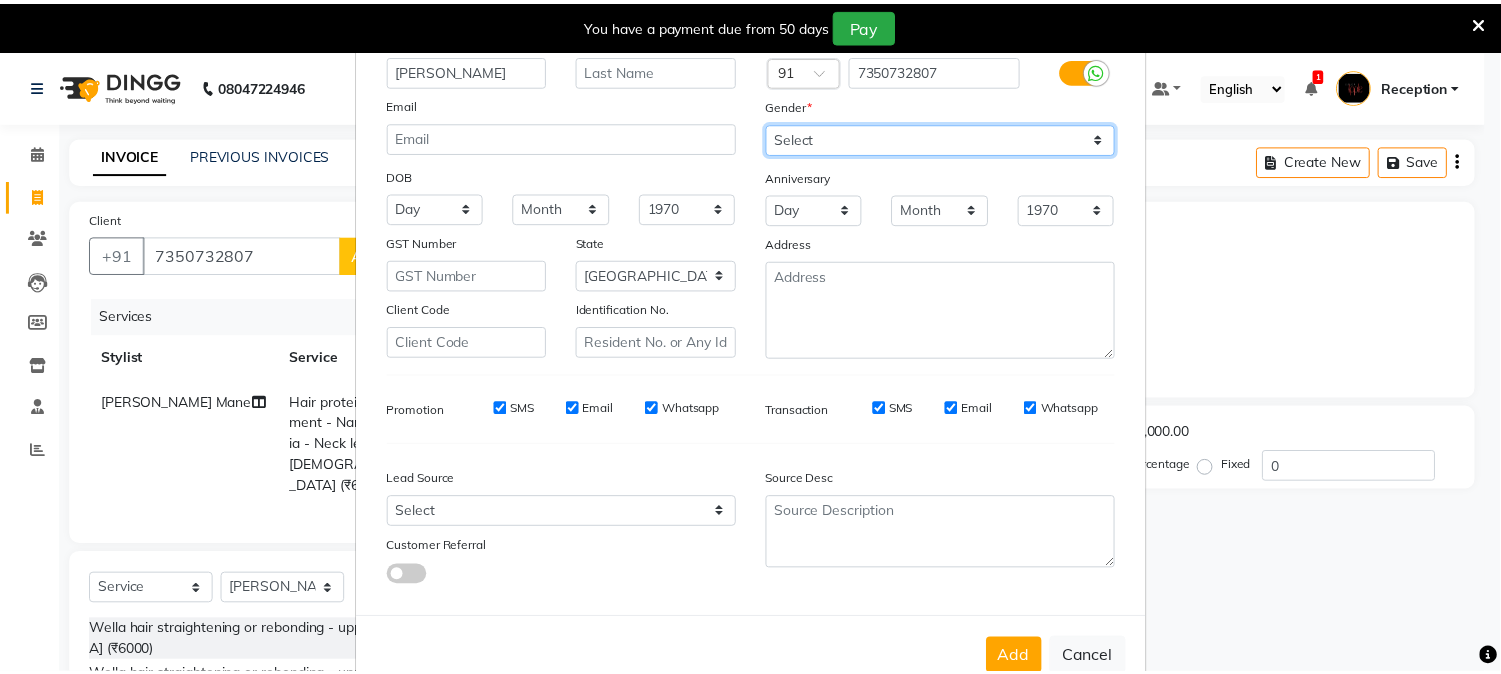 scroll, scrollTop: 176, scrollLeft: 0, axis: vertical 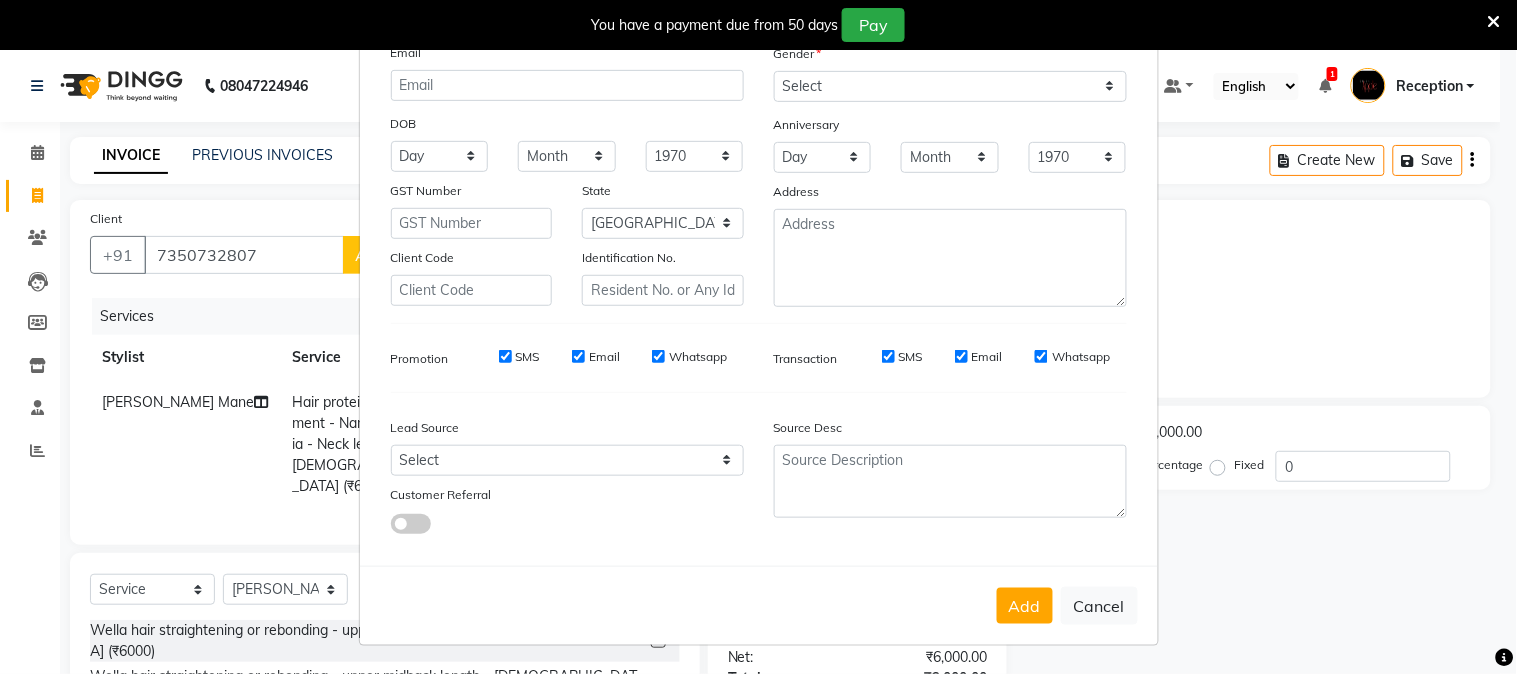 click on "Add" at bounding box center (1025, 606) 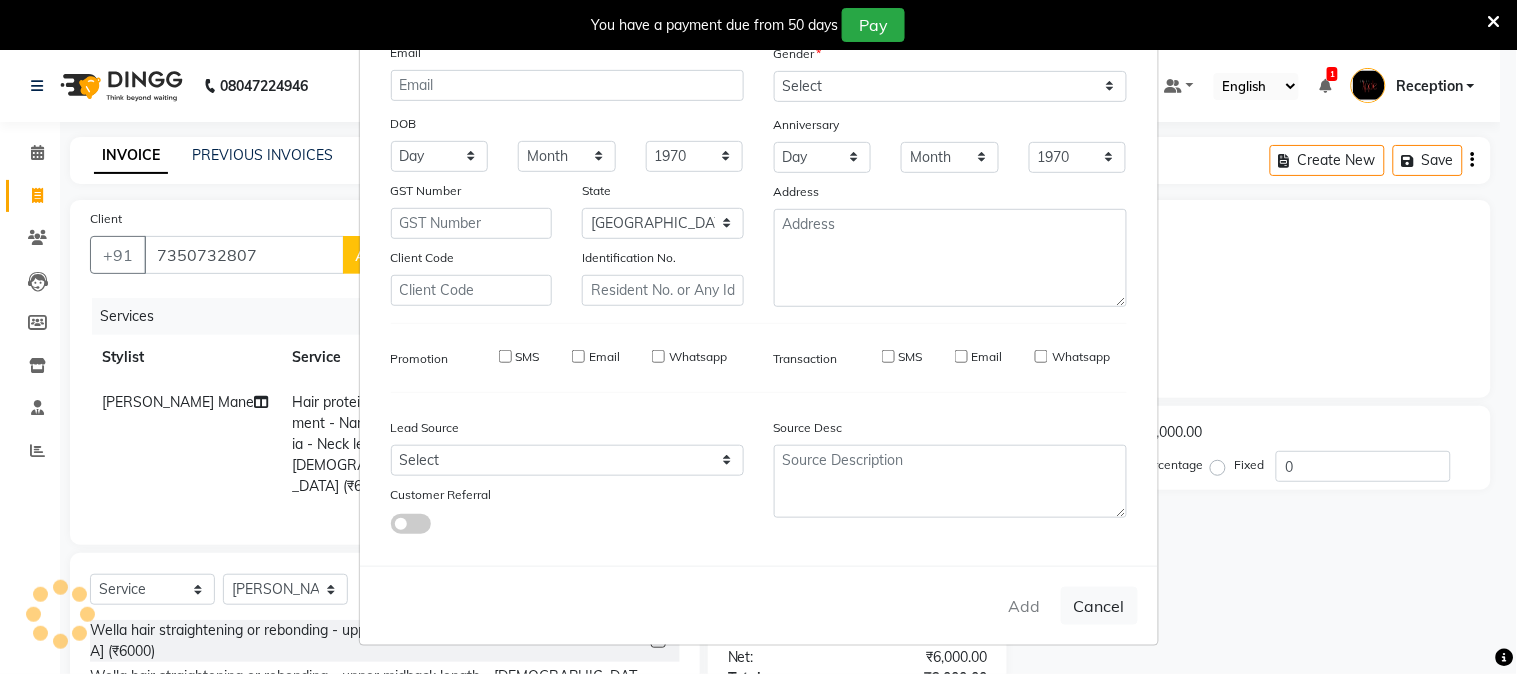 type 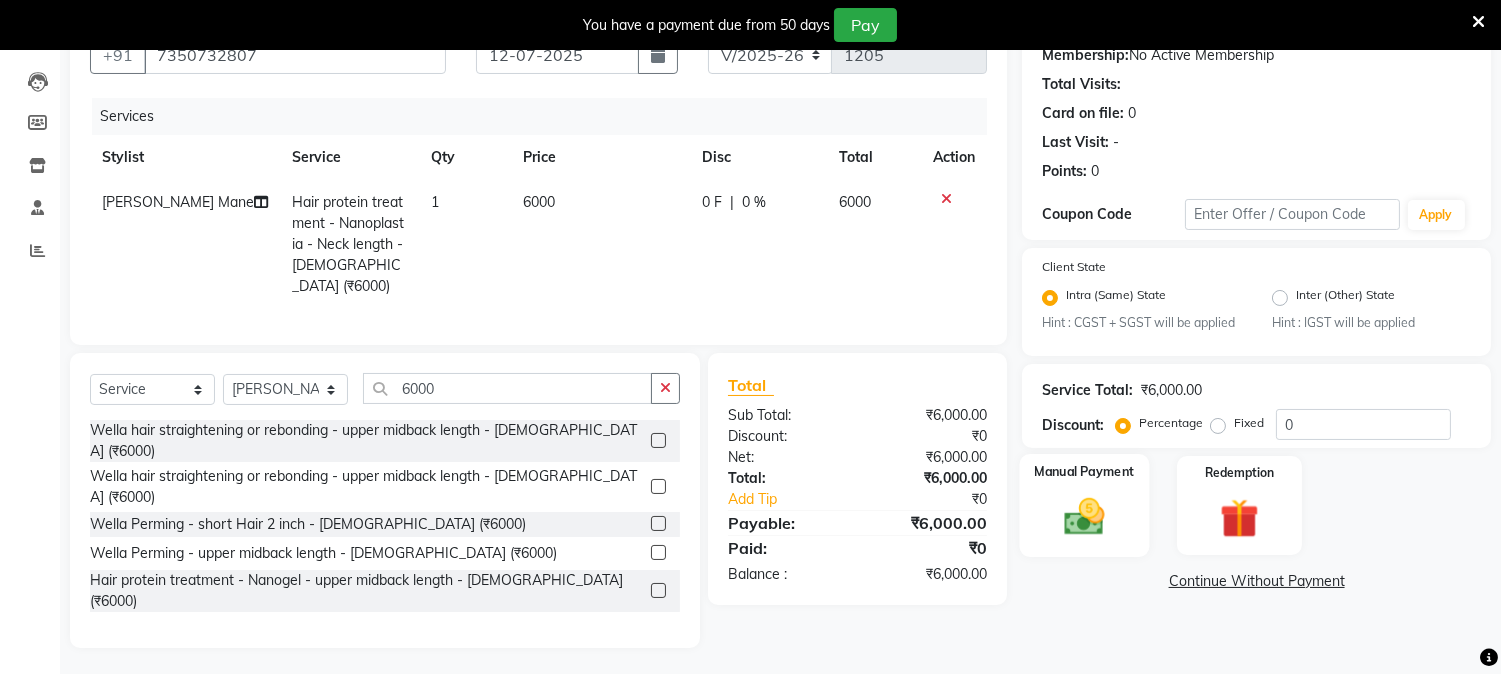 click 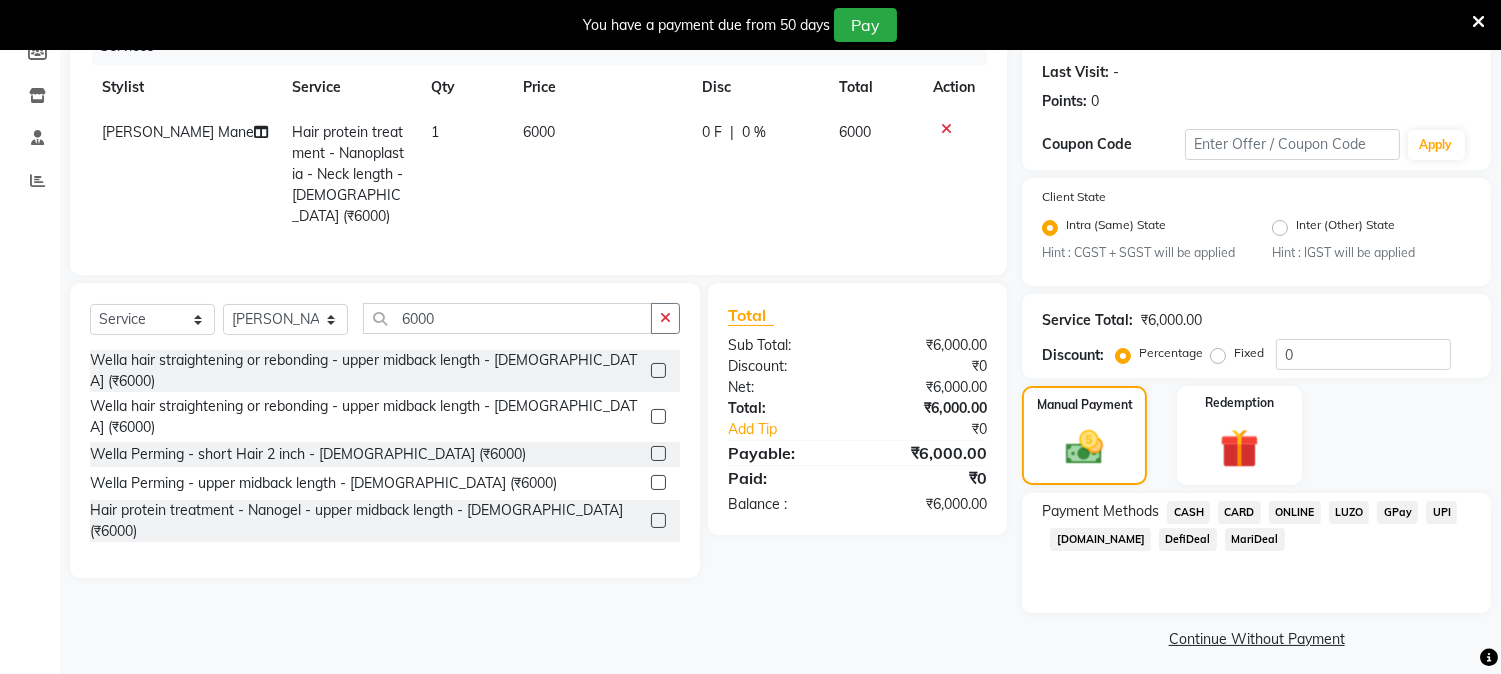 scroll, scrollTop: 280, scrollLeft: 0, axis: vertical 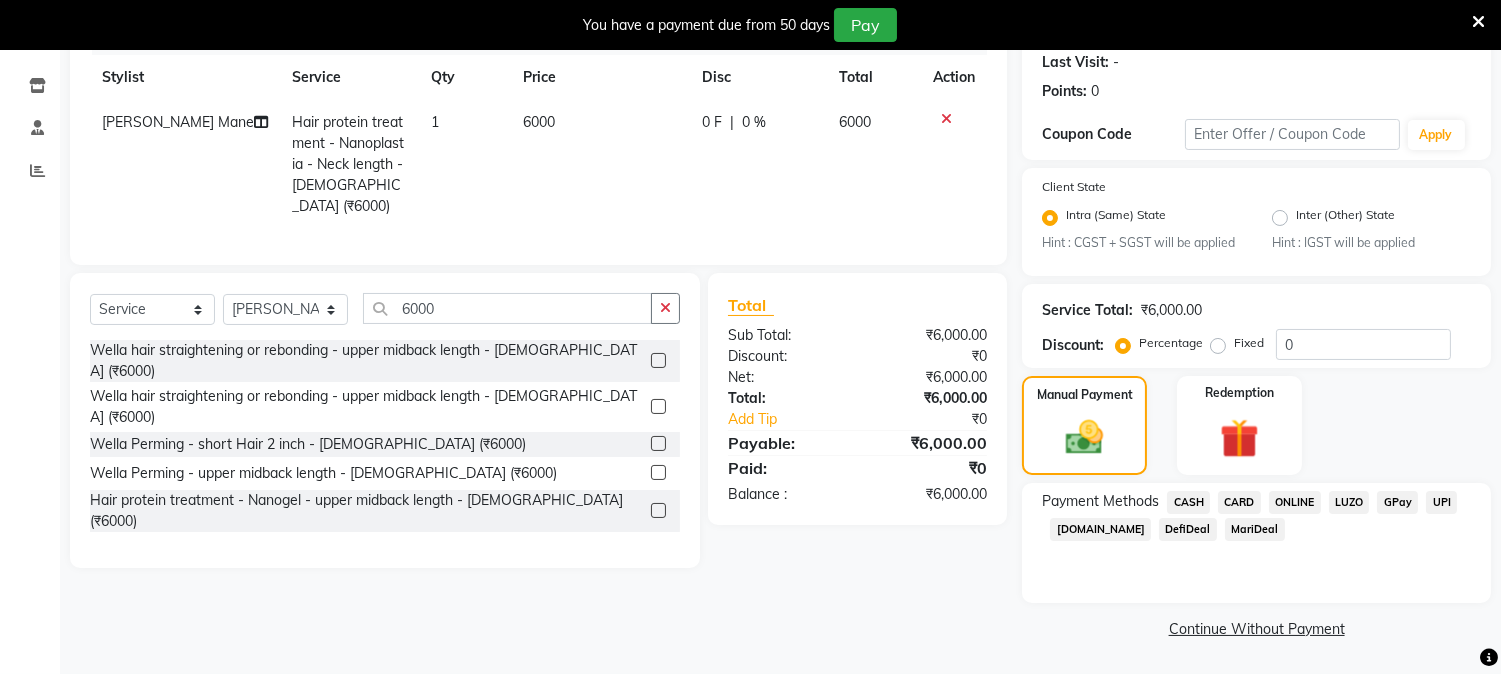 click on "CARD" 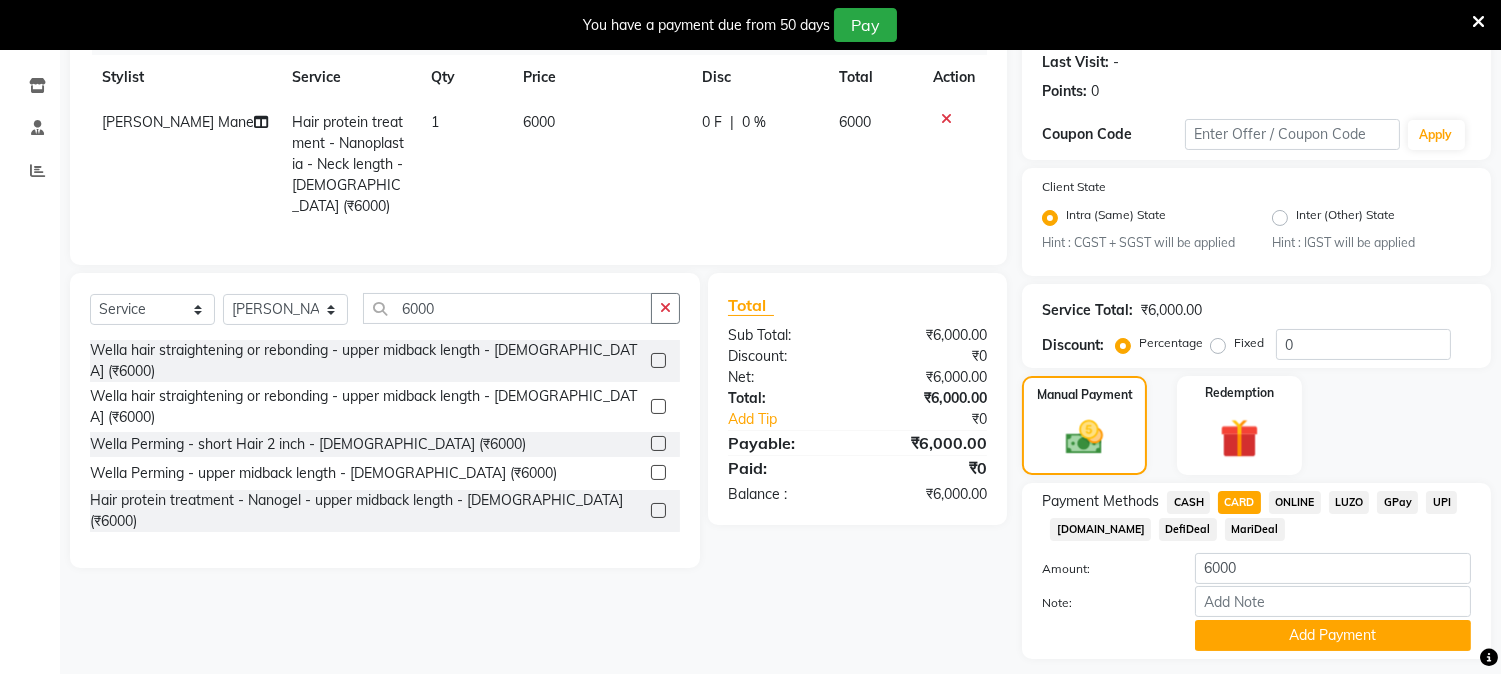 scroll, scrollTop: 336, scrollLeft: 0, axis: vertical 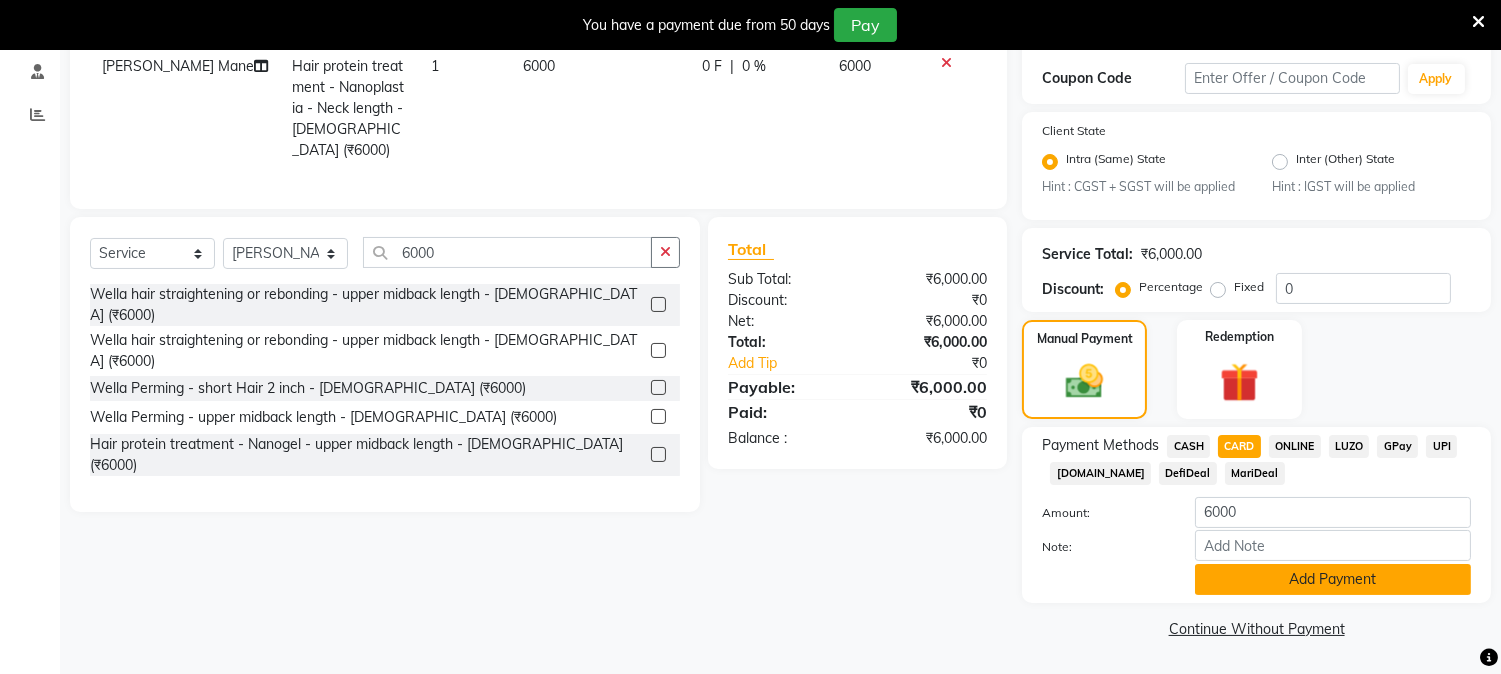 click on "Add Payment" 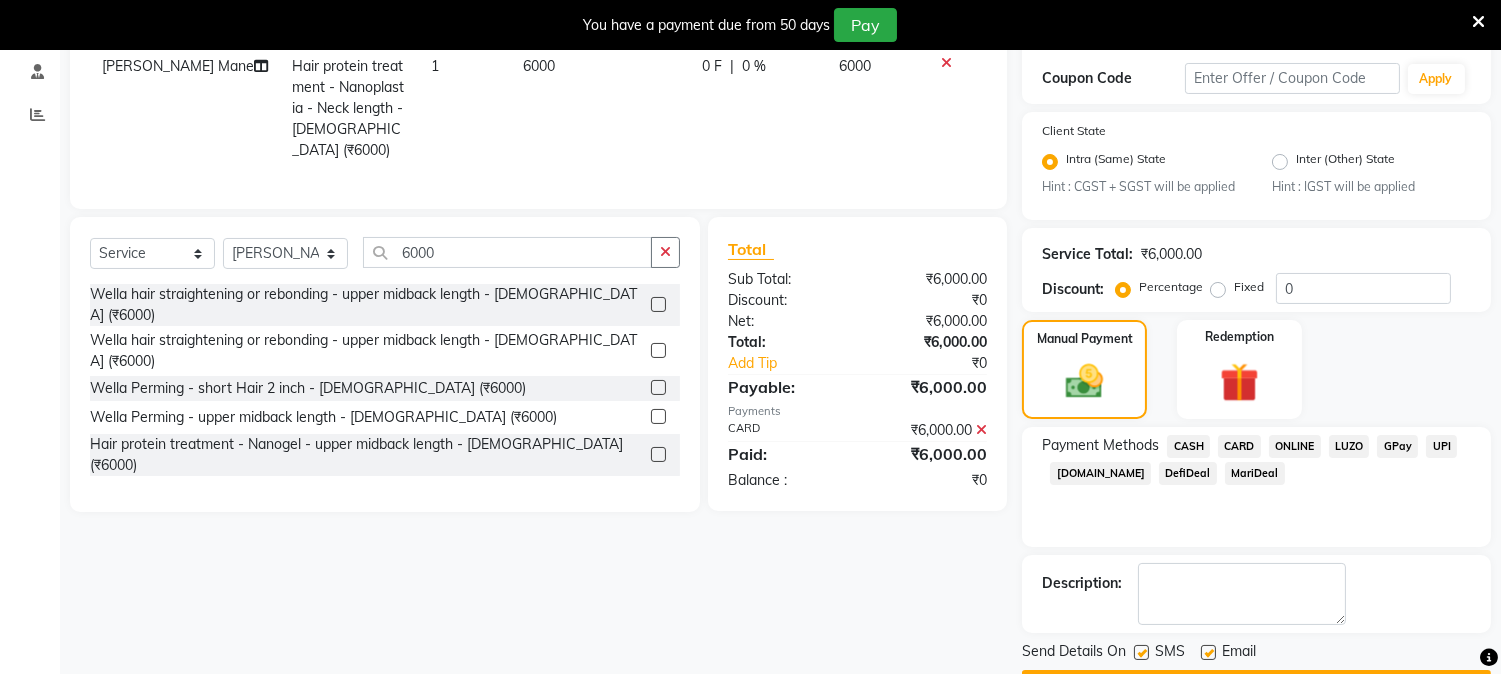 scroll, scrollTop: 393, scrollLeft: 0, axis: vertical 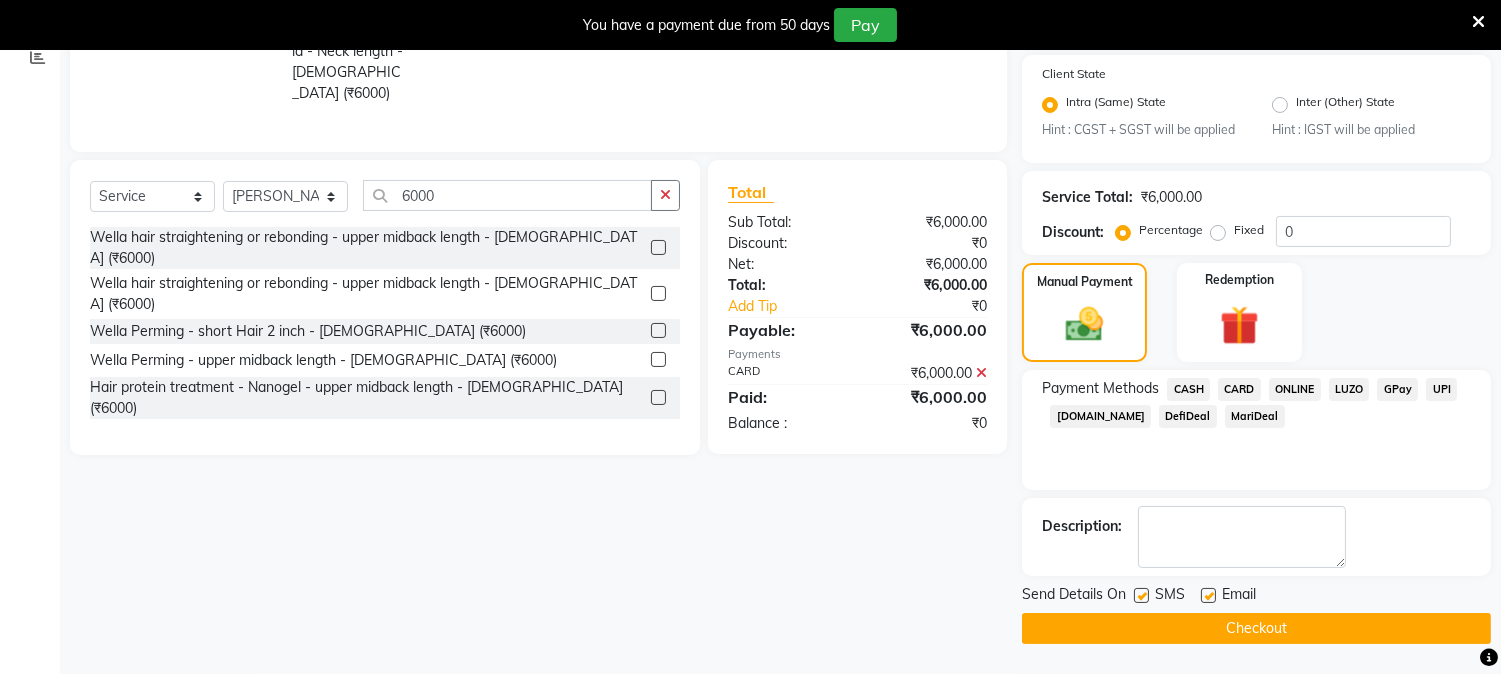 click on "Checkout" 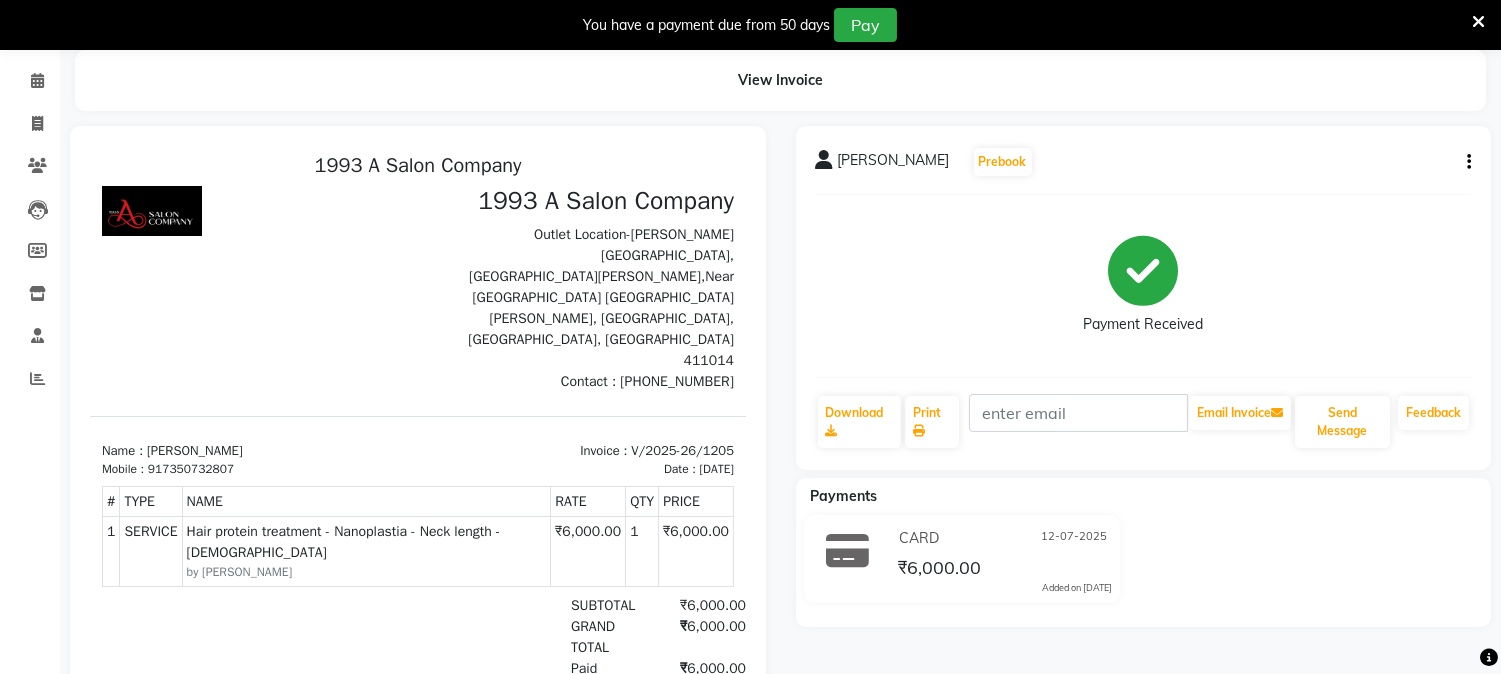 scroll, scrollTop: 0, scrollLeft: 0, axis: both 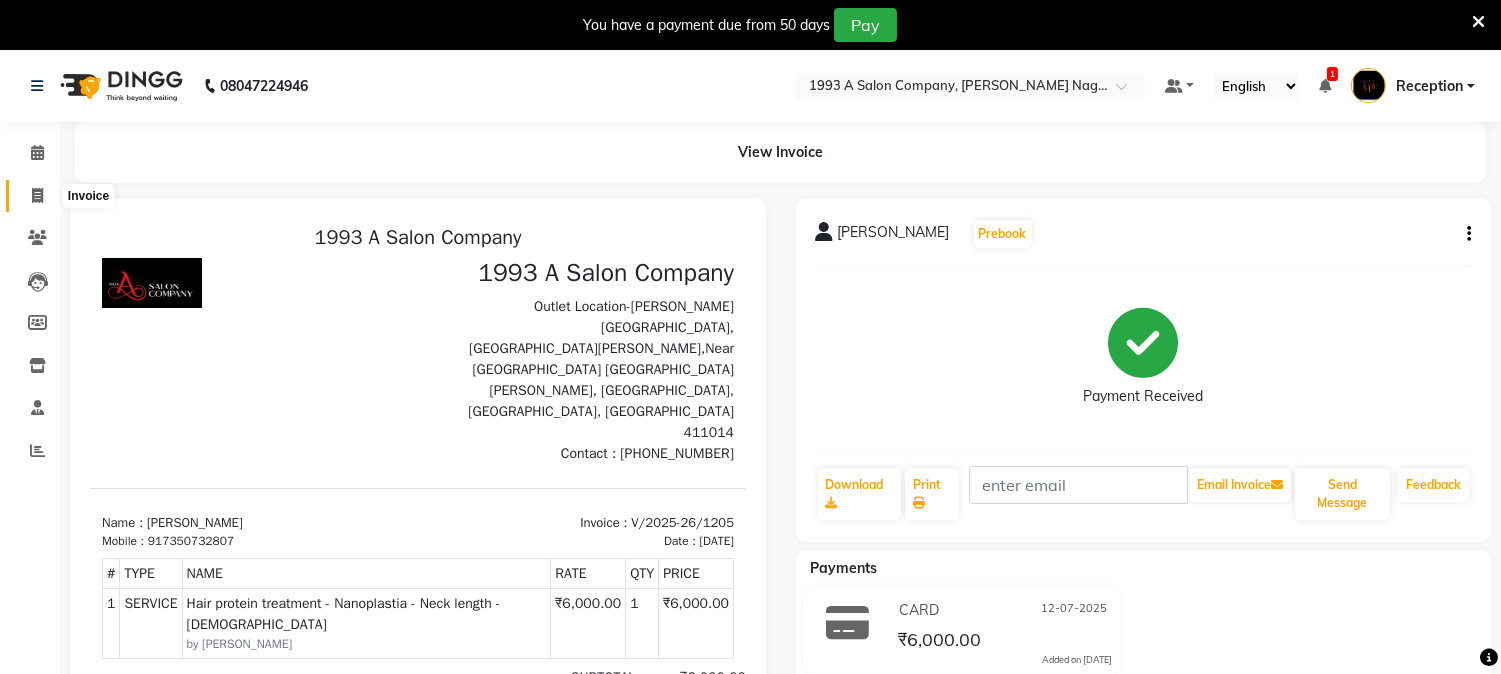 click 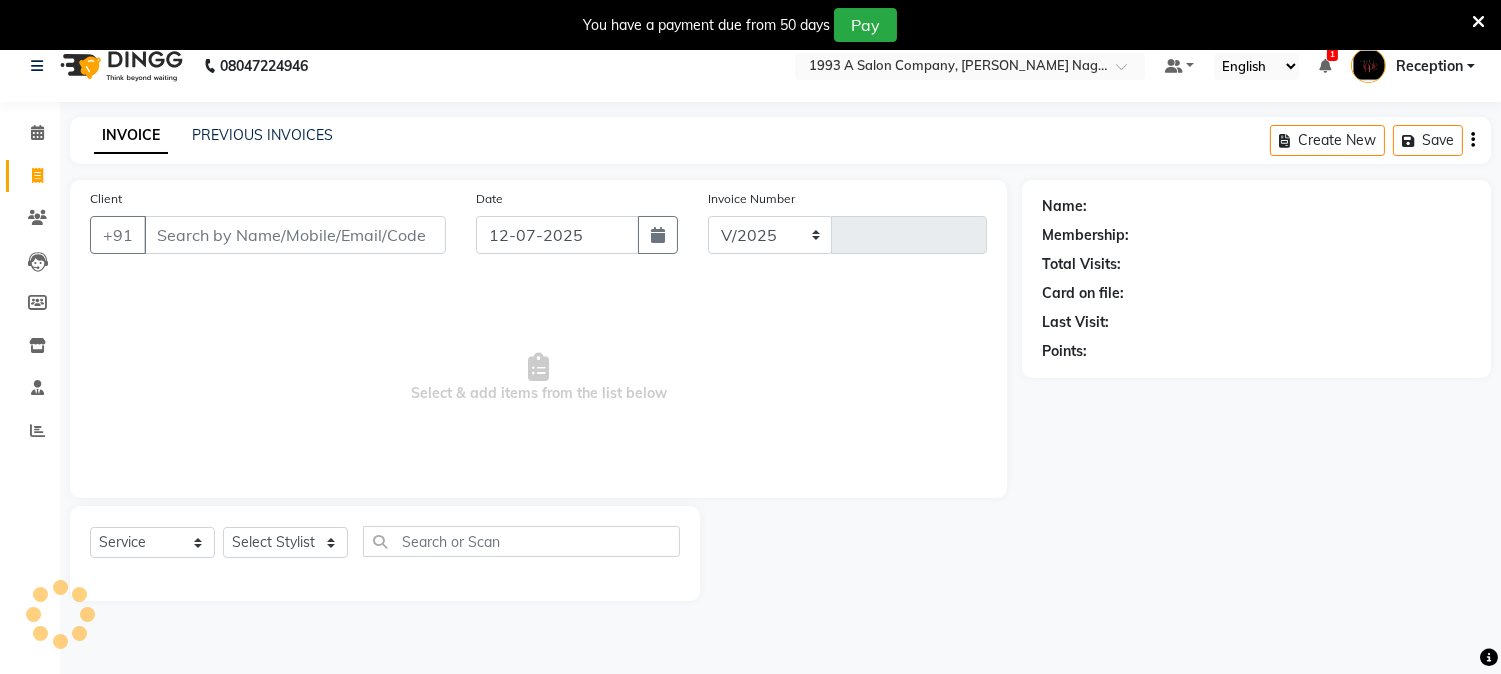 select on "144" 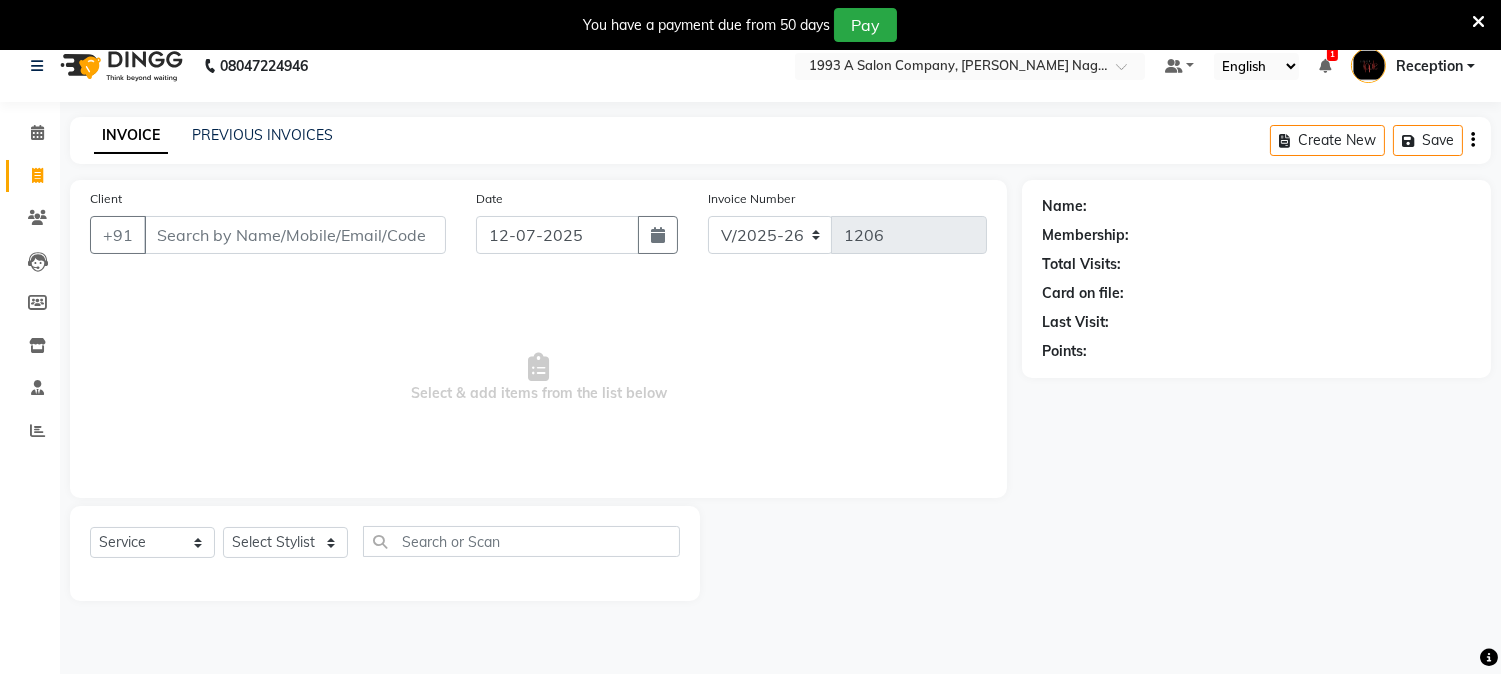 scroll, scrollTop: 50, scrollLeft: 0, axis: vertical 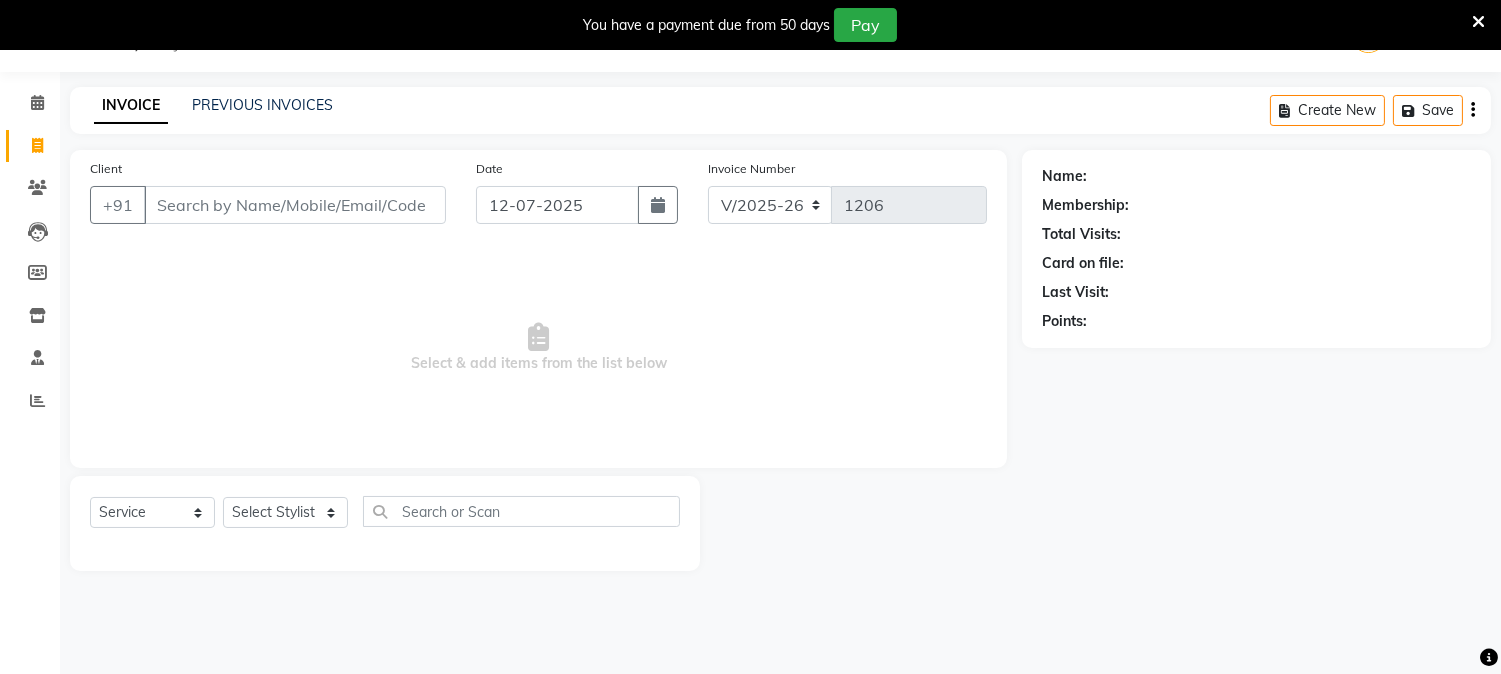 click on "Client" at bounding box center (295, 205) 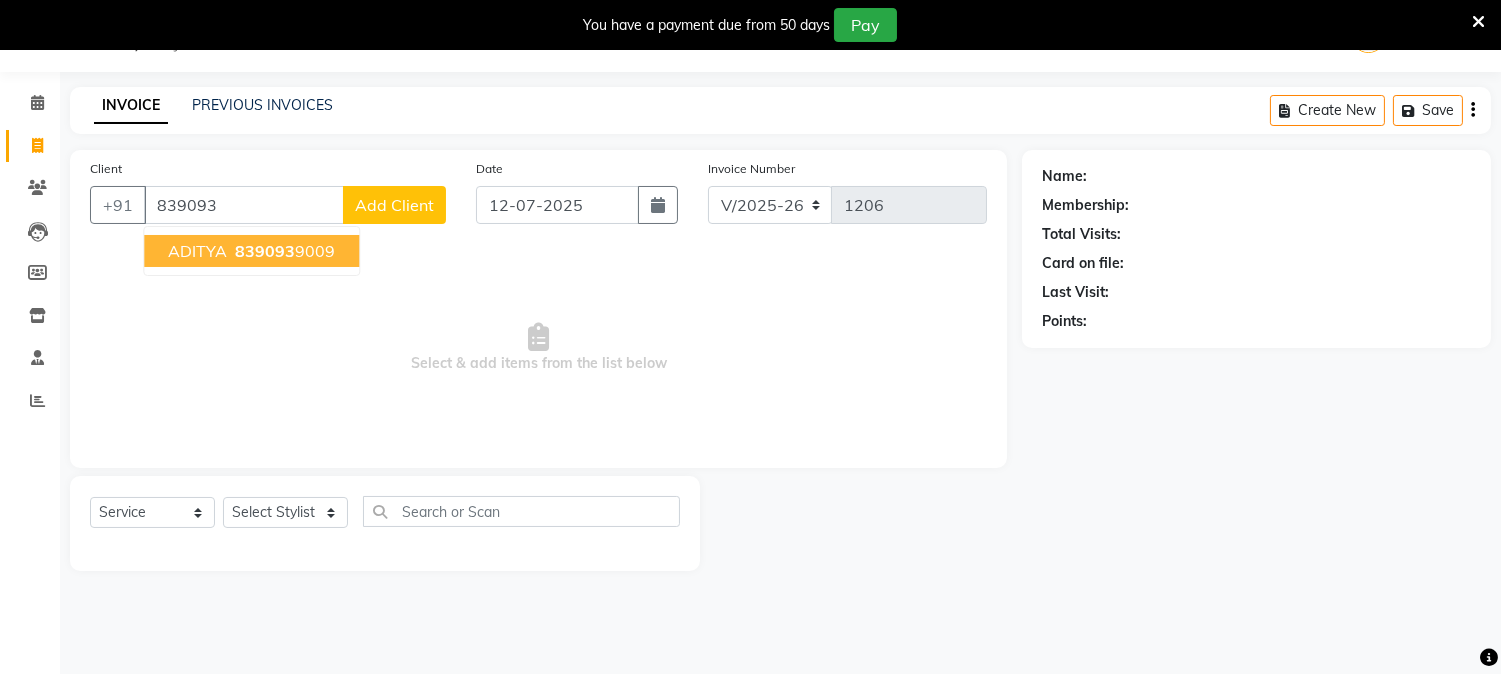 click on "839093" at bounding box center [265, 251] 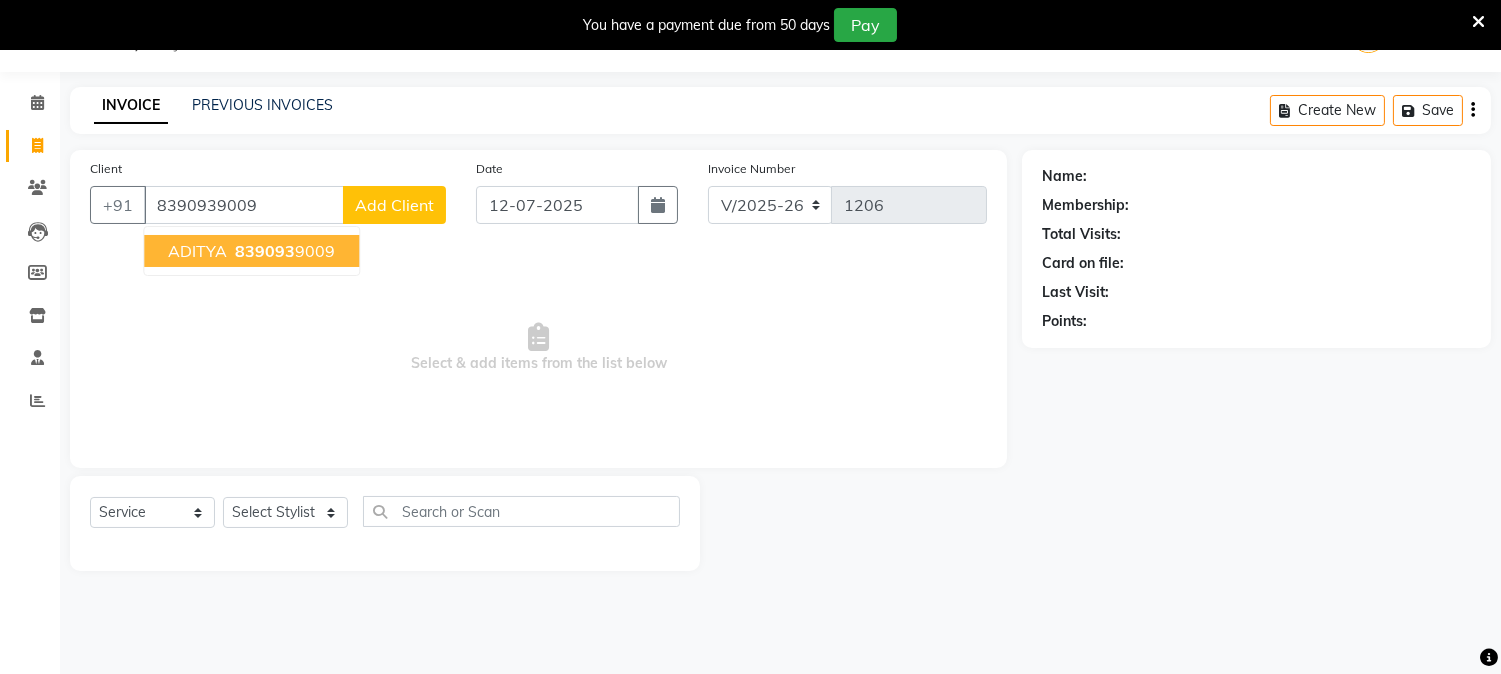 type on "8390939009" 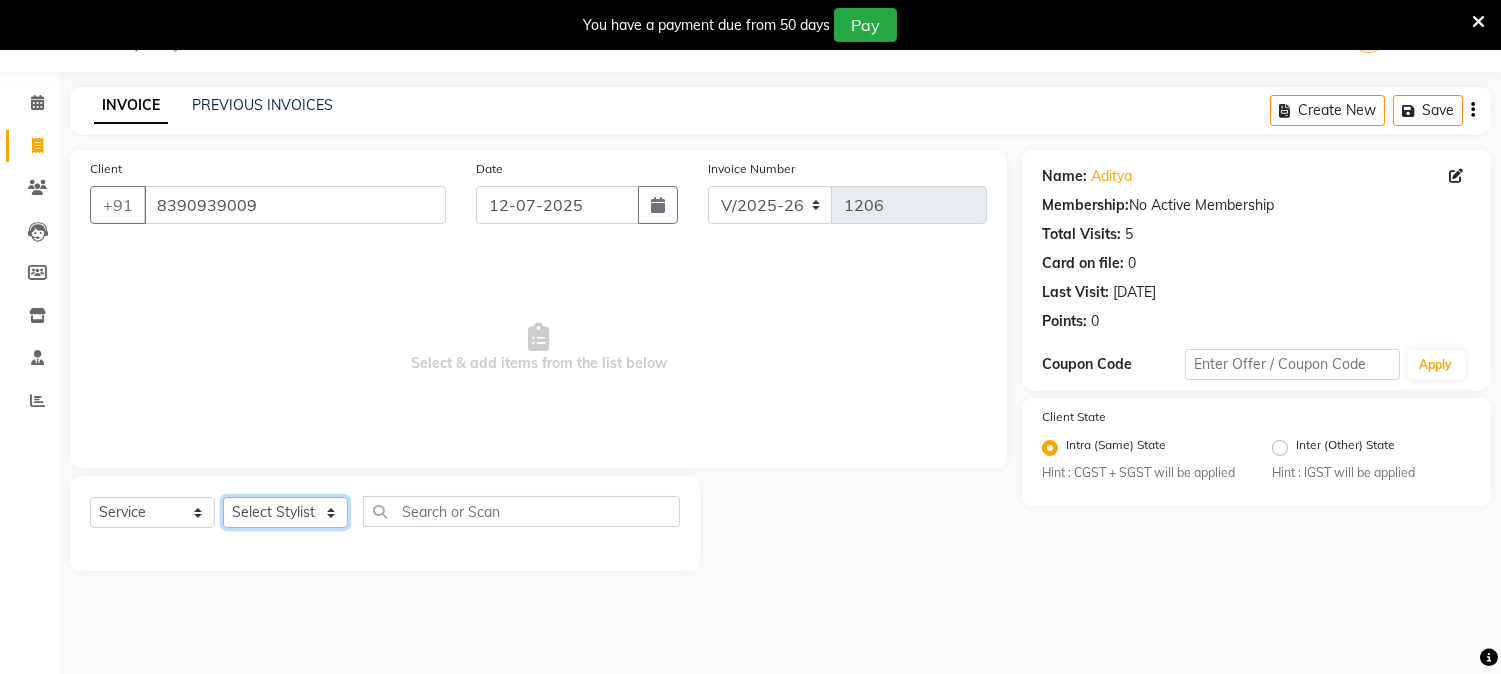 click on "Select Stylist [PERSON_NAME] Mane [PERSON_NAME] [PERSON_NAME]  Reception  [PERSON_NAME] Training Department [PERSON_NAME] [PERSON_NAME] Sir" 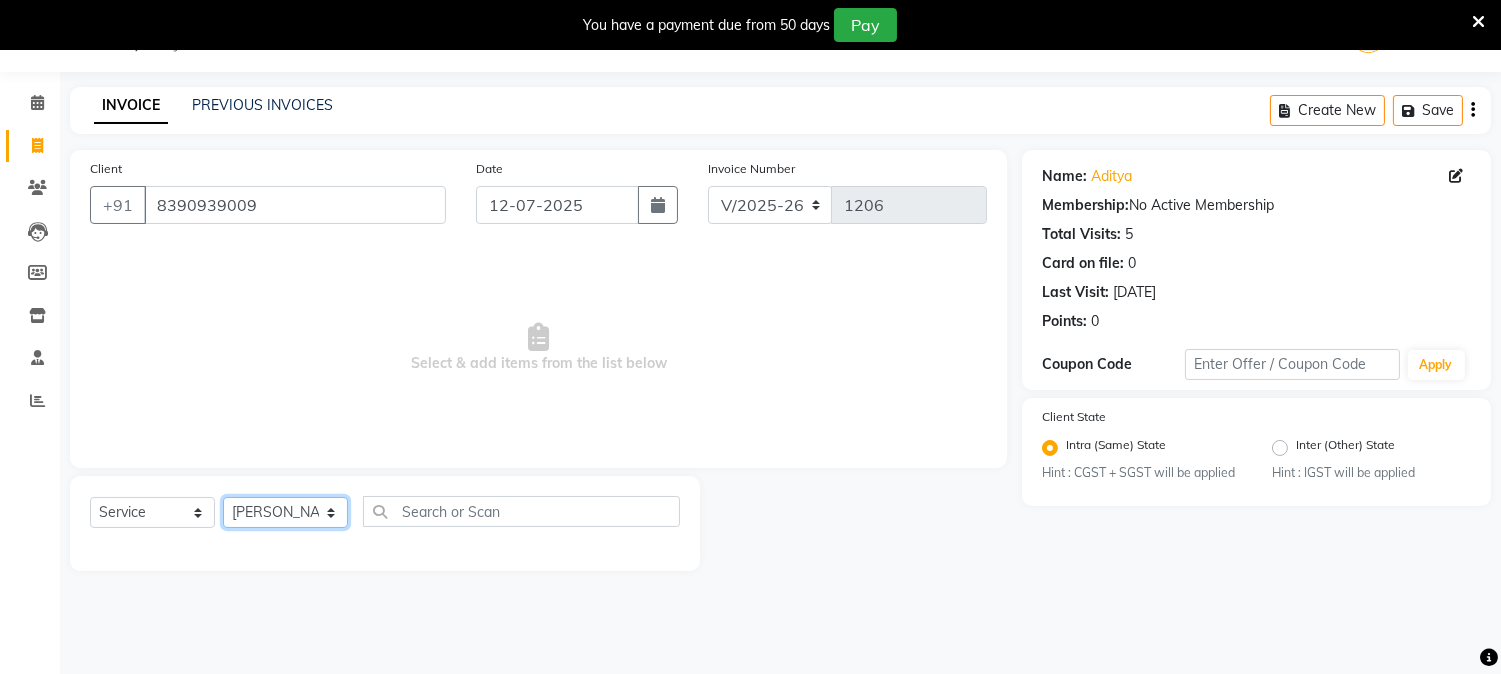 click on "Select Stylist [PERSON_NAME] Mane [PERSON_NAME] [PERSON_NAME]  Reception  [PERSON_NAME] Training Department [PERSON_NAME] [PERSON_NAME] Sir" 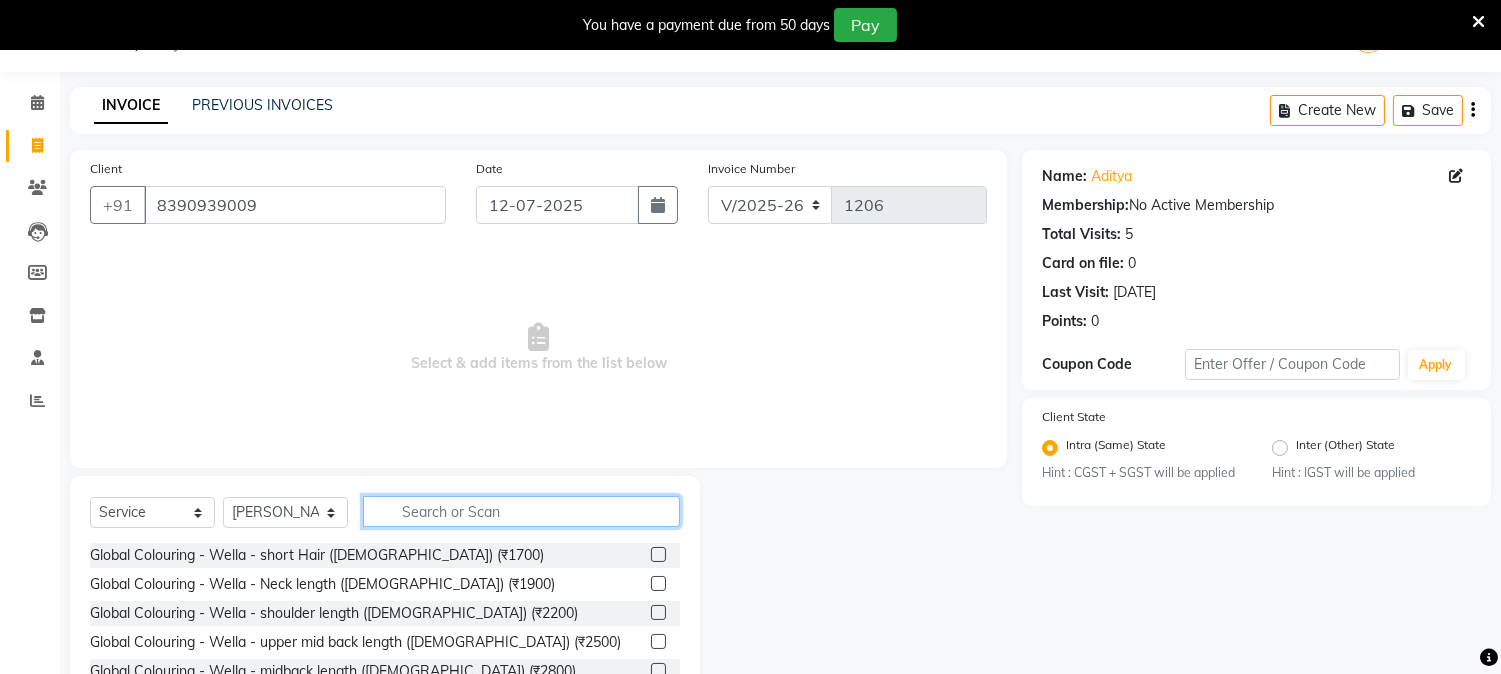click 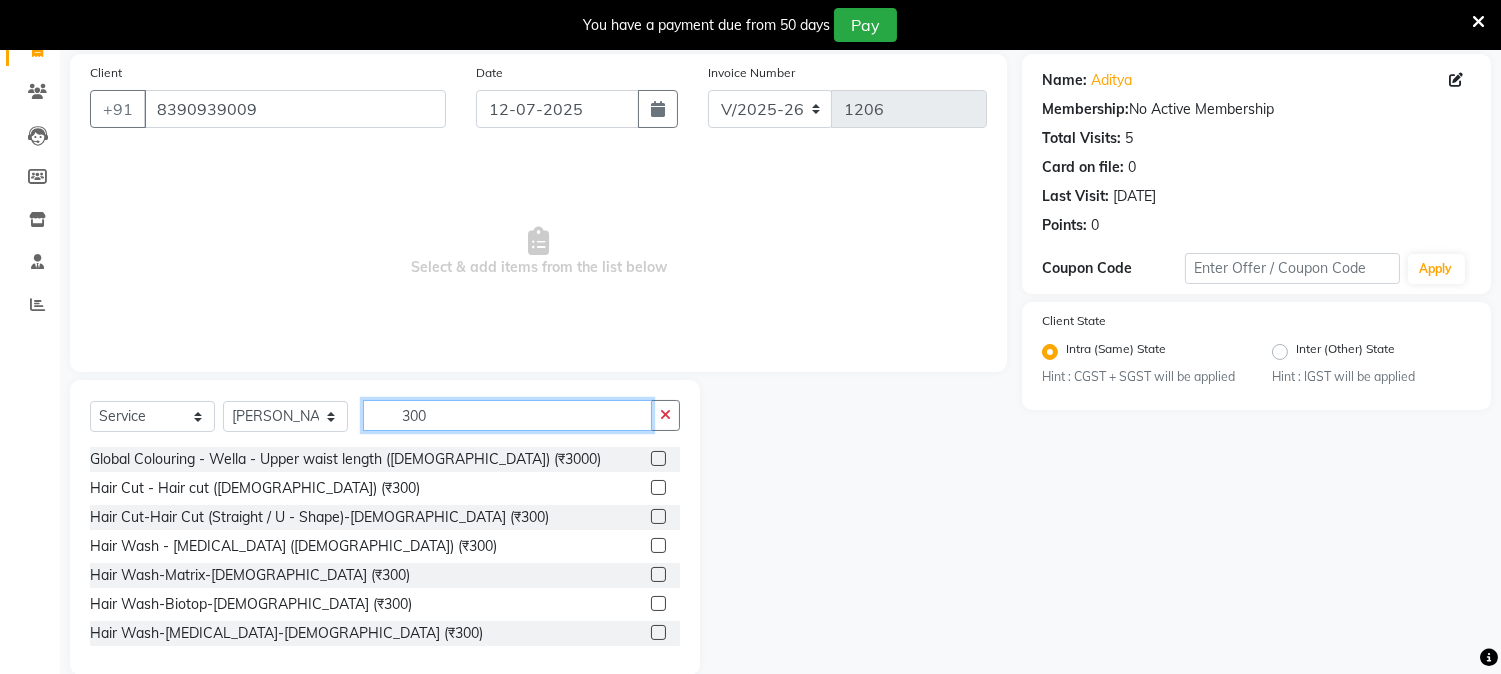 scroll, scrollTop: 161, scrollLeft: 0, axis: vertical 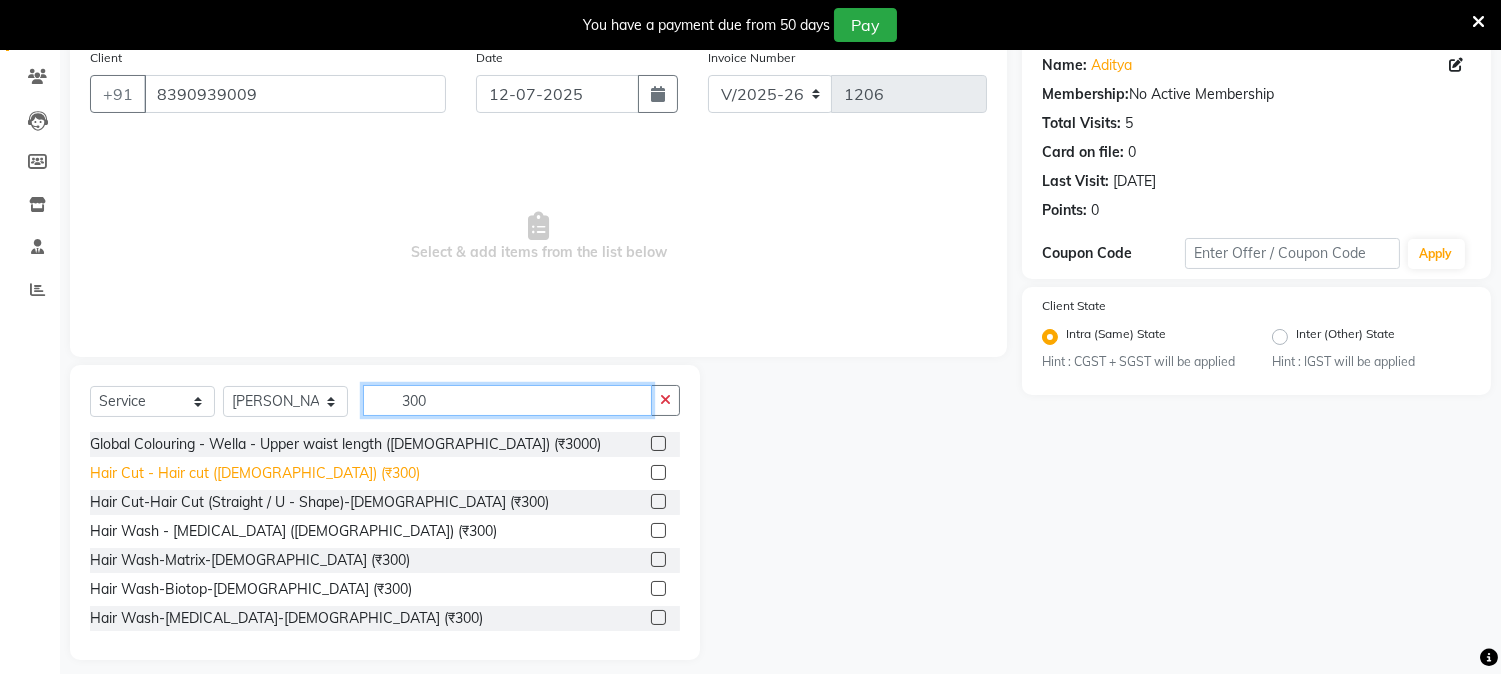 type on "300" 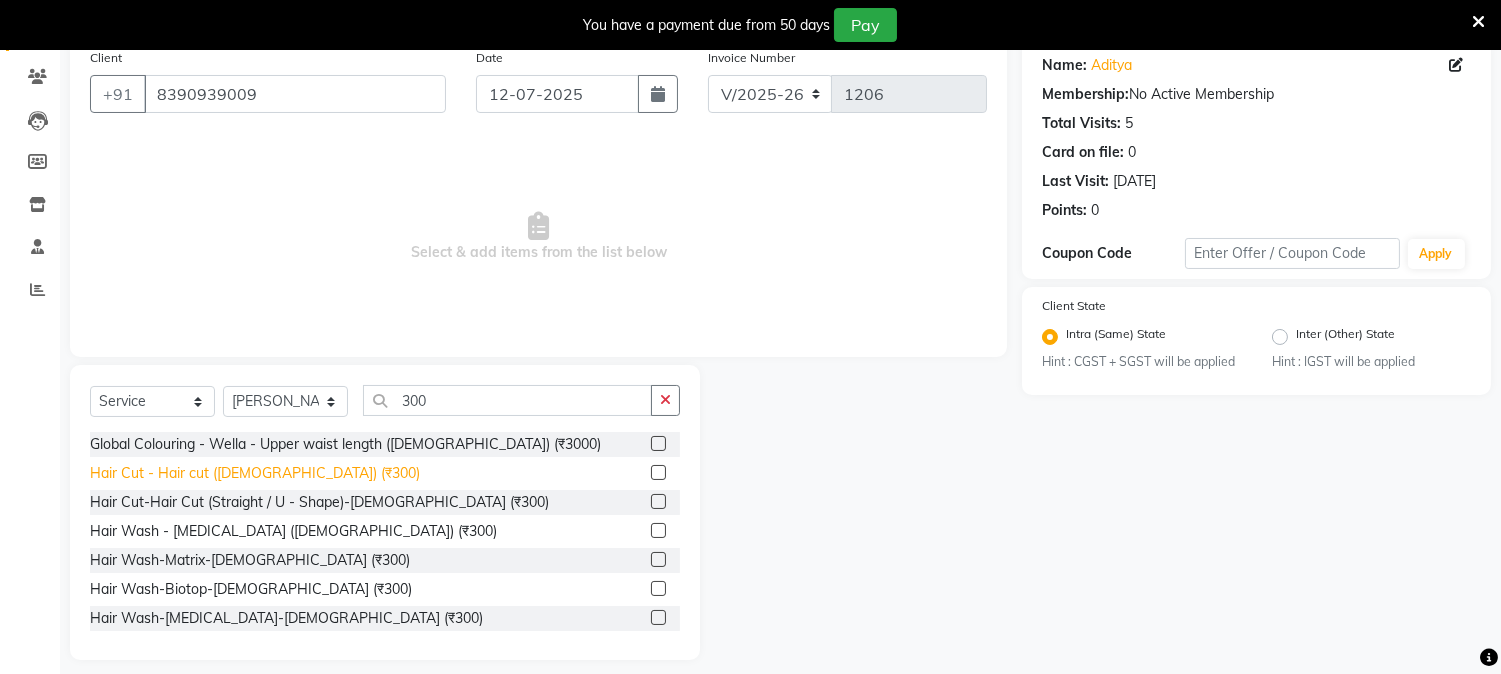 click on "Hair Cut - Hair cut ([DEMOGRAPHIC_DATA]) (₹300)" 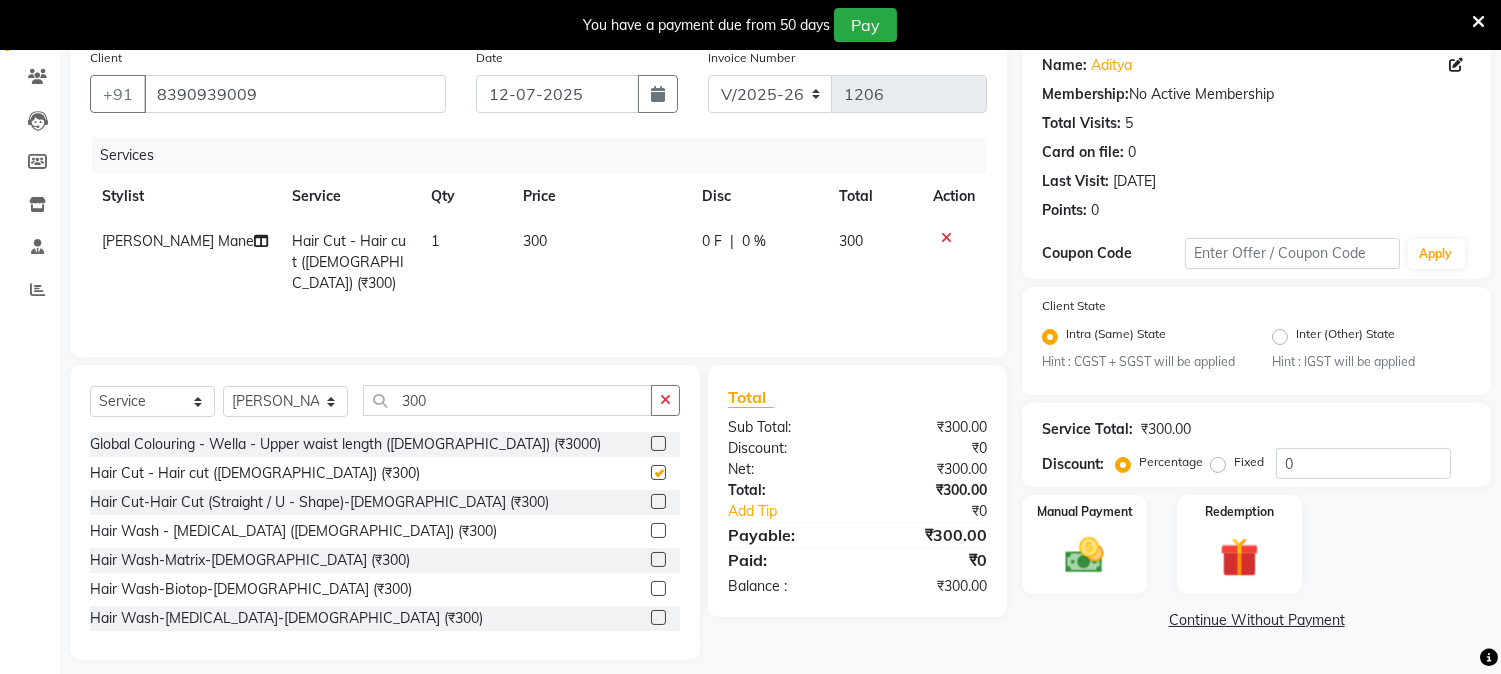 checkbox on "false" 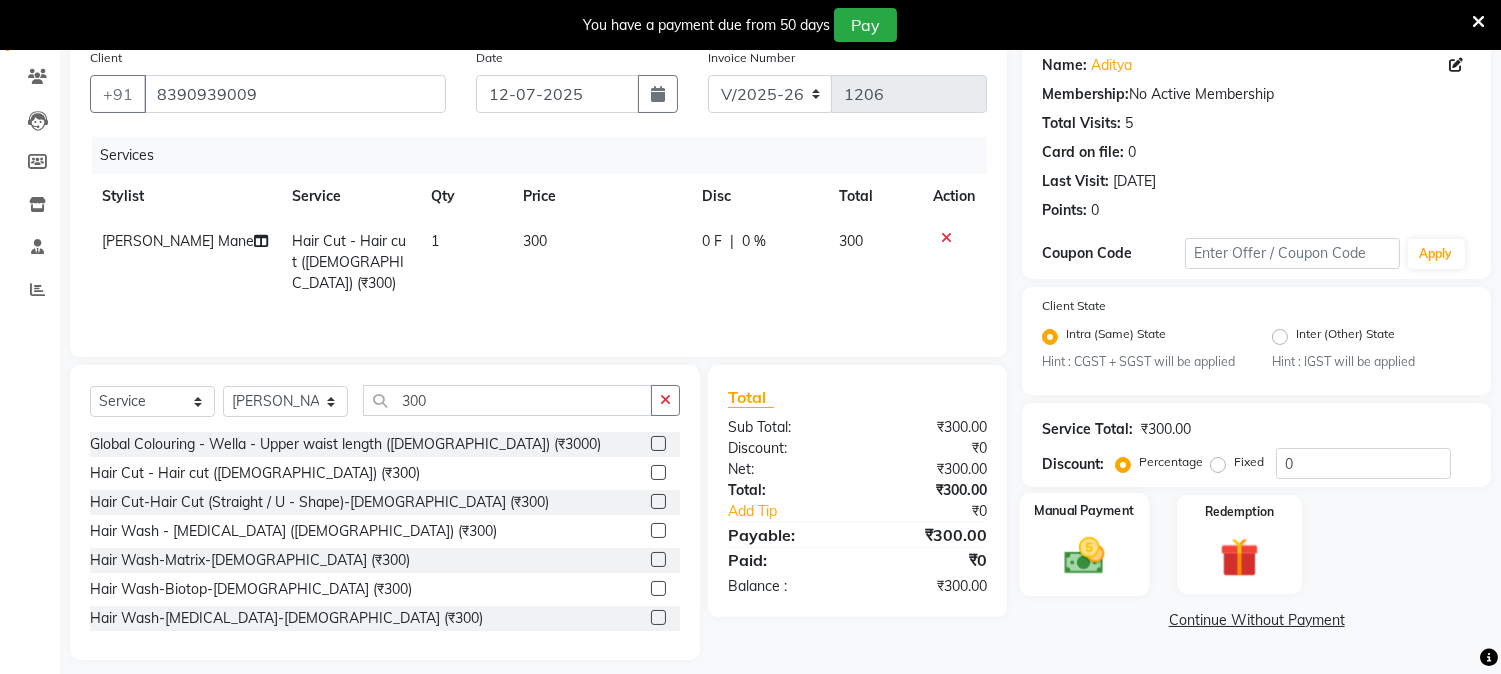 click 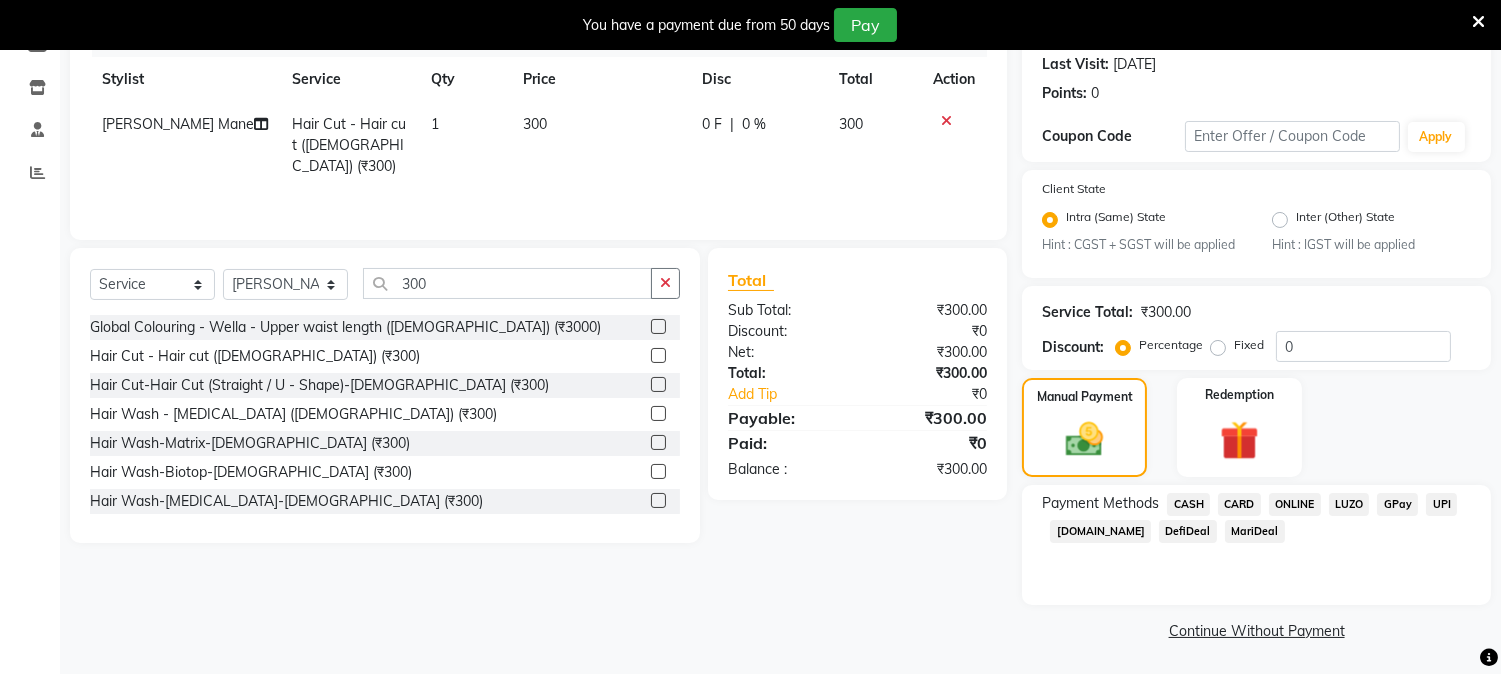 scroll, scrollTop: 280, scrollLeft: 0, axis: vertical 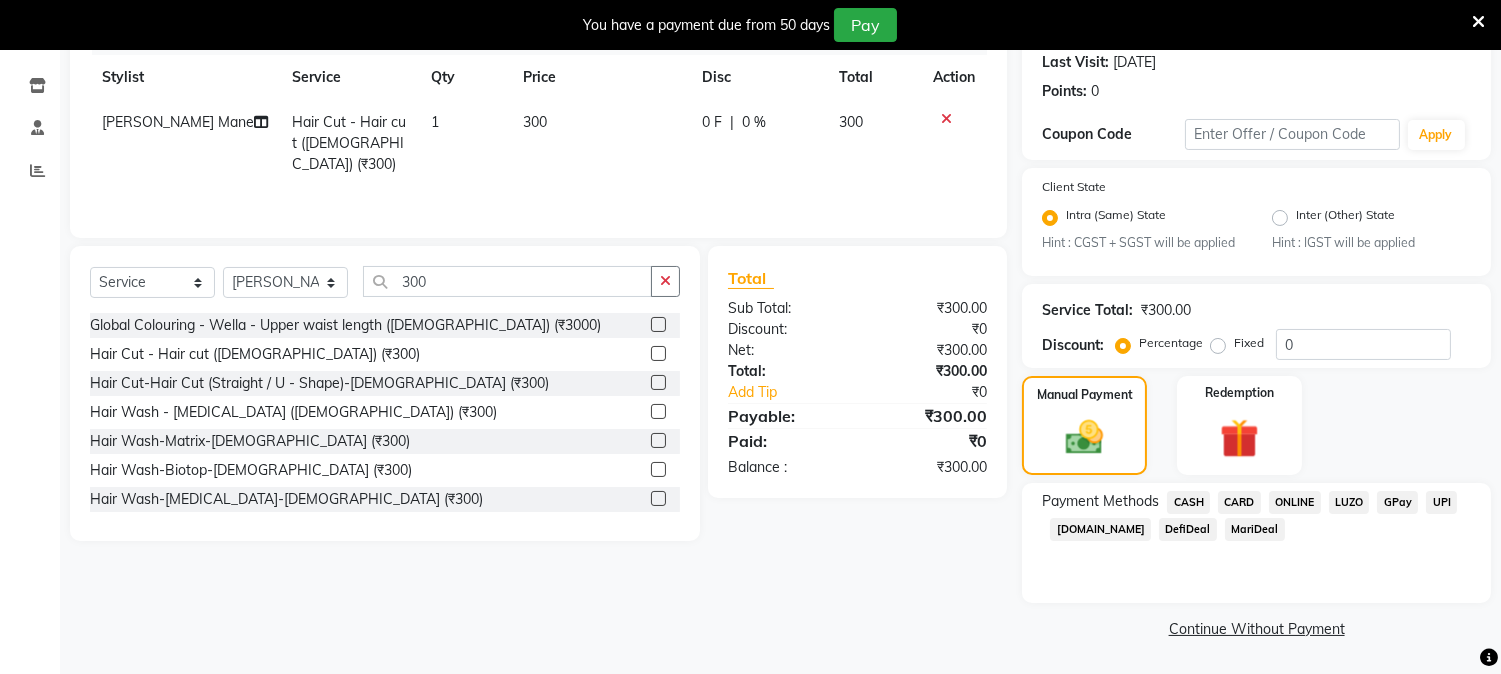 click on "ONLINE" 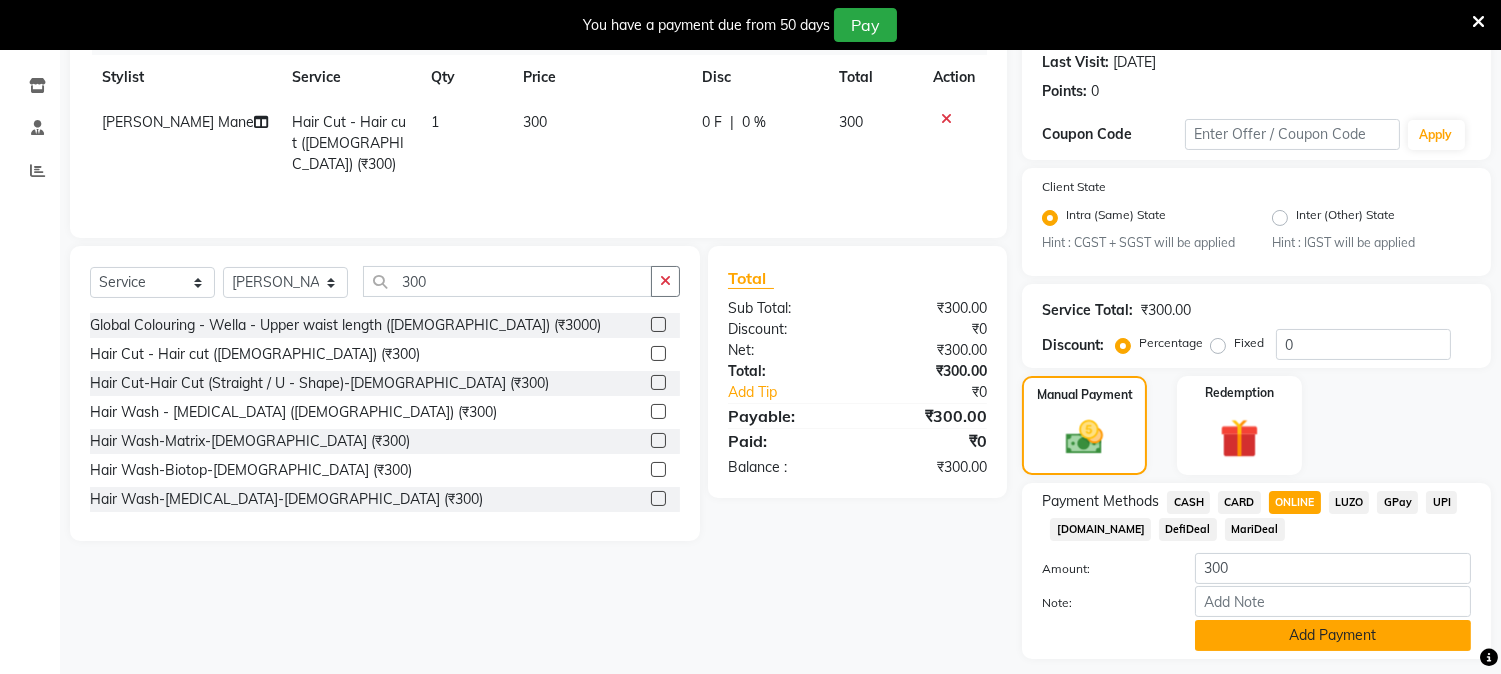 click on "Add Payment" 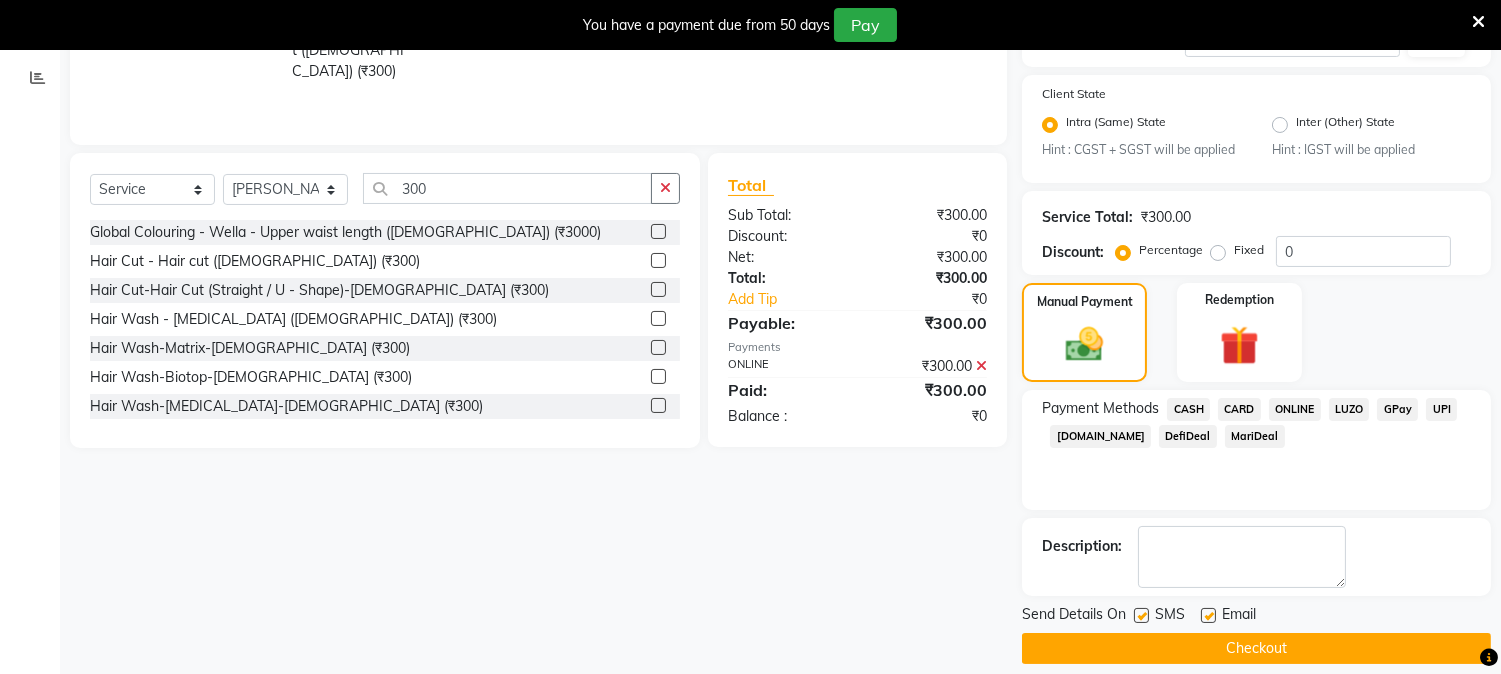 scroll, scrollTop: 393, scrollLeft: 0, axis: vertical 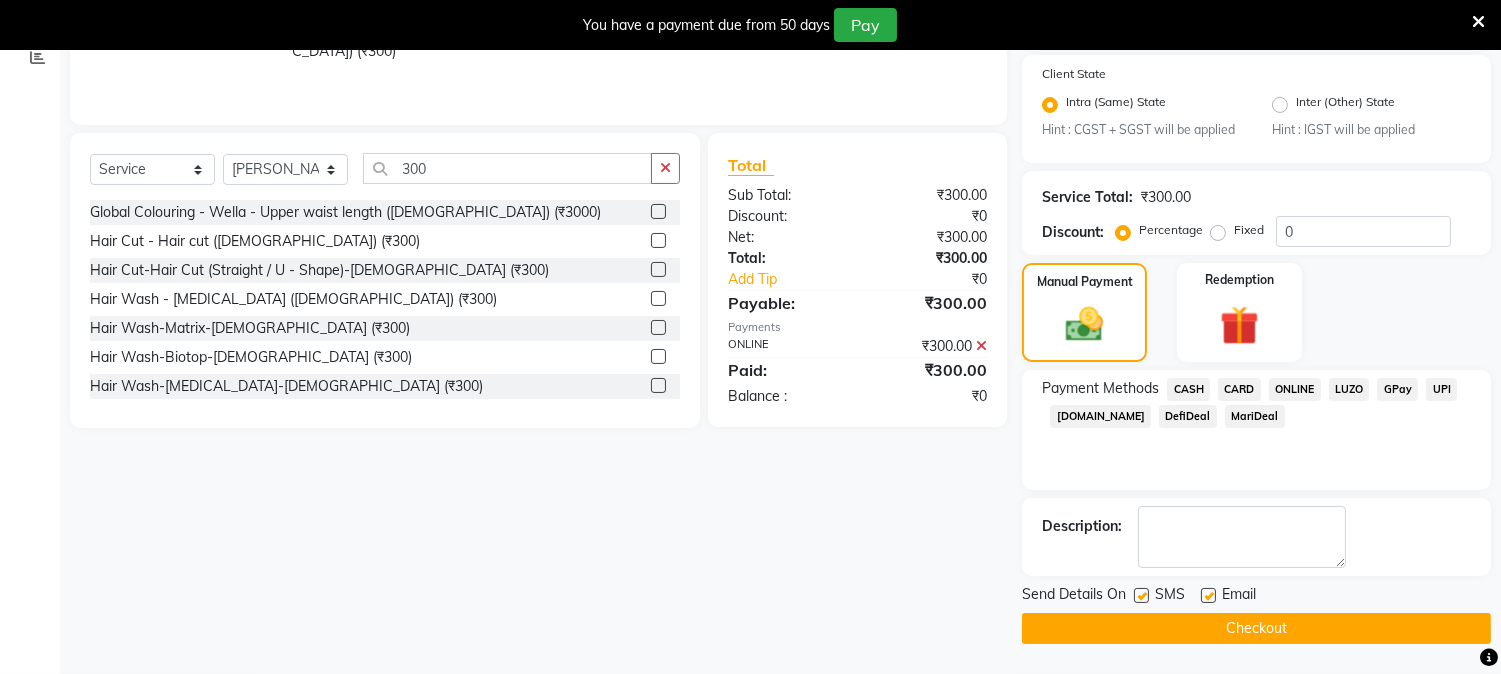 click on "Checkout" 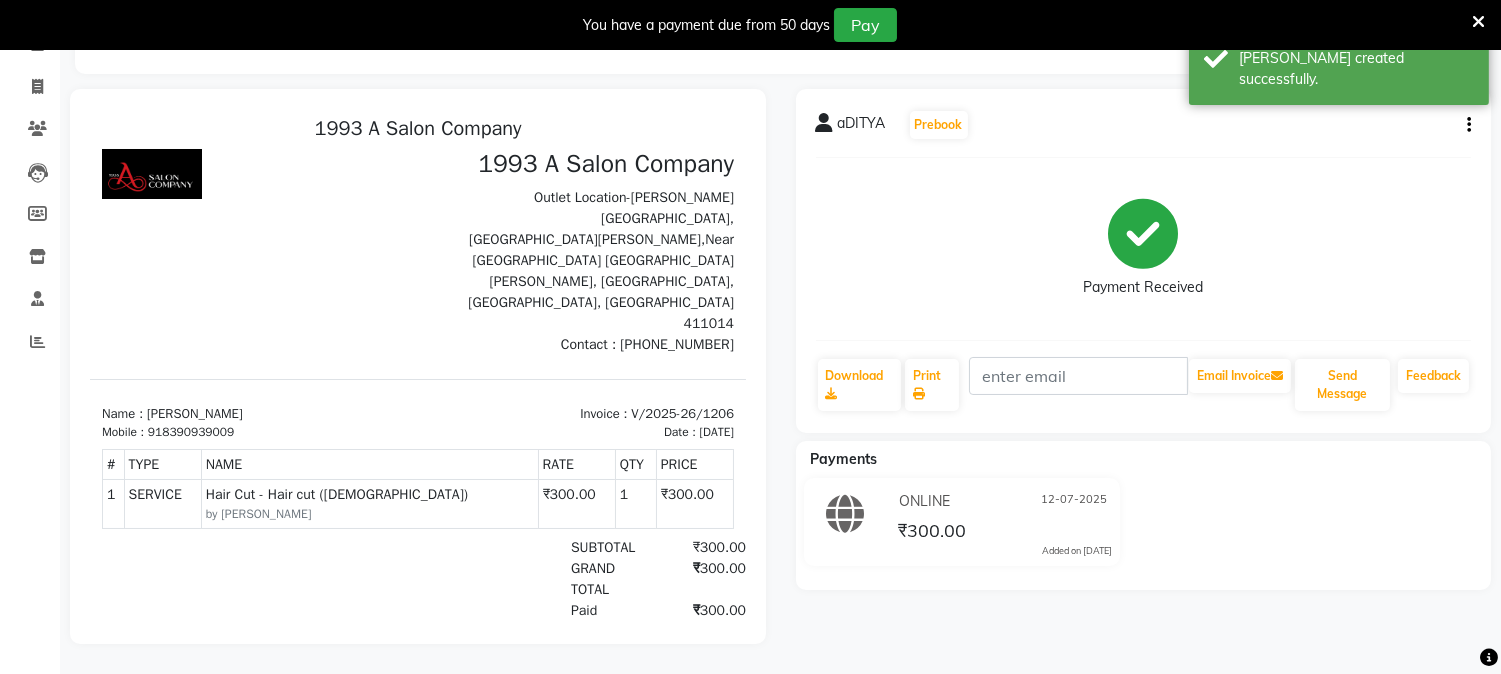 scroll, scrollTop: 0, scrollLeft: 0, axis: both 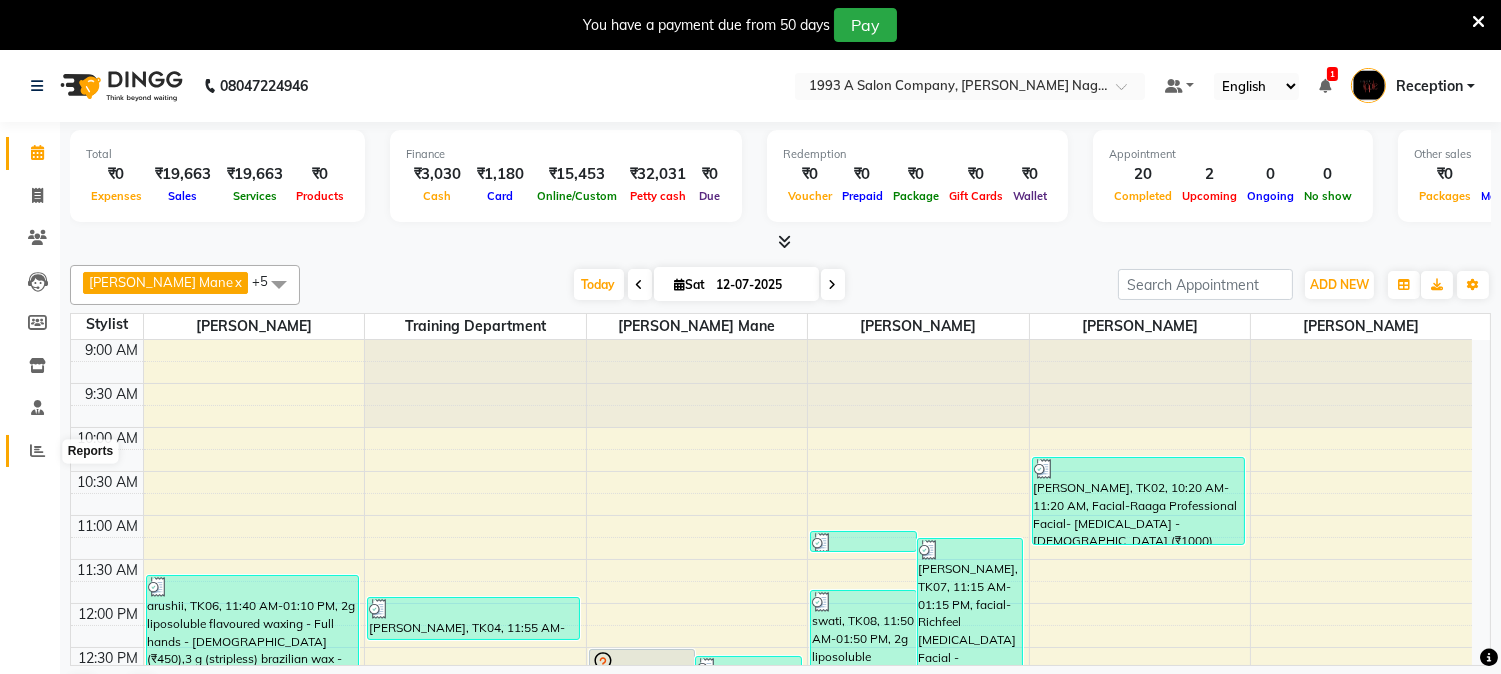 click 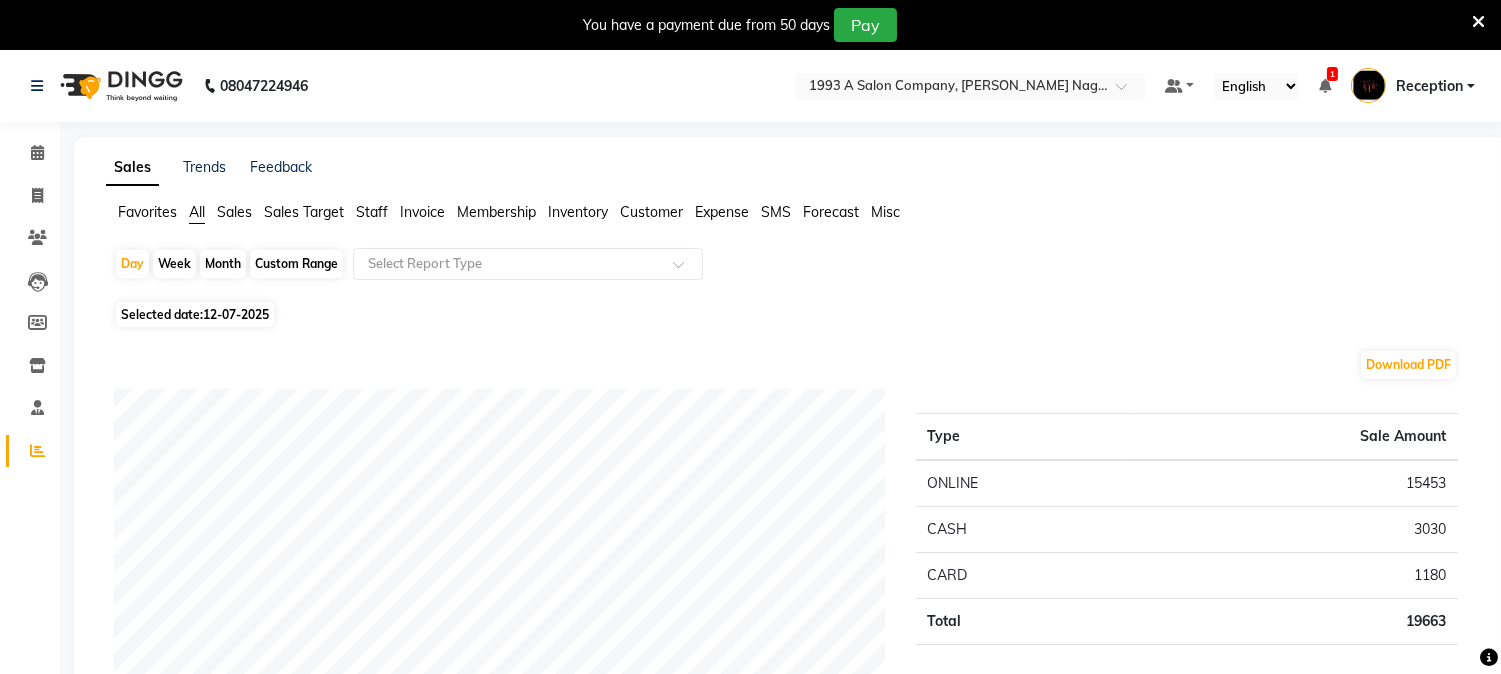 click on "Month" 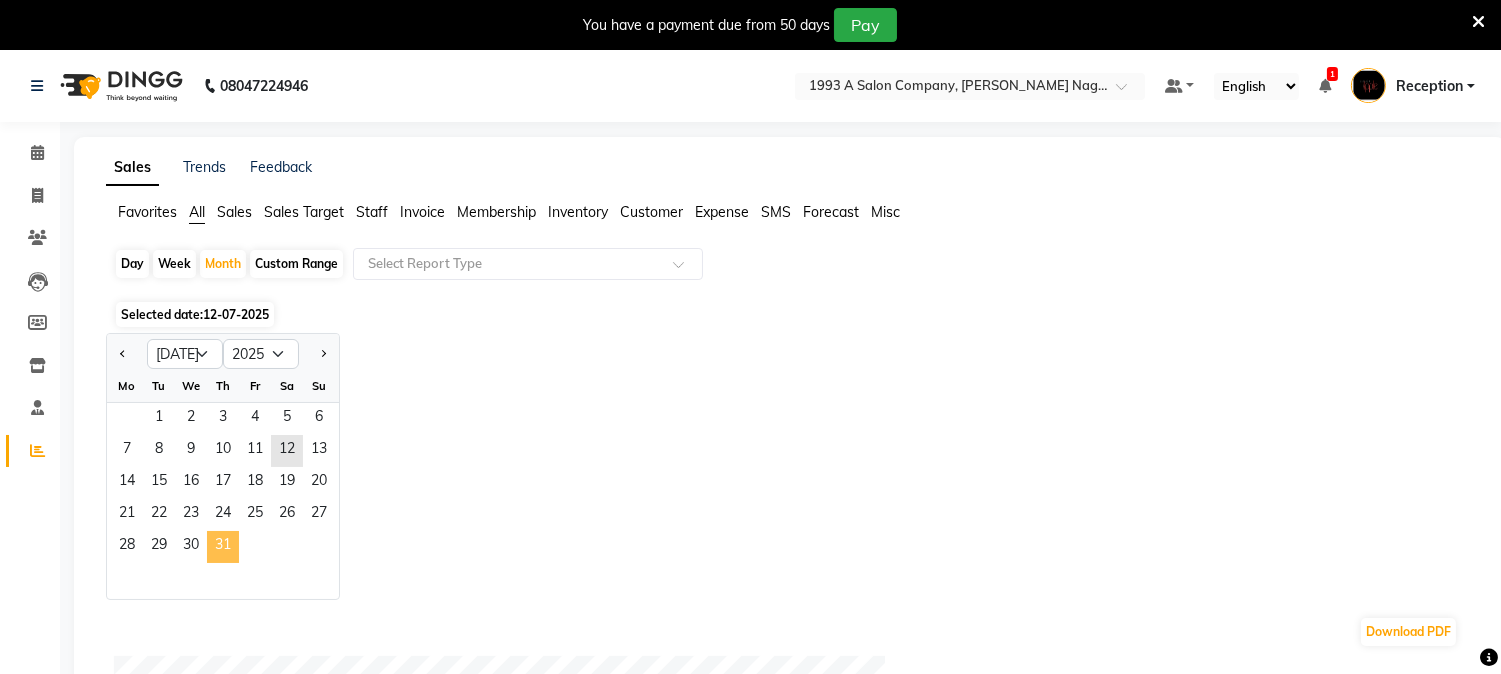 click on "31" 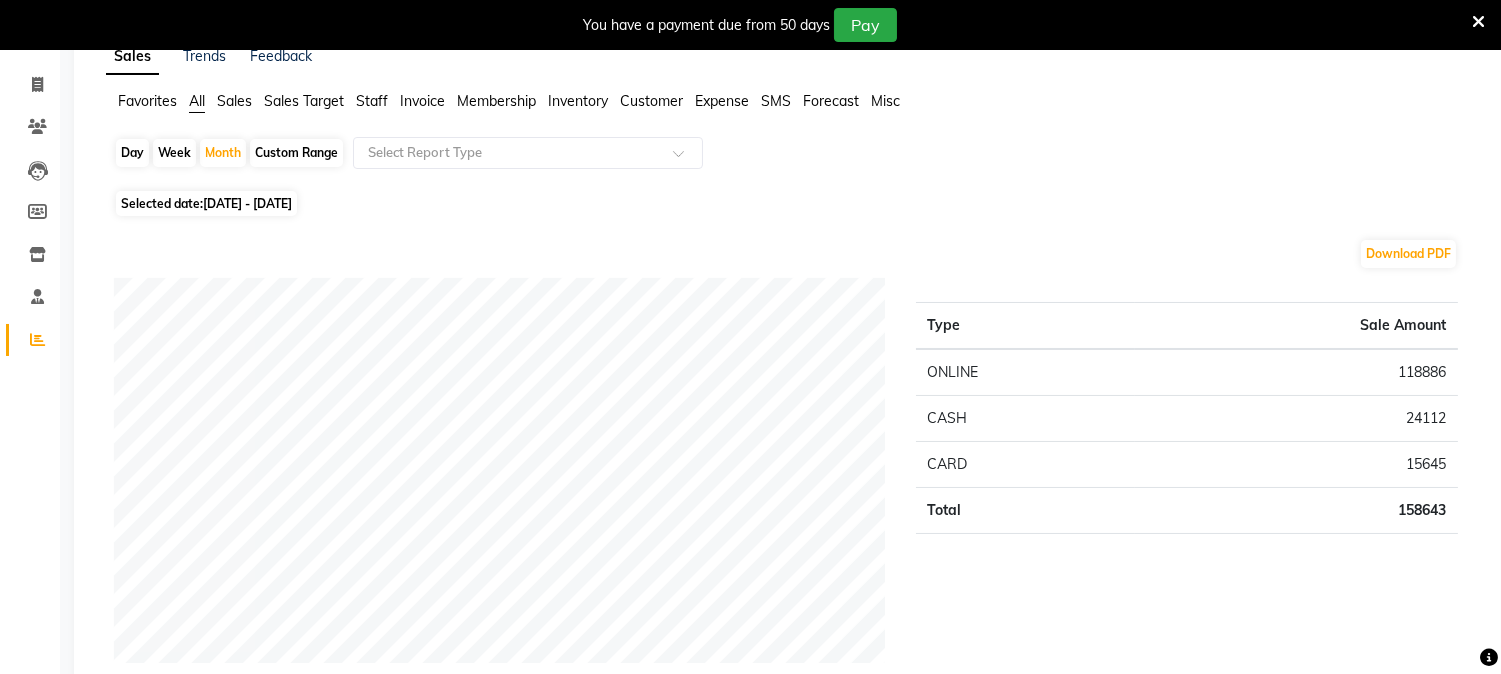 scroll, scrollTop: 0, scrollLeft: 0, axis: both 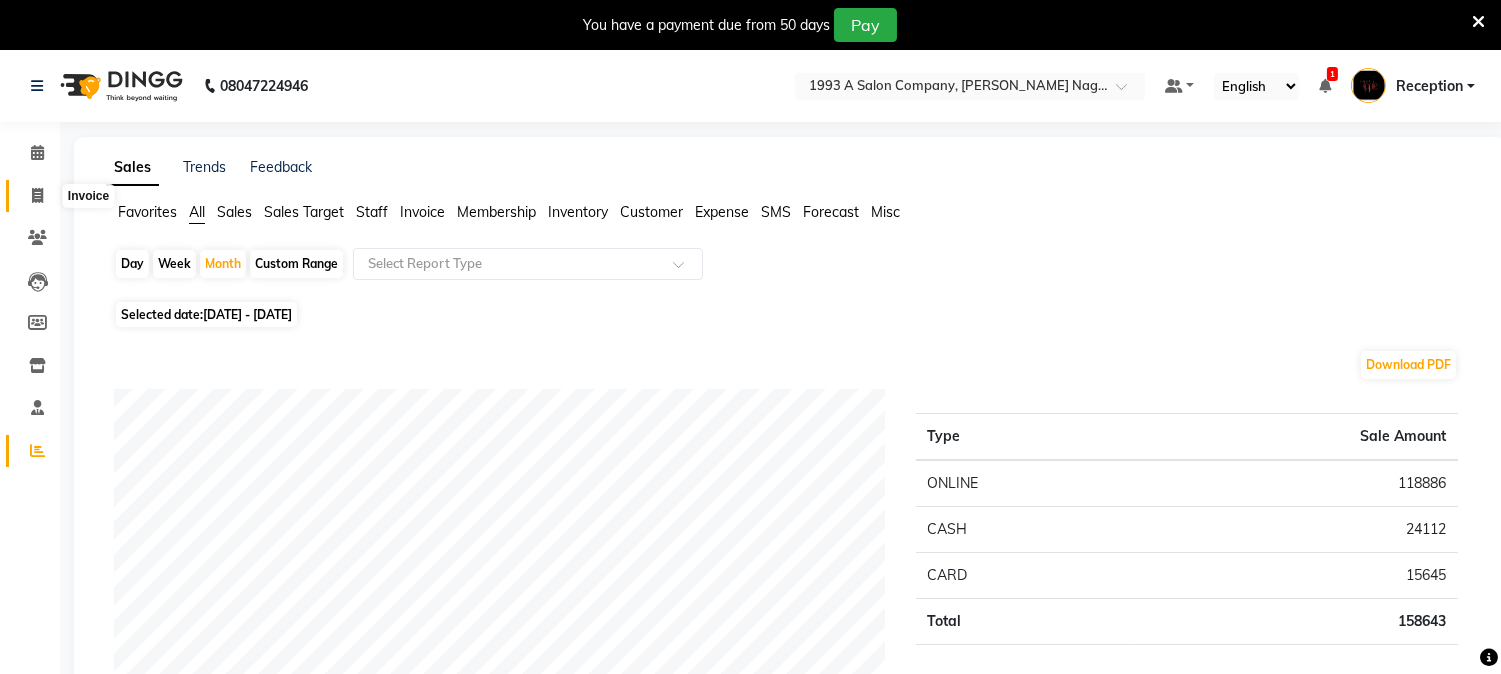 click 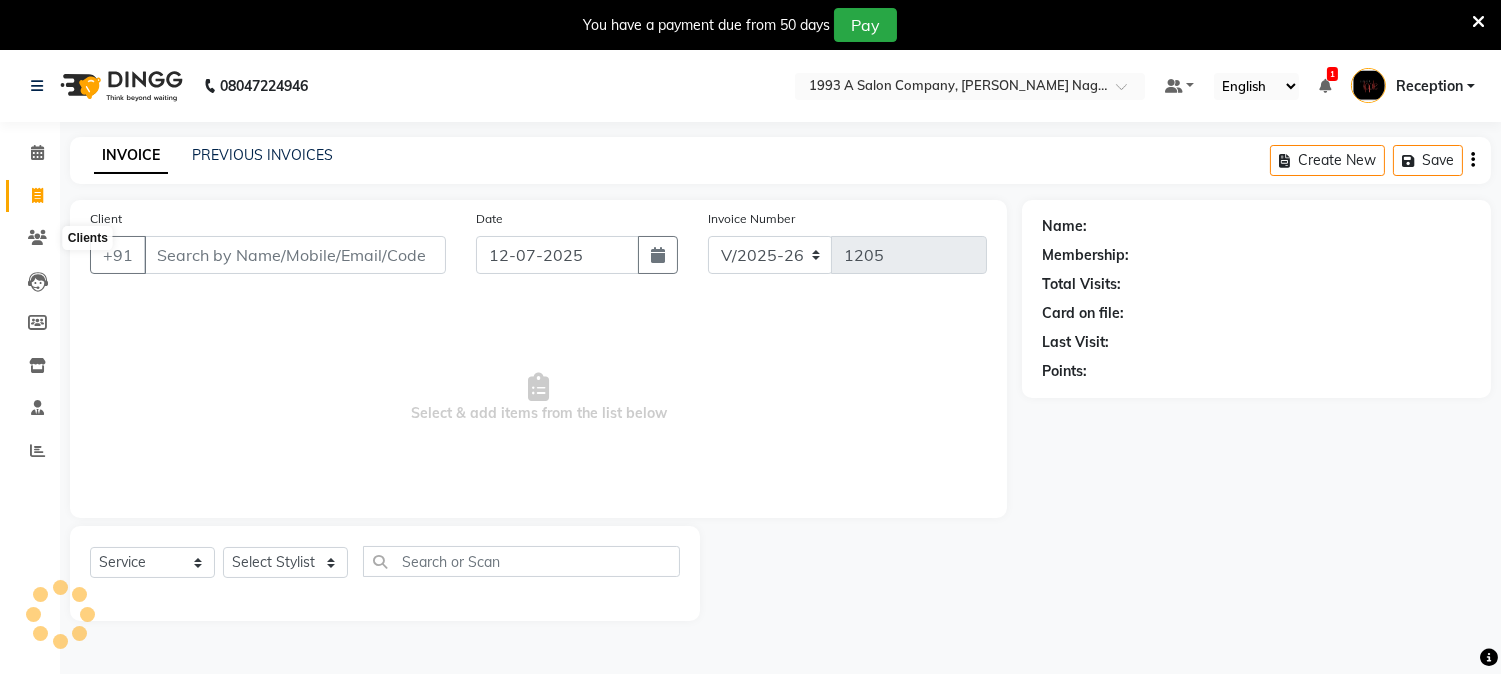 scroll, scrollTop: 50, scrollLeft: 0, axis: vertical 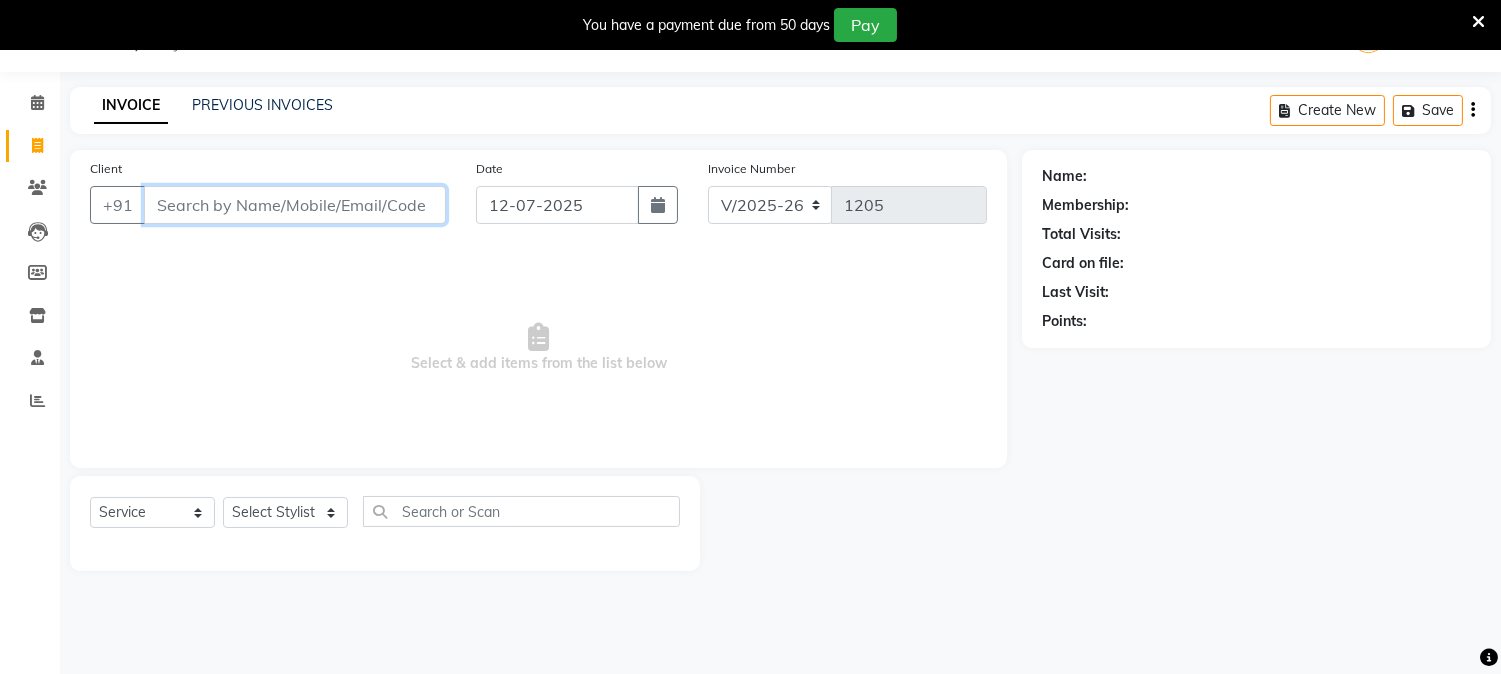 click on "Client" at bounding box center (295, 205) 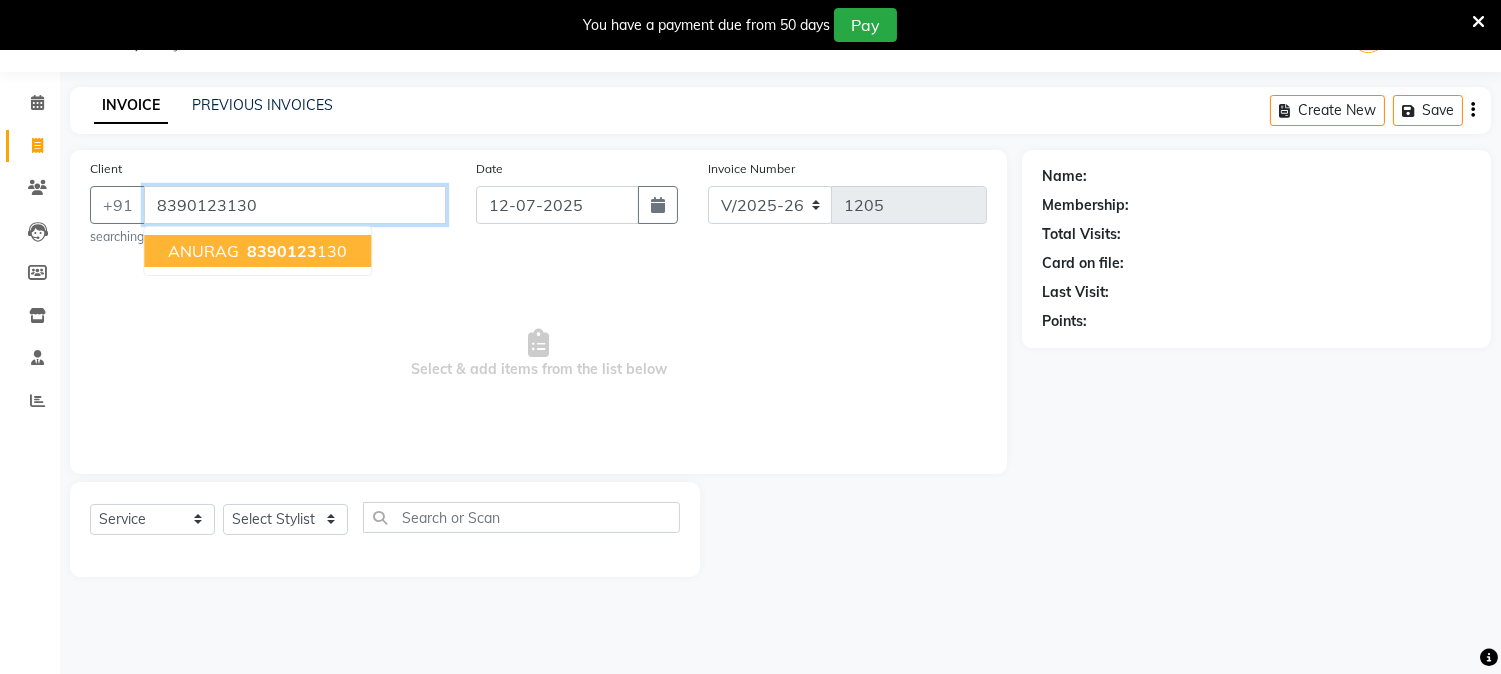 type on "8390123130" 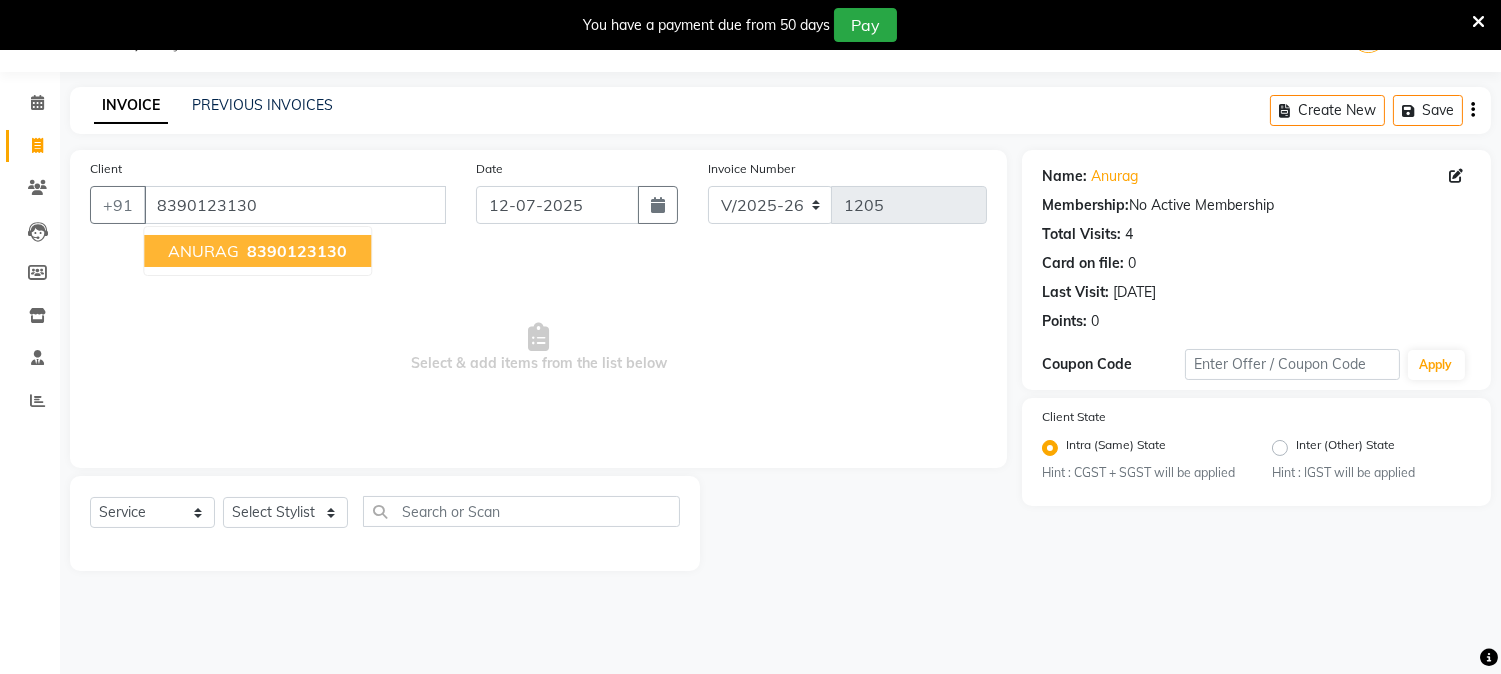 click on "ANURAG" at bounding box center (203, 251) 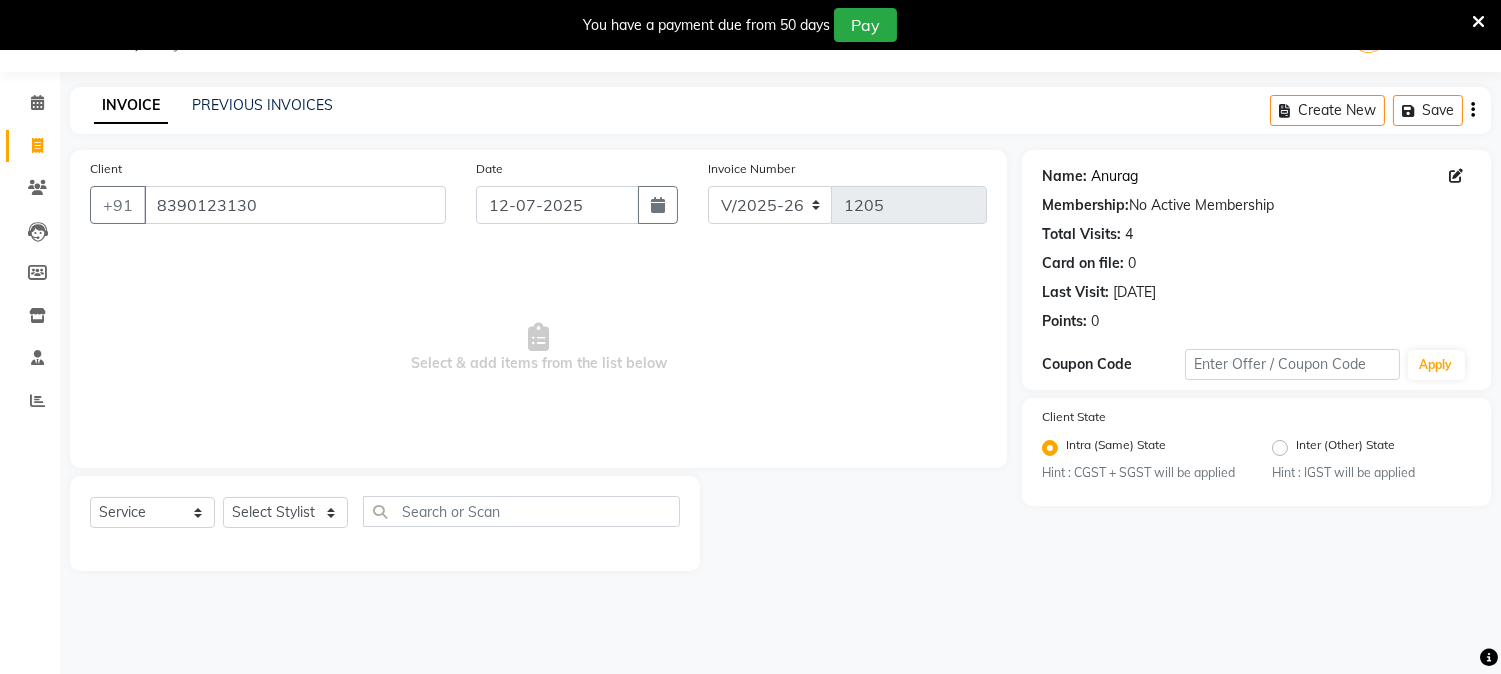 click on "Anurag" 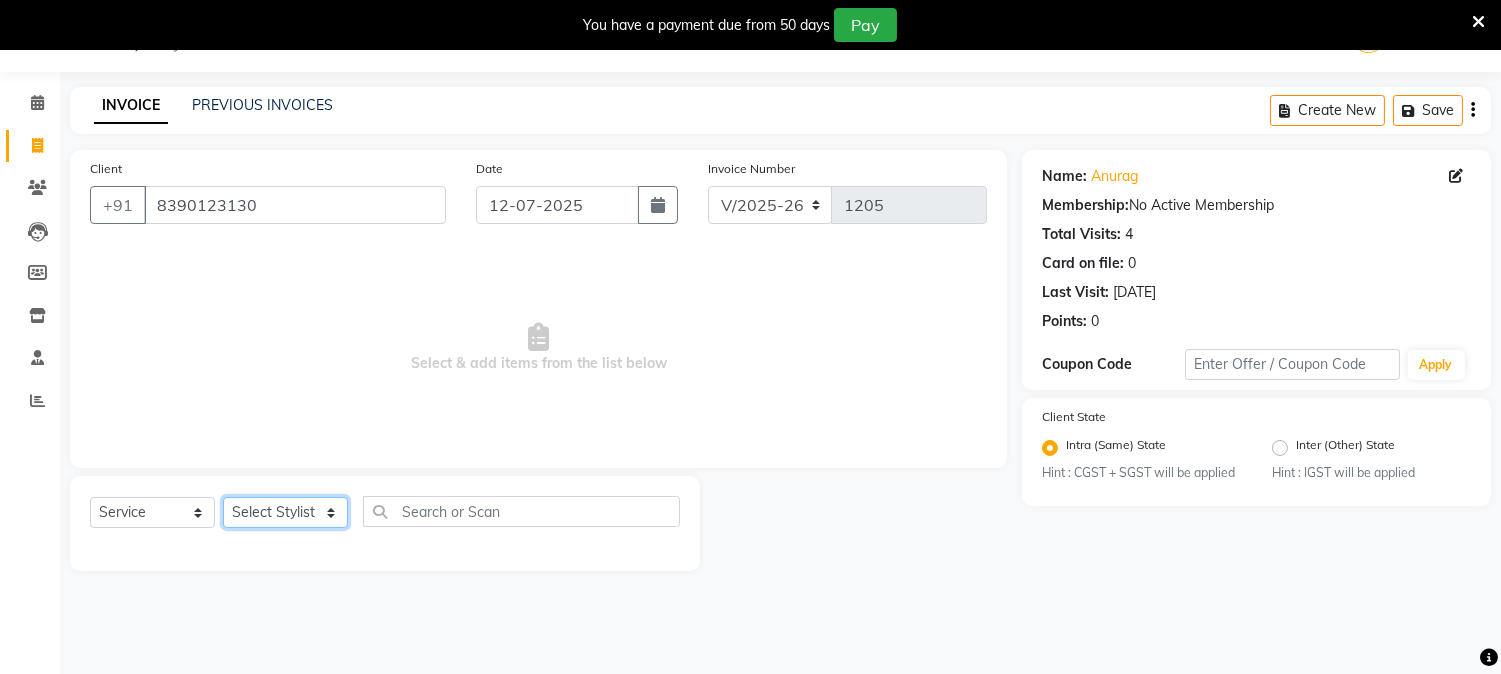 drag, startPoint x: 307, startPoint y: 514, endPoint x: 312, endPoint y: 501, distance: 13.928389 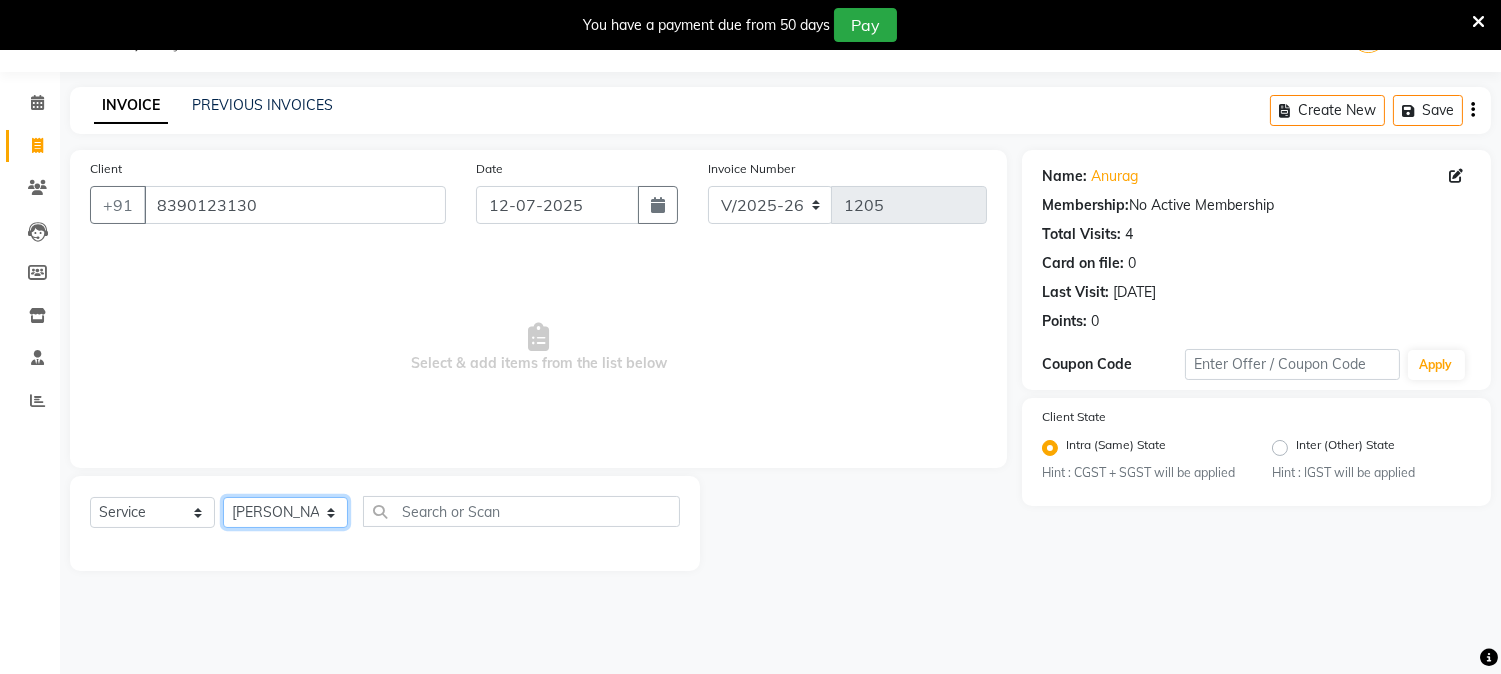 click on "Select Stylist [PERSON_NAME] Mane [PERSON_NAME] [PERSON_NAME]  Reception  [PERSON_NAME] Training Department [PERSON_NAME] [PERSON_NAME] Sir" 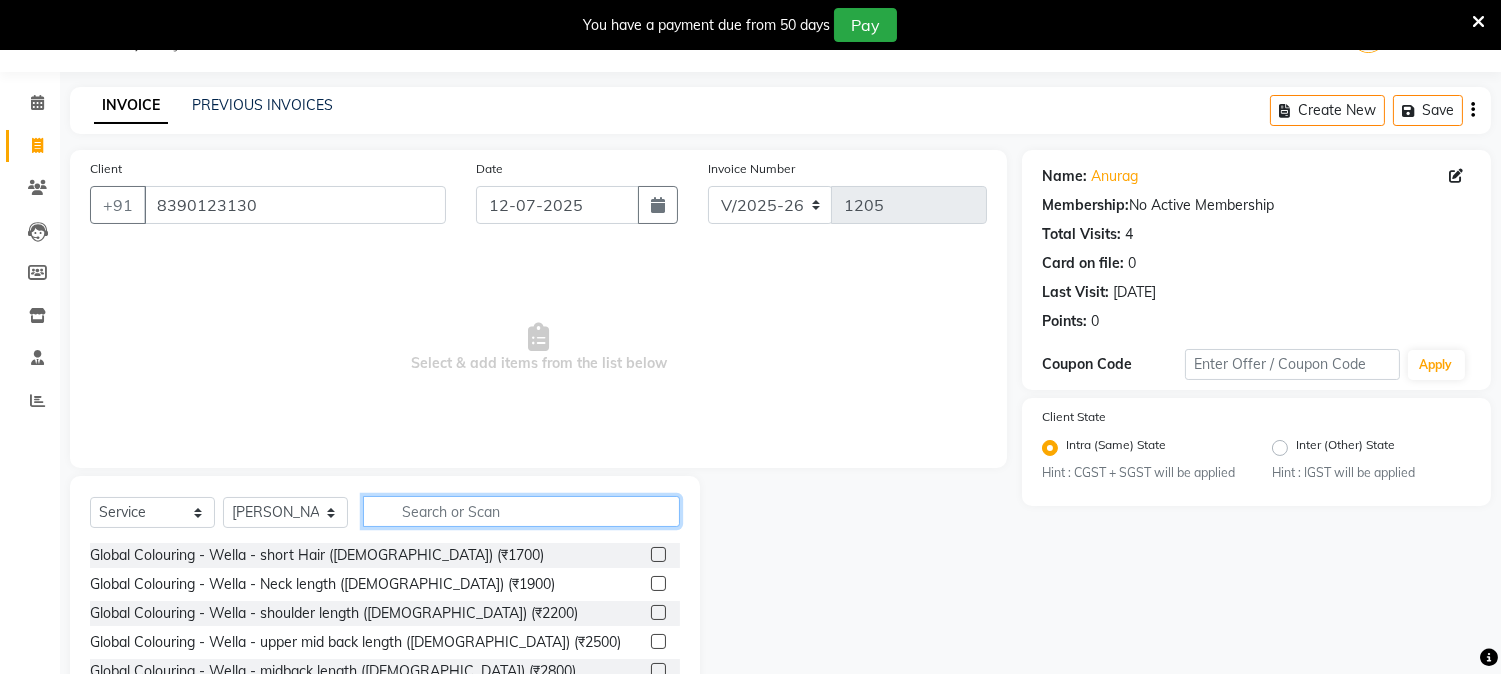 click 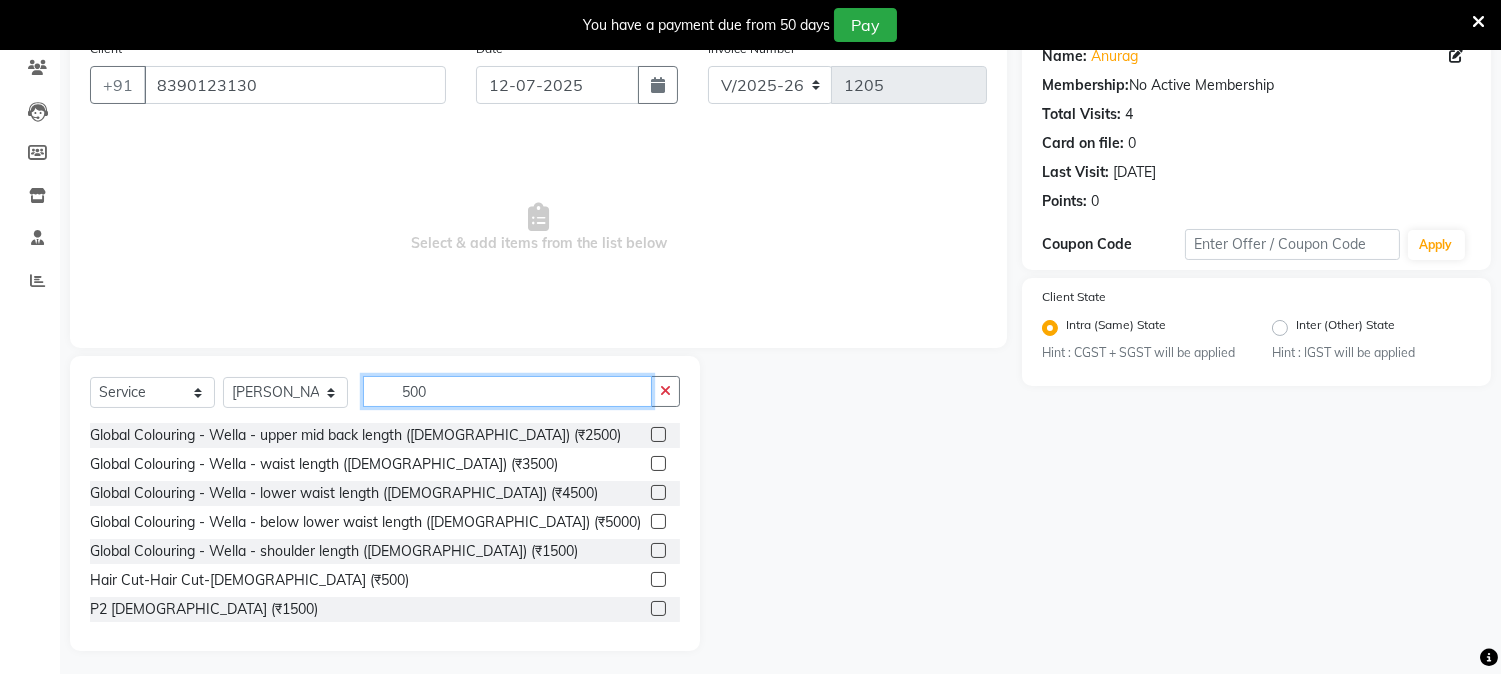 scroll, scrollTop: 176, scrollLeft: 0, axis: vertical 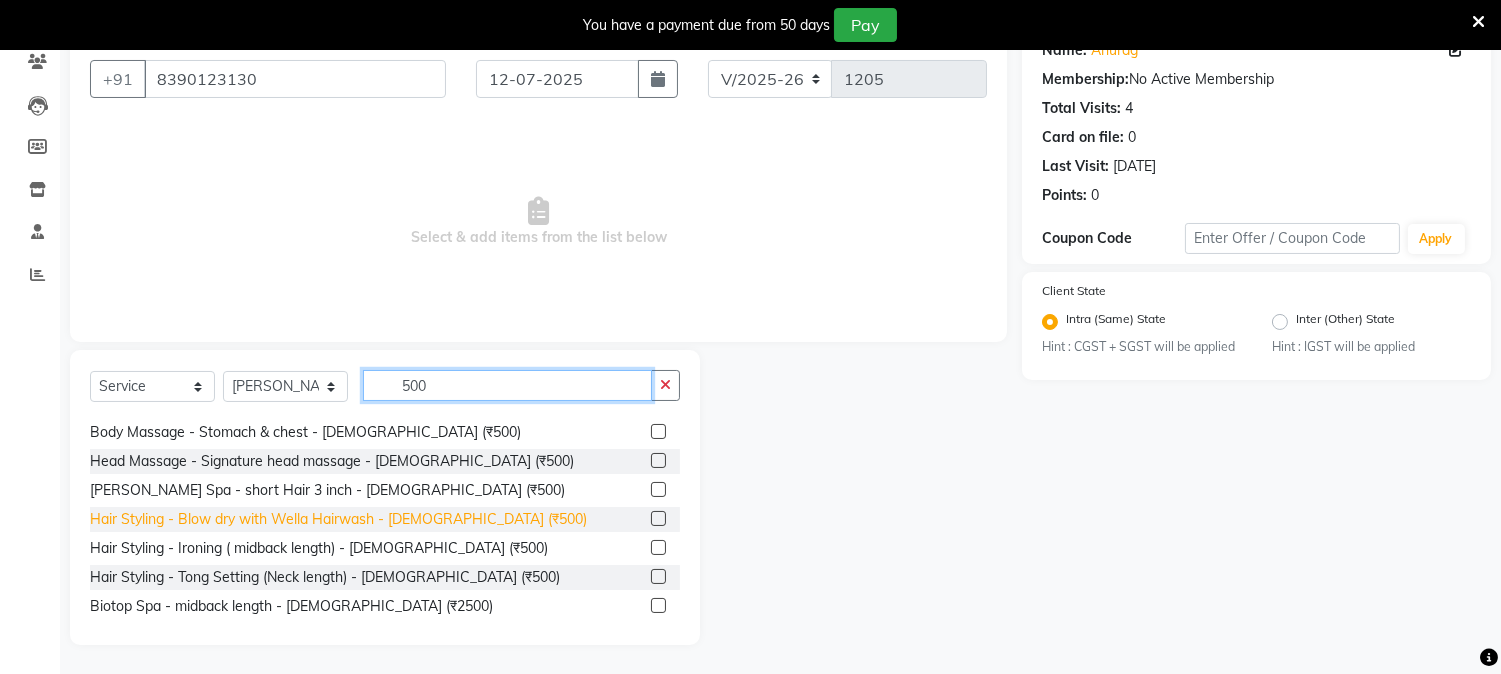 type on "500" 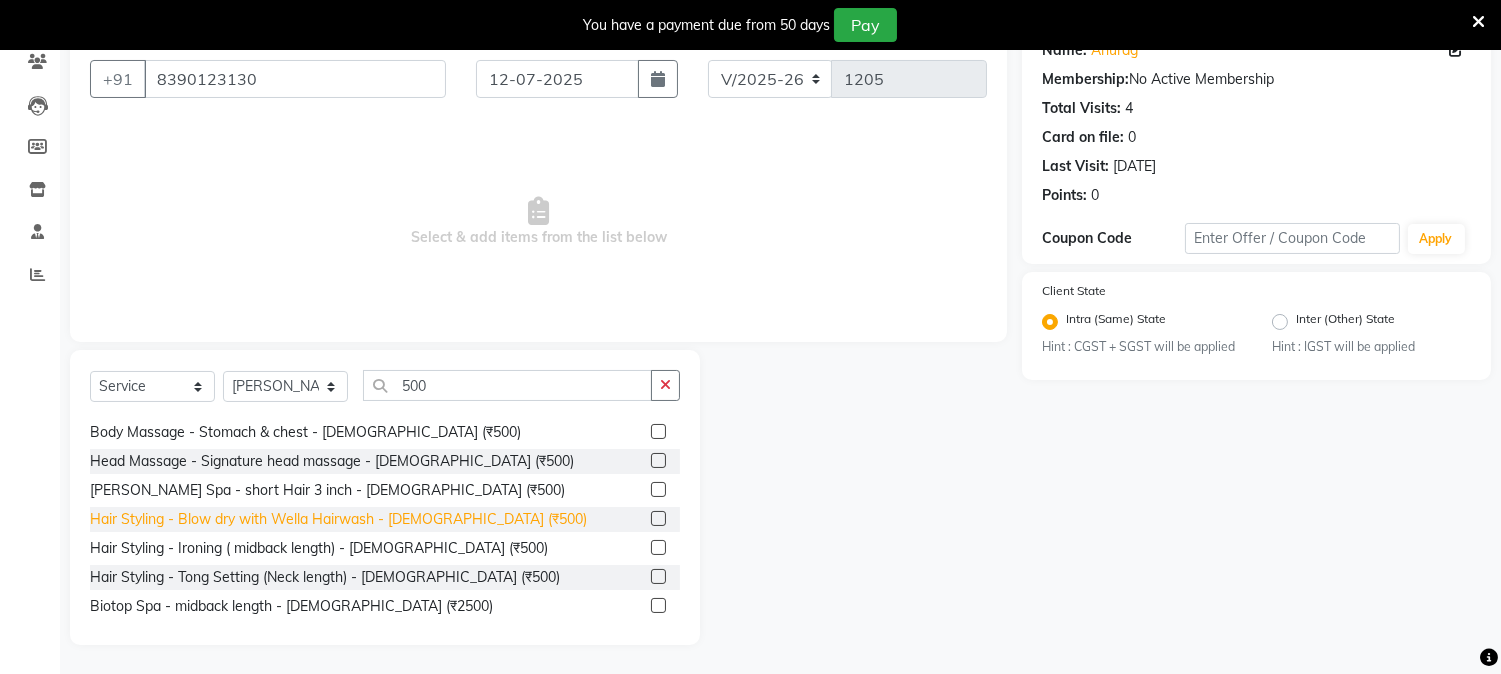 click on "Hair Styling - Blow dry with Wella Hairwash - [DEMOGRAPHIC_DATA] (₹500)" 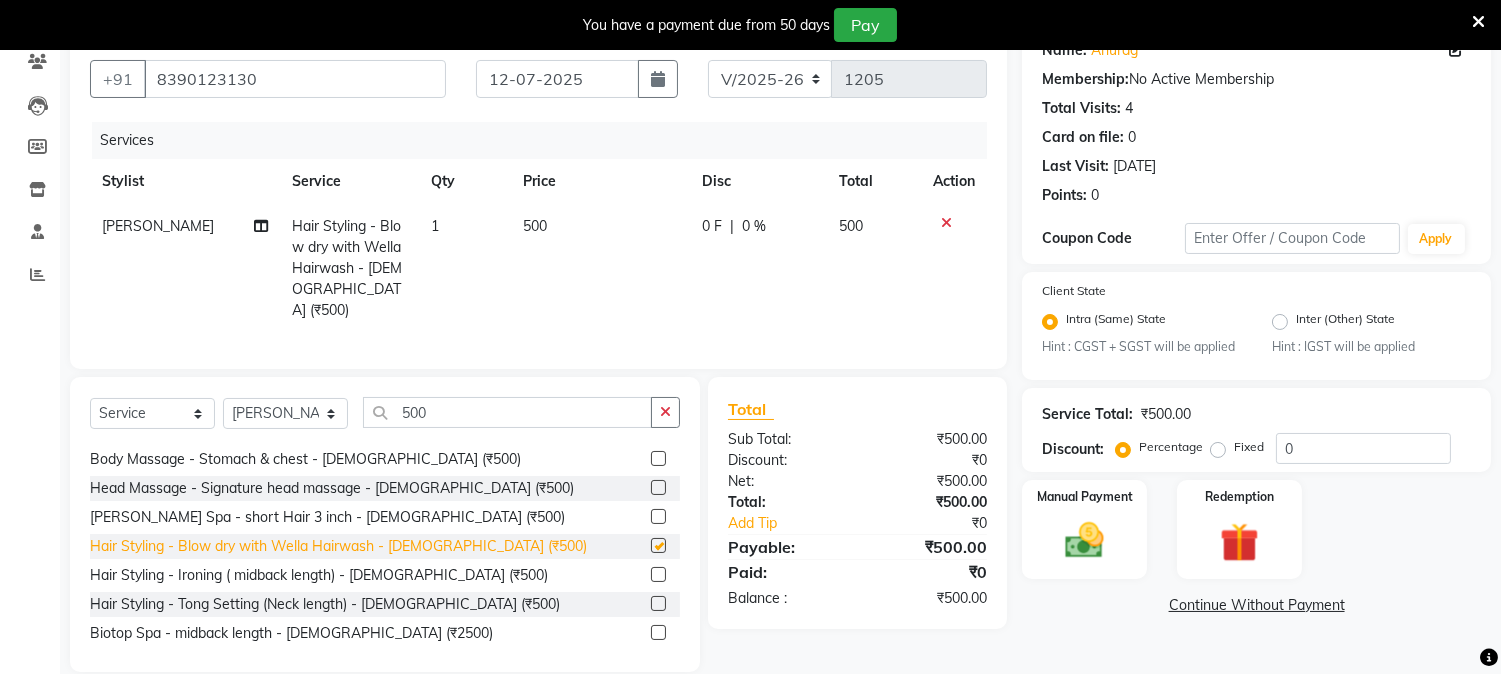 checkbox on "false" 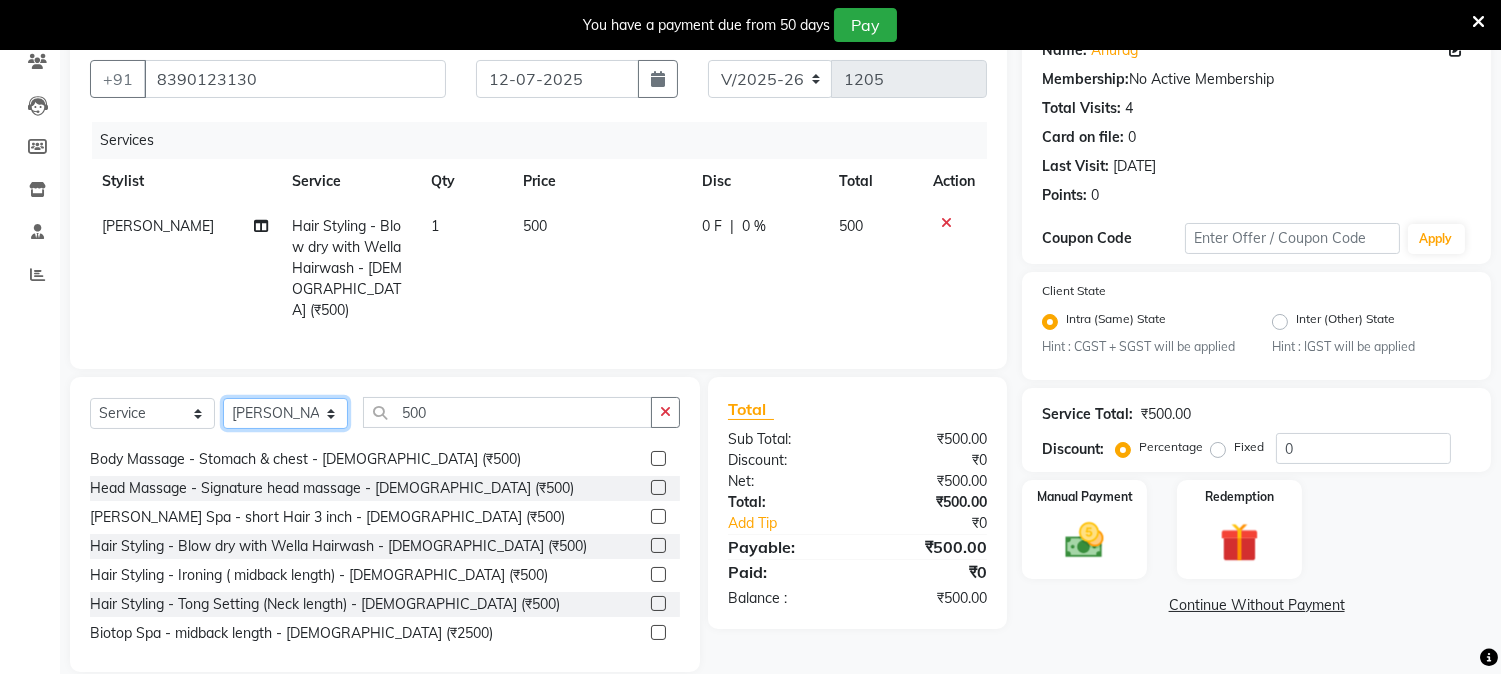 click on "Select Stylist [PERSON_NAME] Mane [PERSON_NAME] [PERSON_NAME]  Reception  [PERSON_NAME] Training Department [PERSON_NAME] [PERSON_NAME] Sir" 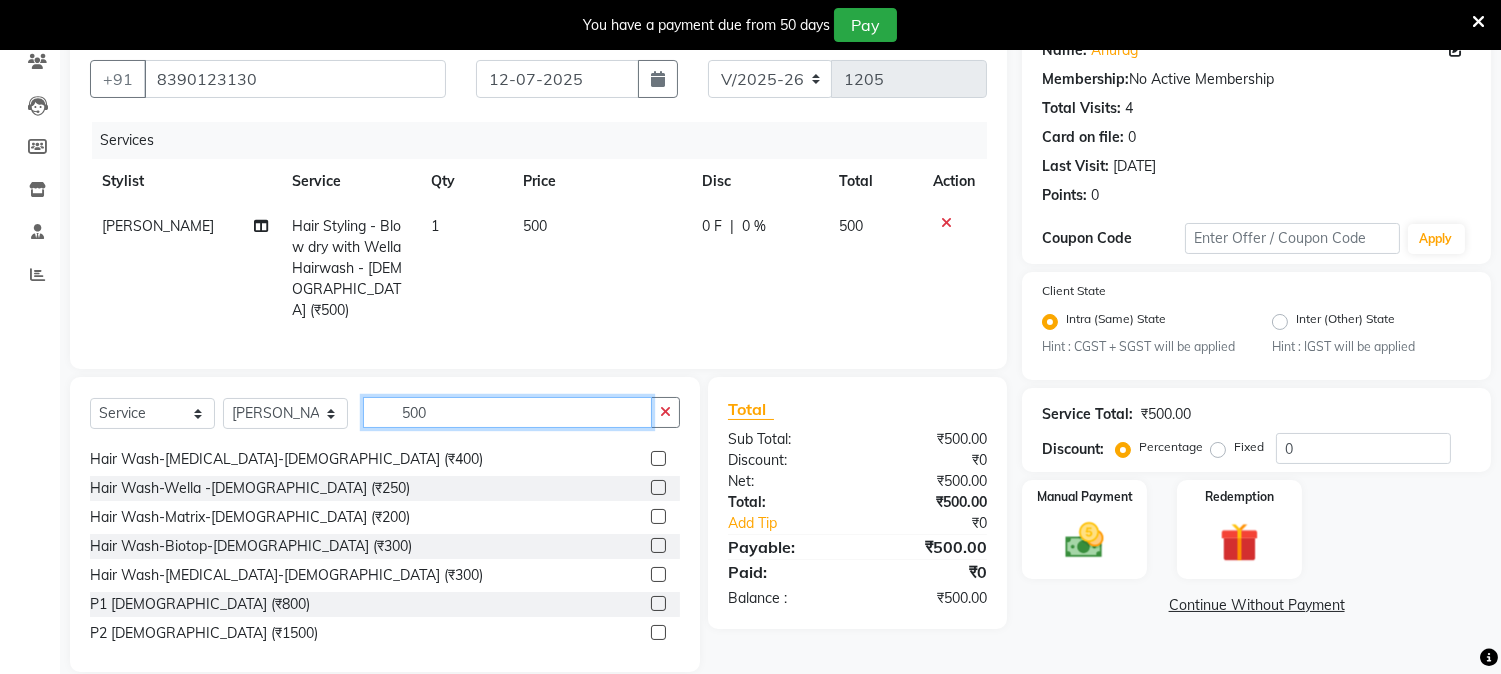 click on "500" 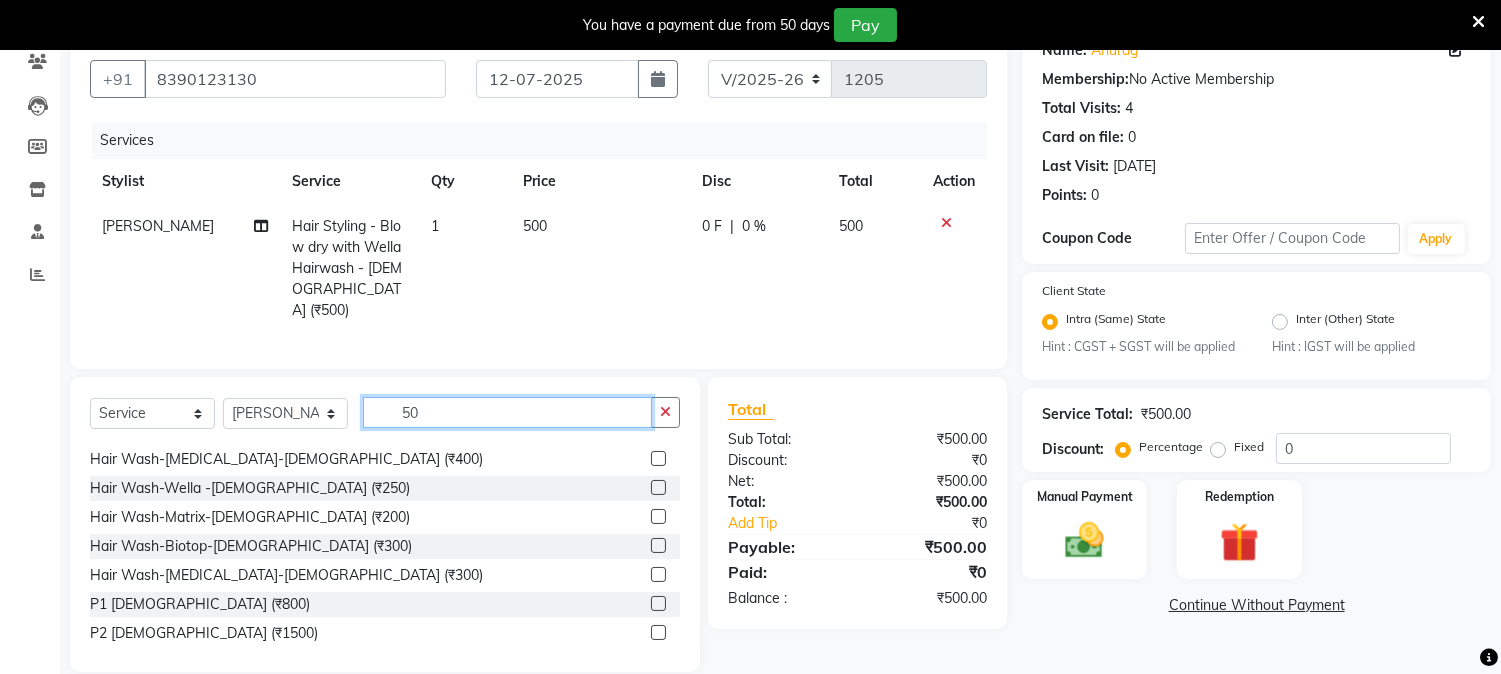 type on "5" 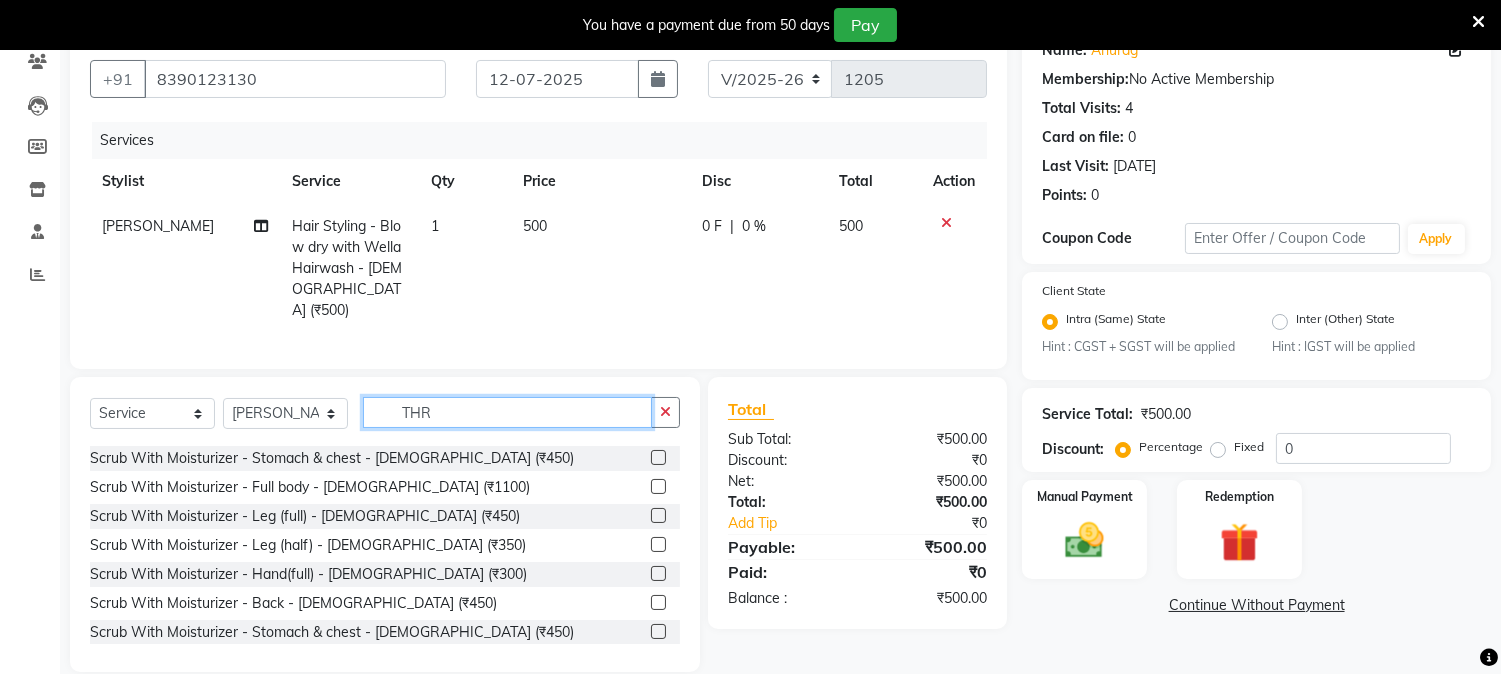 scroll, scrollTop: 61, scrollLeft: 0, axis: vertical 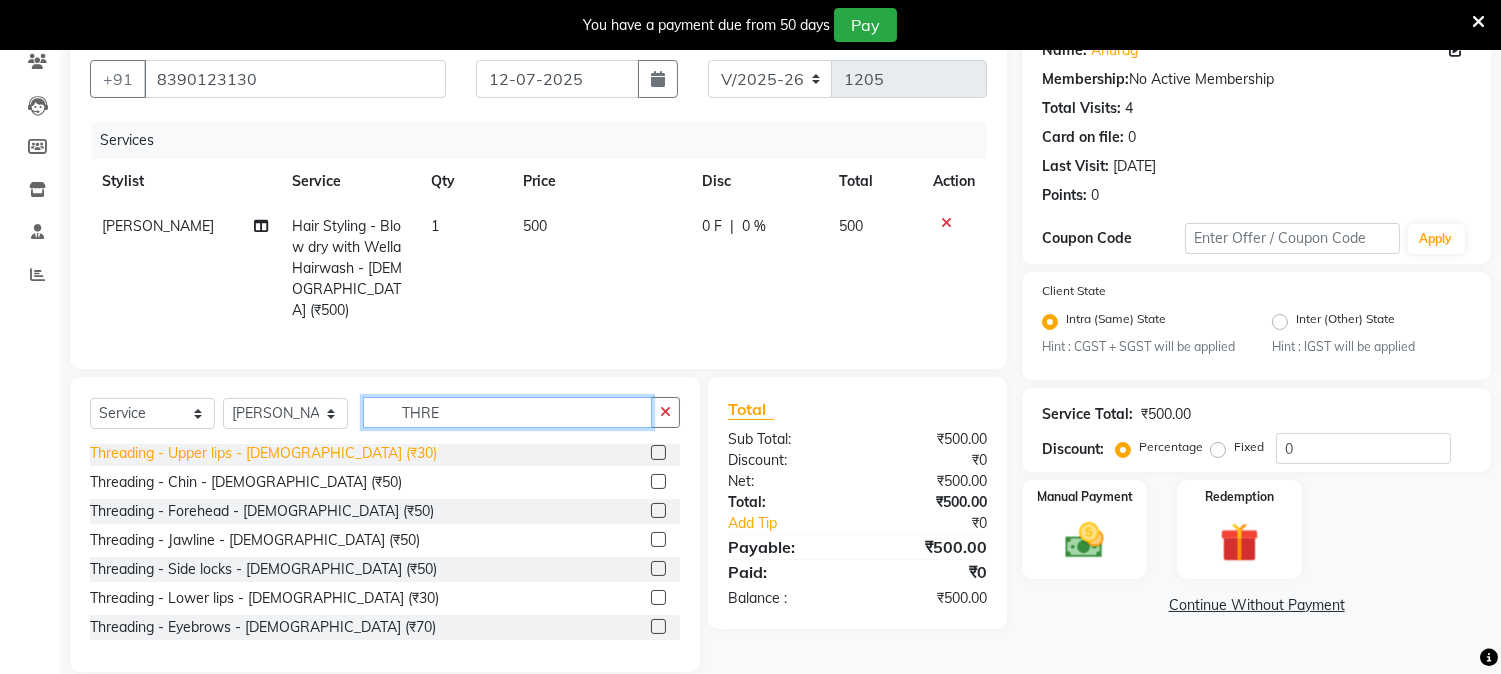 type on "THRE" 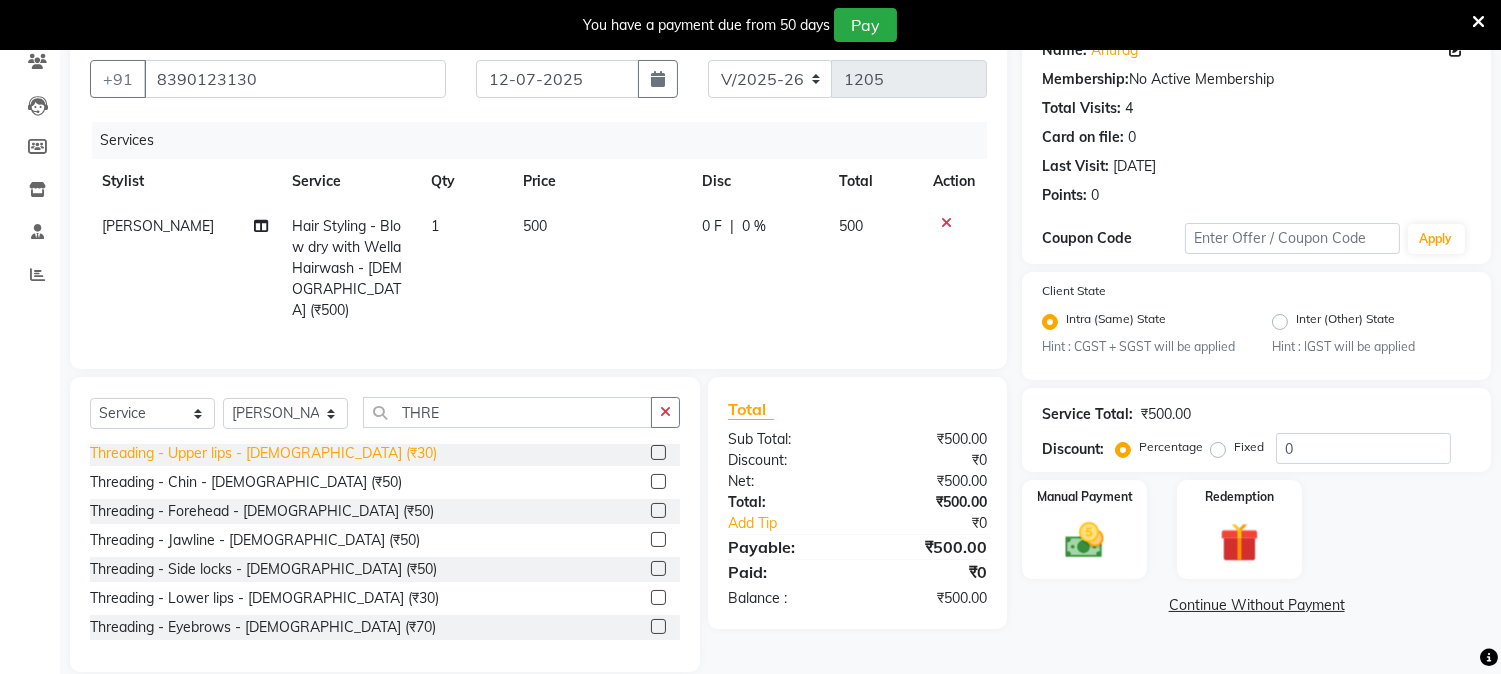 click on "Threading - Upper lips - [DEMOGRAPHIC_DATA] (₹30)" 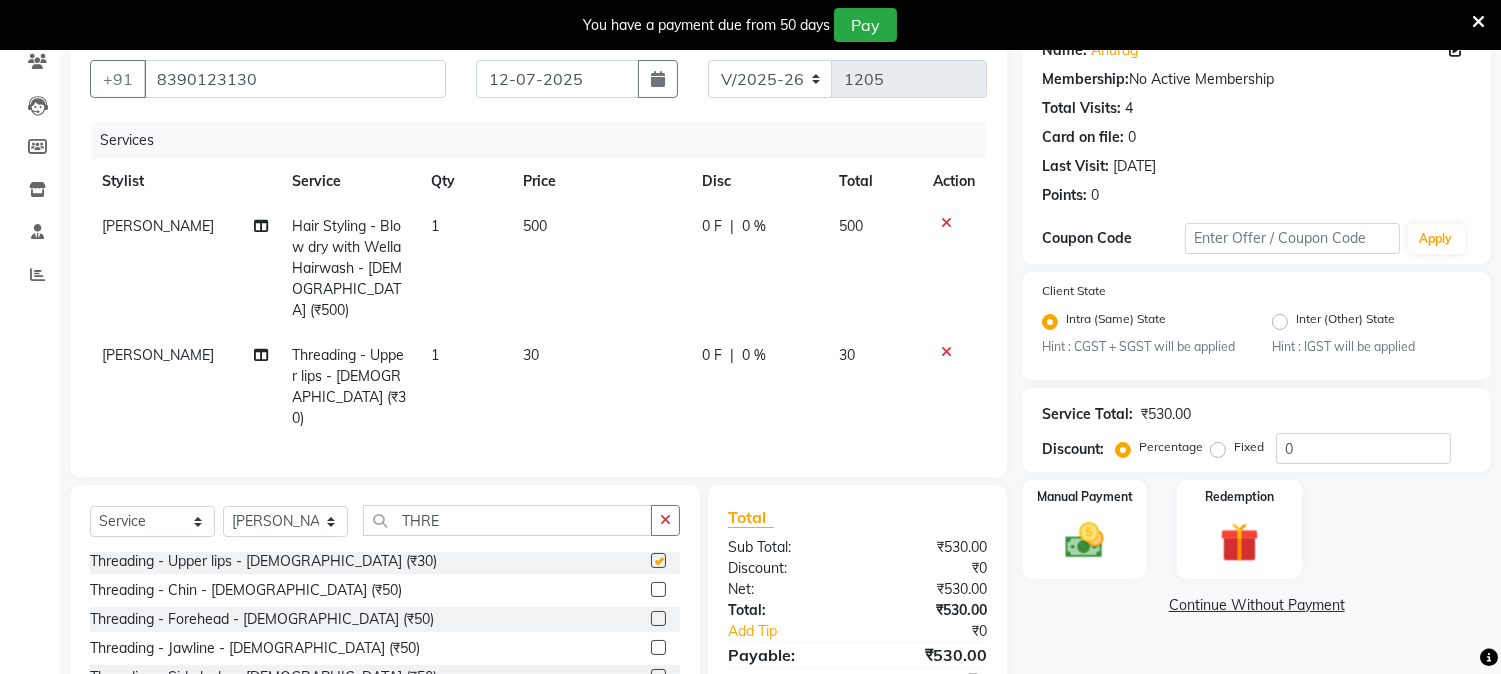 checkbox on "false" 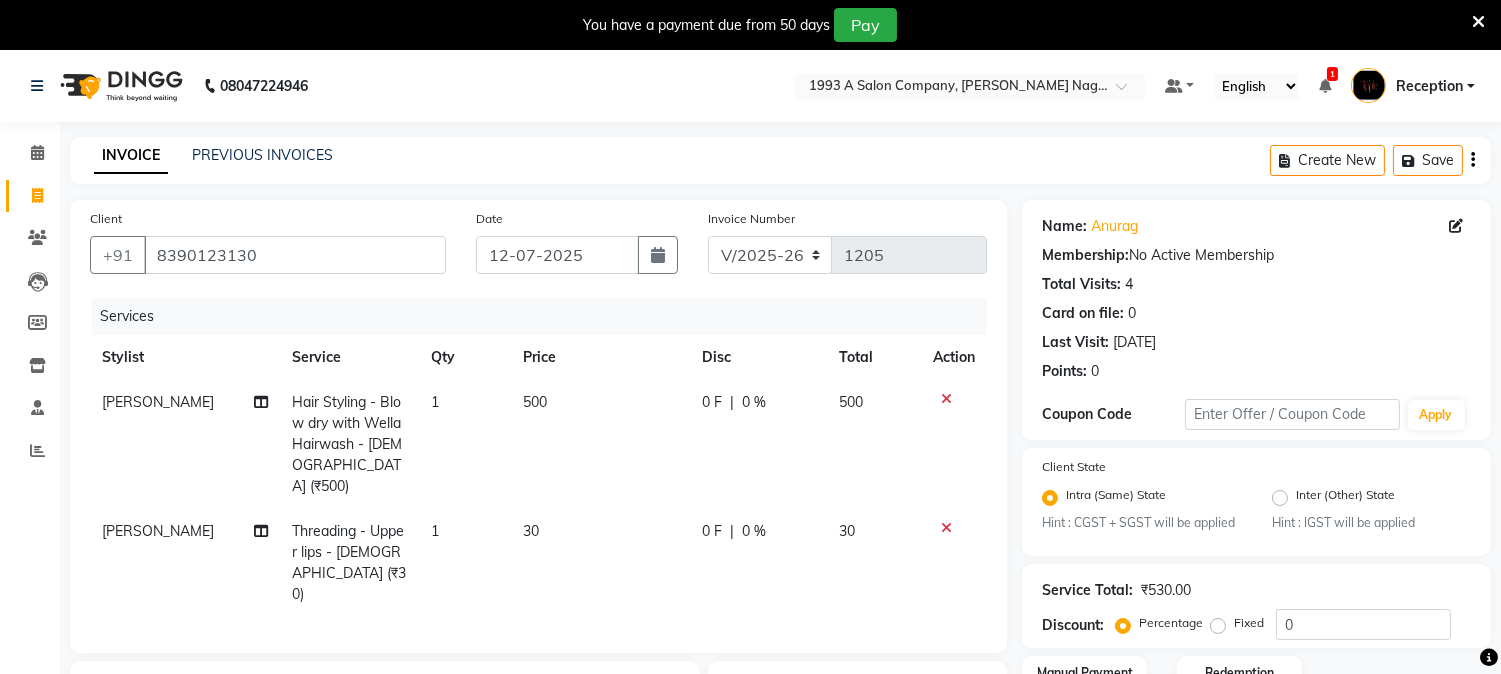 scroll, scrollTop: 286, scrollLeft: 0, axis: vertical 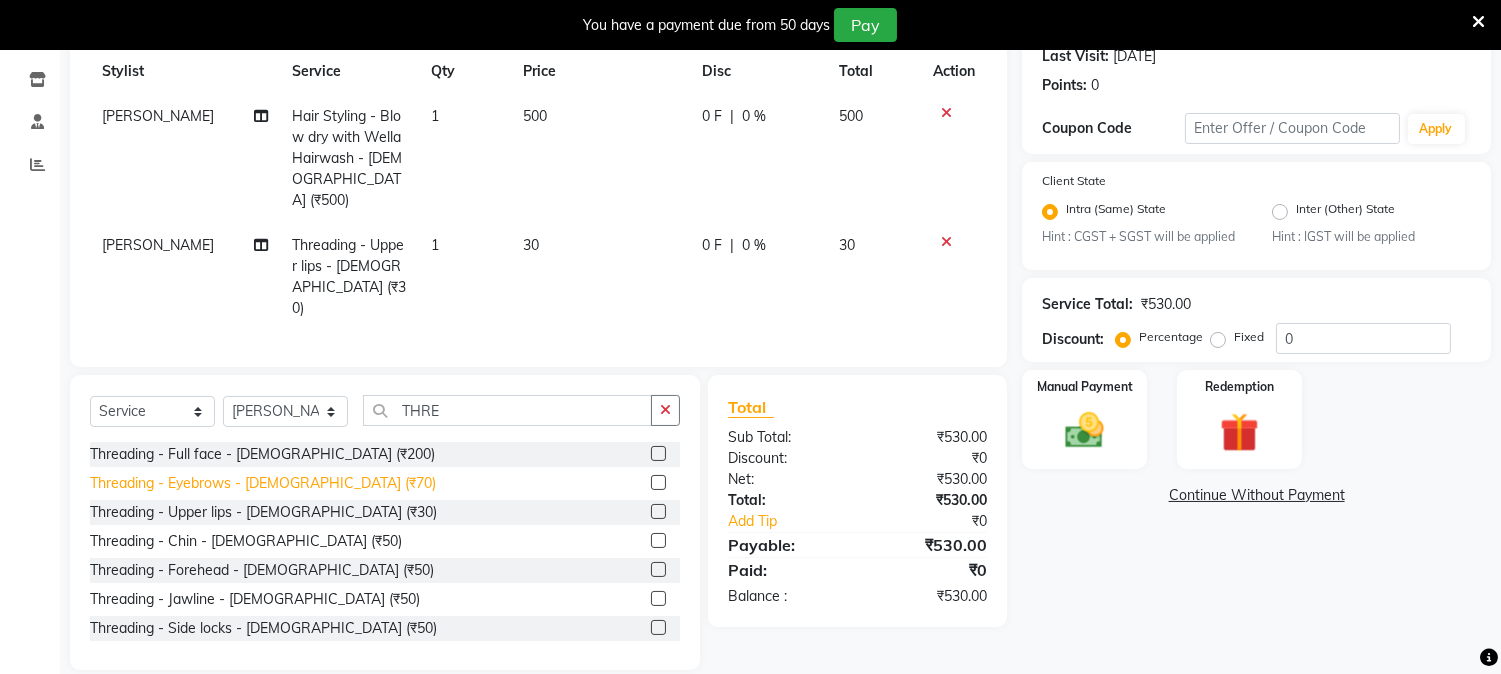click on "Threading - Eyebrows - [DEMOGRAPHIC_DATA] (₹70)" 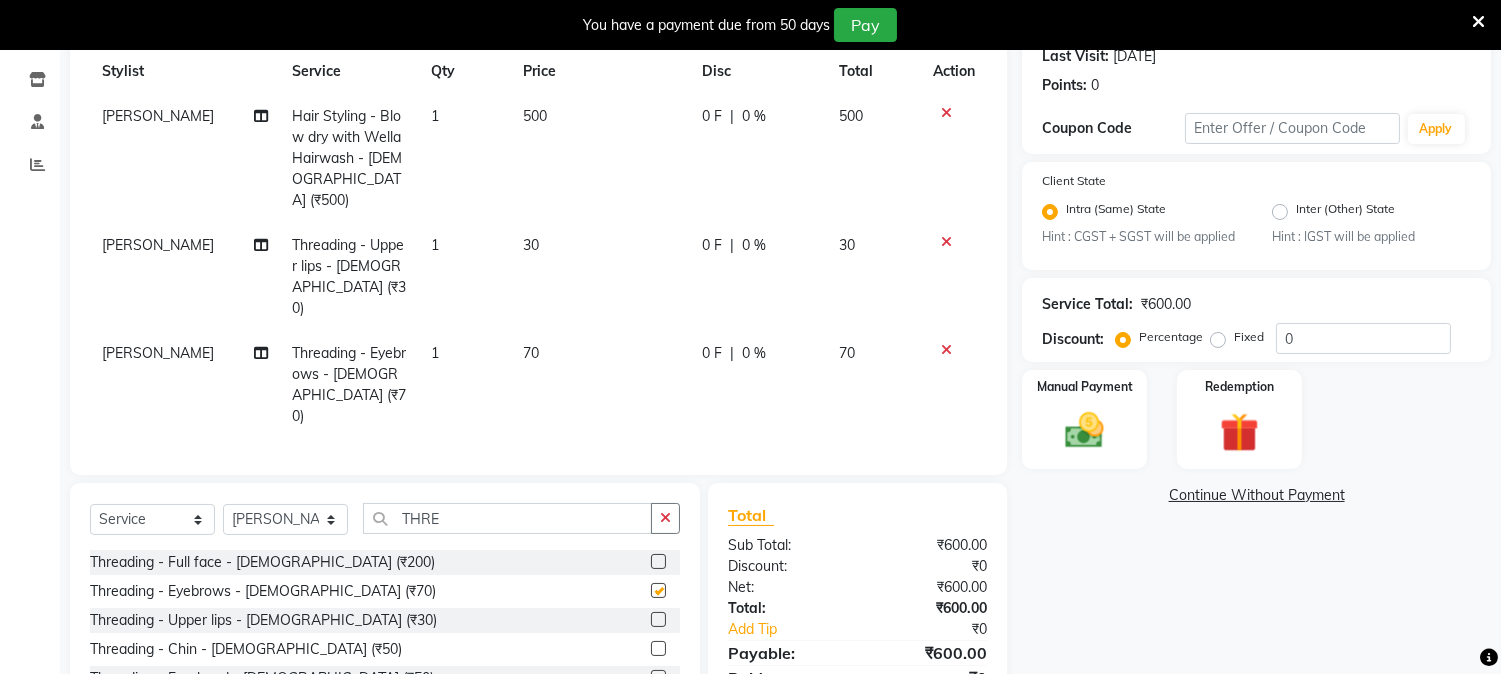 checkbox on "false" 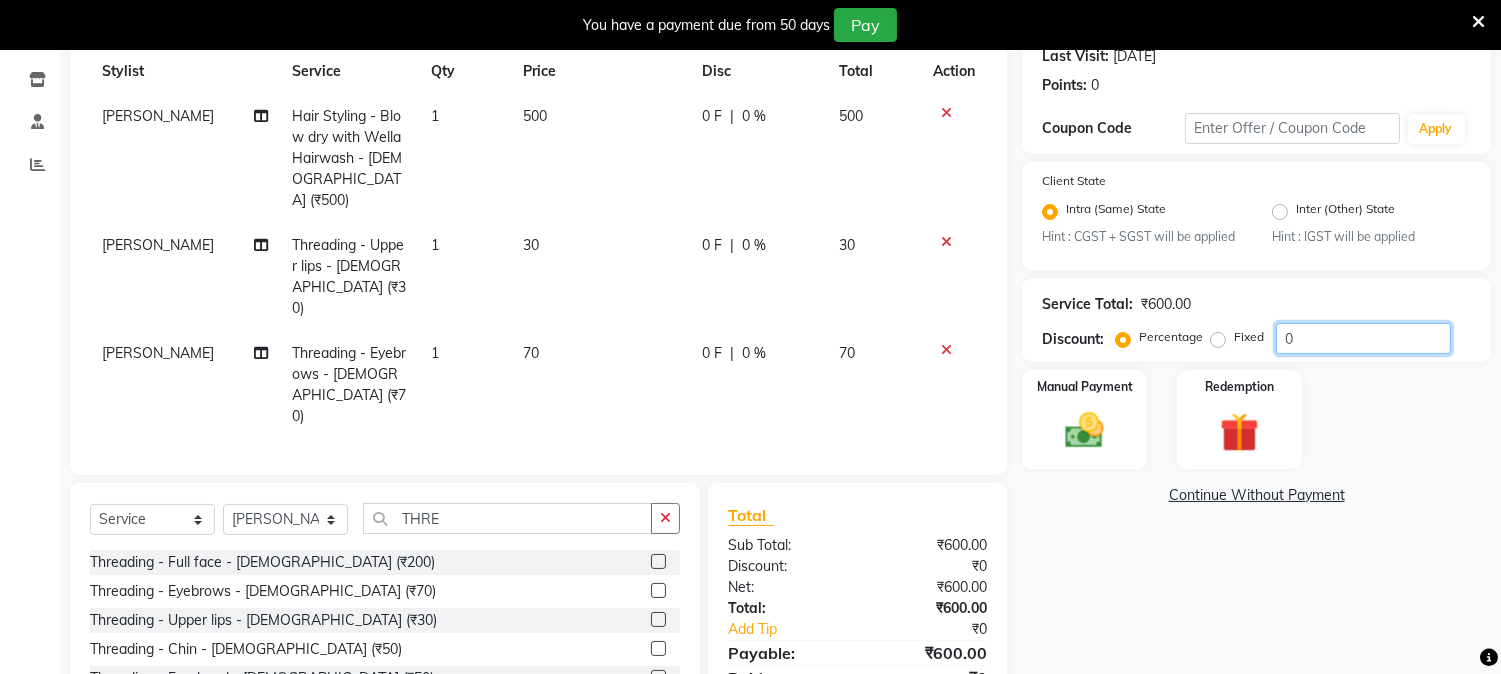 click on "0" 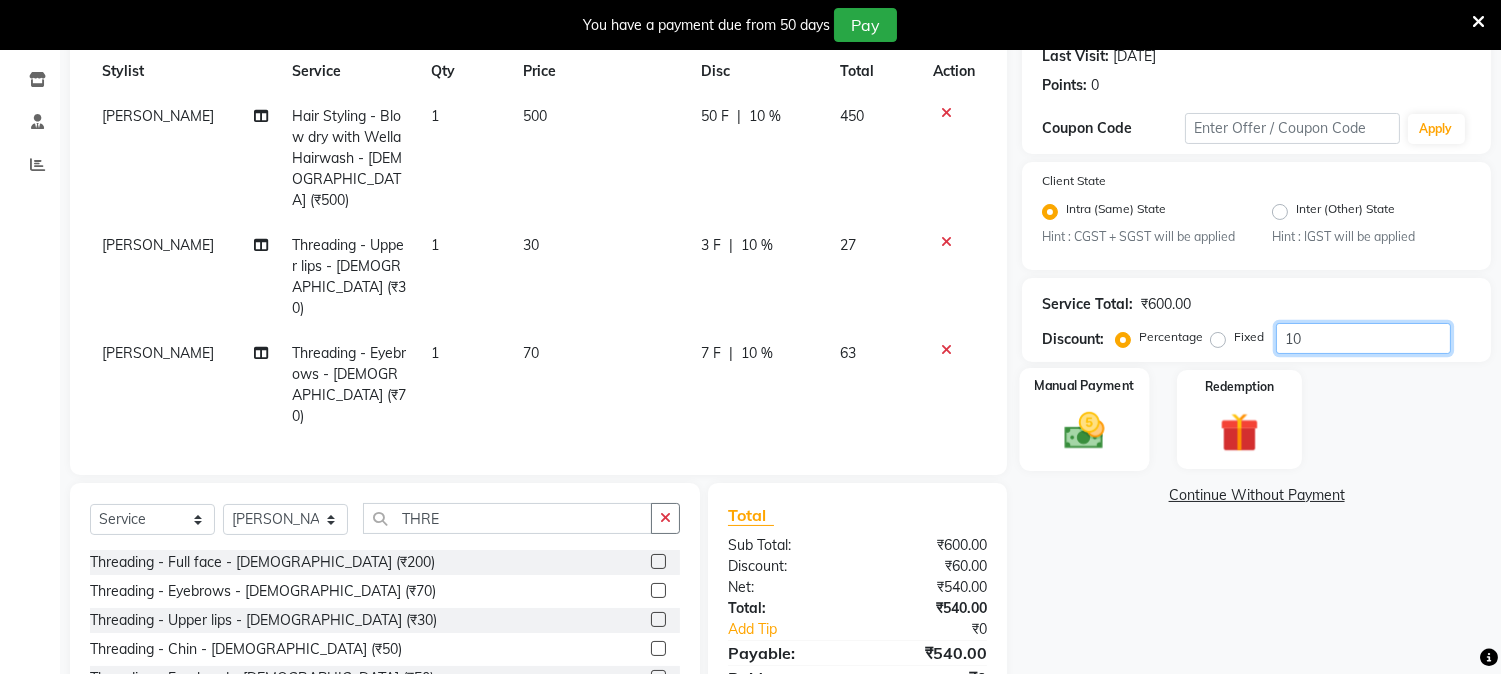 type on "10" 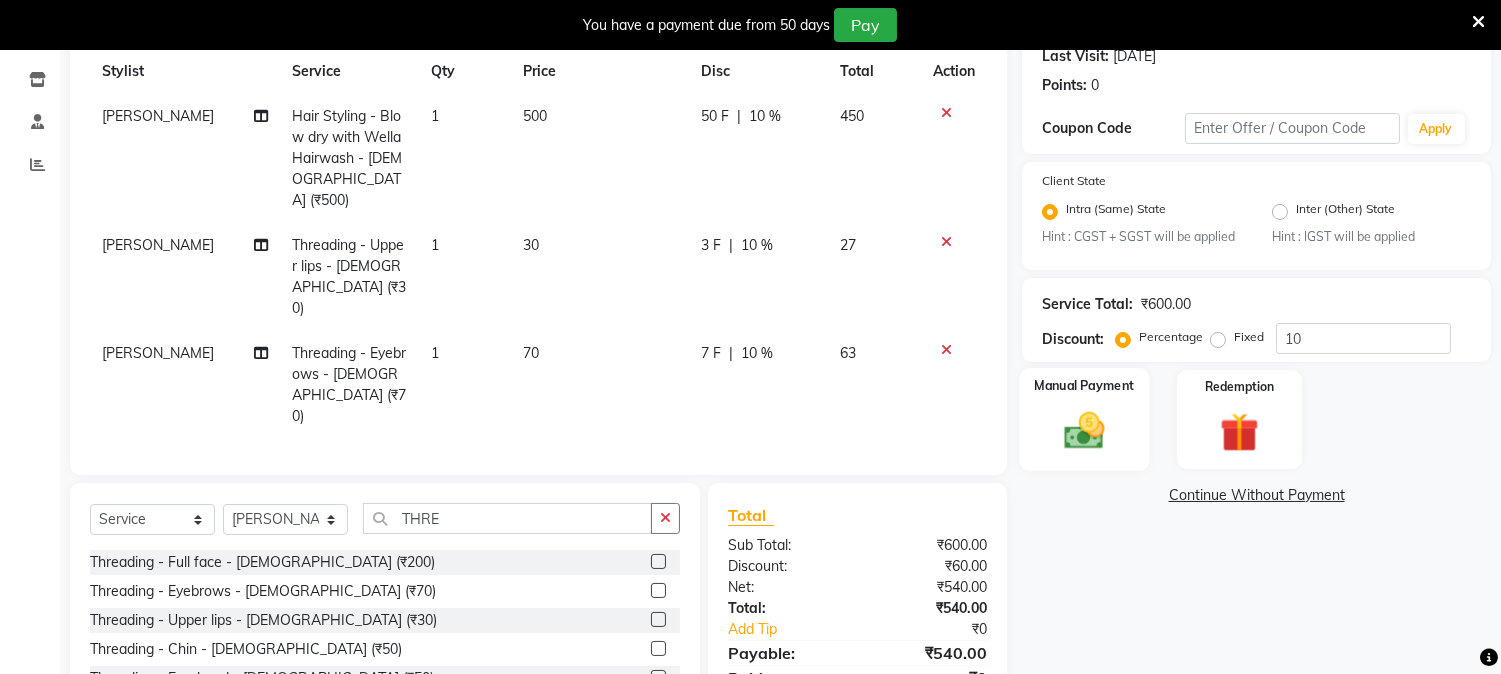 click 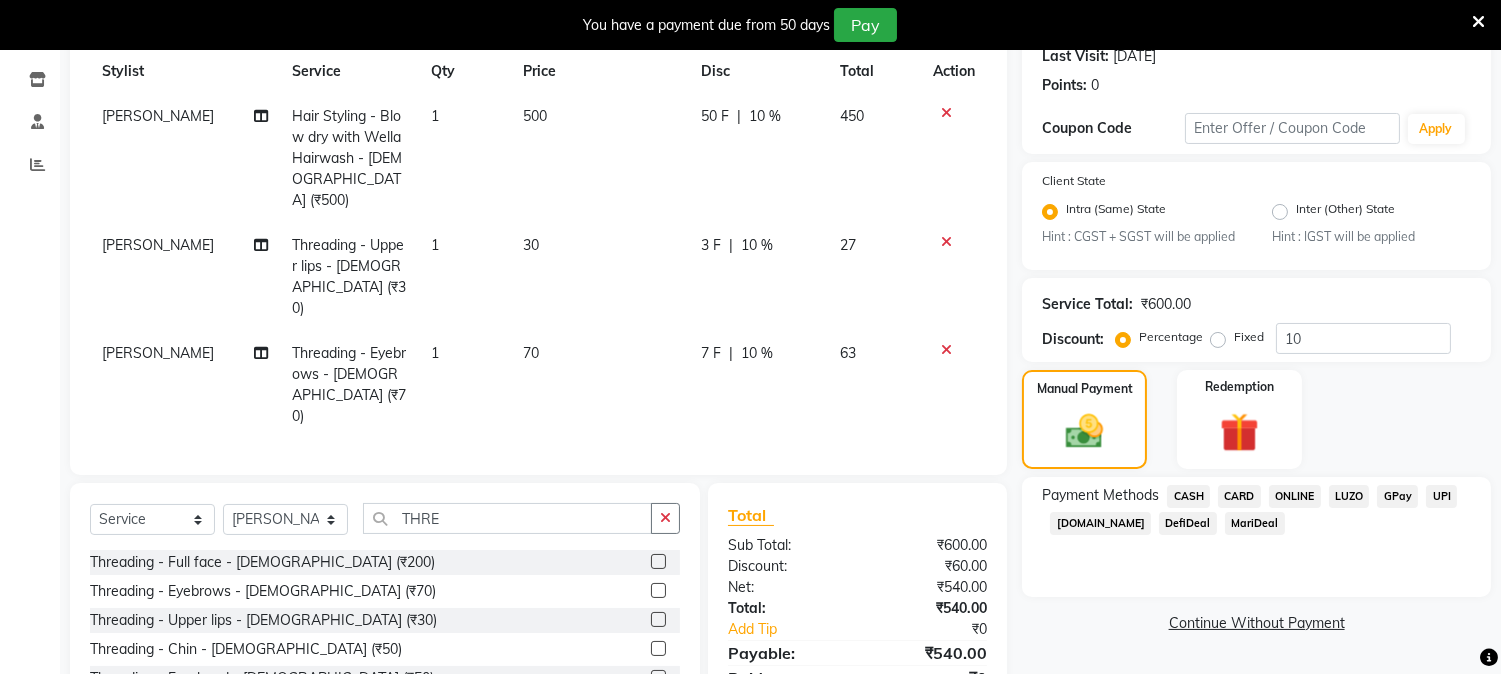 click on "ONLINE" 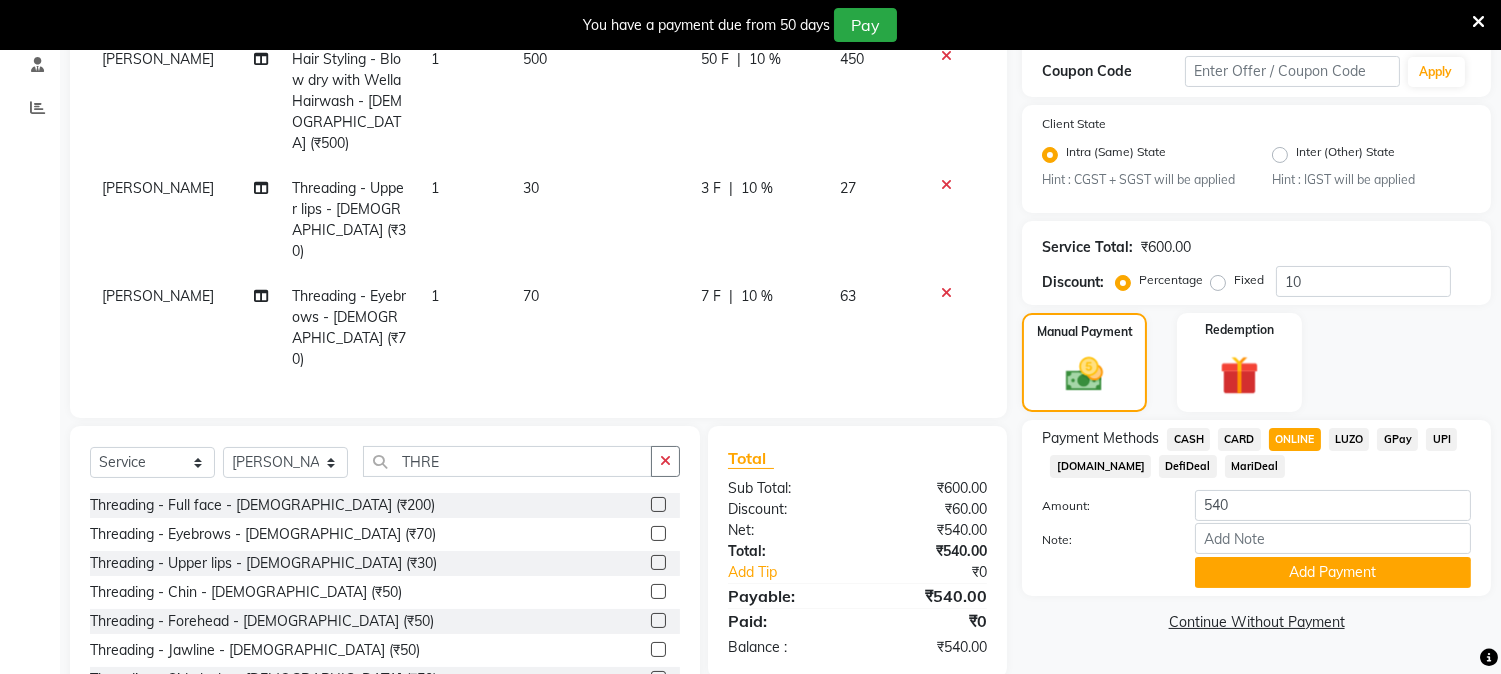scroll, scrollTop: 373, scrollLeft: 0, axis: vertical 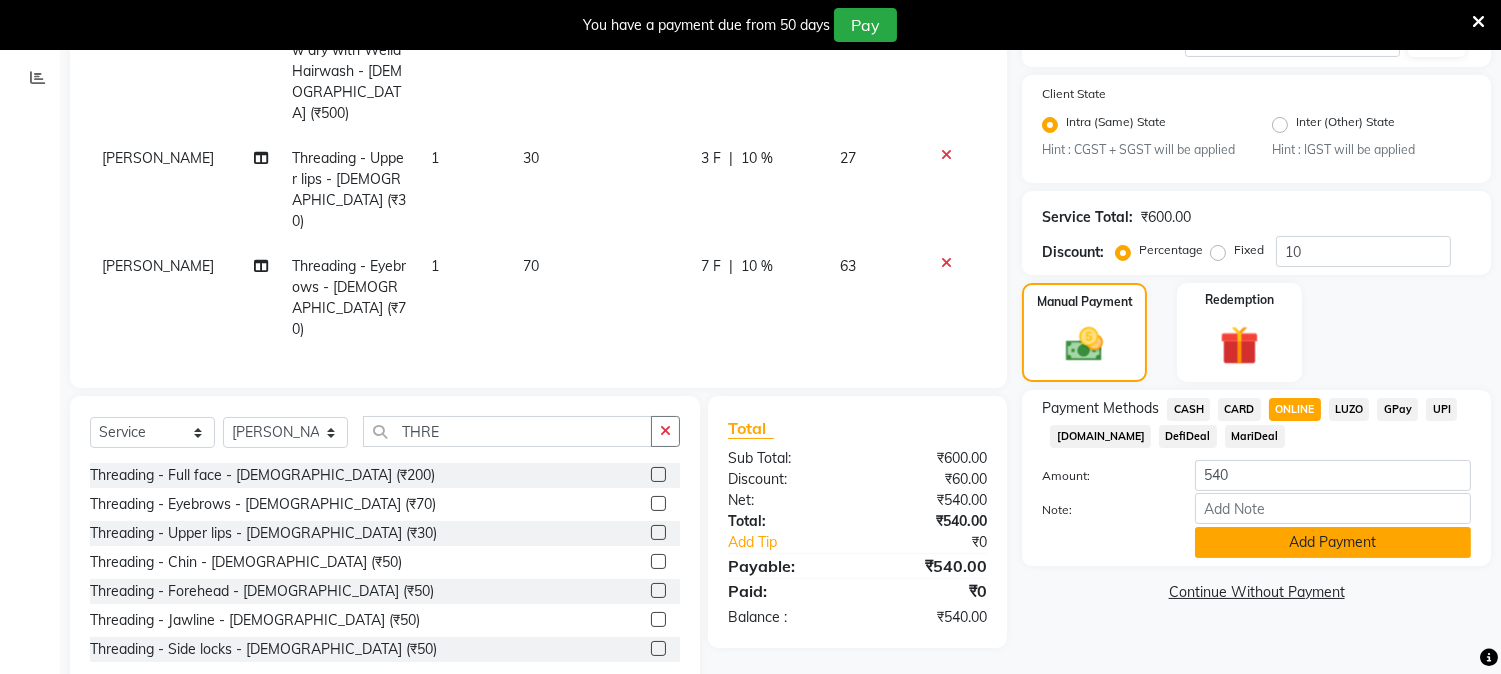 click on "Add Payment" 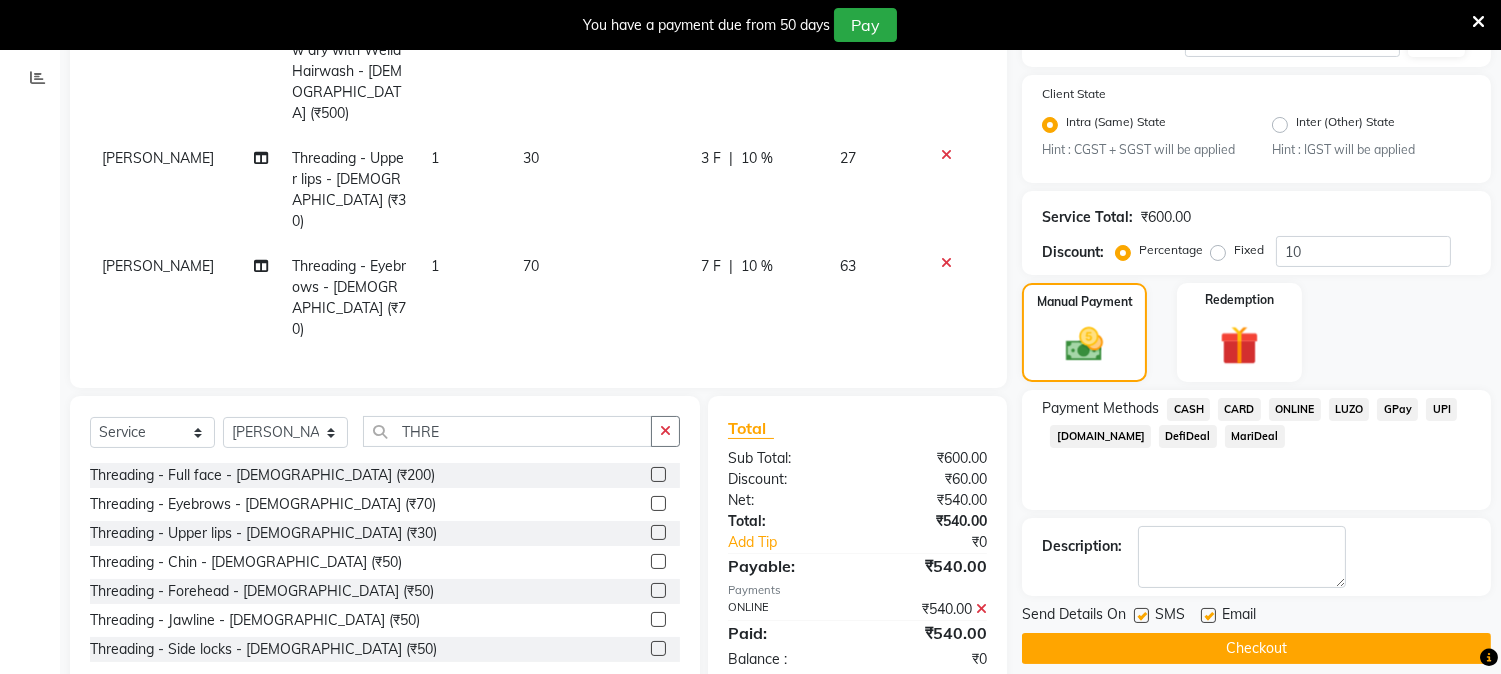 click on "Checkout" 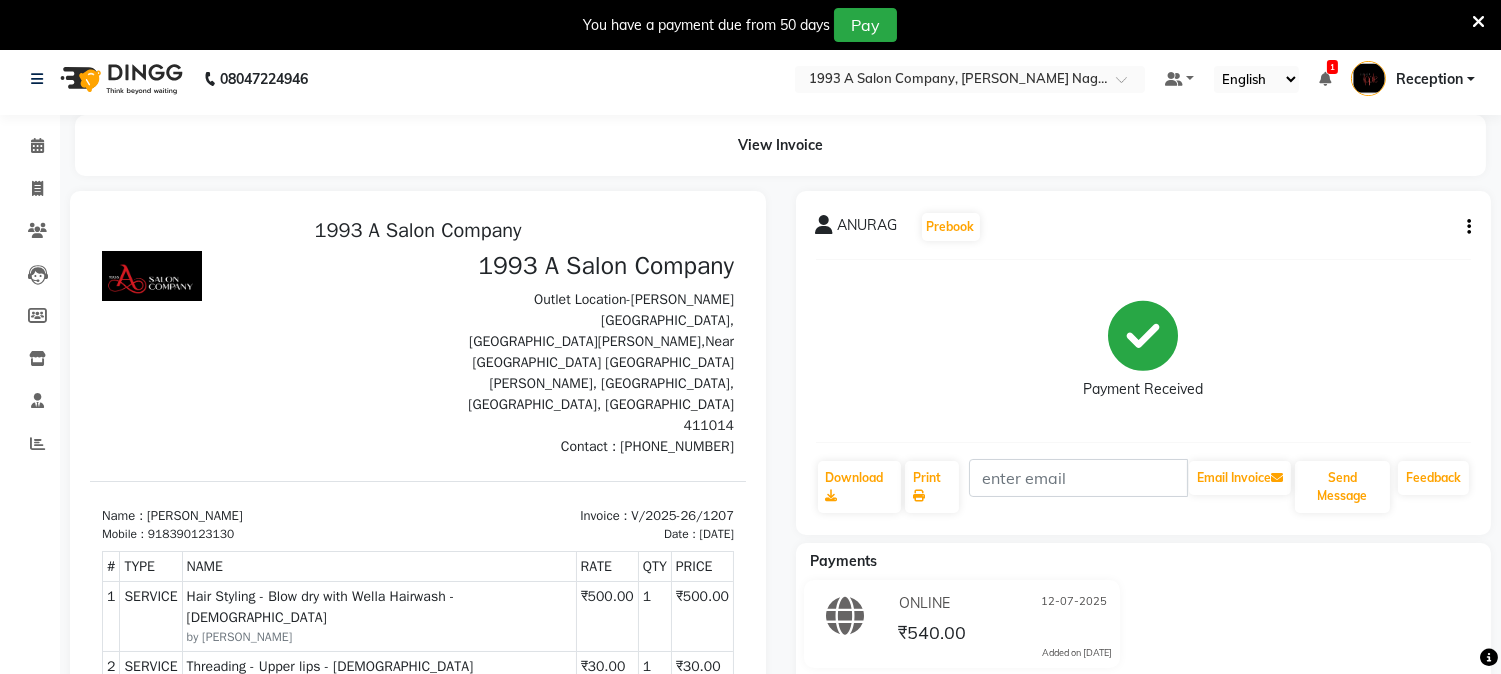 scroll, scrollTop: 0, scrollLeft: 0, axis: both 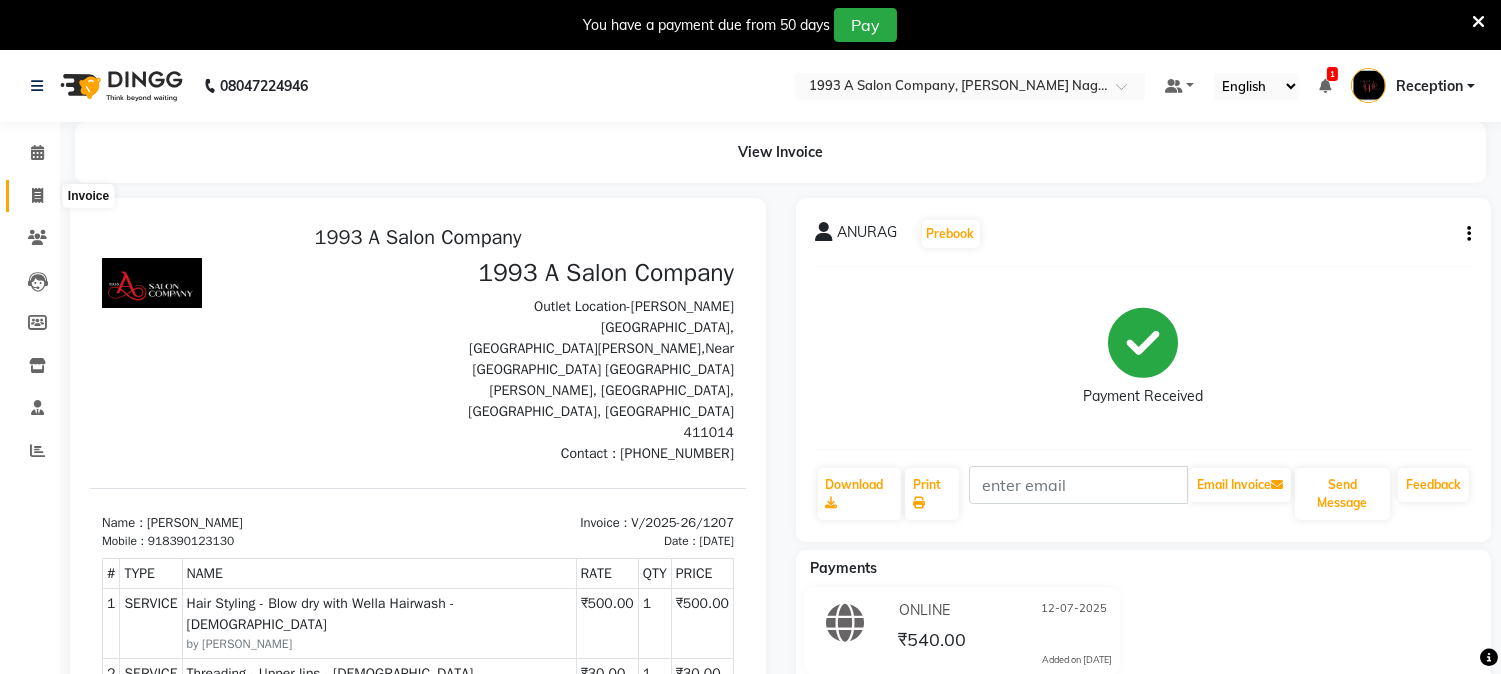 click 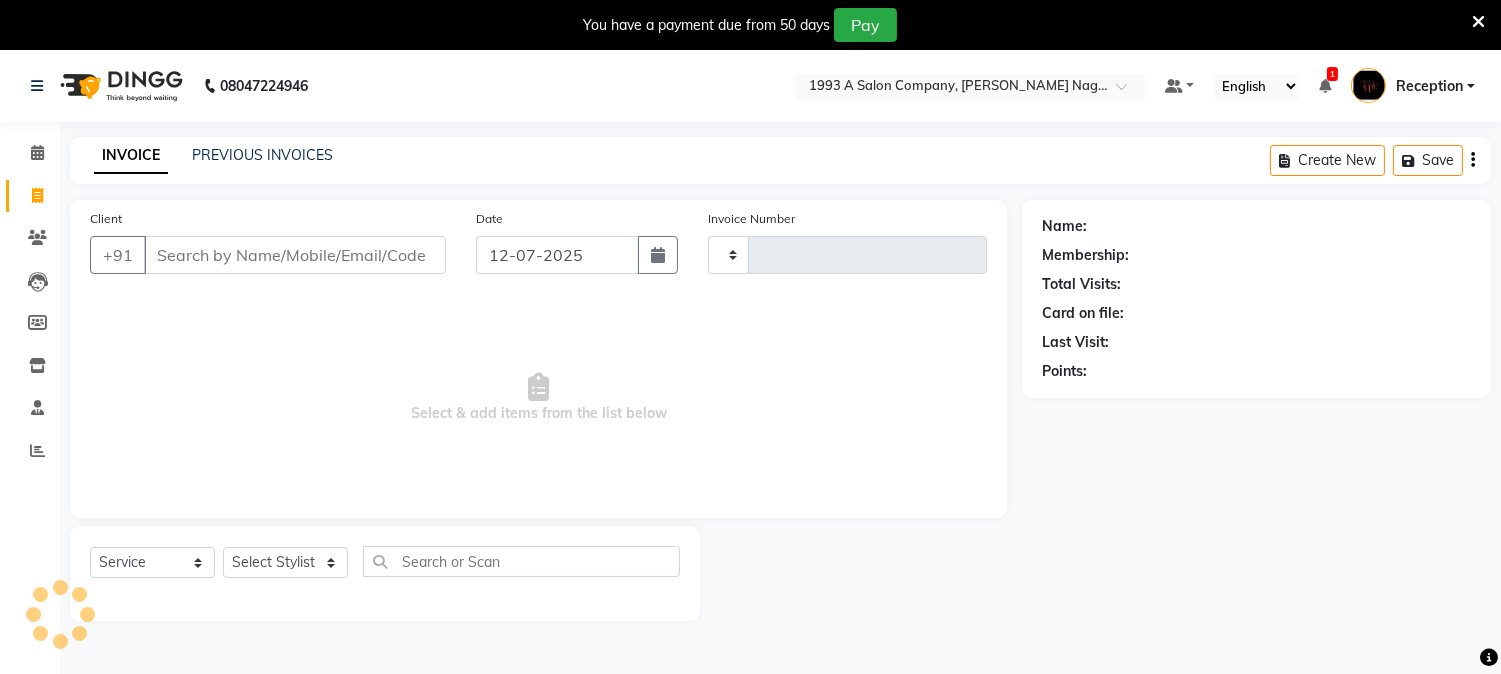 scroll, scrollTop: 50, scrollLeft: 0, axis: vertical 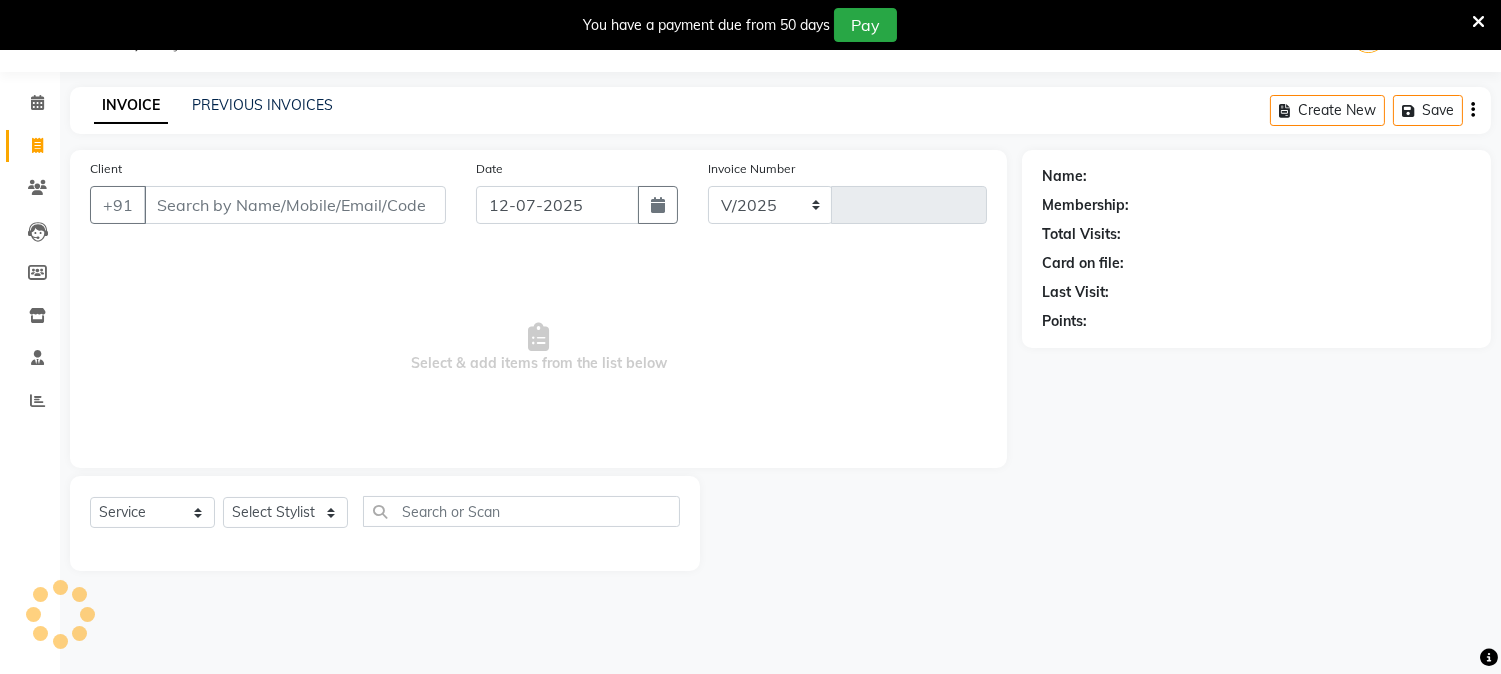 select on "144" 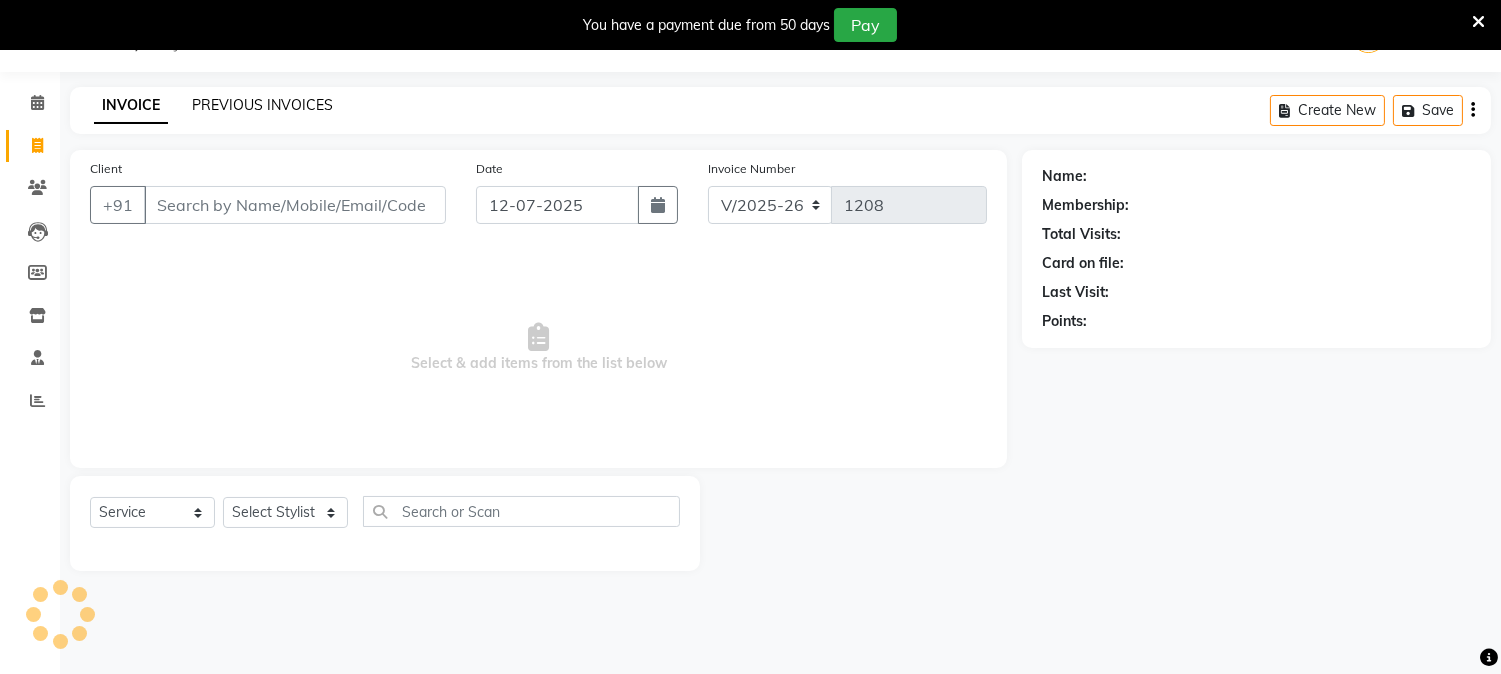 click on "PREVIOUS INVOICES" 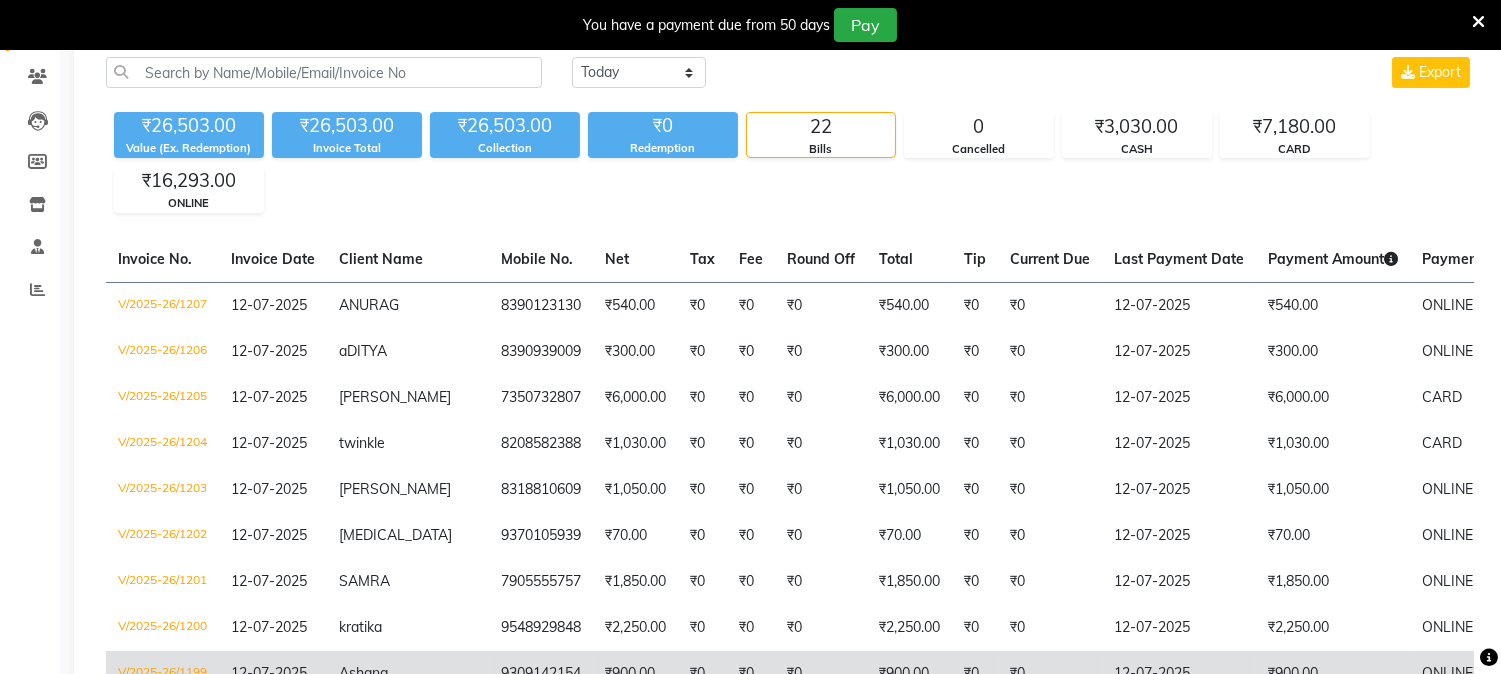 scroll, scrollTop: 50, scrollLeft: 0, axis: vertical 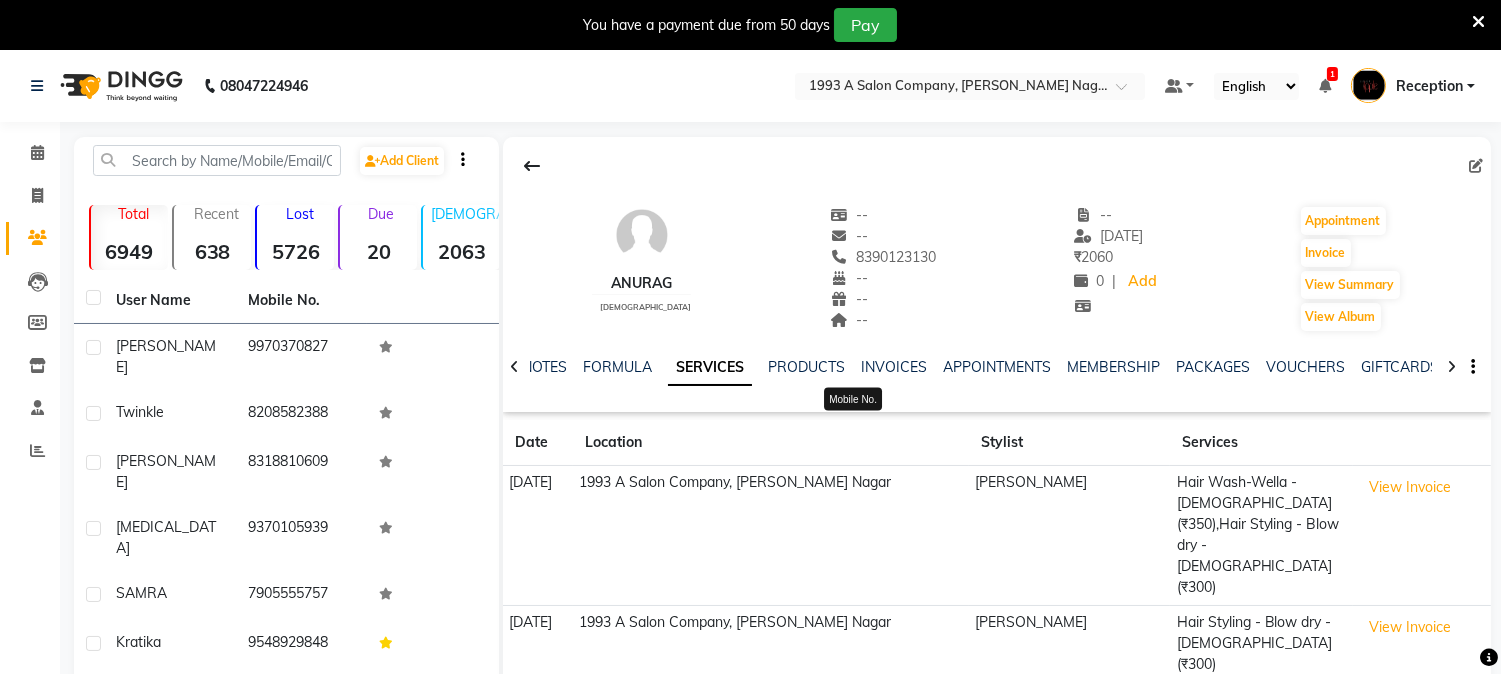 drag, startPoint x: 830, startPoint y: 256, endPoint x: 930, endPoint y: 256, distance: 100 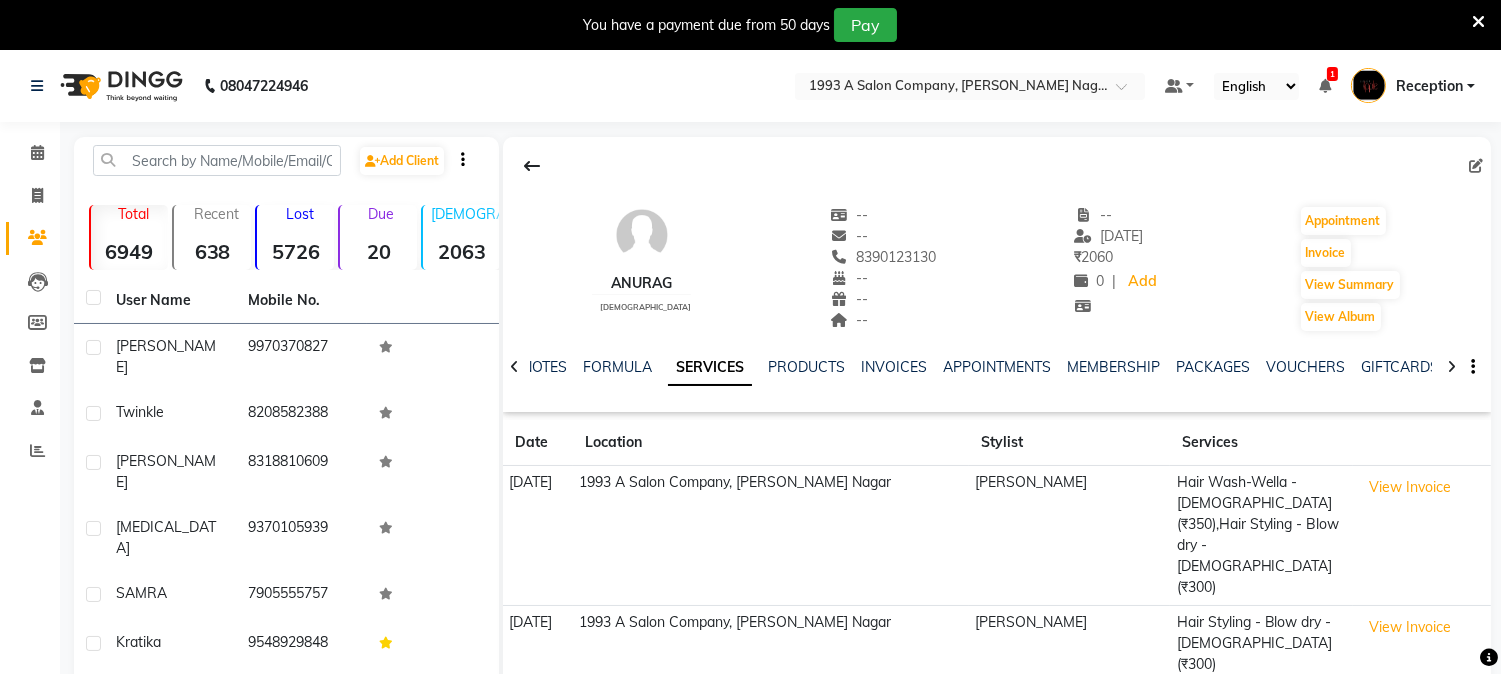 copy on "8390123130" 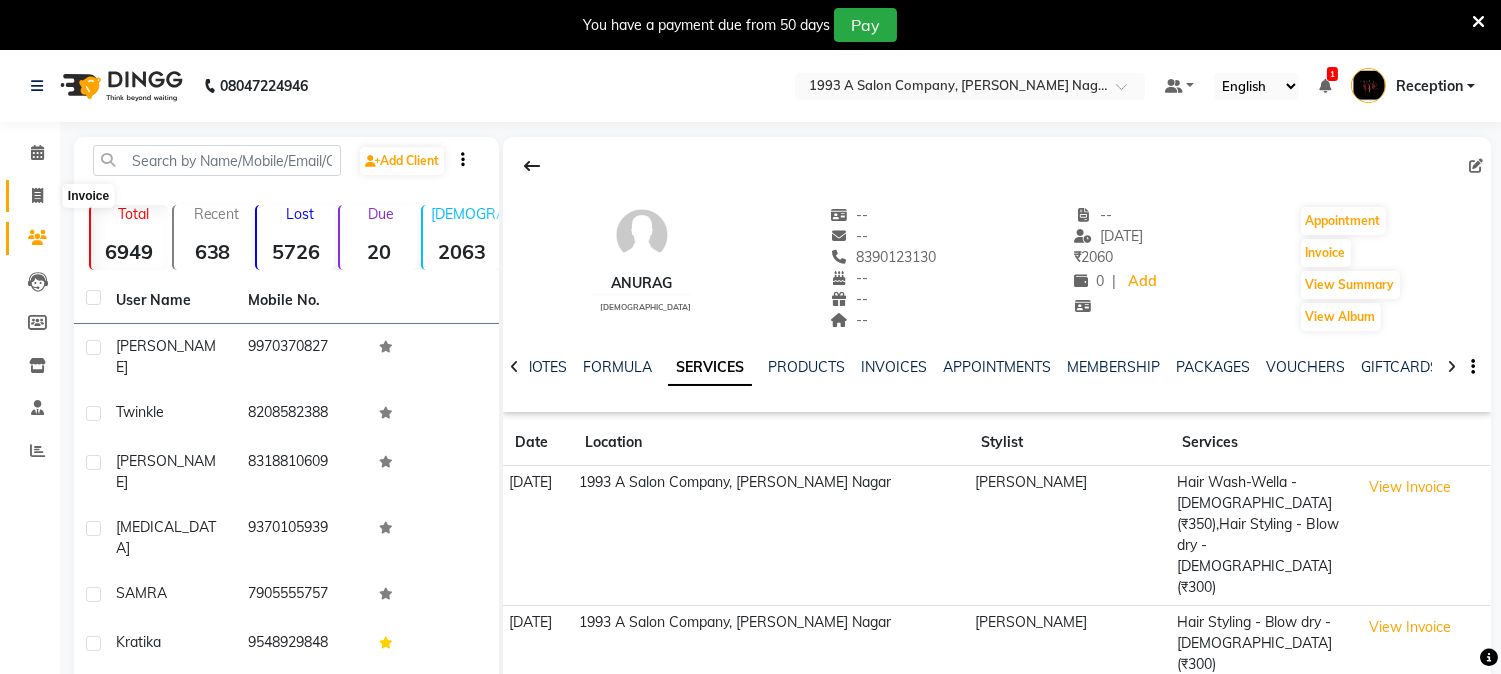 click 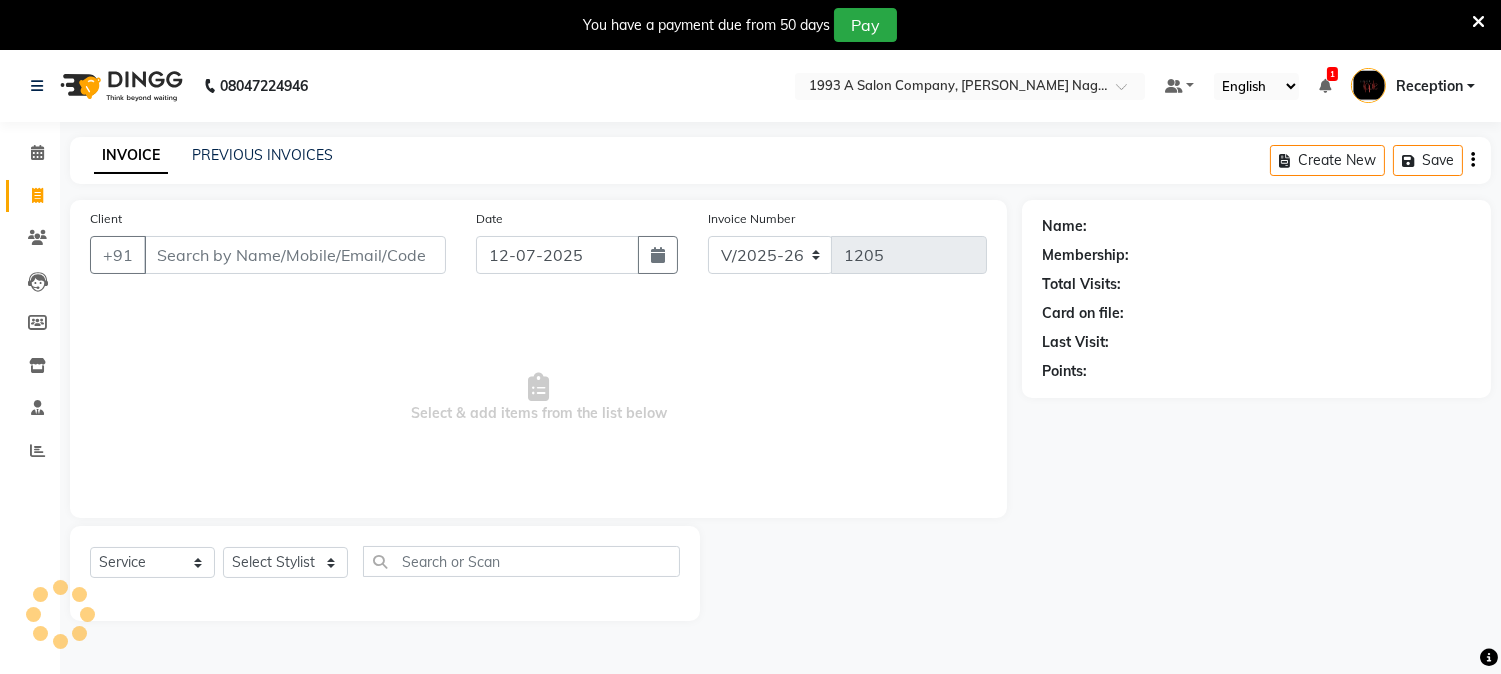 scroll, scrollTop: 50, scrollLeft: 0, axis: vertical 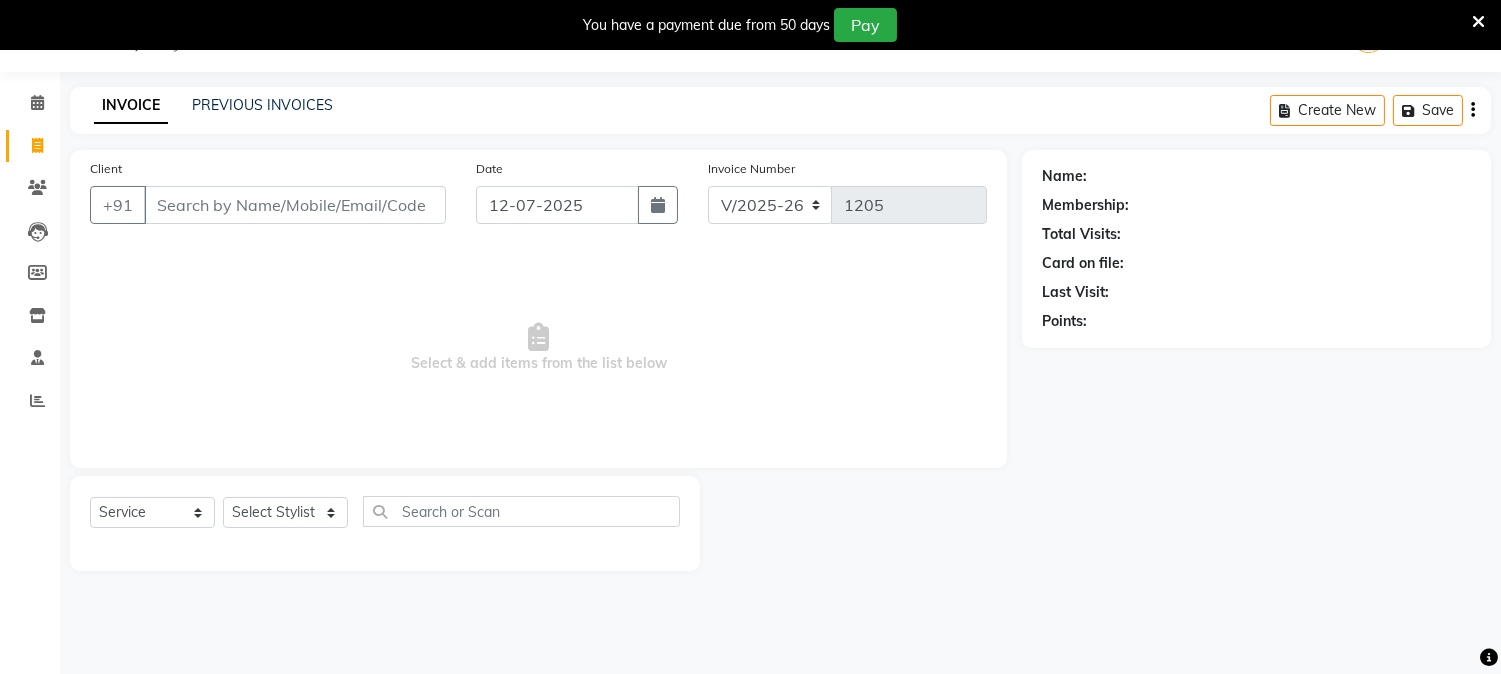click on "Client" at bounding box center (295, 205) 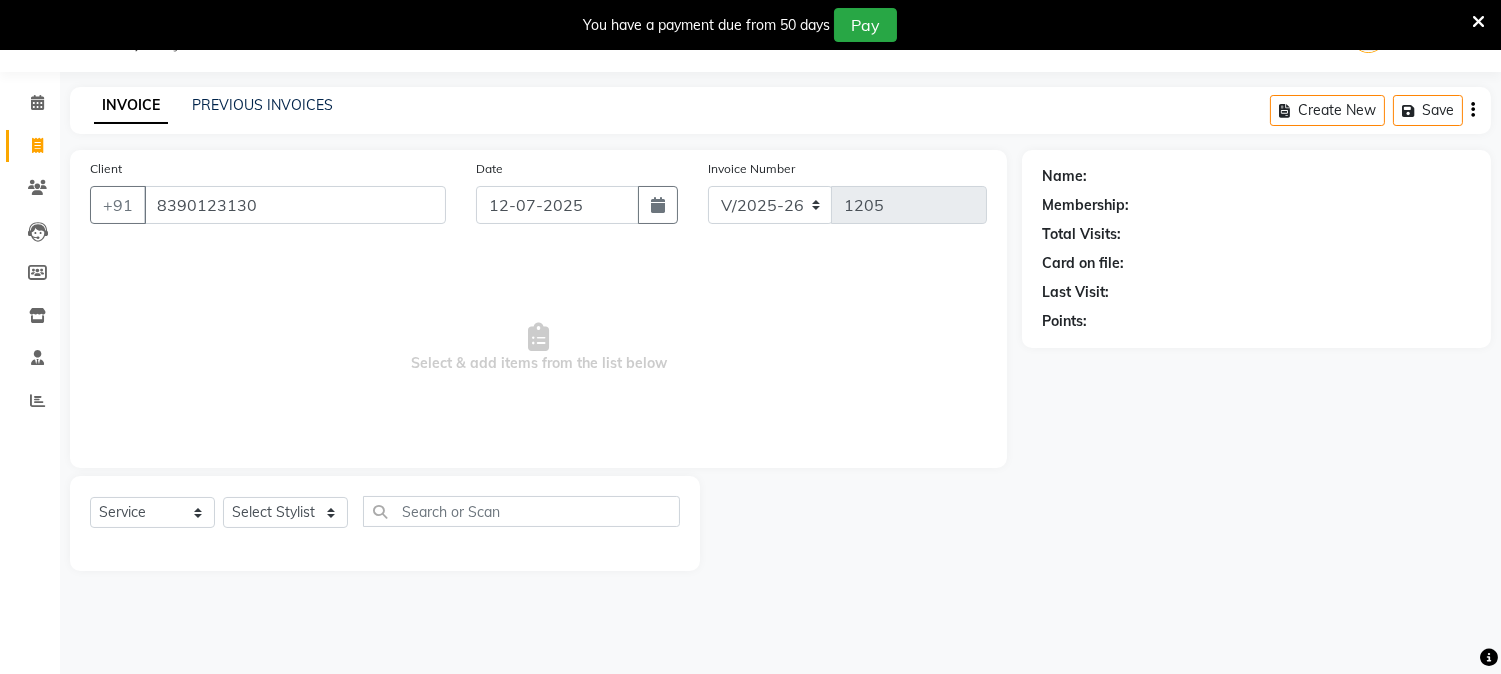 type on "8390123130" 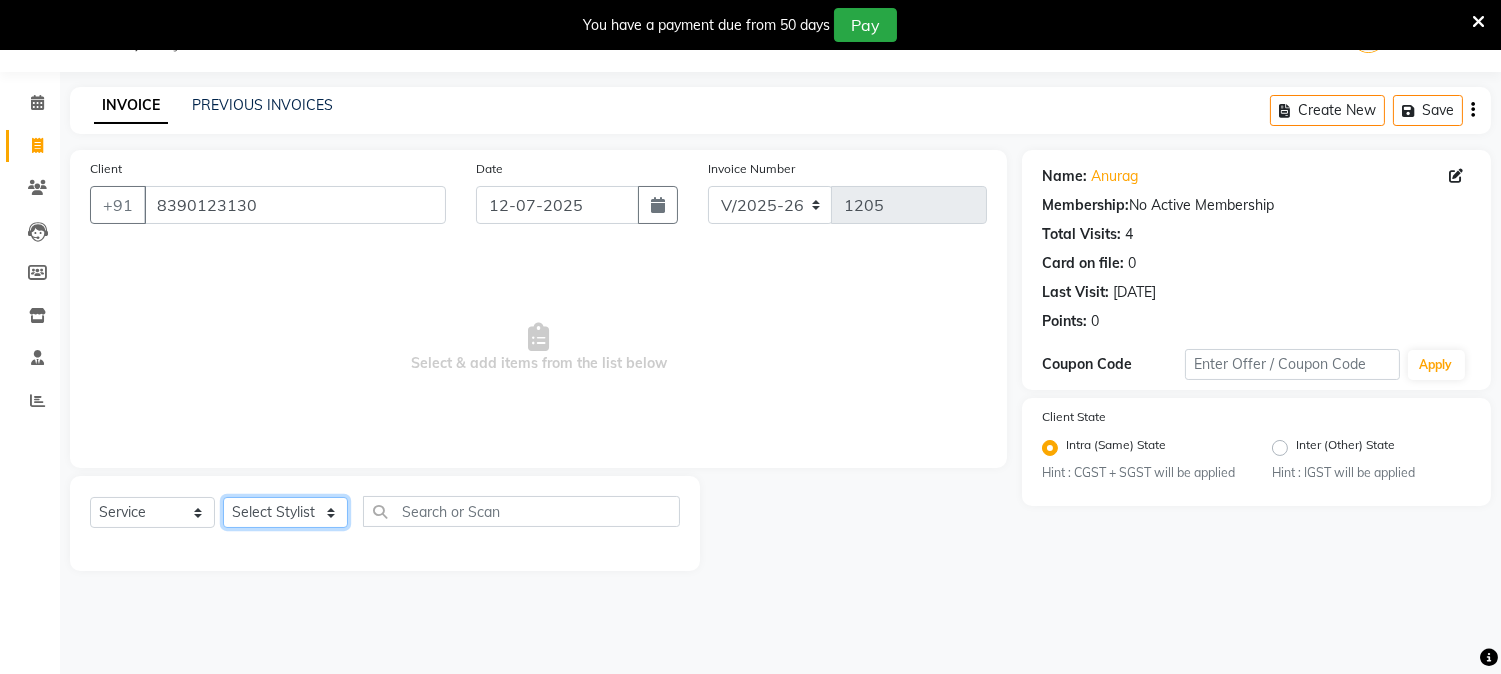 click on "Select Stylist [PERSON_NAME] Mane [PERSON_NAME] [PERSON_NAME]  Reception  [PERSON_NAME] Training Department [PERSON_NAME] [PERSON_NAME] Sir" 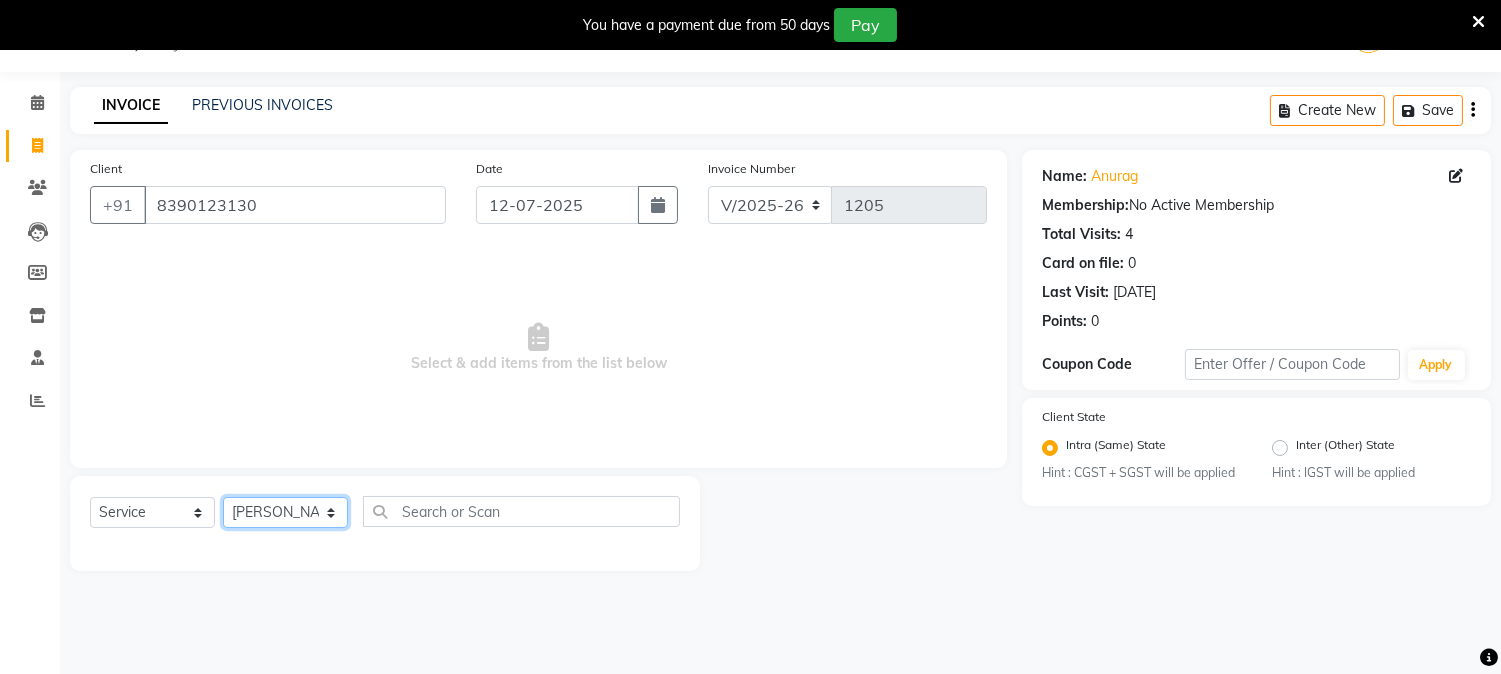 click on "Select Stylist [PERSON_NAME] Mane [PERSON_NAME] [PERSON_NAME]  Reception  [PERSON_NAME] Training Department [PERSON_NAME] [PERSON_NAME] Sir" 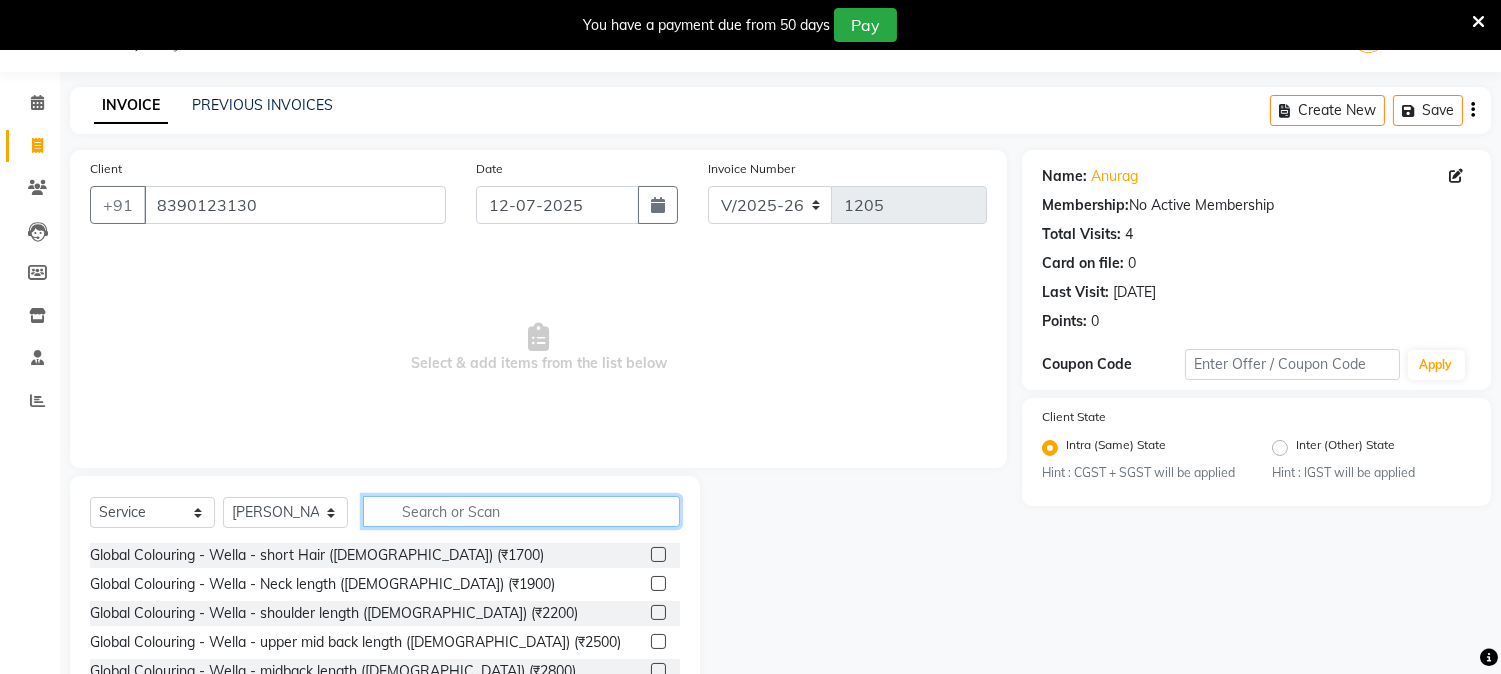 click 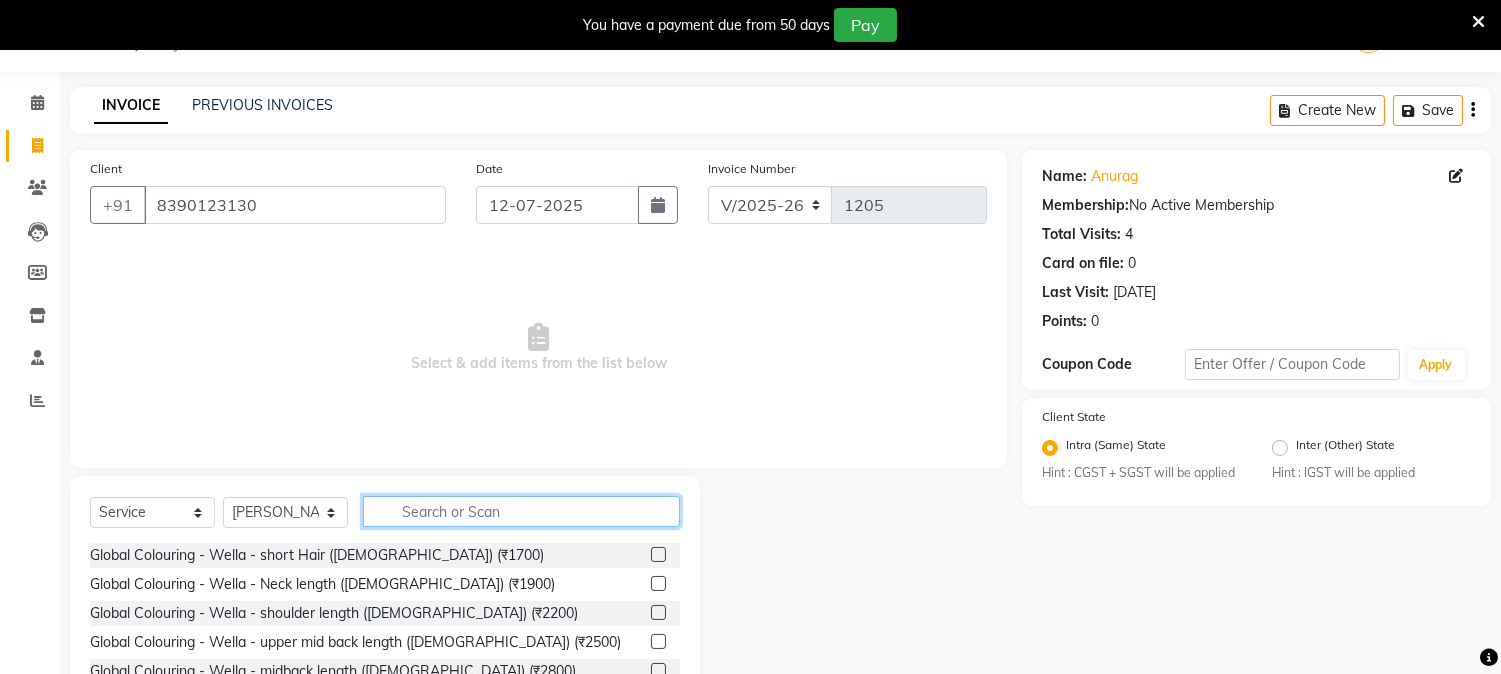 click 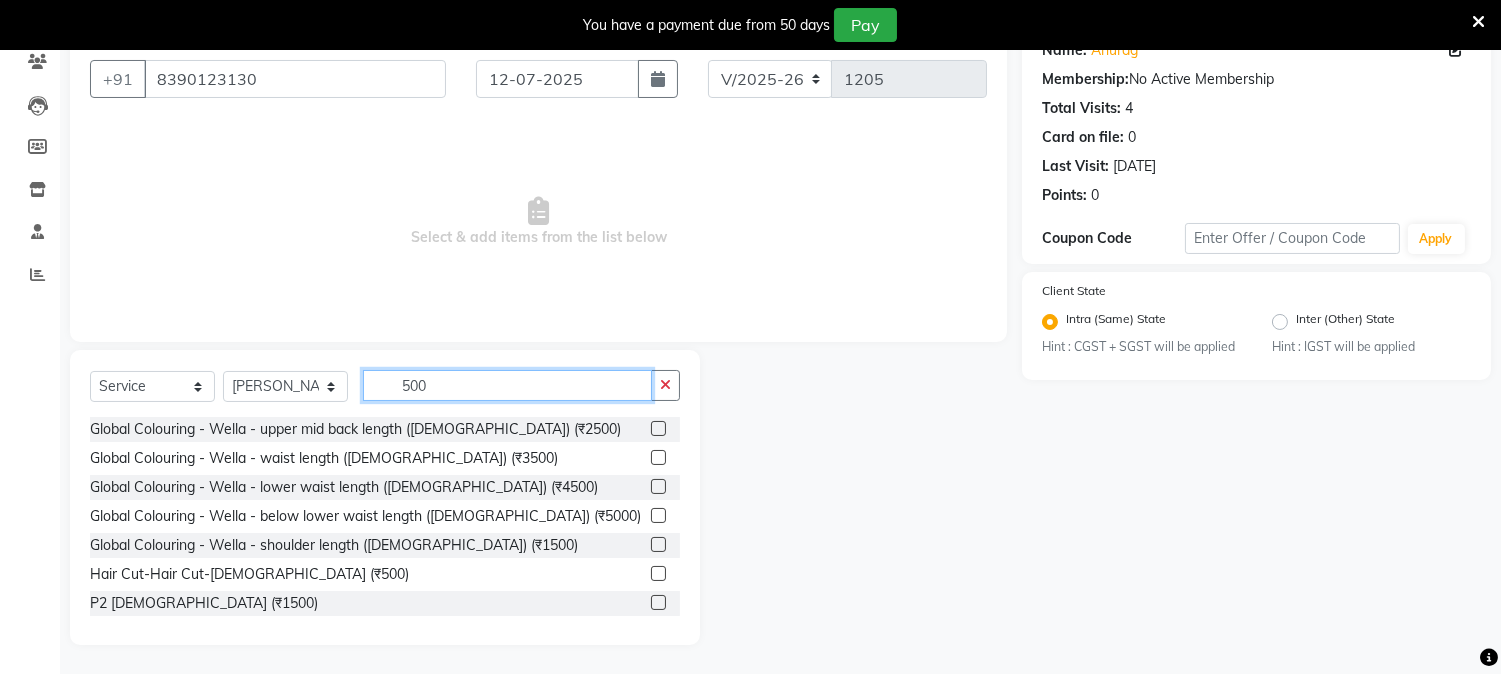 scroll, scrollTop: 0, scrollLeft: 0, axis: both 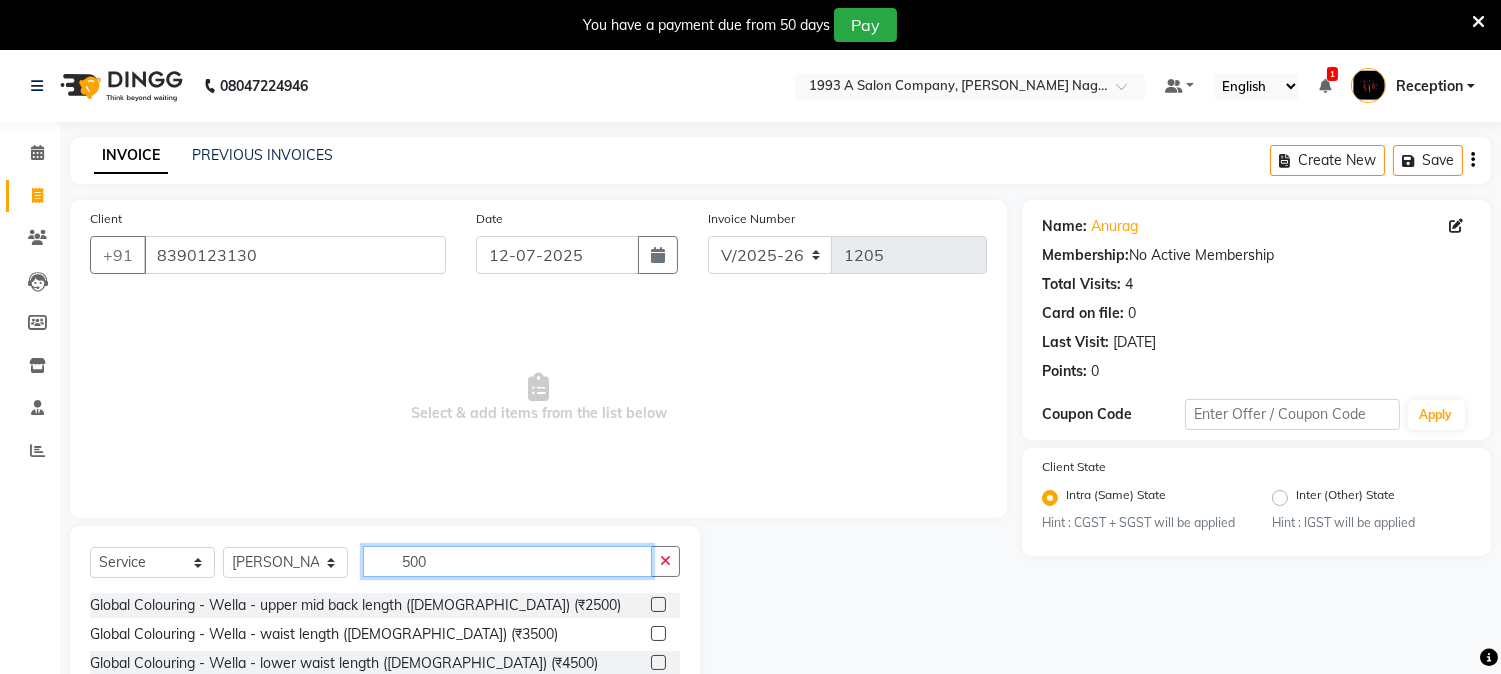 type on "500" 